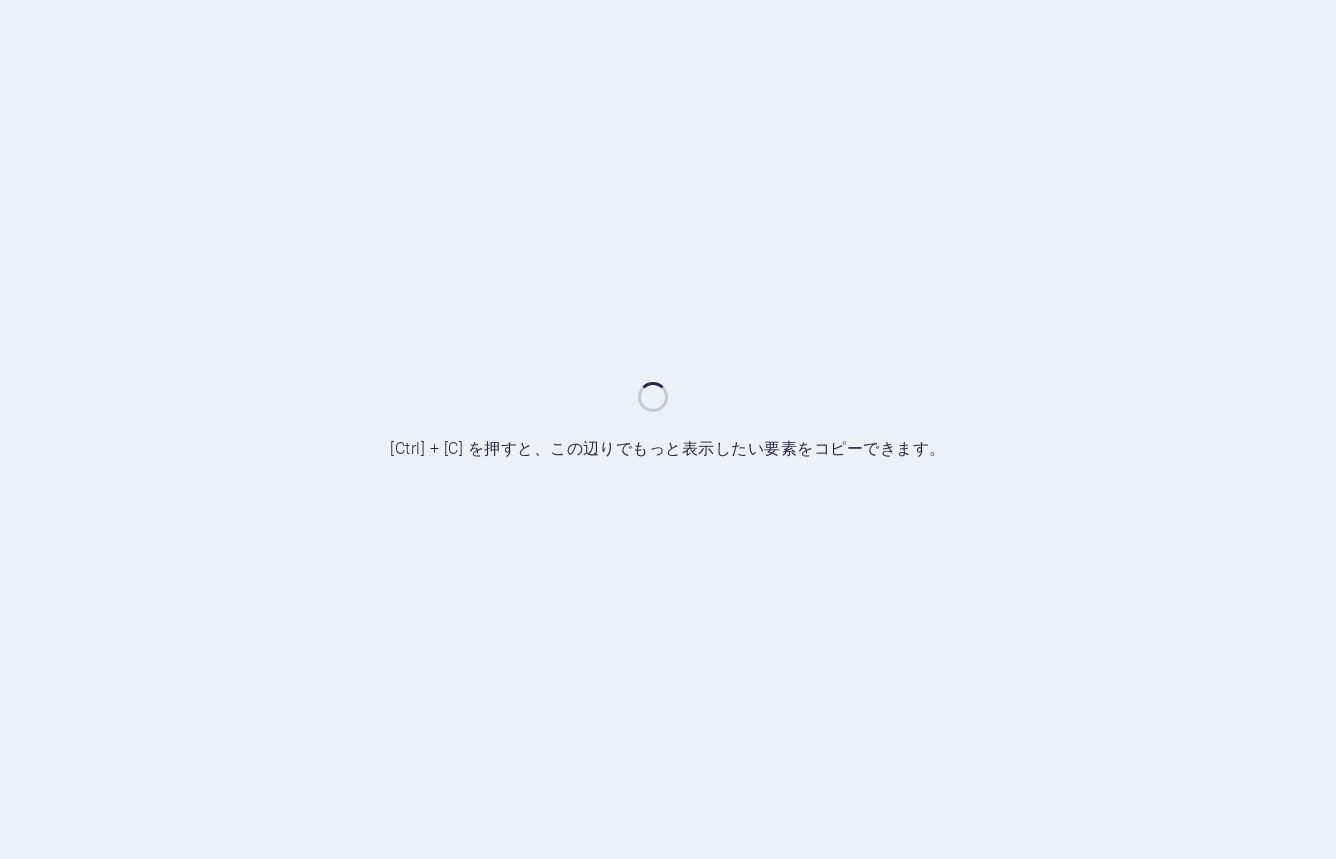 scroll, scrollTop: 0, scrollLeft: 0, axis: both 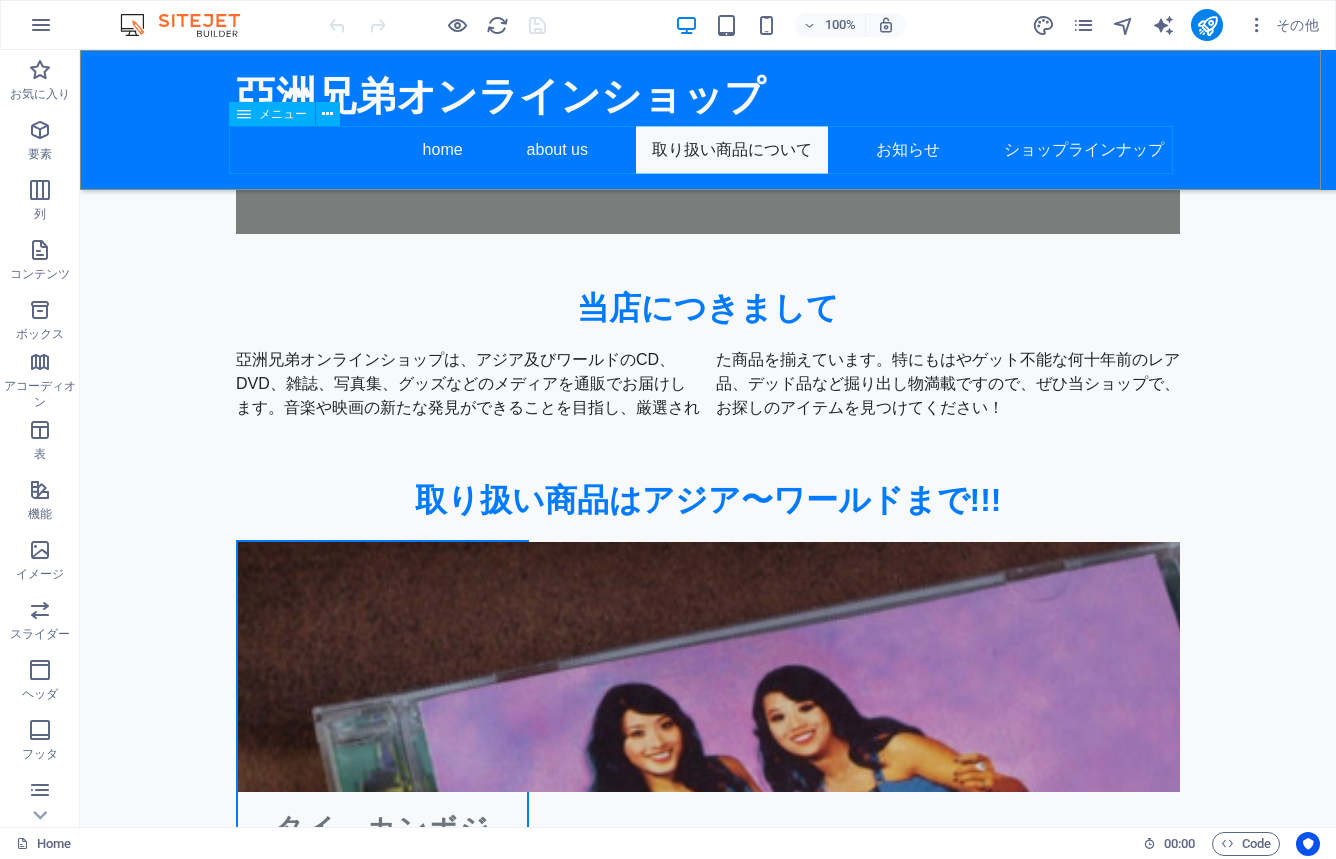 click on "home about us 取り扱い商品について お知らせ ショップラインナップ" at bounding box center [708, 150] 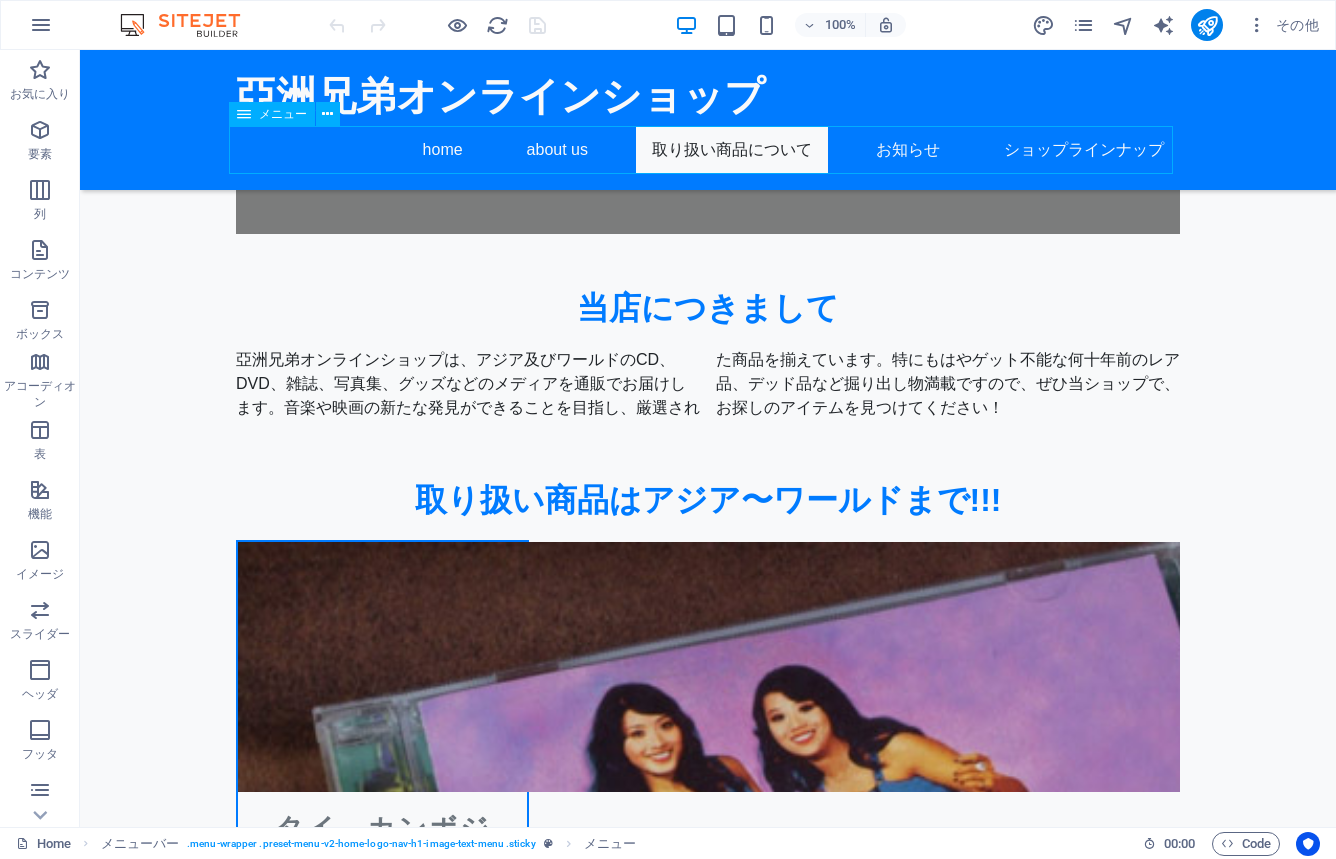 click on "home about us 取り扱い商品について お知らせ ショップラインナップ" at bounding box center (708, 150) 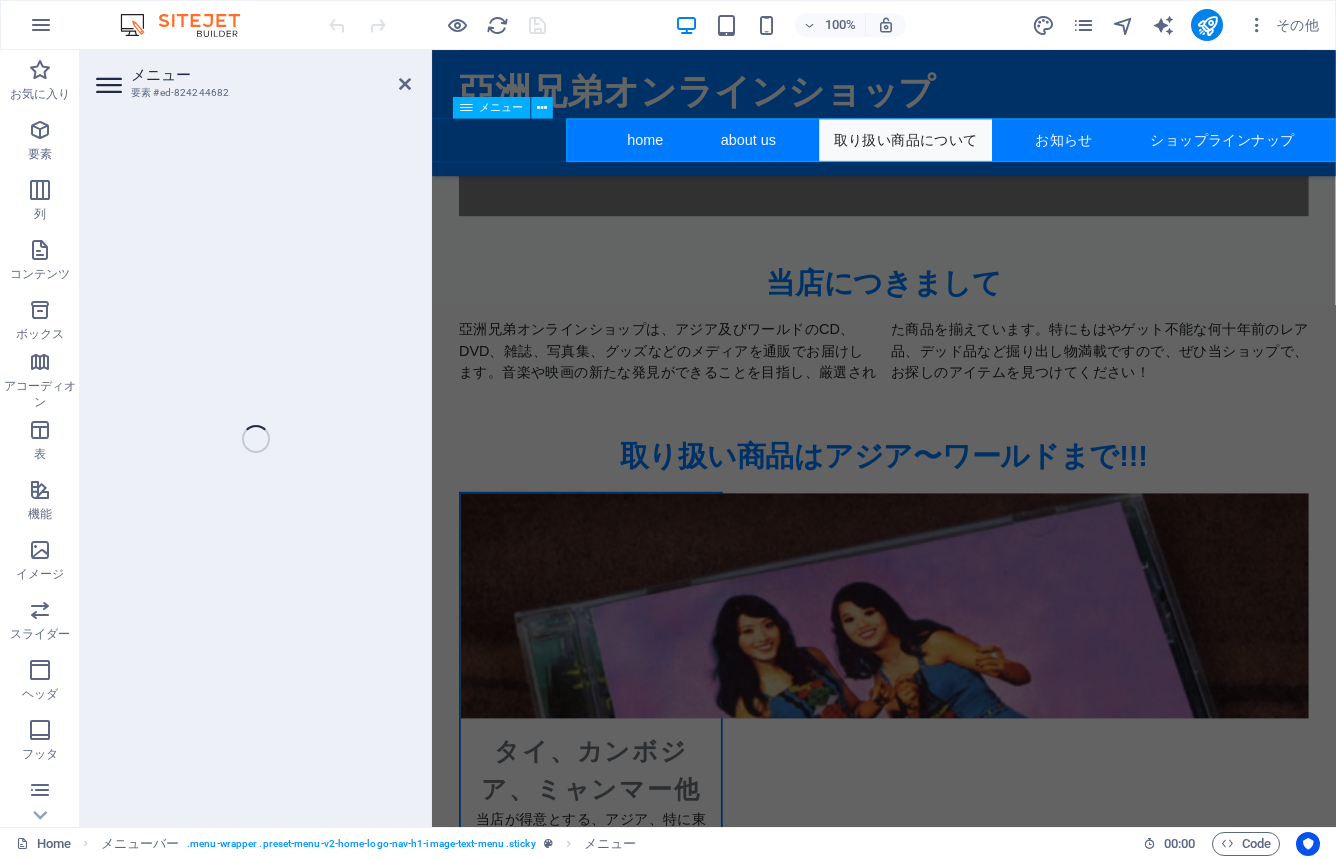 select 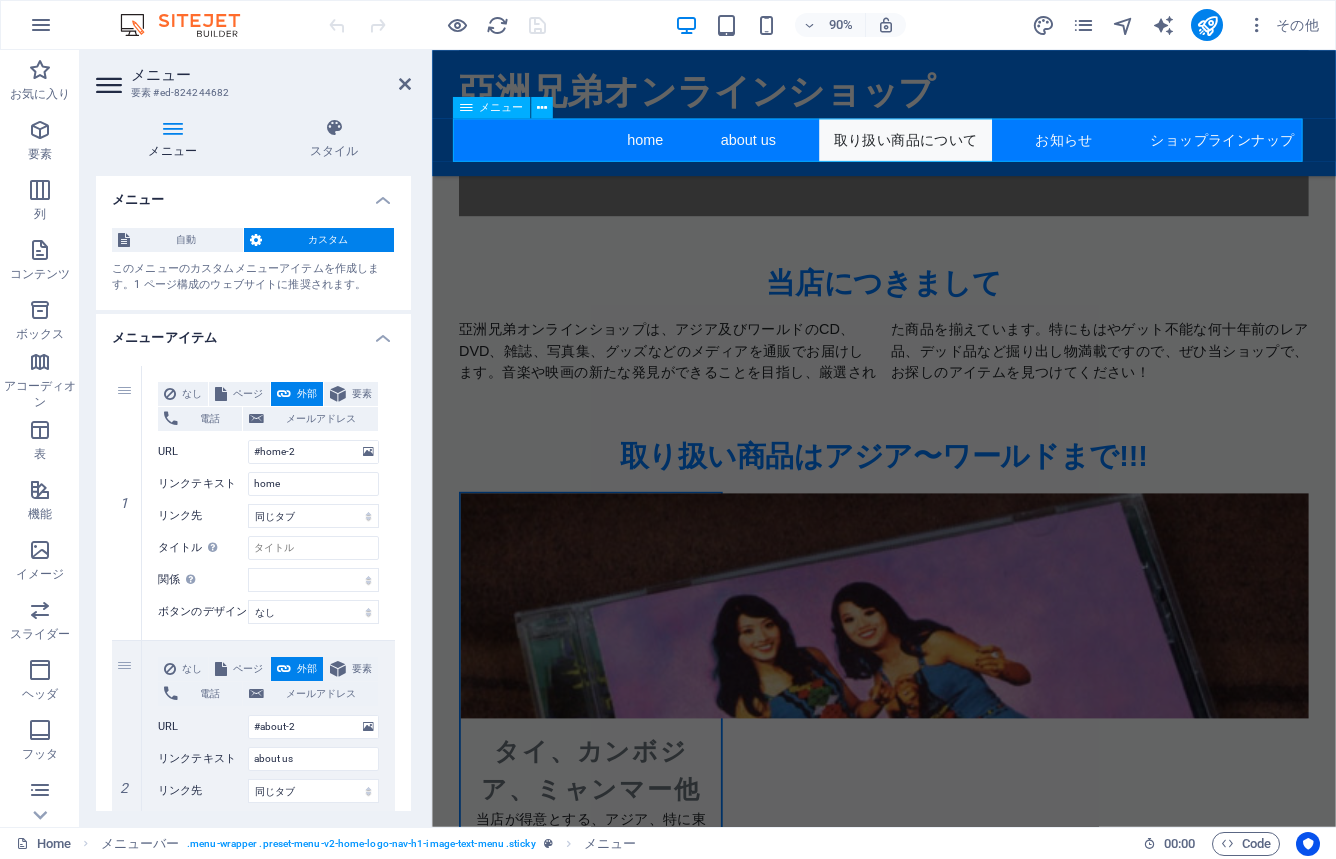 click on "home about us 取り扱い商品について お知らせ ショップラインナップ" at bounding box center [934, 150] 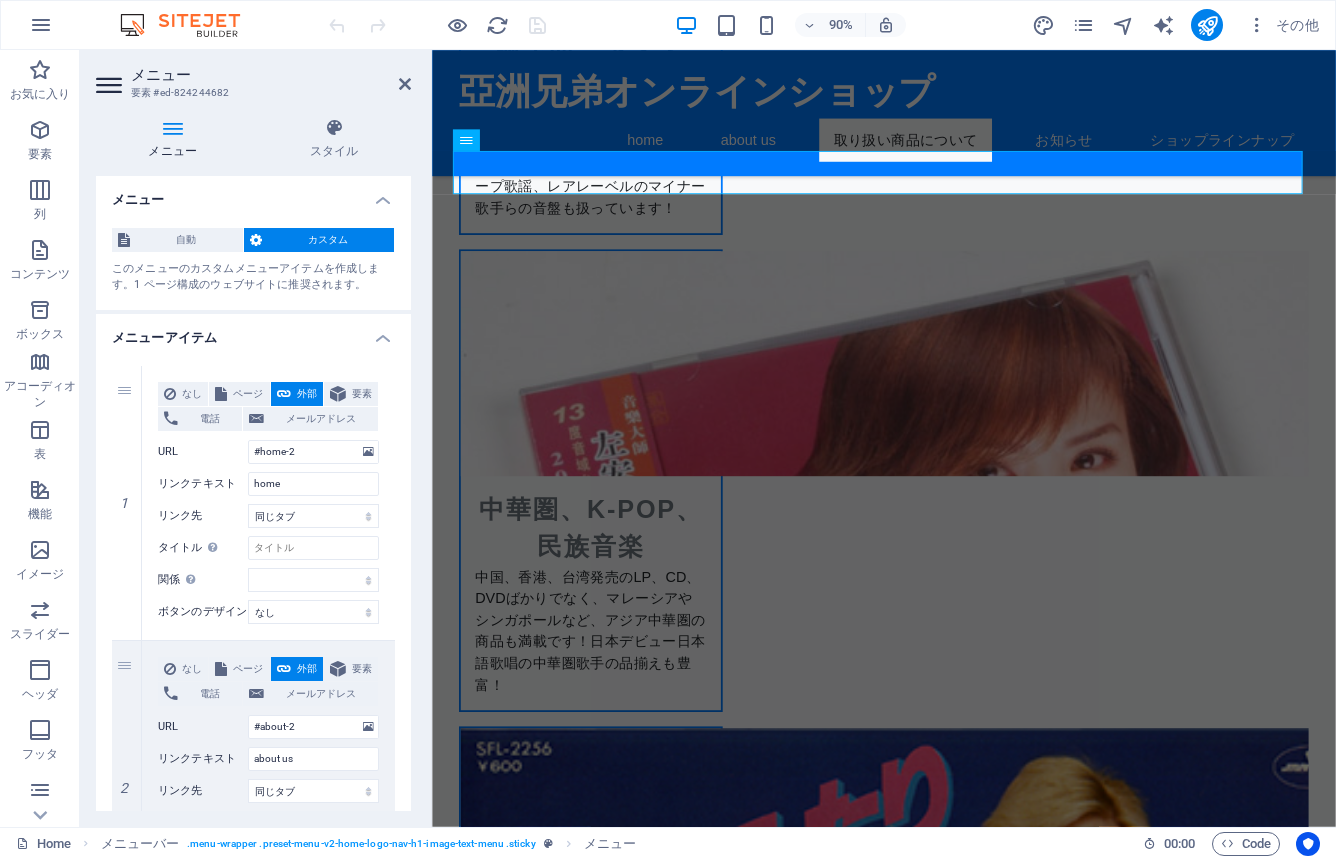 scroll, scrollTop: 2244, scrollLeft: 0, axis: vertical 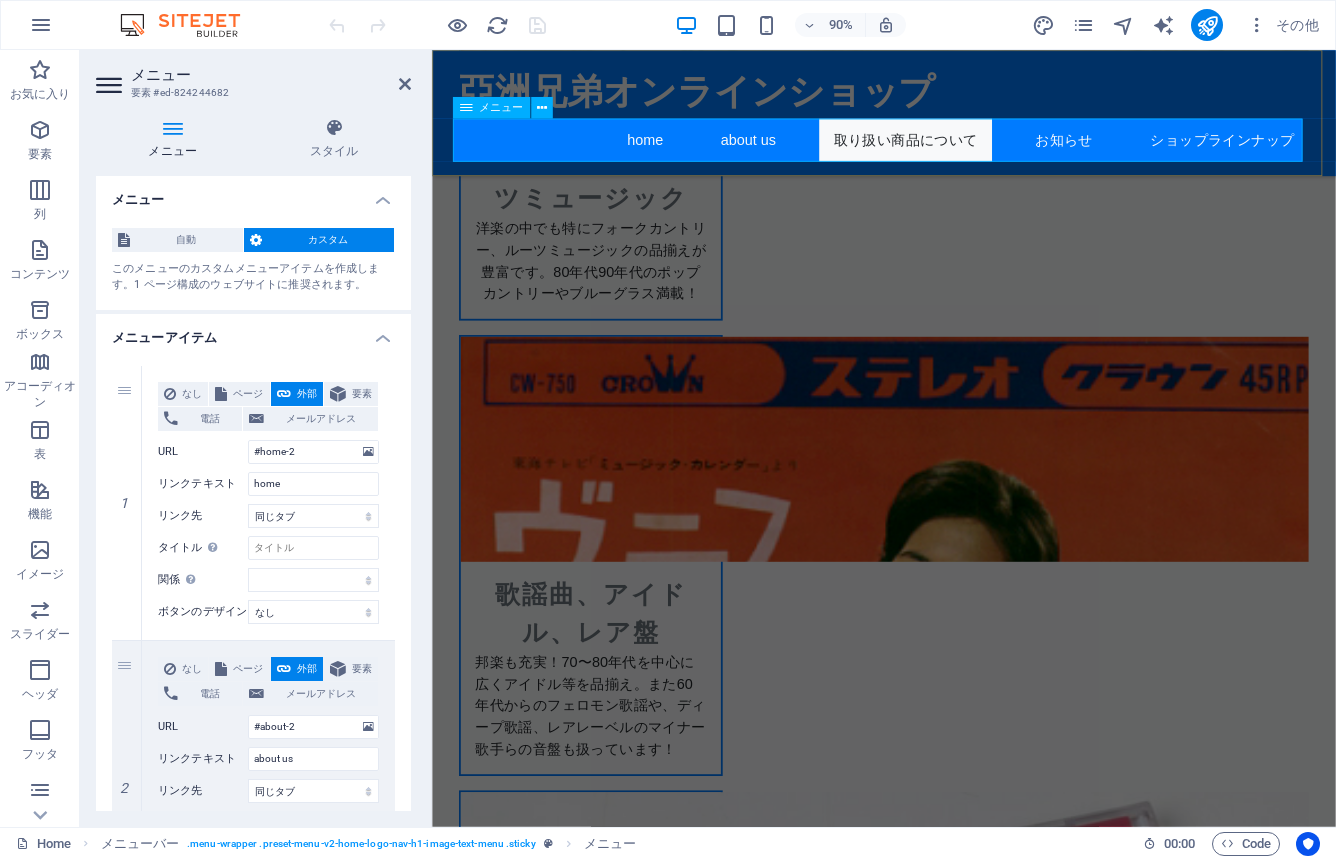 click on "home about us 取り扱い商品について お知らせ ショップラインナップ" at bounding box center (934, 150) 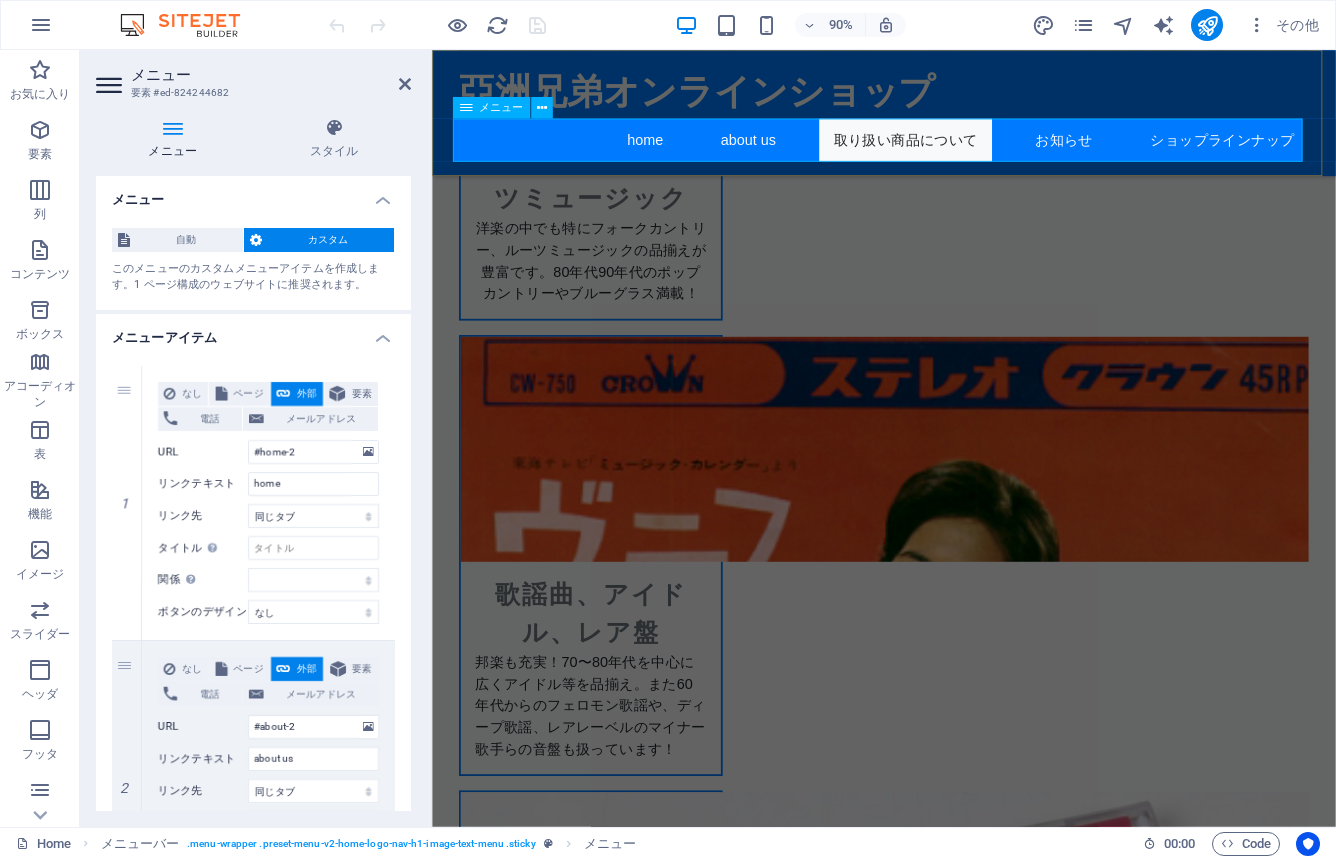 click on "home about us 取り扱い商品について お知らせ ショップラインナップ" at bounding box center (934, 150) 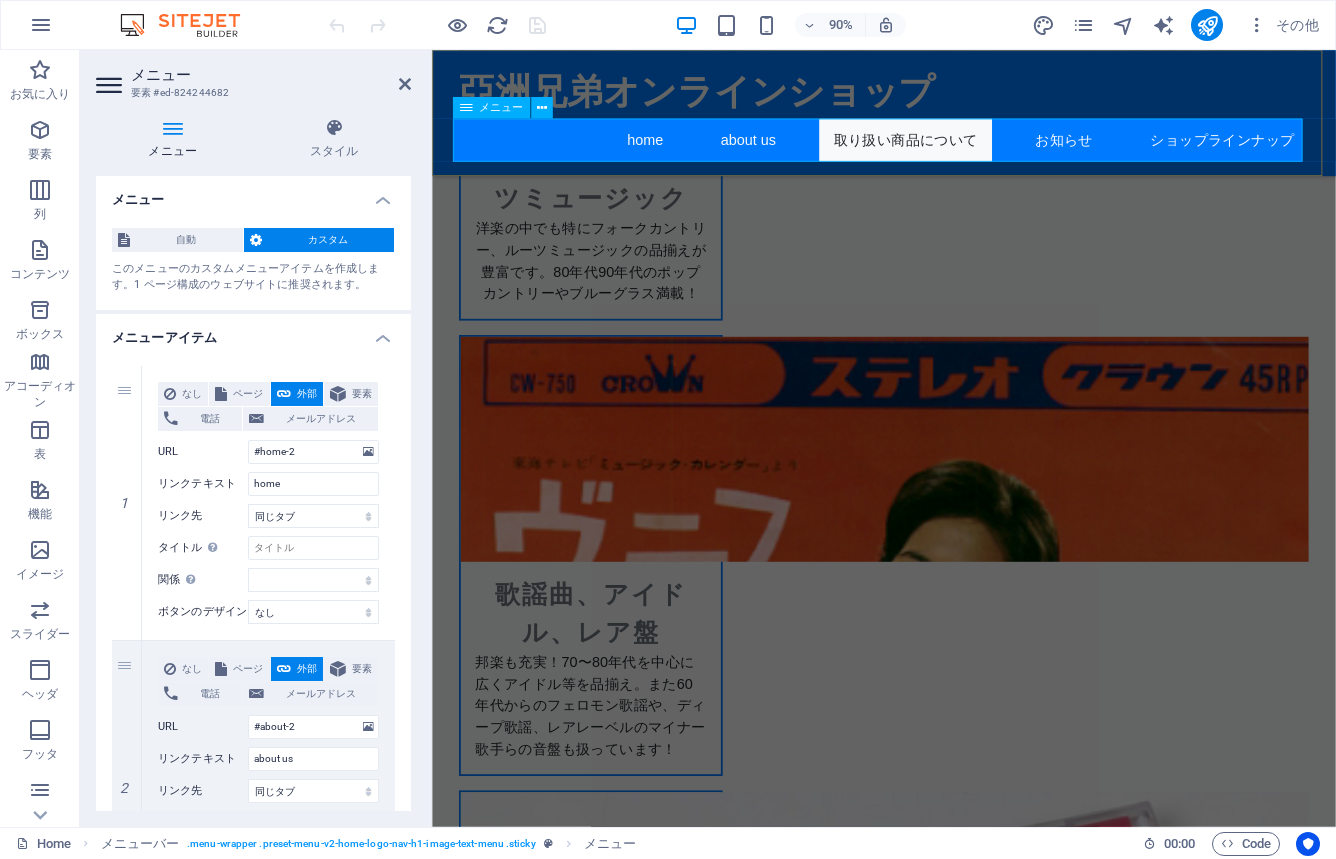 click on "home about us 取り扱い商品について お知らせ ショップラインナップ" at bounding box center [934, 150] 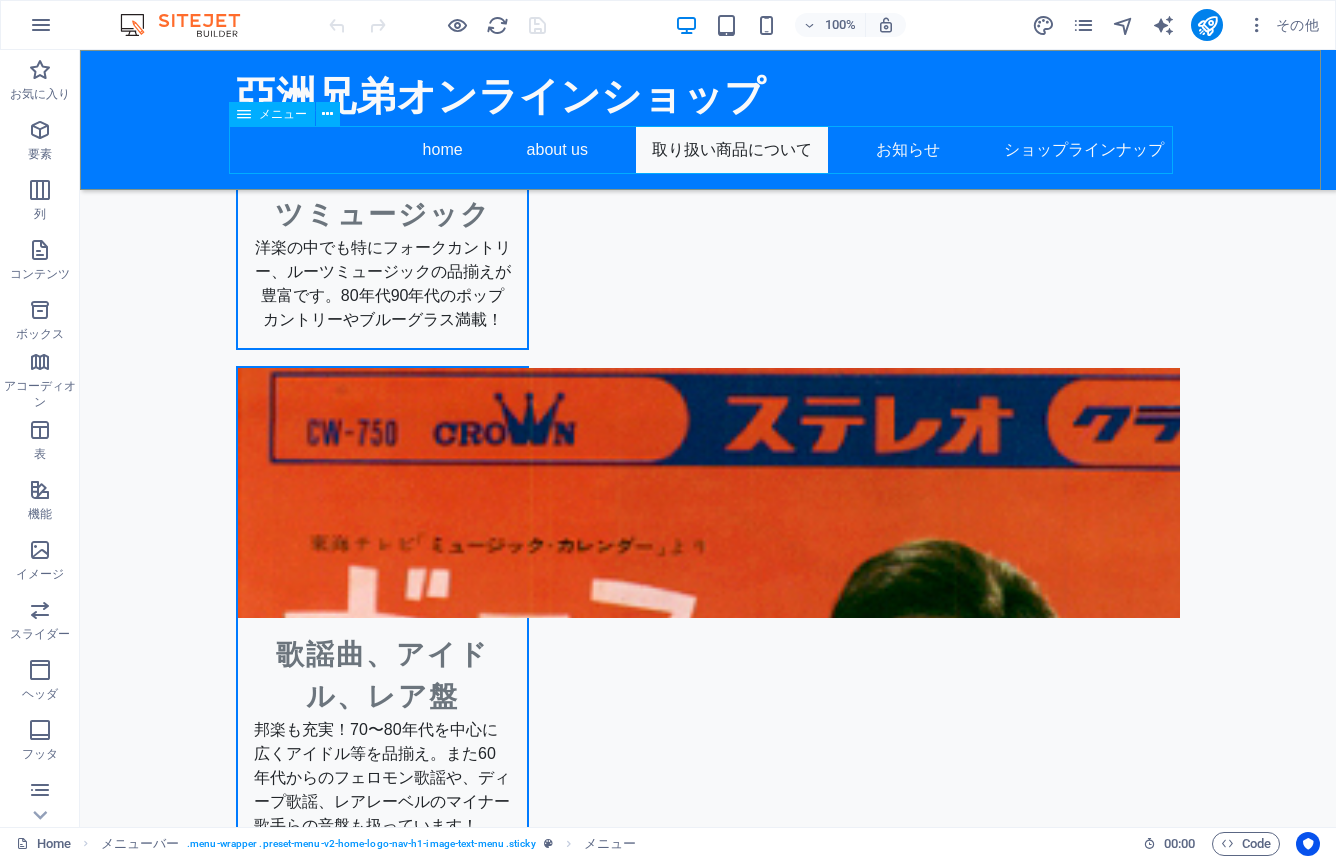 click on "home about us 取り扱い商品について お知らせ ショップラインナップ" at bounding box center [708, 150] 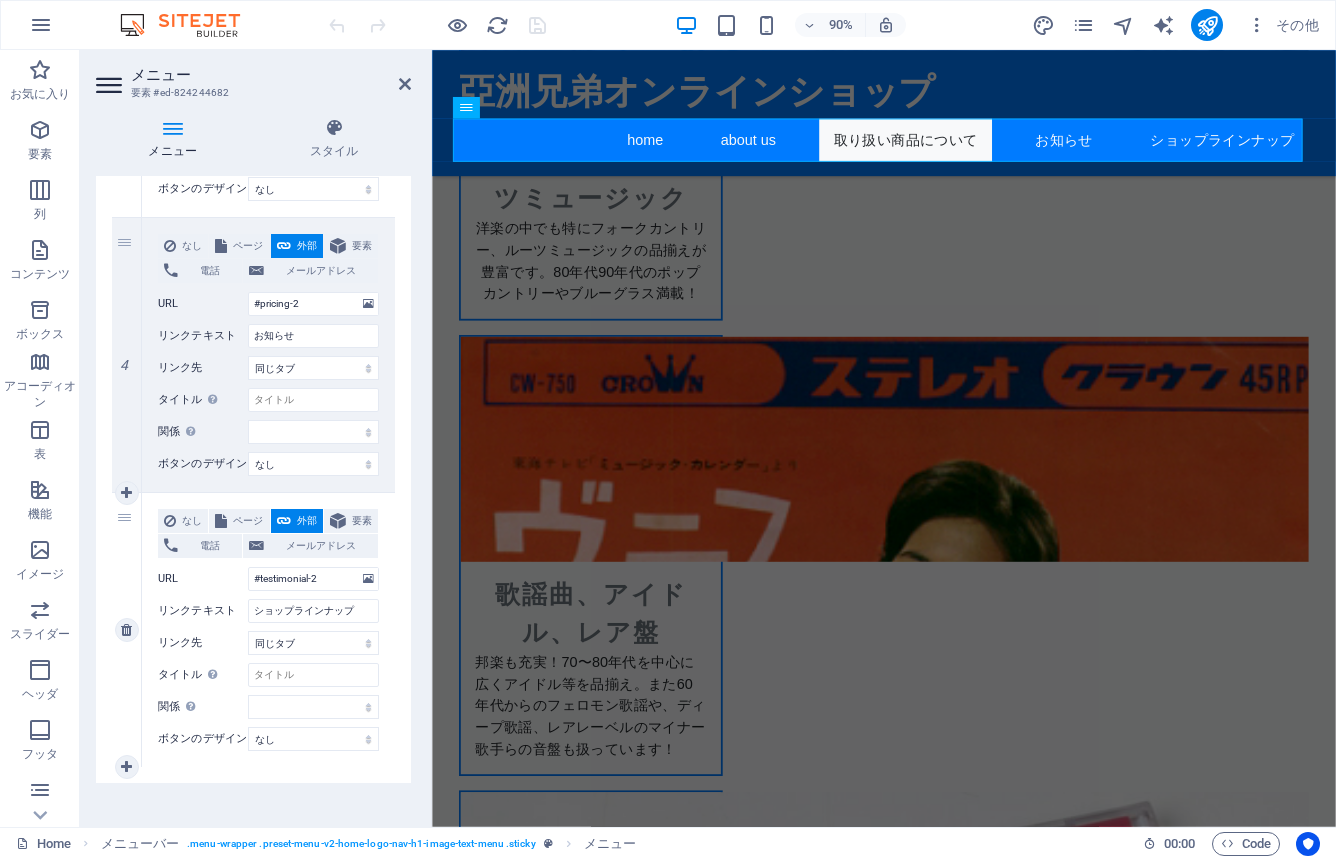 scroll, scrollTop: 985, scrollLeft: 0, axis: vertical 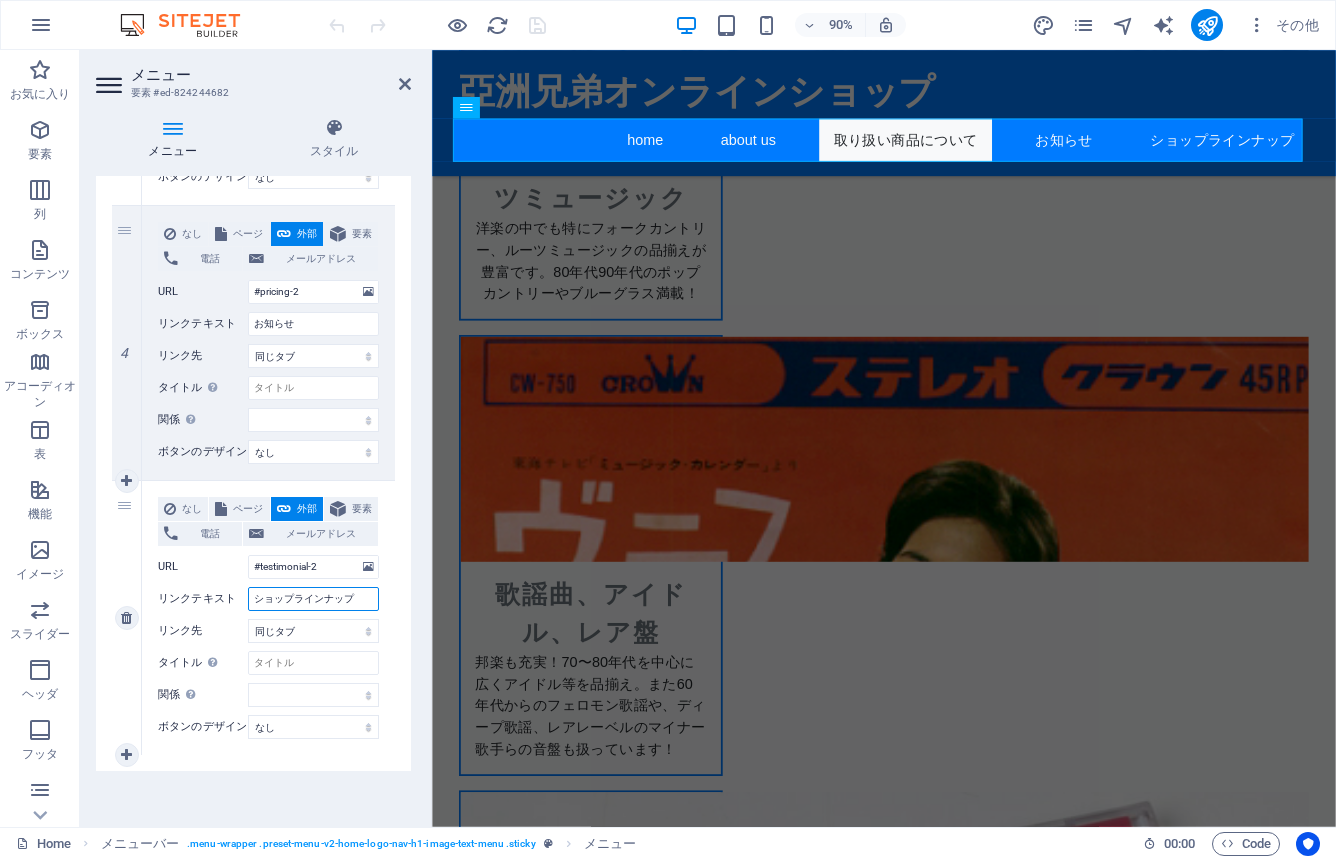 click on "ショップラインナップ" at bounding box center (313, 599) 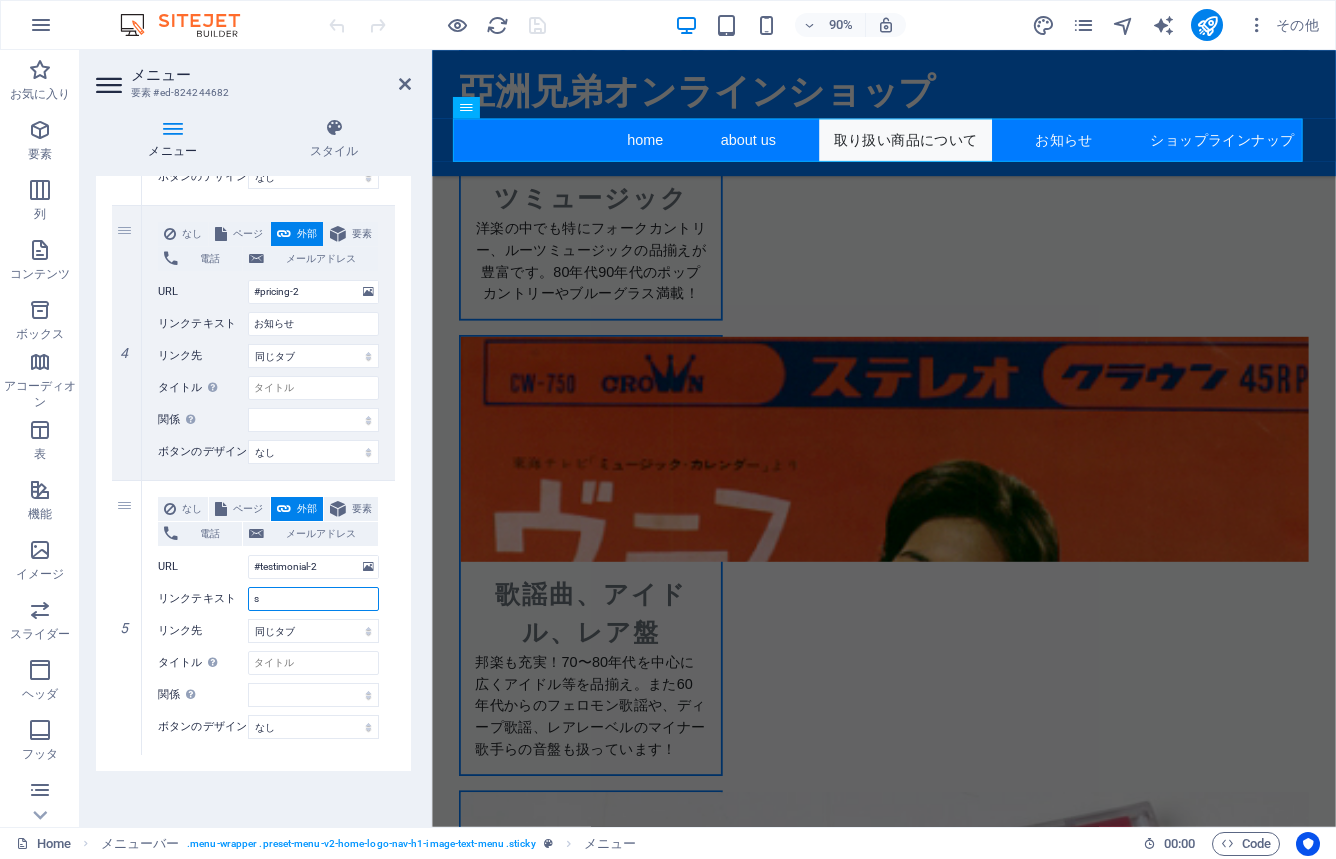 type on "sy" 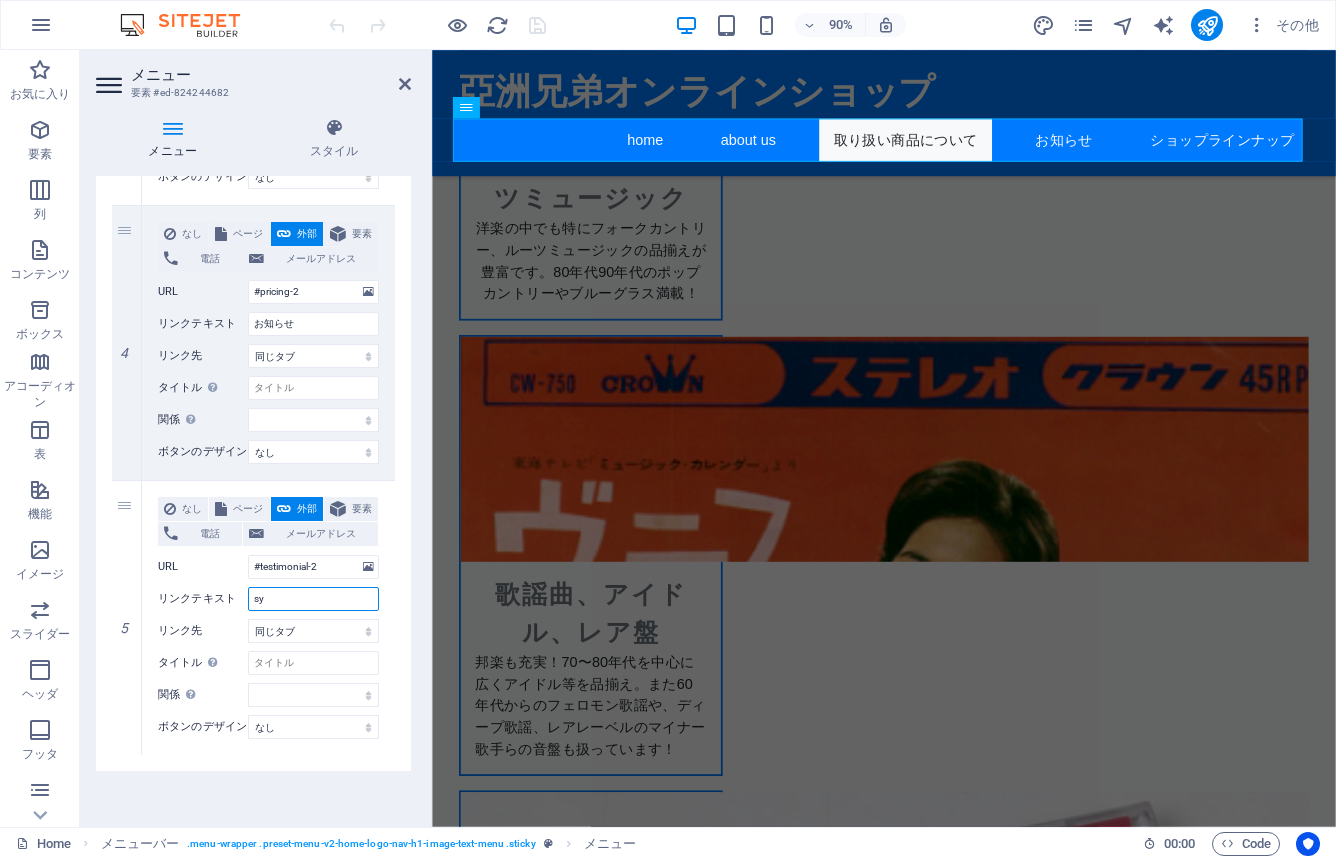 select 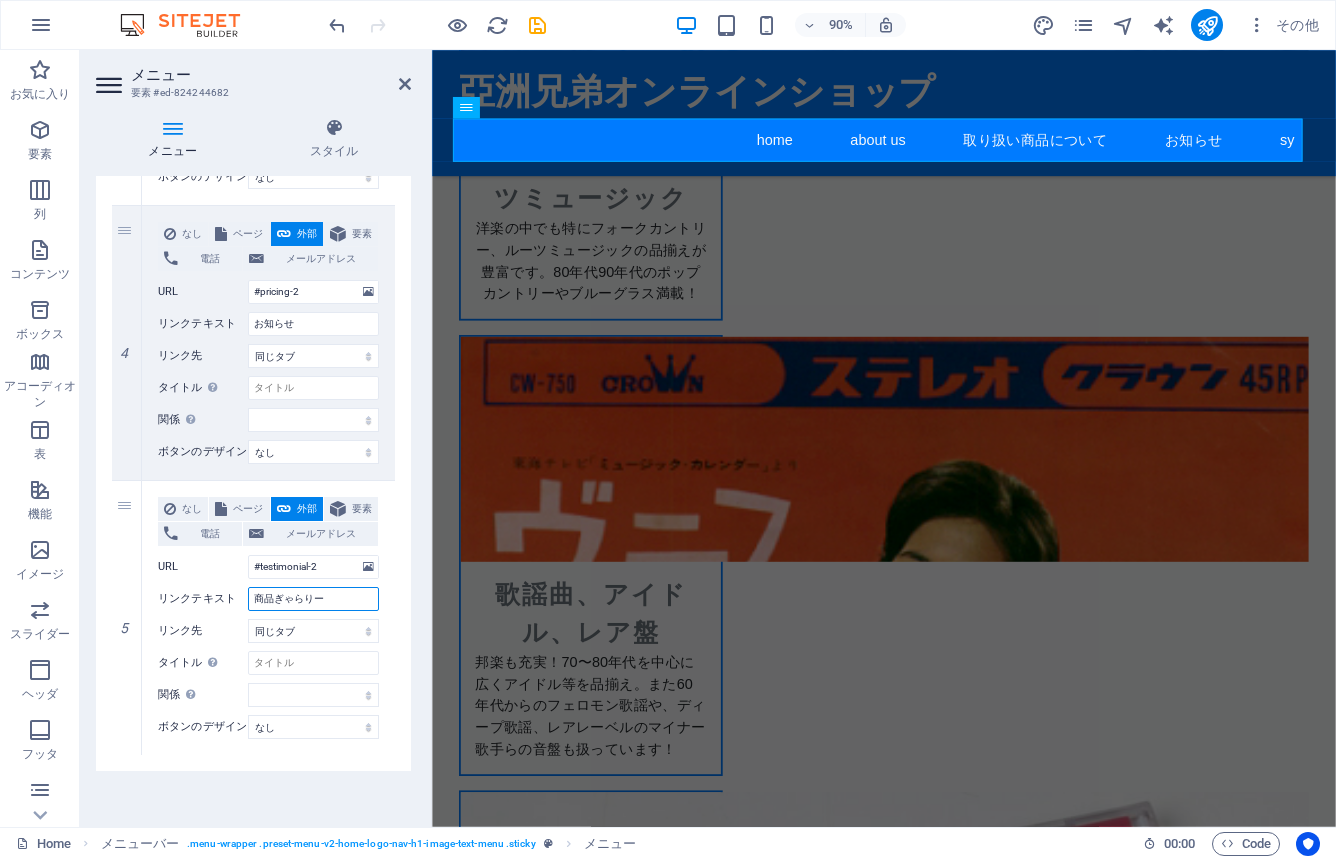 type on "商品ギャラリー" 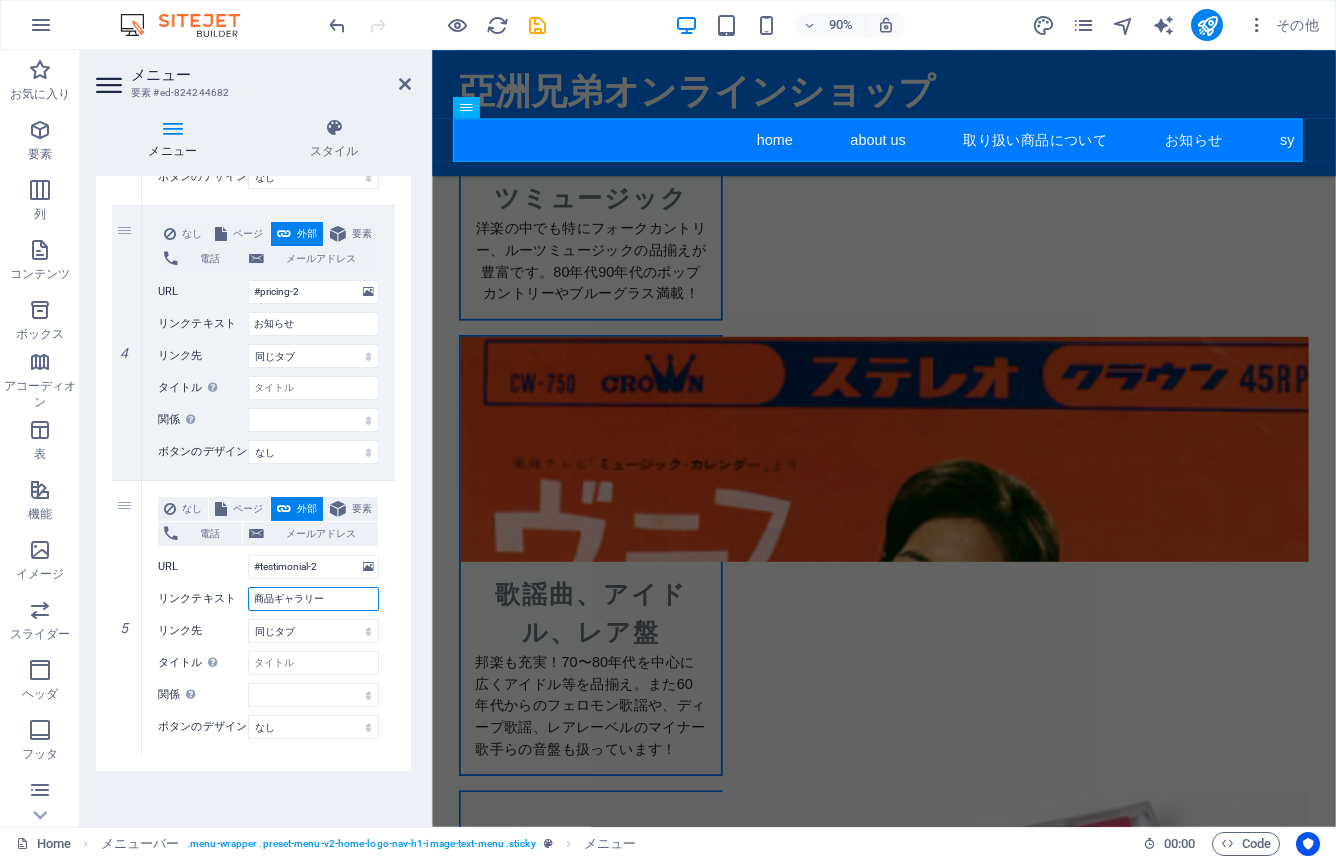 select 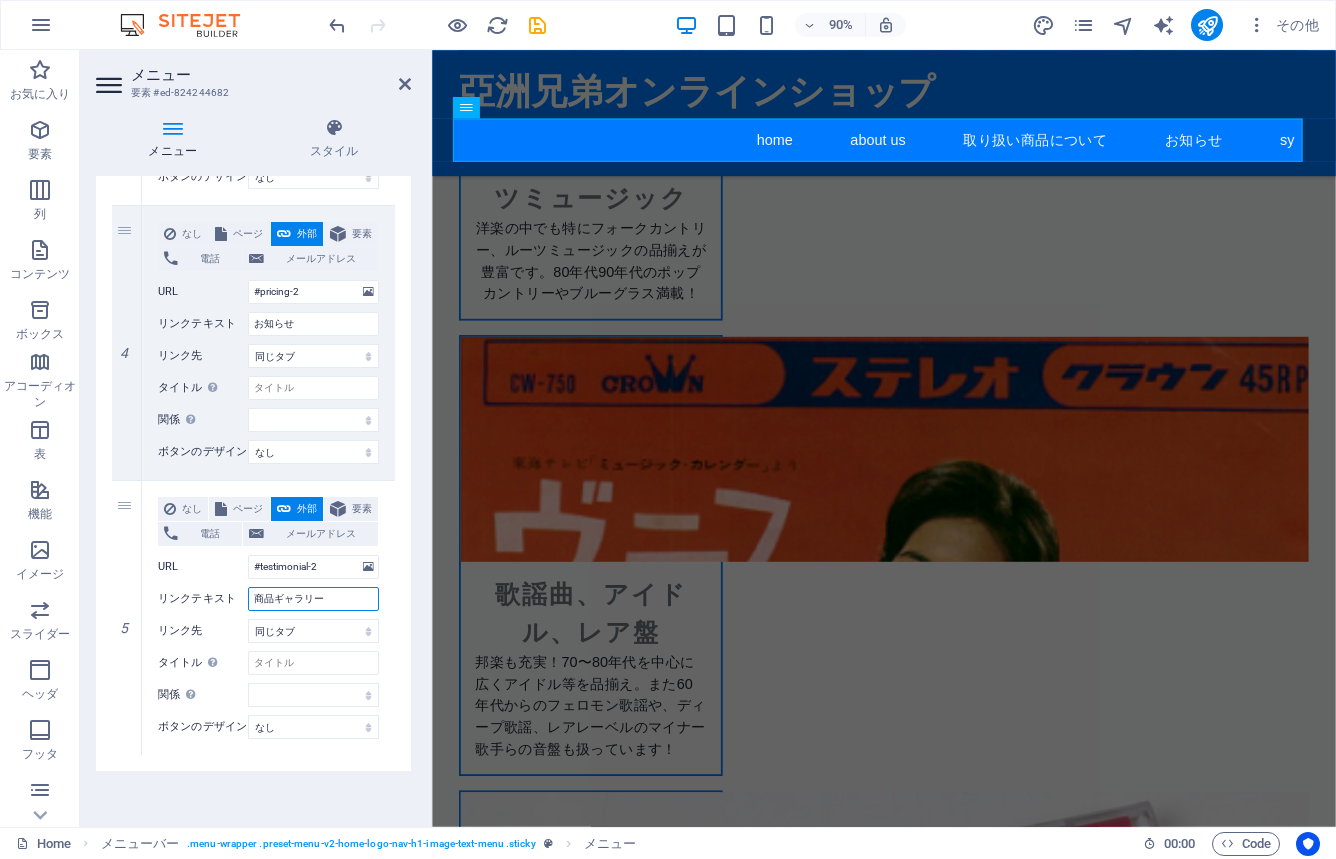 select 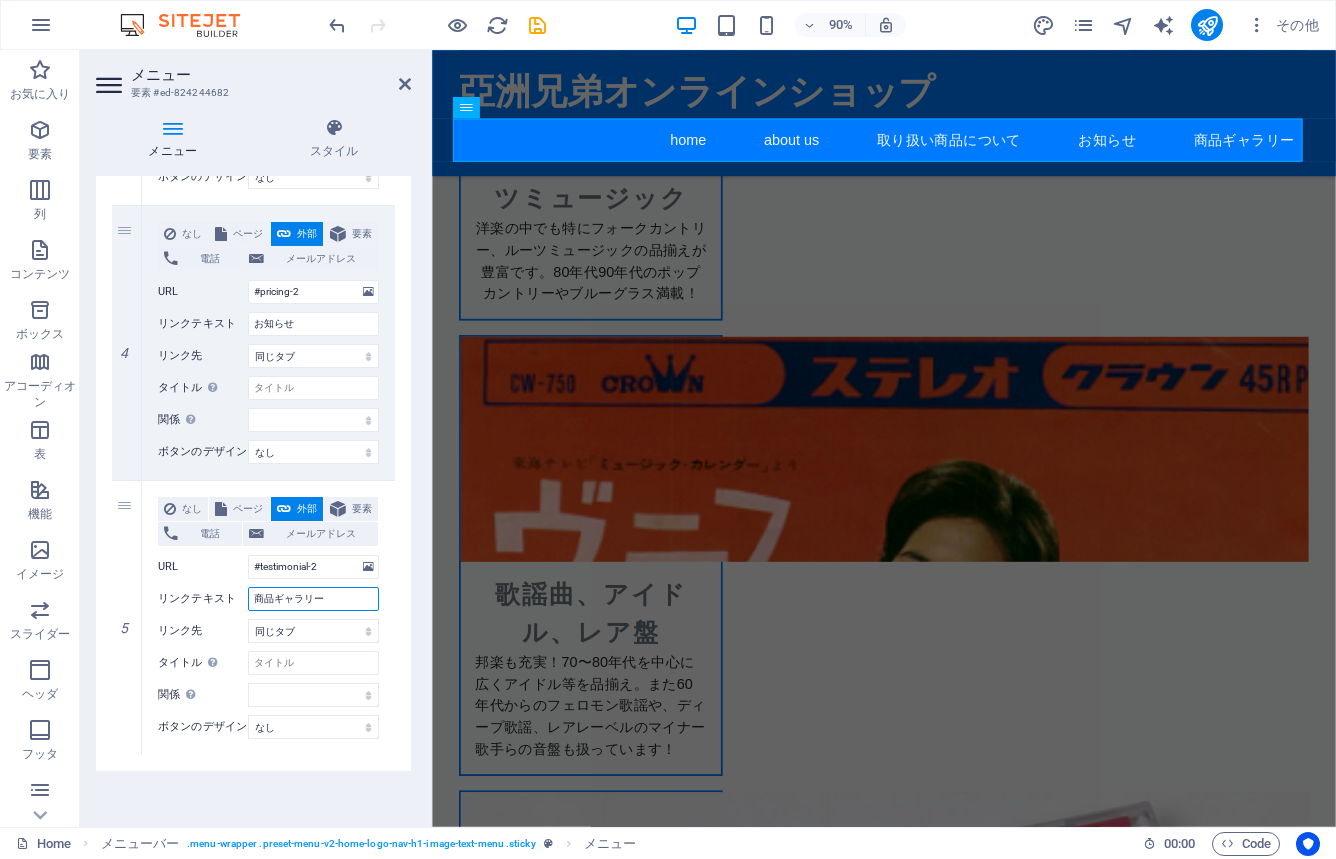 type on "商品ギャラリー" 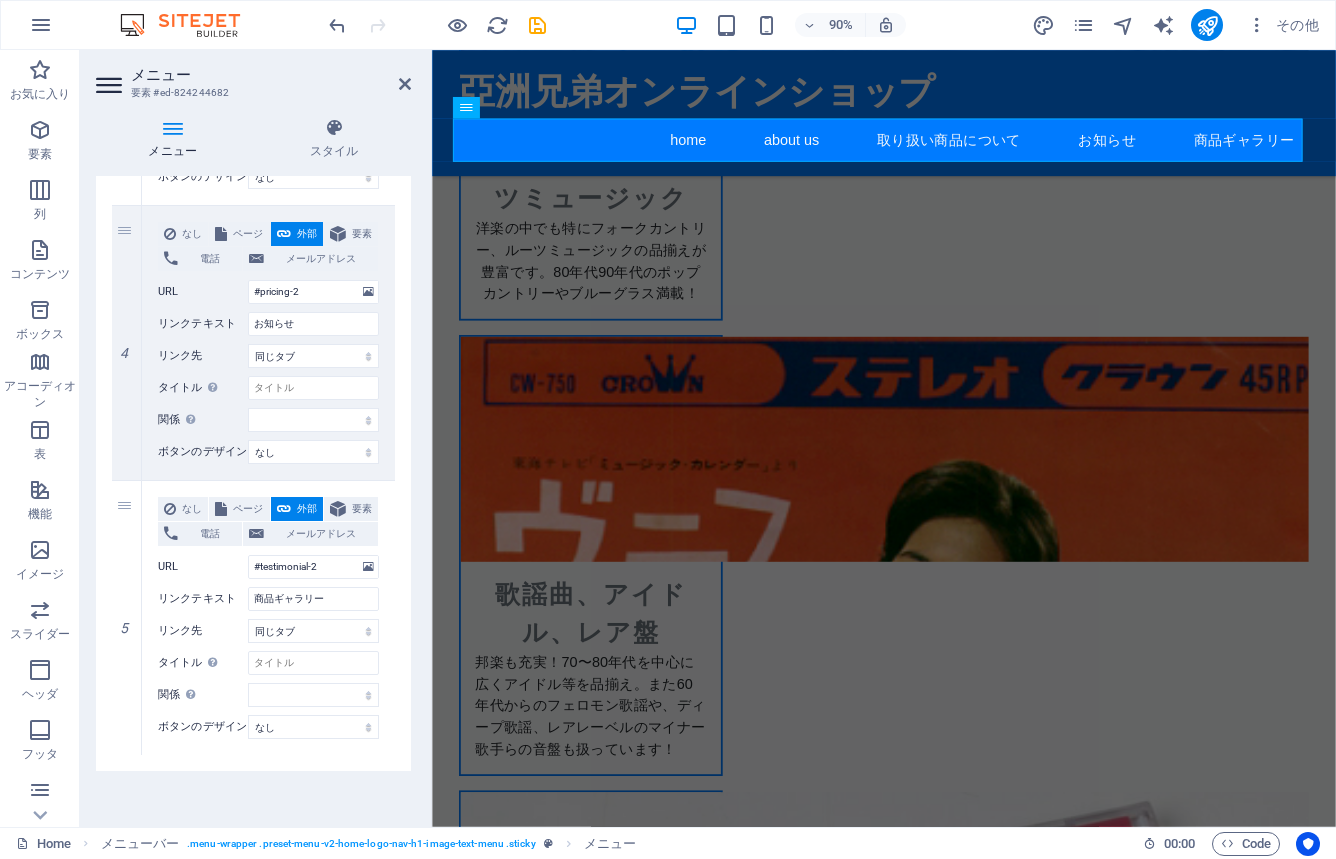 click on "1 なし ページ 外部 要素 電話 メールアドレス ページ Home Subpage Legal Notice Privacy 要素
URL #home-2 電話 メールアドレス リンクテキスト home リンク先 新規タブ 同じタブ オーバーレイ タイトル 追加リンクの説明。リンクテキストと同じにしないでください。タイトルは、要素の上にカーソルを動かしたときにヒントのテキストとしてよく表示されます。よくわからない場合は空のままにしてください。 関係 このリンクからリンク先への関係 を設定します。たとえば、値 "nofollow" は検索エンジンに対し、リンクを辿らないように指示します。空のまま残すことができます。 alternate 作成者 bookmark 外部 ヘルプ ライセンス 次へ nofollow noreferrer noopener 前へ 検索 タグ ボタンのデザイン なし デフォルト プライマリ セカンダリ 2 なし ページ 外部 要素 3" at bounding box center [253, 68] 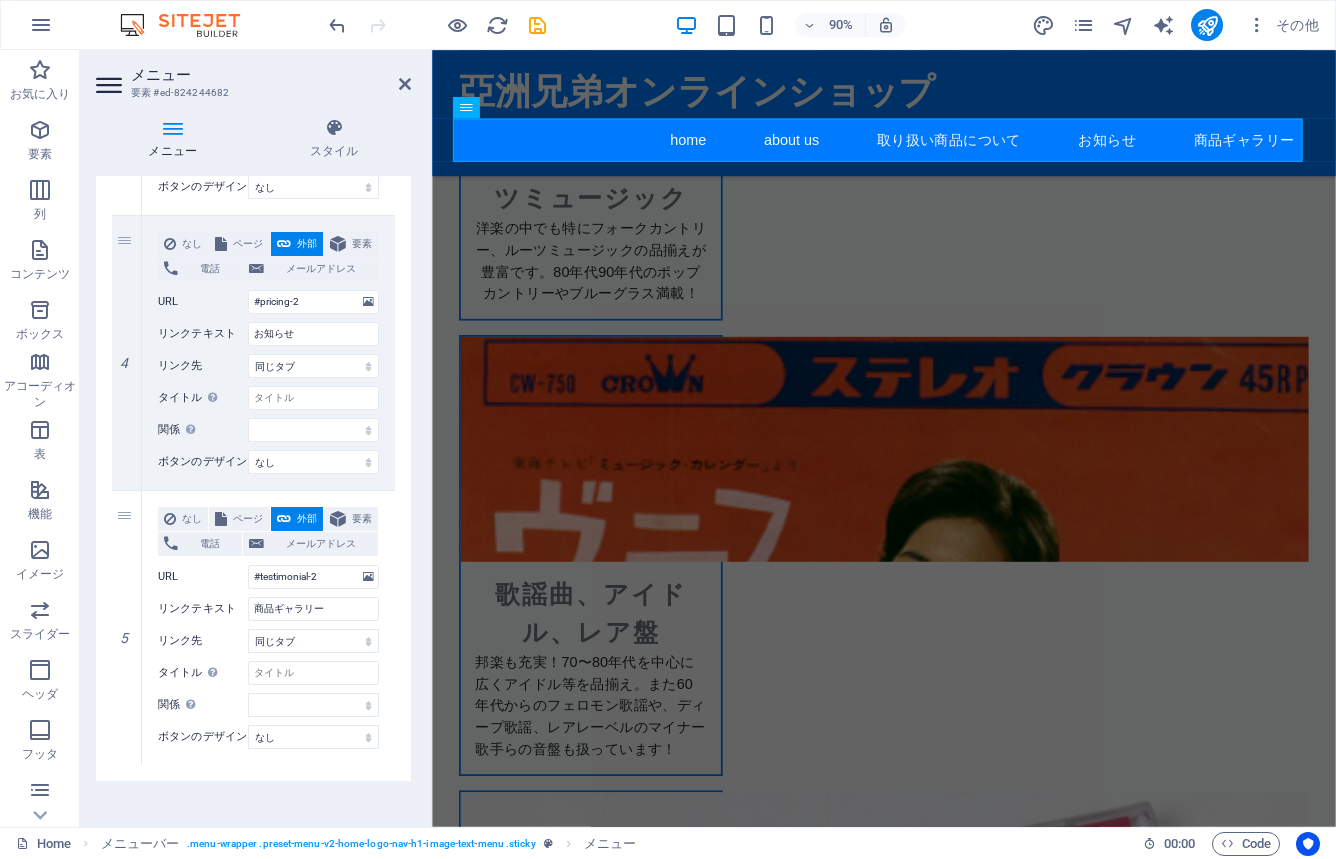 scroll, scrollTop: 976, scrollLeft: 0, axis: vertical 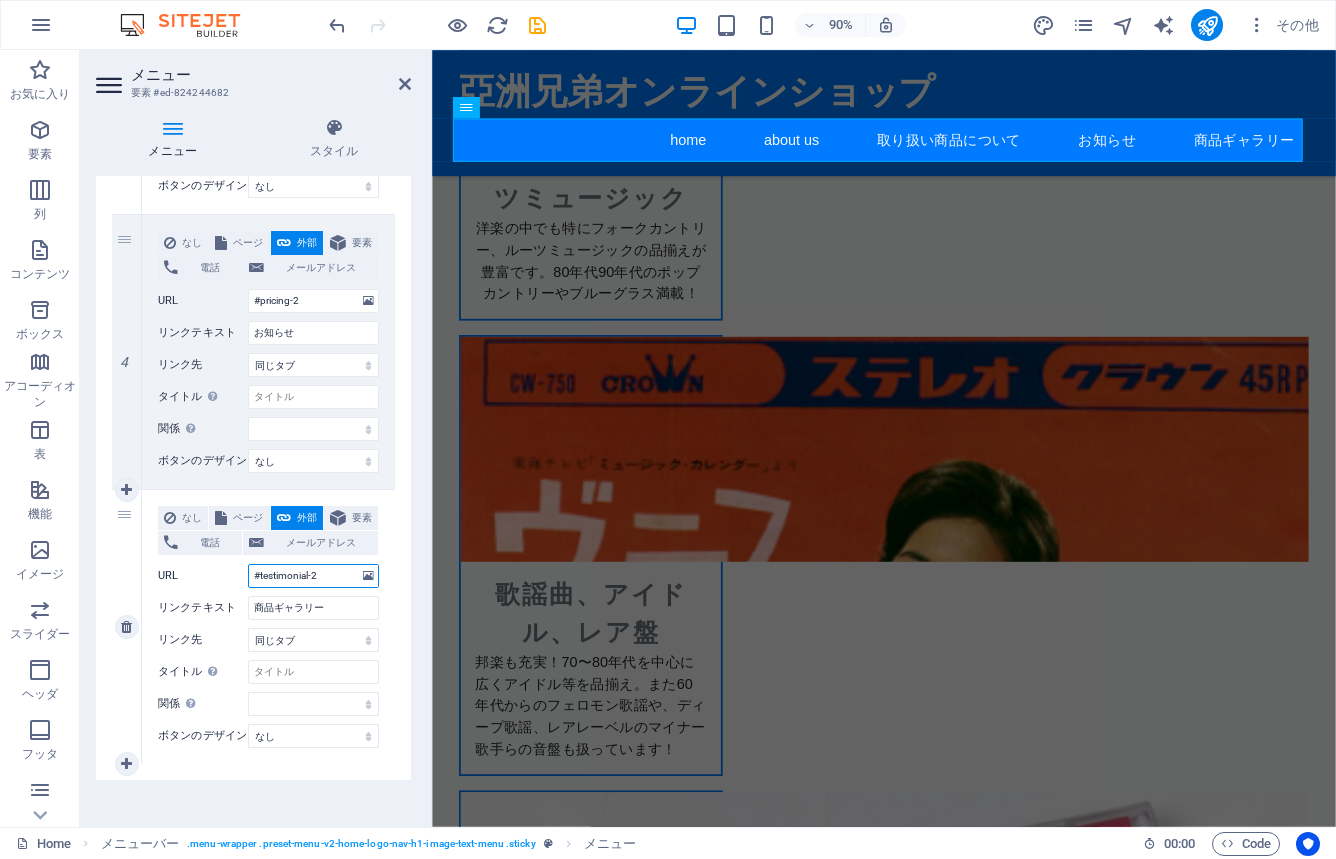 click on "#testimonial-2" at bounding box center [313, 576] 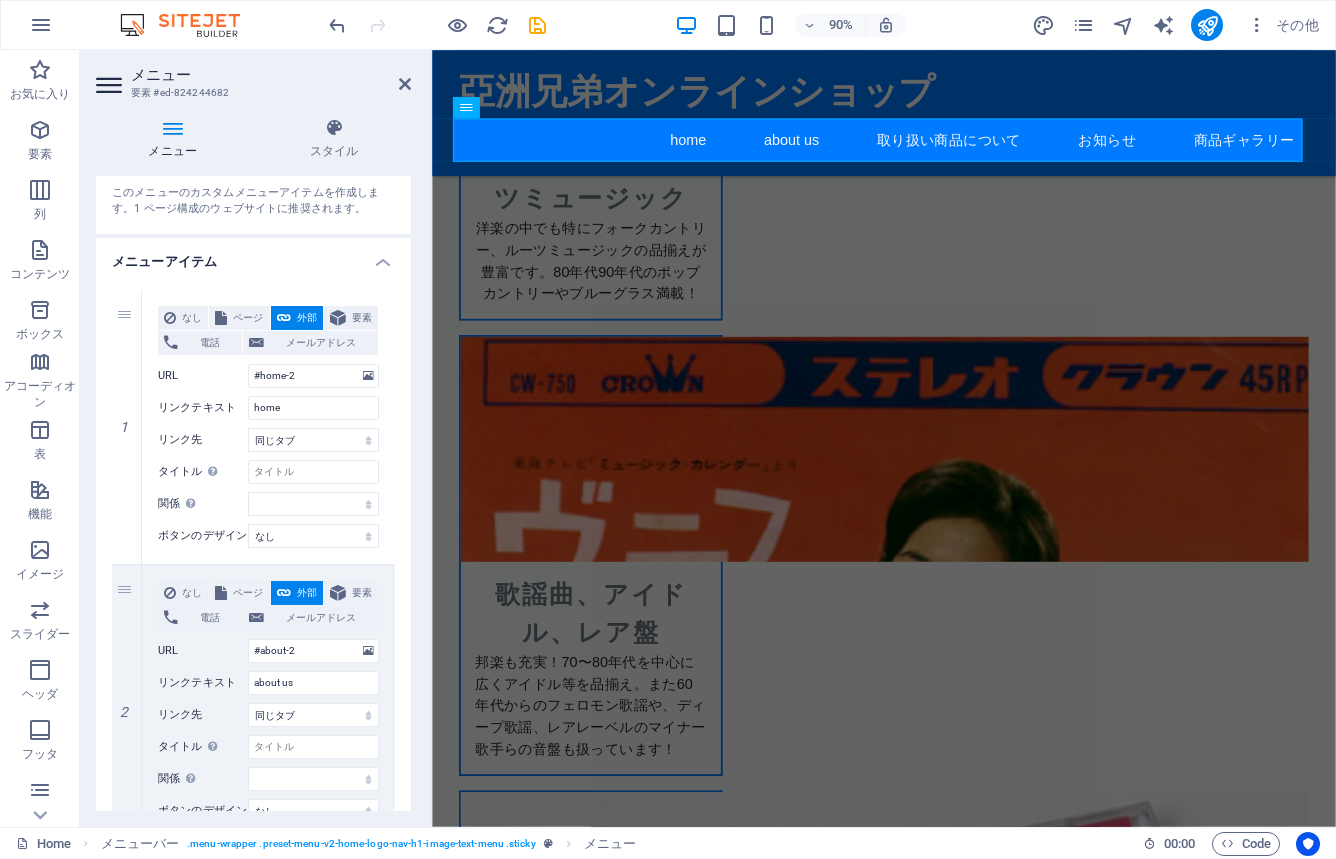 scroll, scrollTop: 0, scrollLeft: 0, axis: both 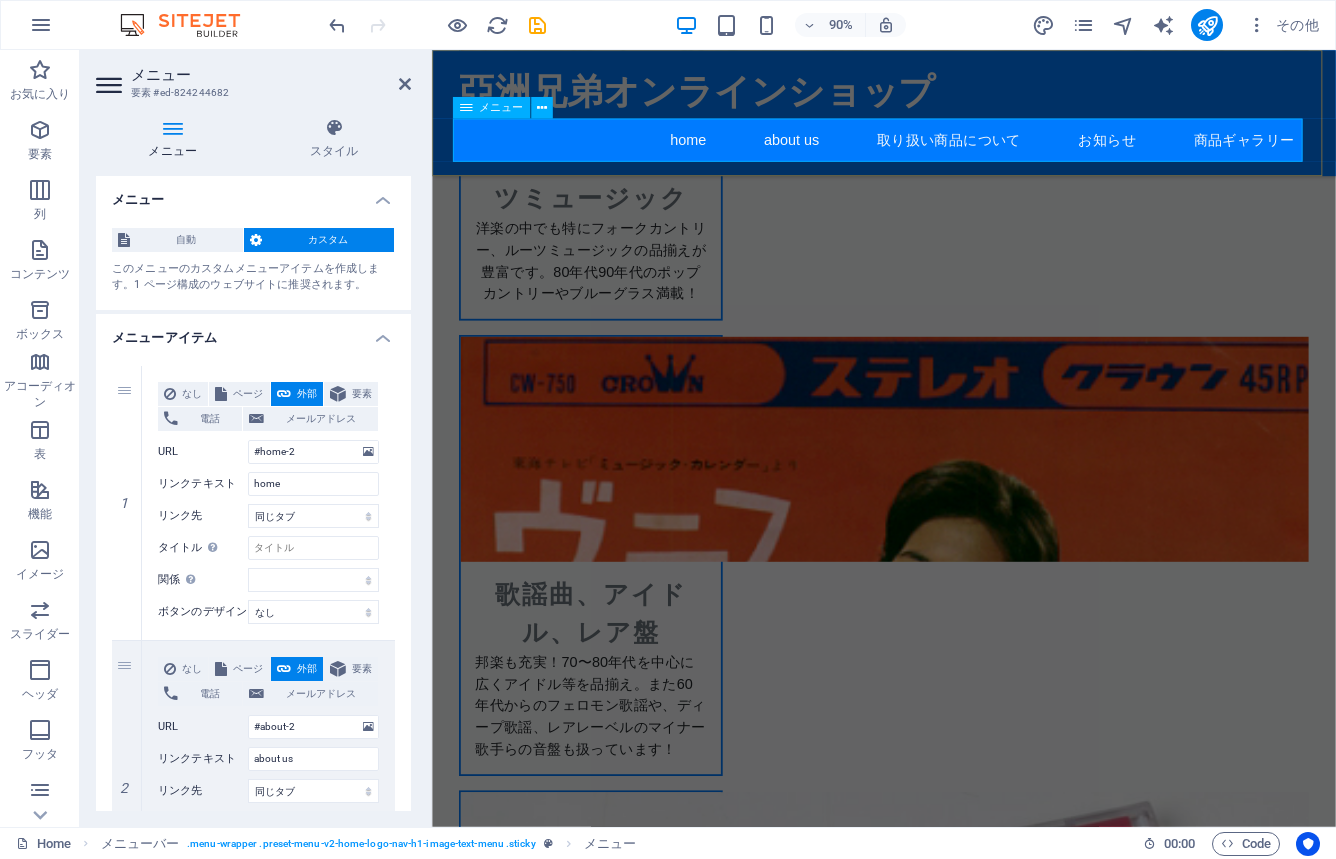 click on "メニュー" at bounding box center (500, 107) 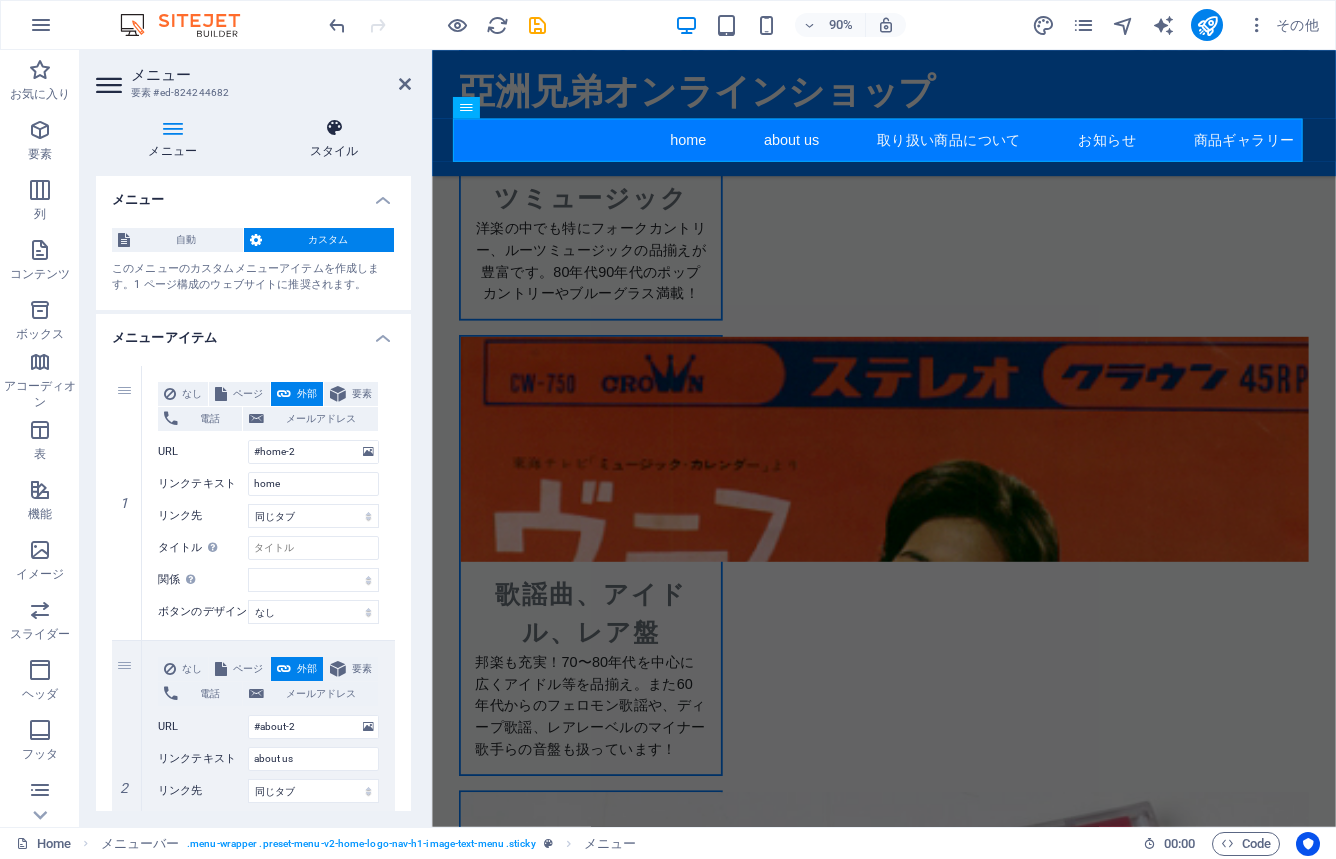 click at bounding box center (335, 128) 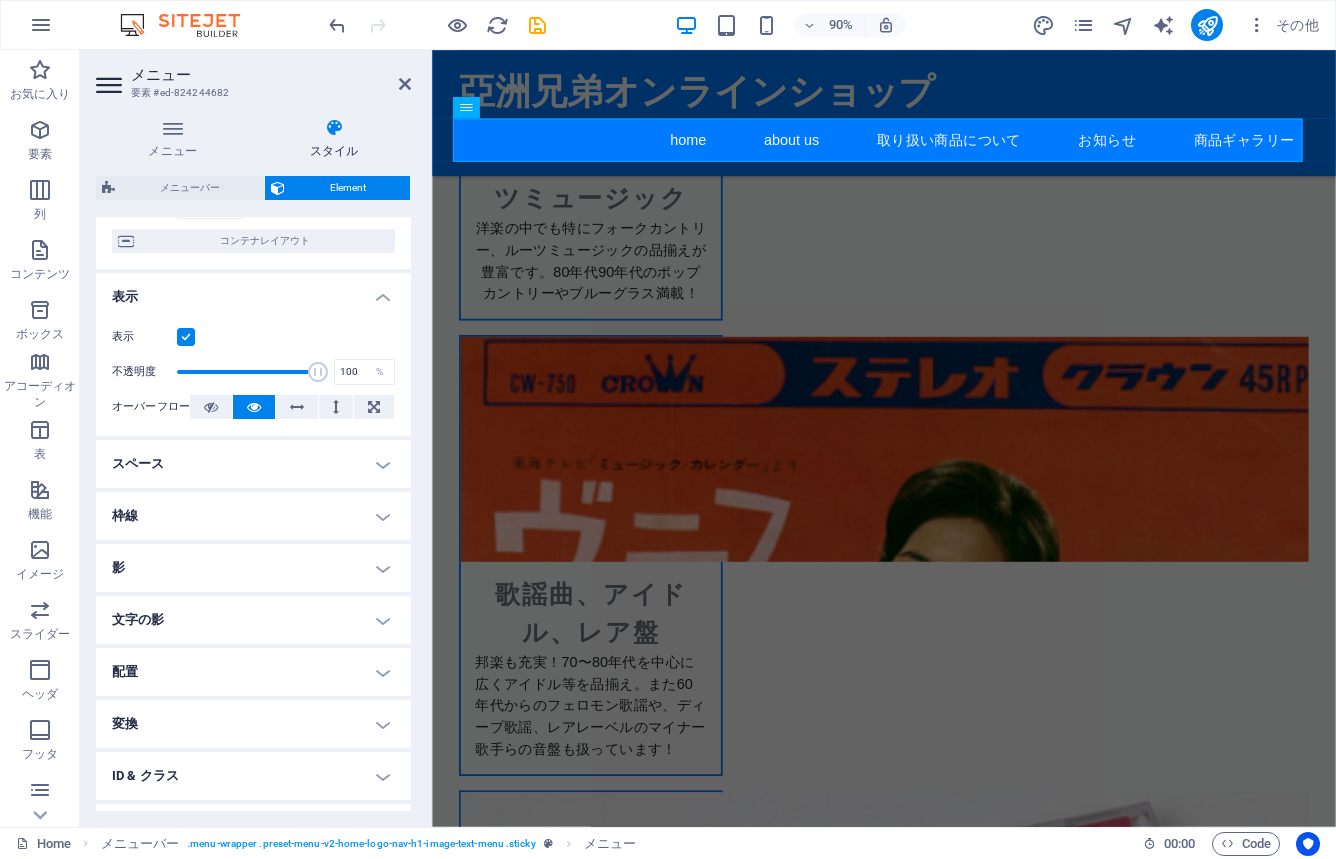 scroll, scrollTop: 268, scrollLeft: 0, axis: vertical 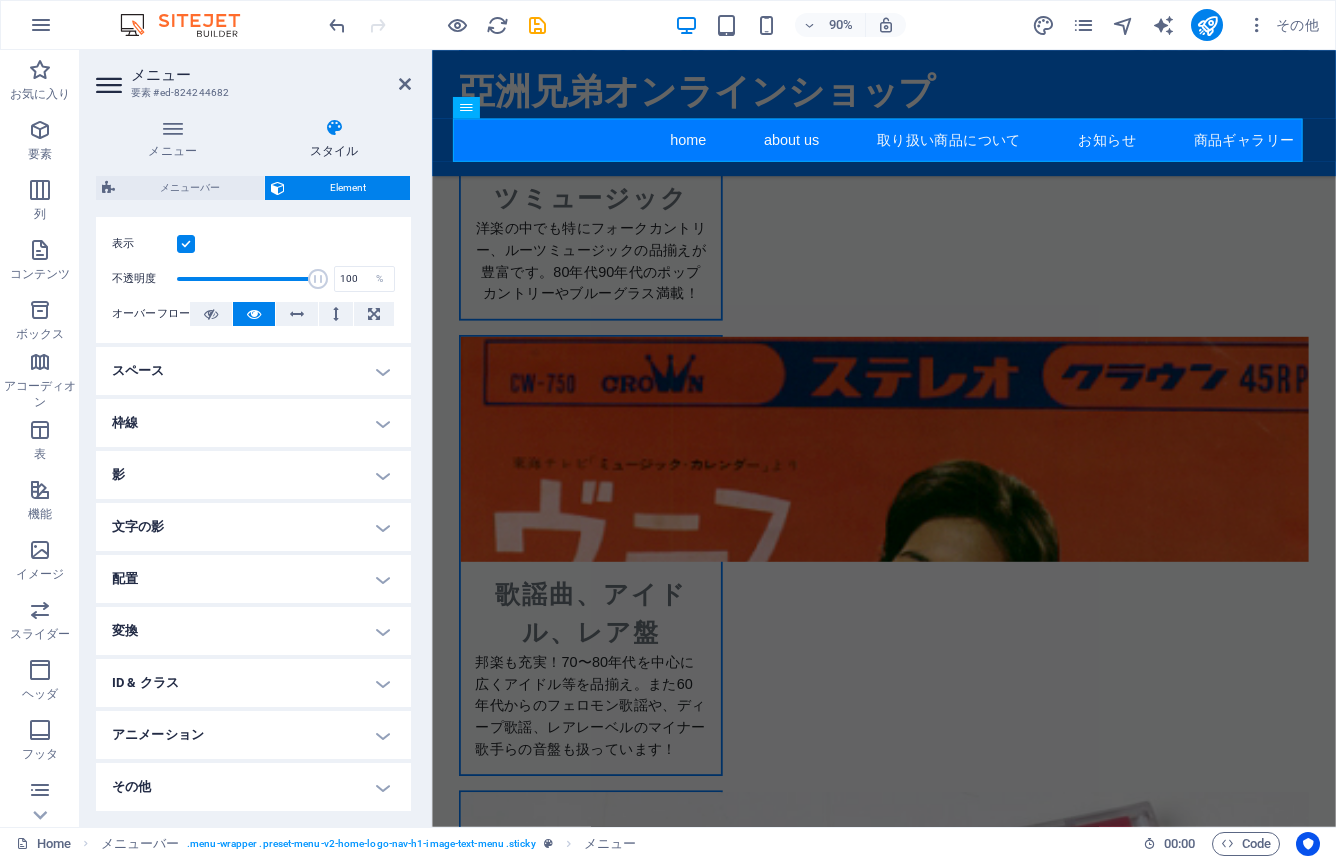 click on "ID & クラス" at bounding box center (253, 683) 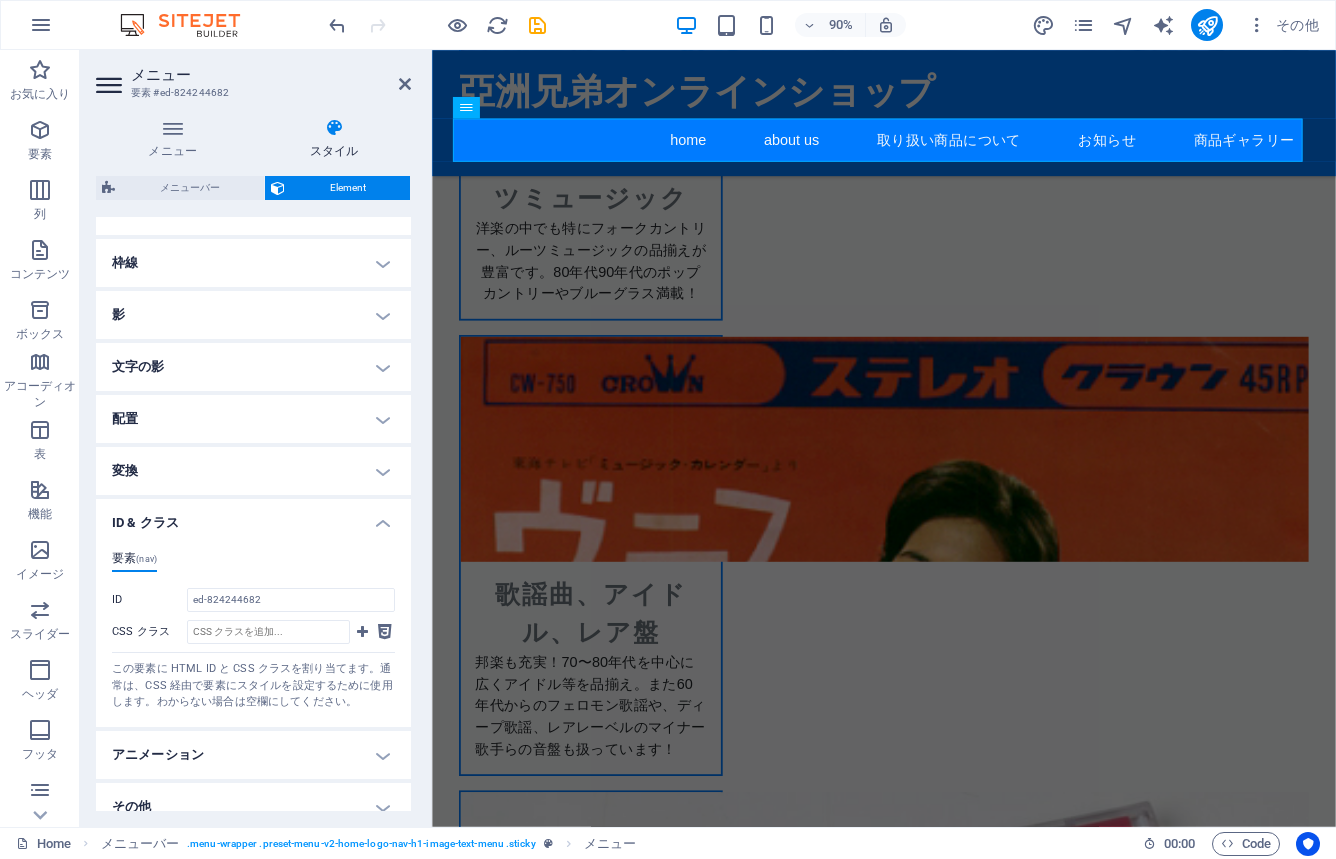 scroll, scrollTop: 432, scrollLeft: 0, axis: vertical 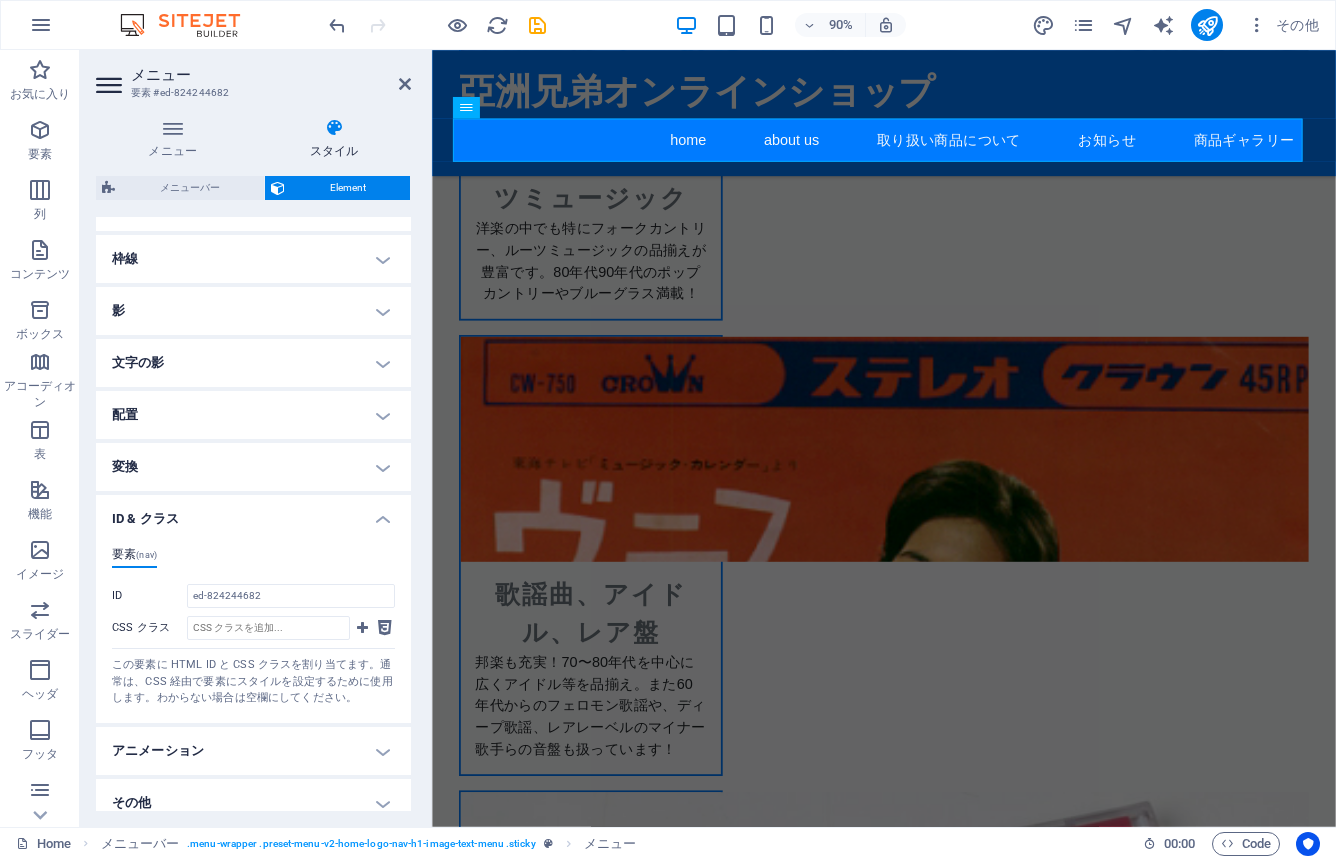 click on "ID & クラス" at bounding box center (253, 513) 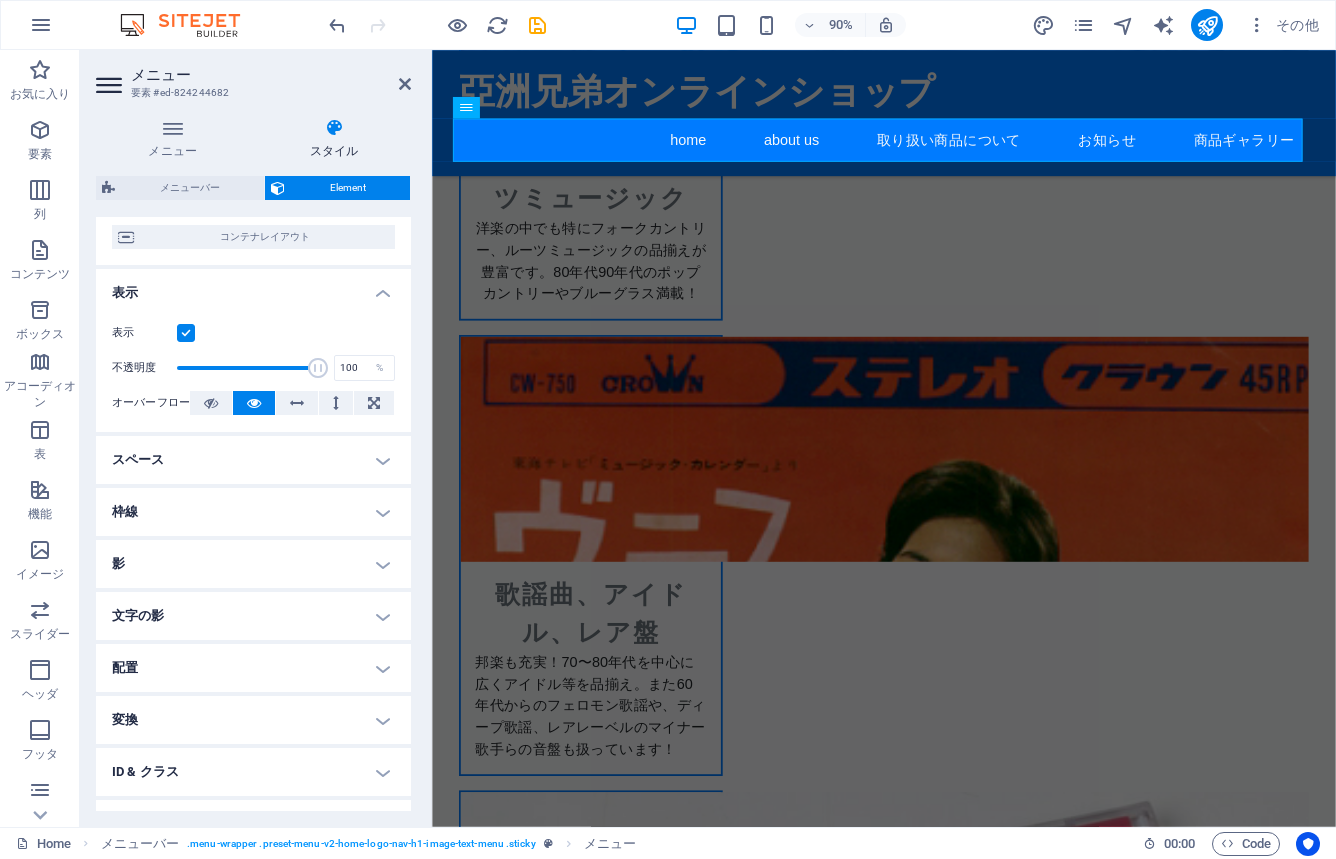 scroll, scrollTop: 0, scrollLeft: 0, axis: both 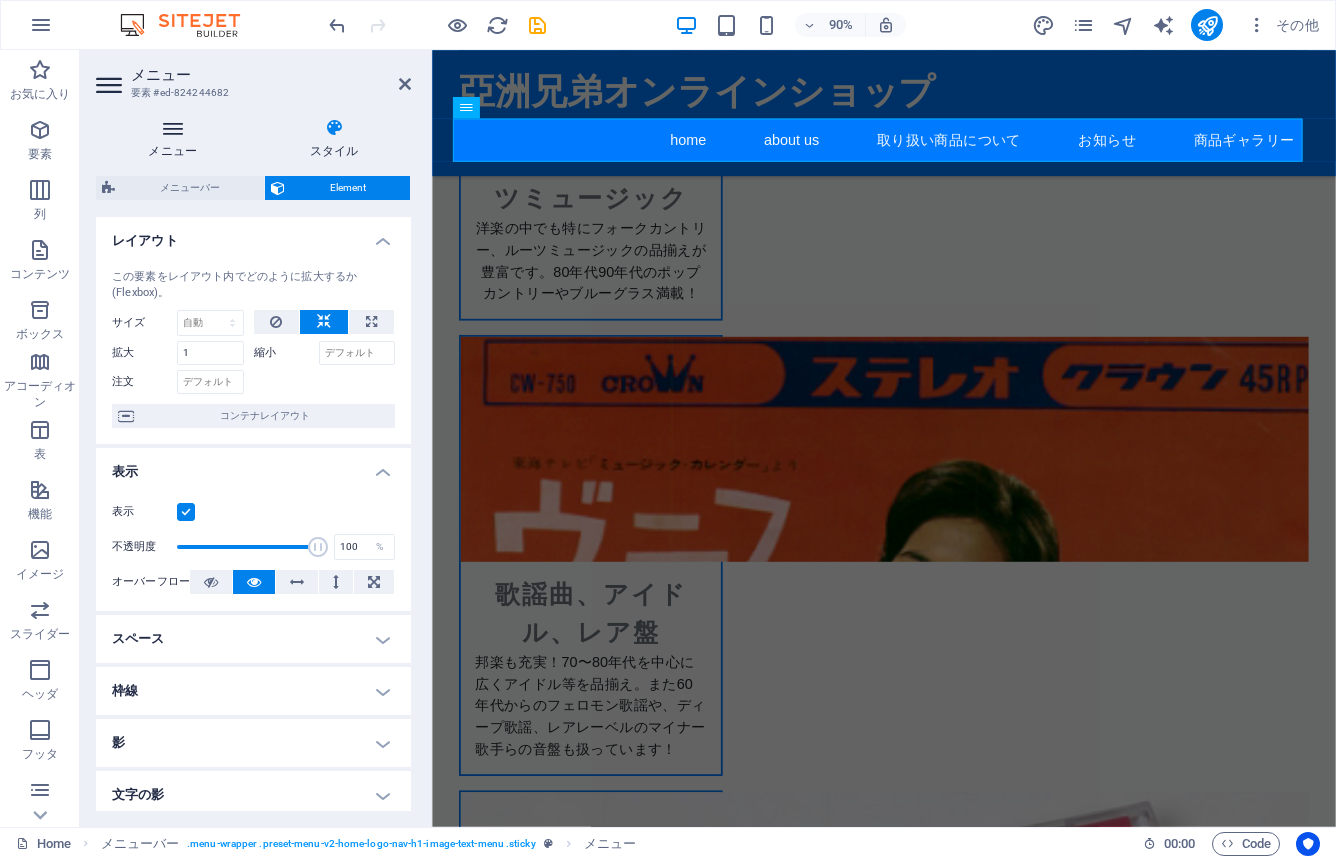 click at bounding box center (173, 128) 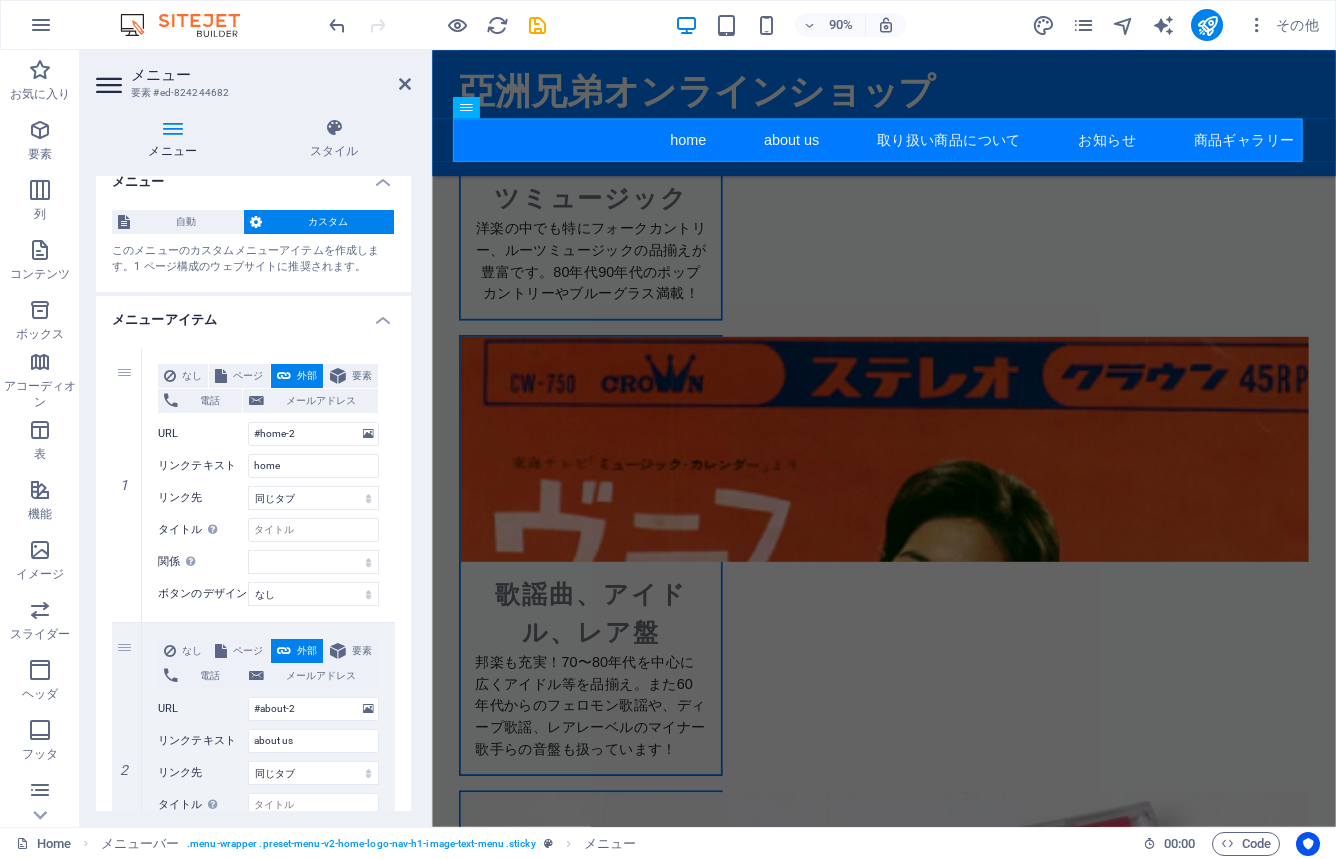 scroll, scrollTop: 172, scrollLeft: 0, axis: vertical 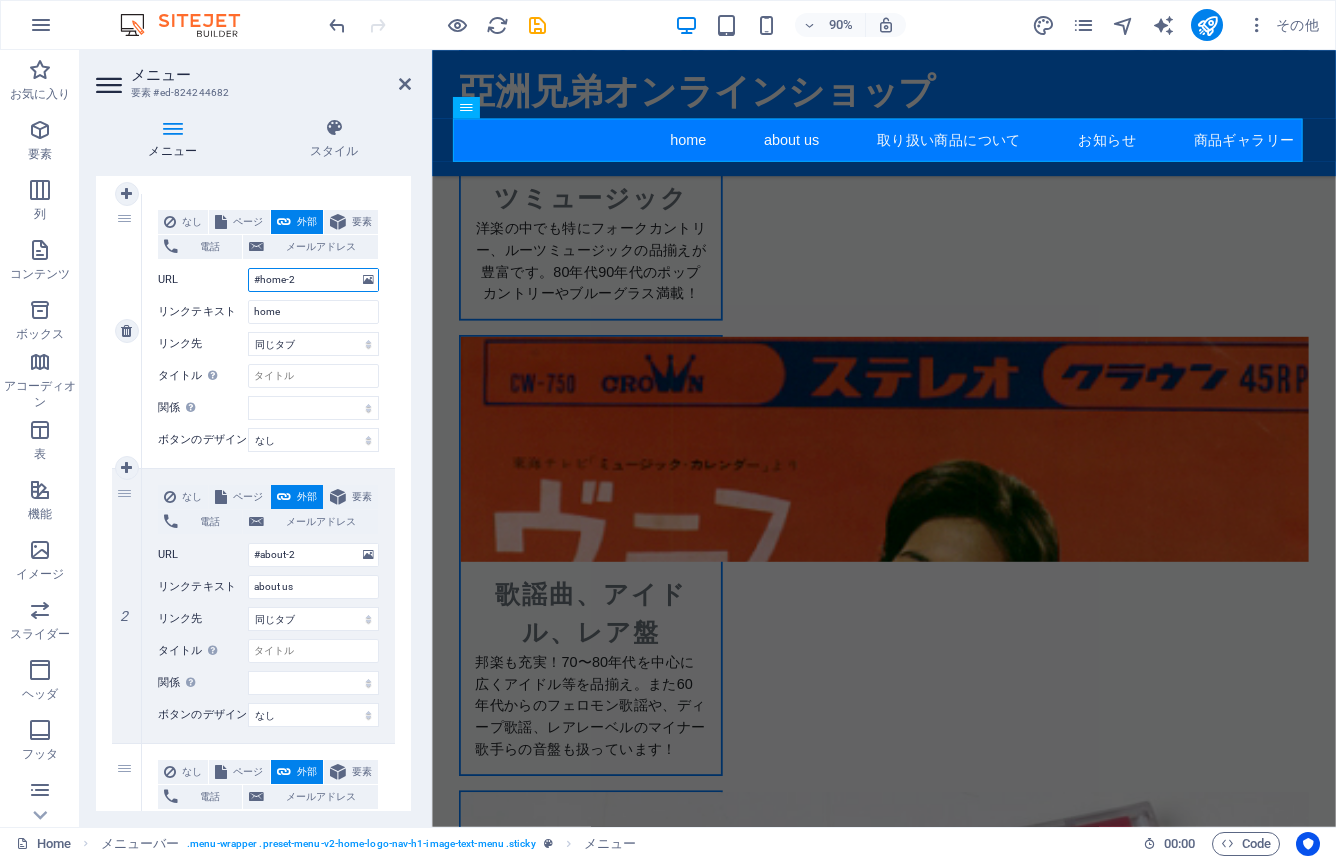 click on "#home-2" at bounding box center [313, 280] 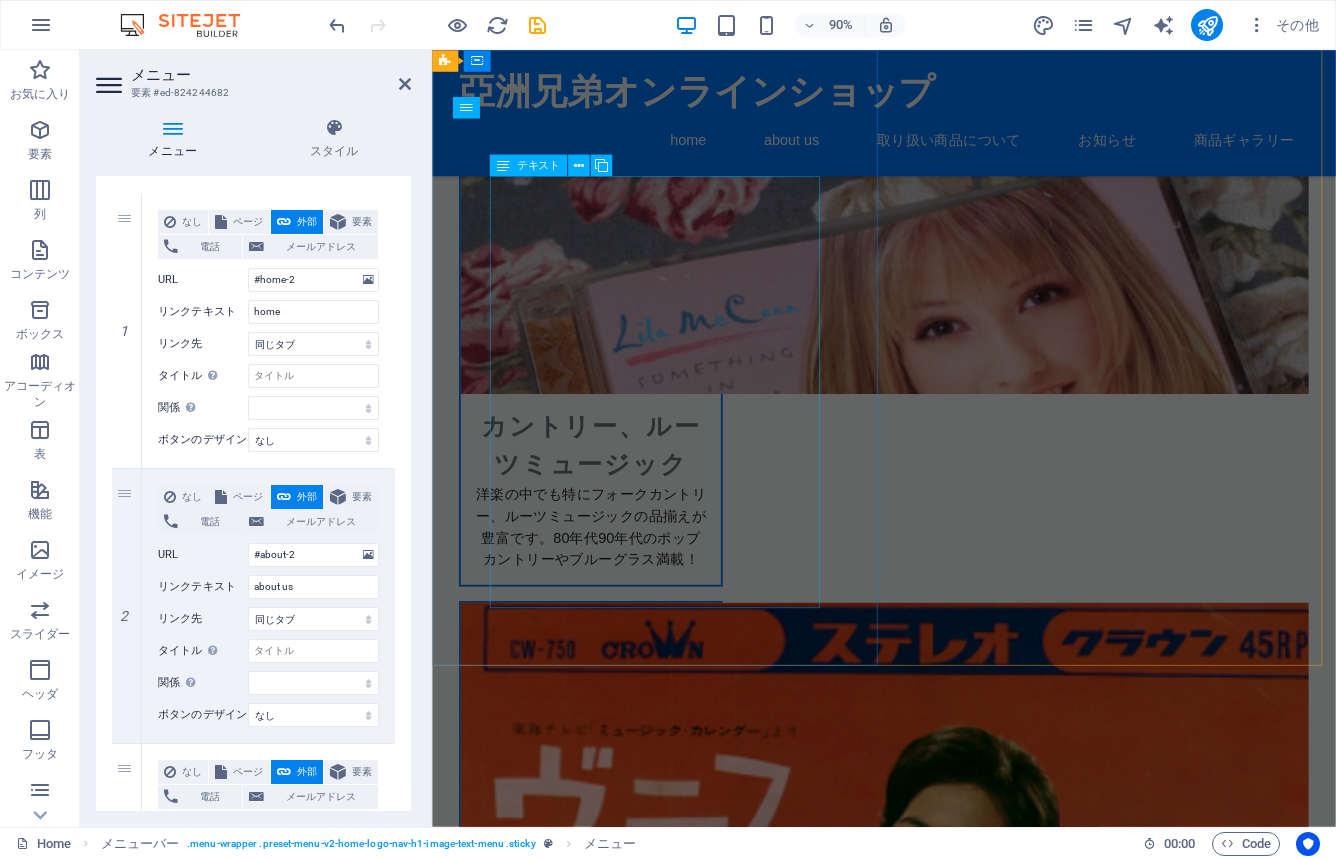 scroll, scrollTop: 1372, scrollLeft: 0, axis: vertical 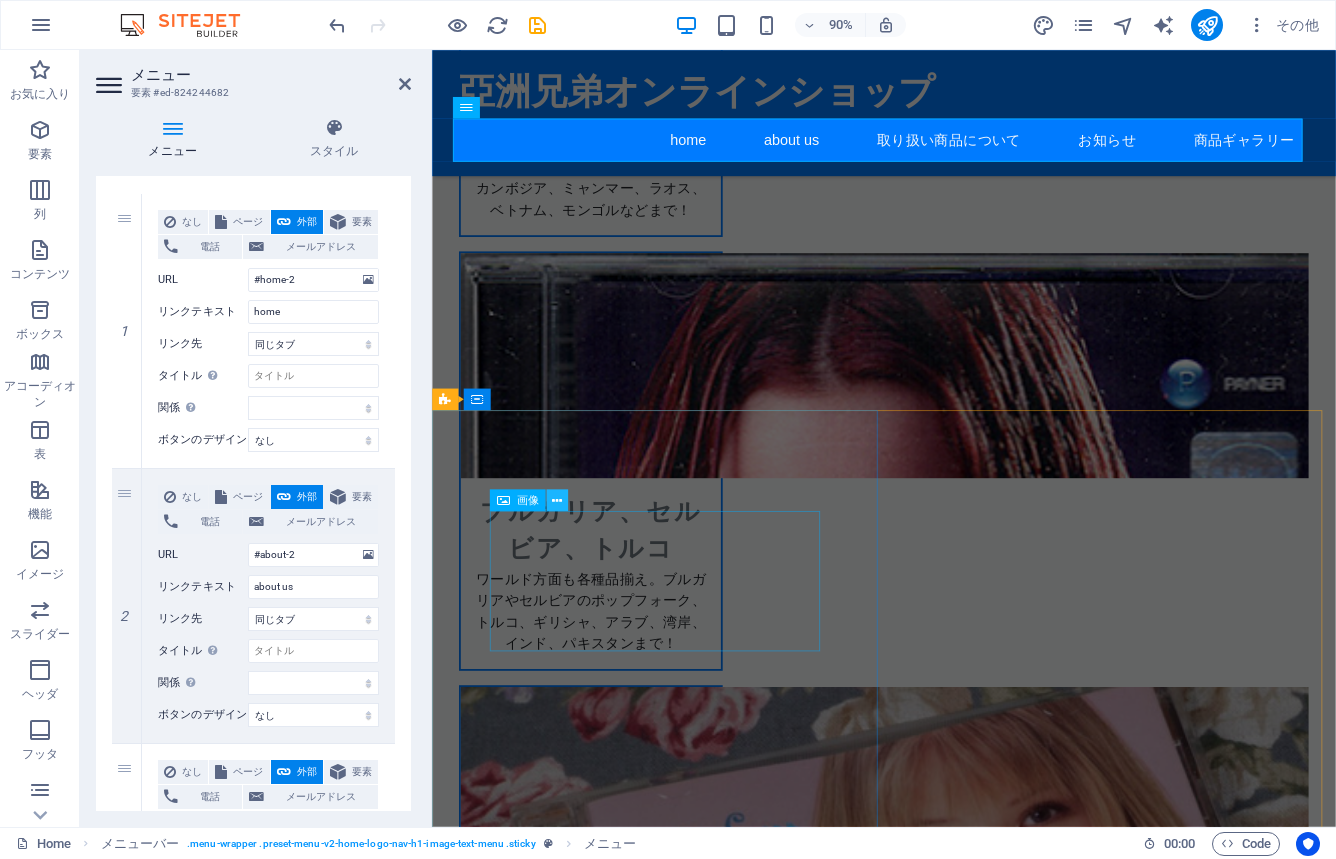 click at bounding box center (557, 500) 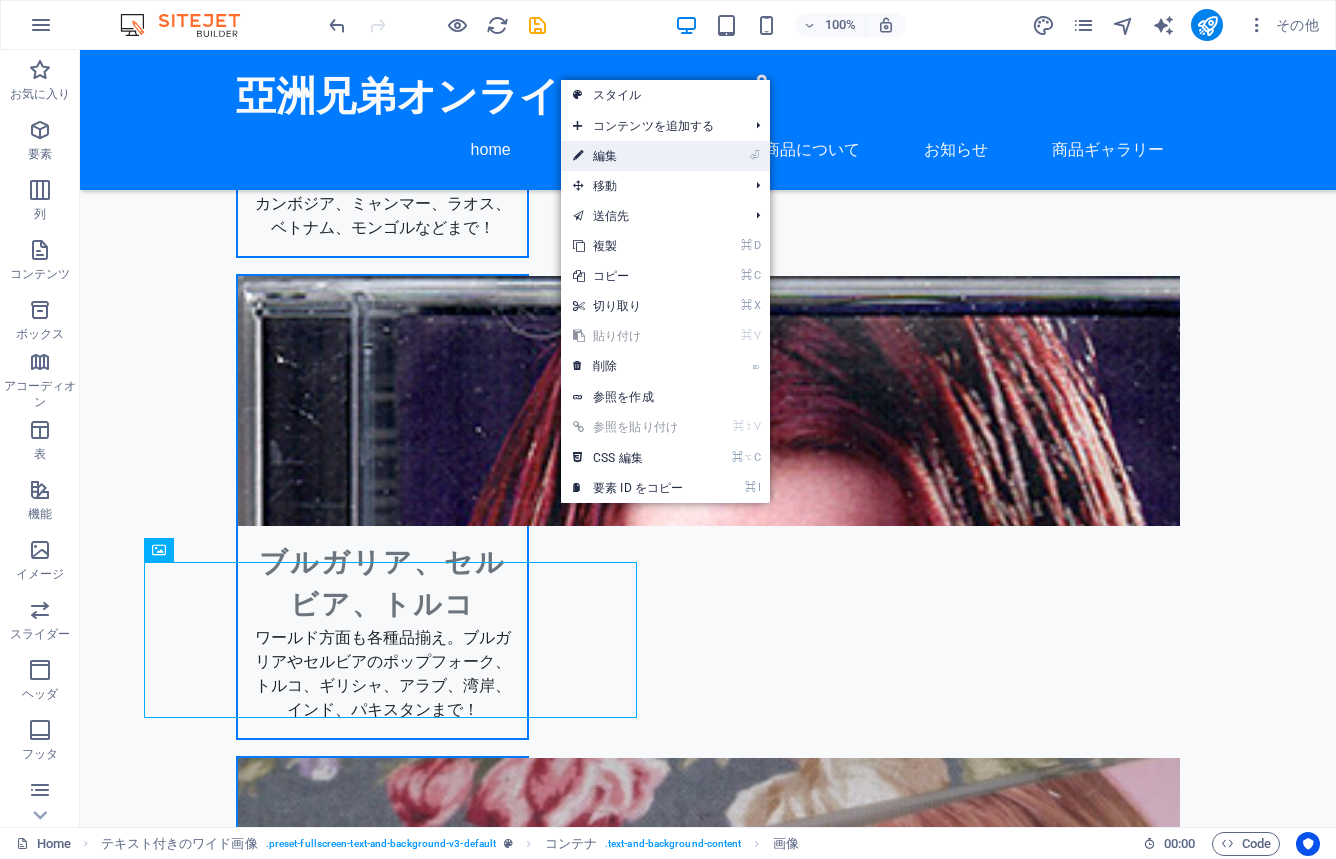 click on "⏎  編集" at bounding box center [628, 156] 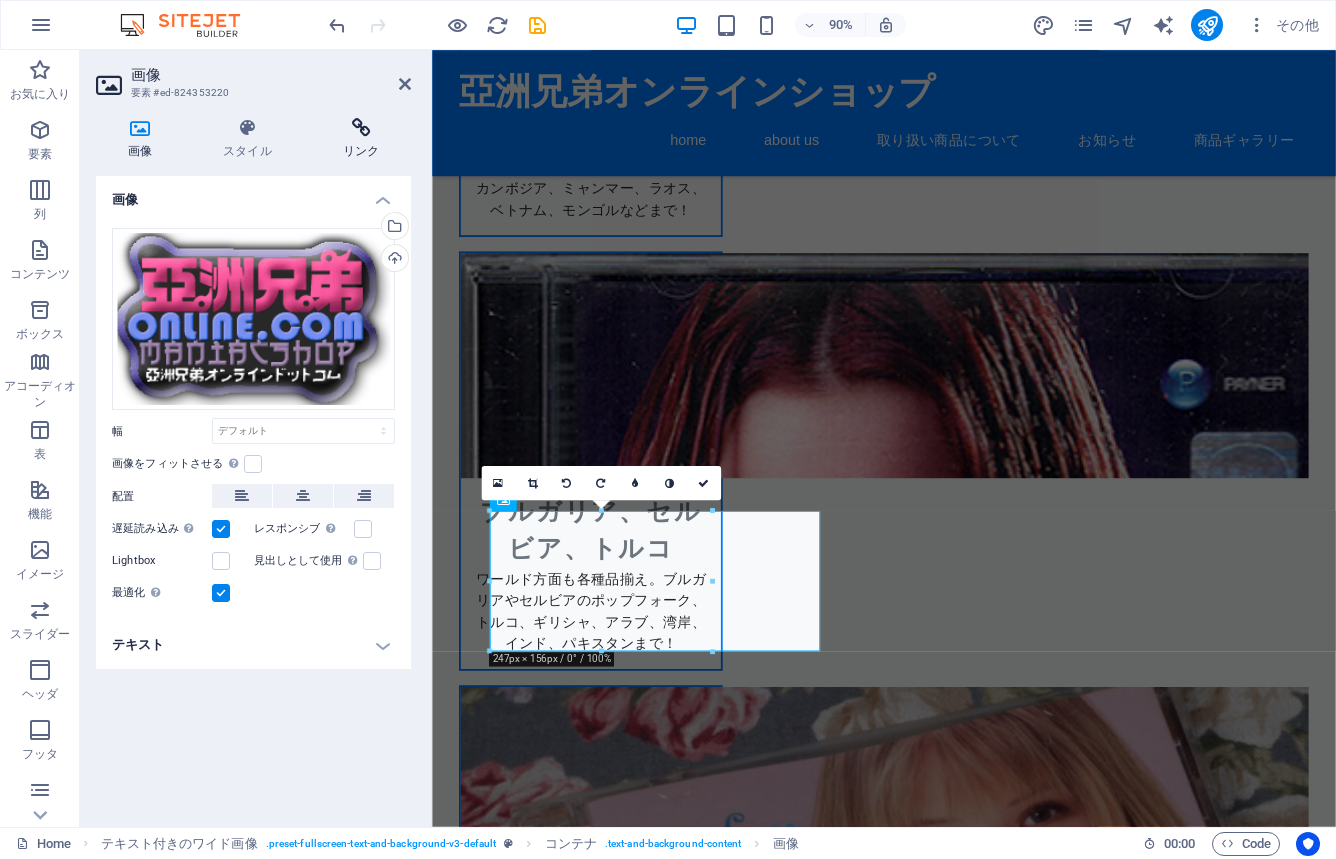 click at bounding box center (361, 128) 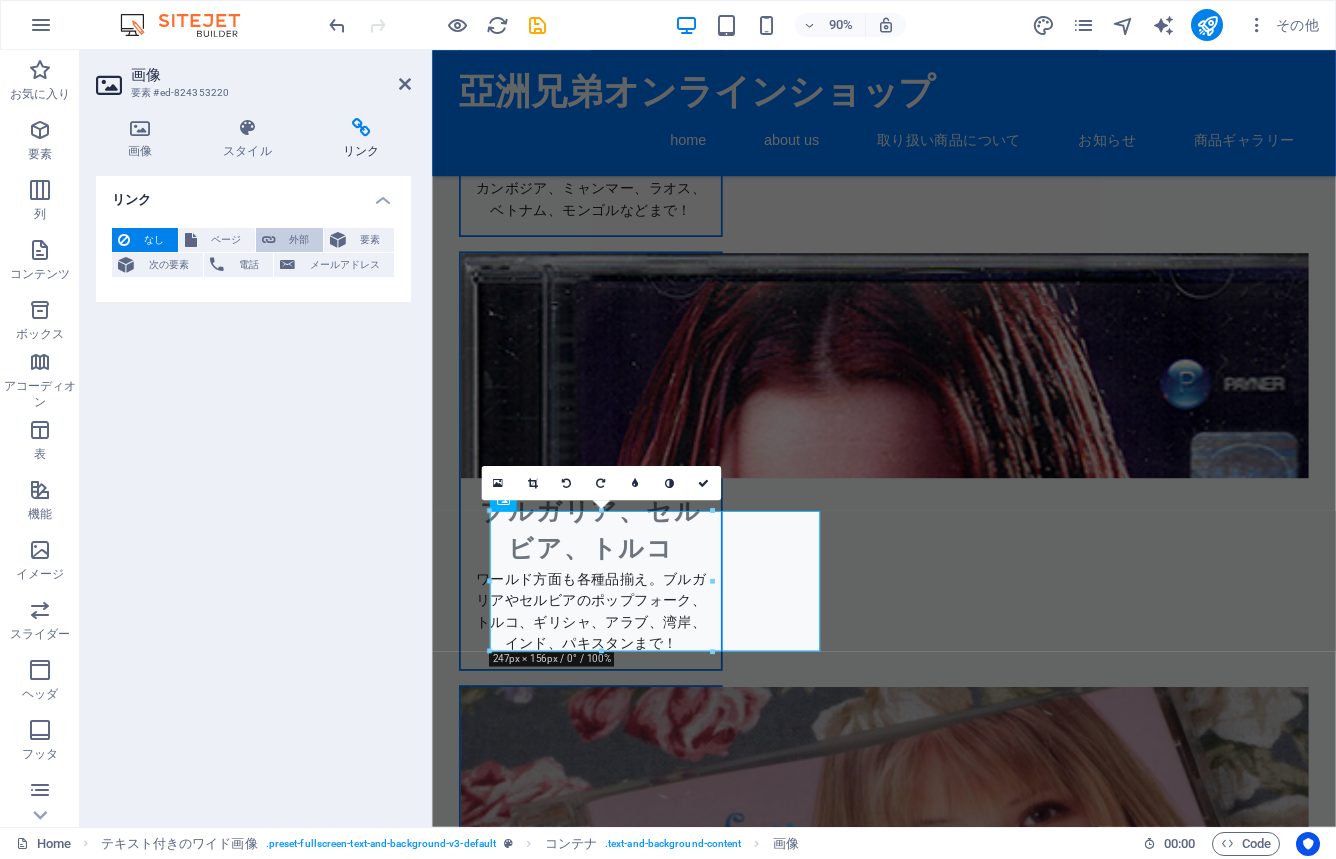 click on "外部" at bounding box center [300, 240] 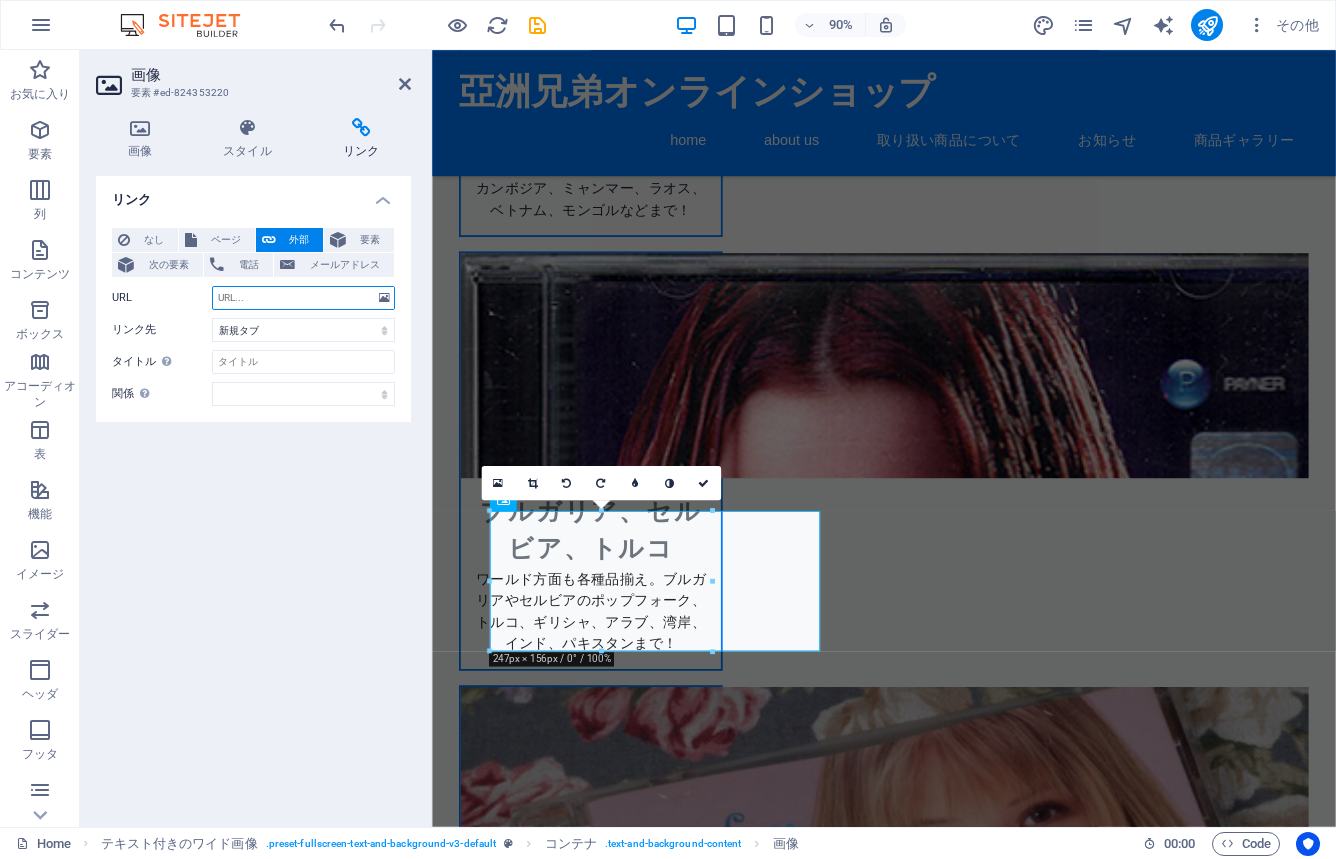 click on "URL" at bounding box center (303, 298) 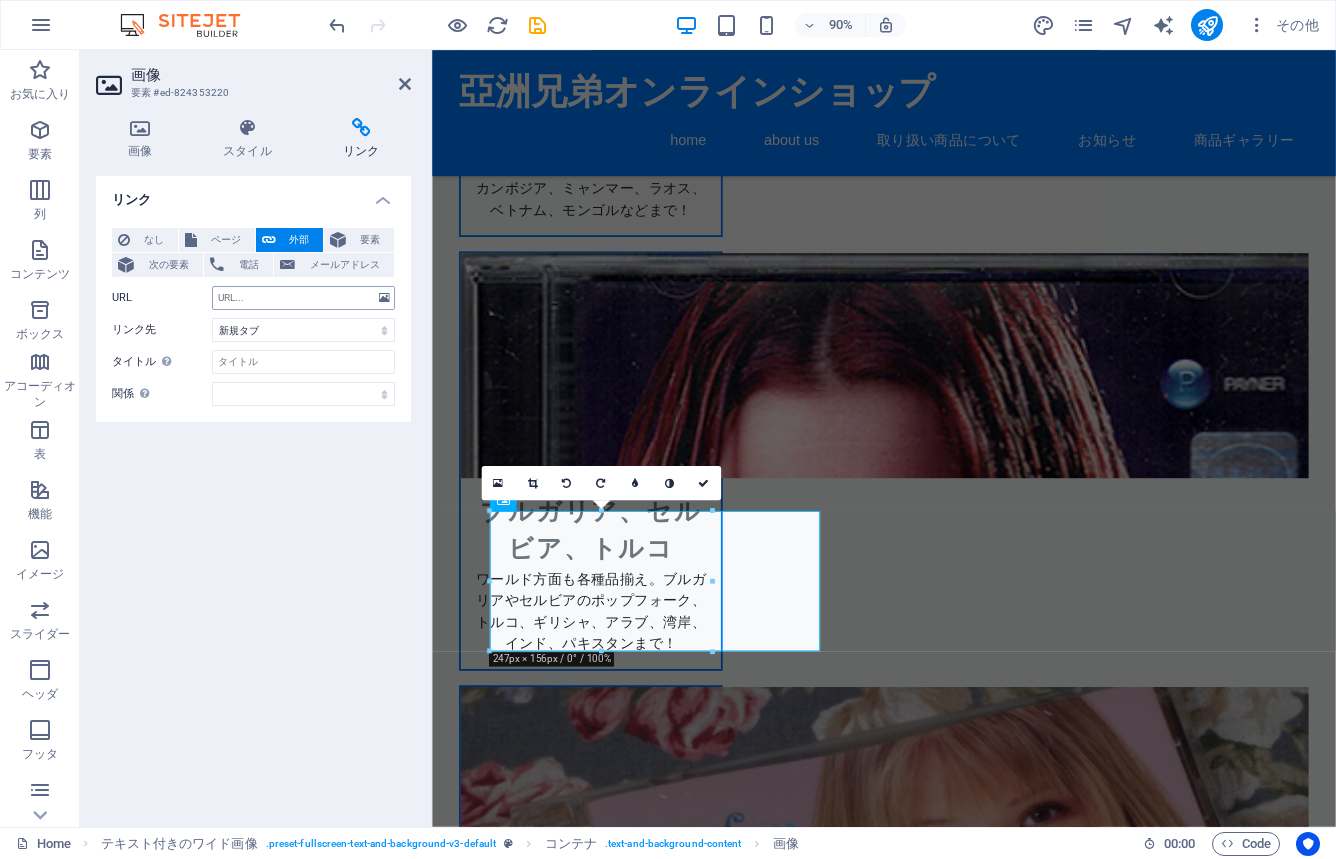 drag, startPoint x: 377, startPoint y: 299, endPoint x: 328, endPoint y: 299, distance: 49 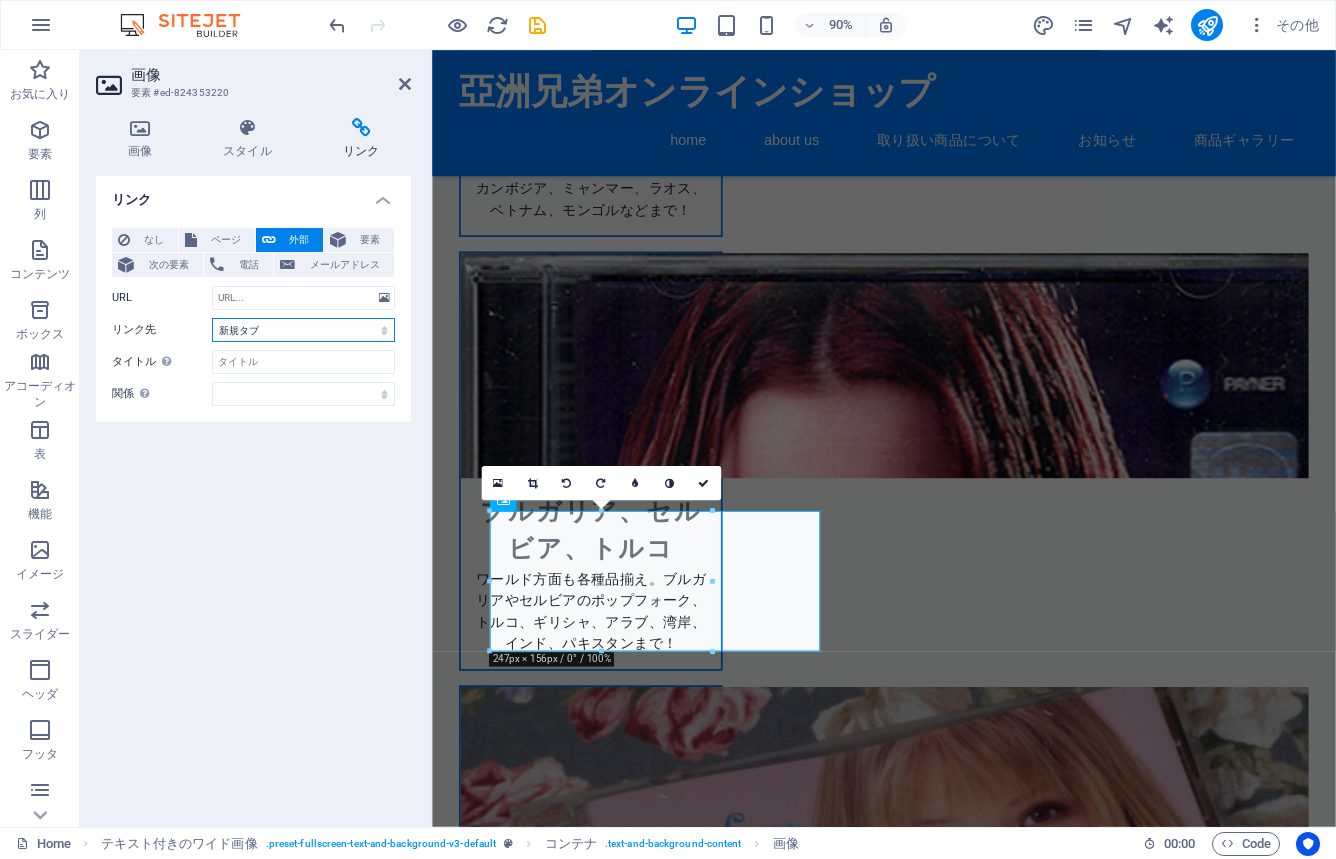 click on "新規タブ 同じタブ オーバーレイ" at bounding box center (303, 330) 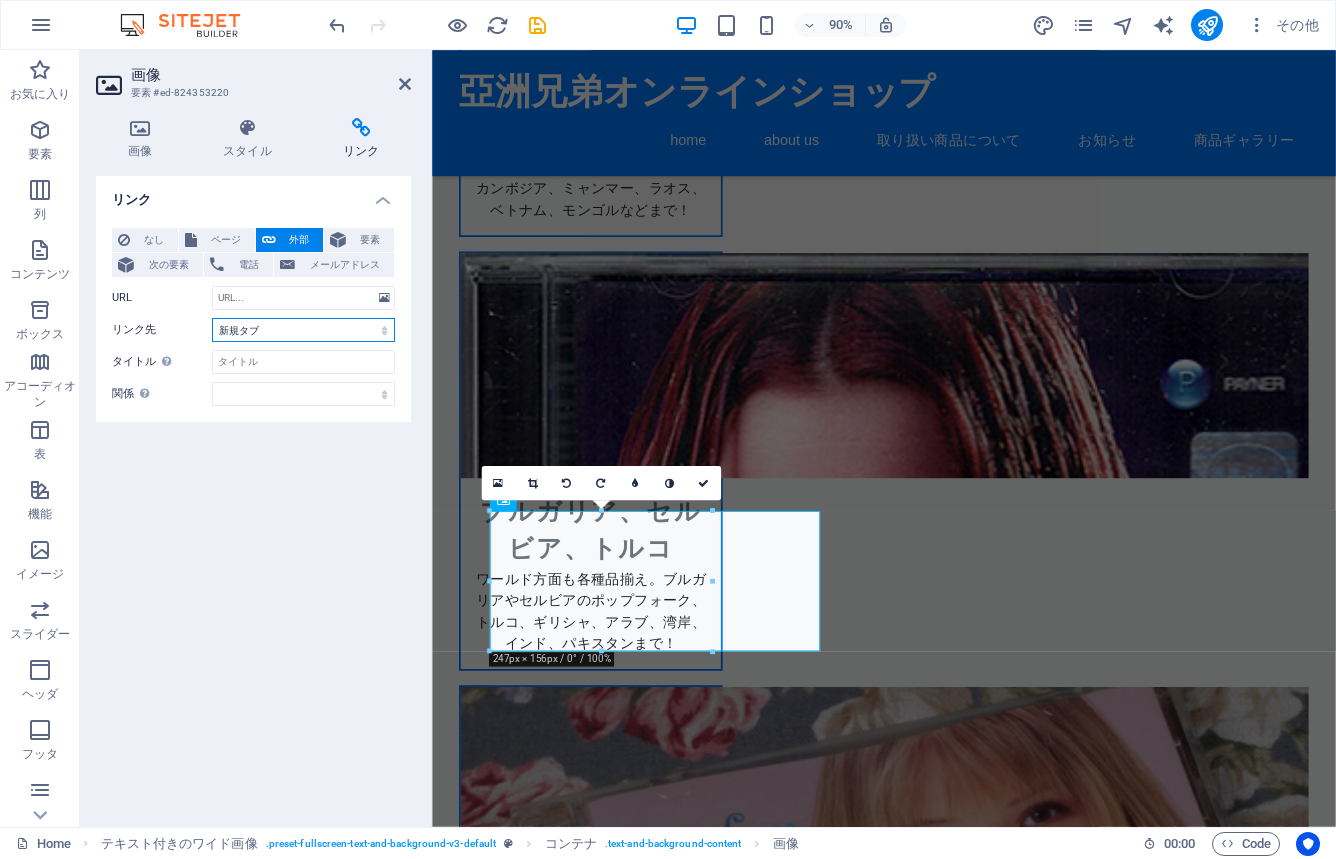 select on "overlay" 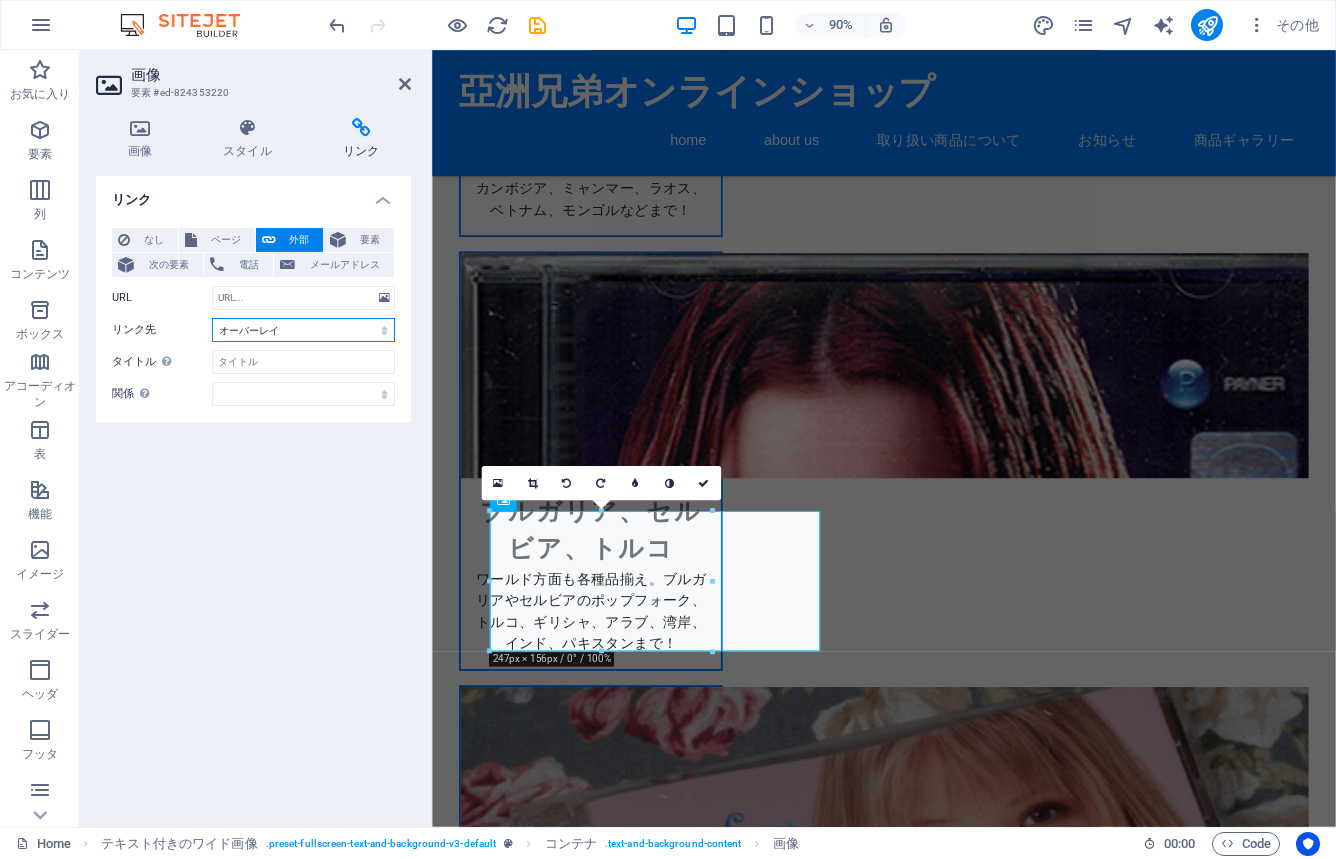 click on "新規タブ 同じタブ オーバーレイ" at bounding box center (303, 330) 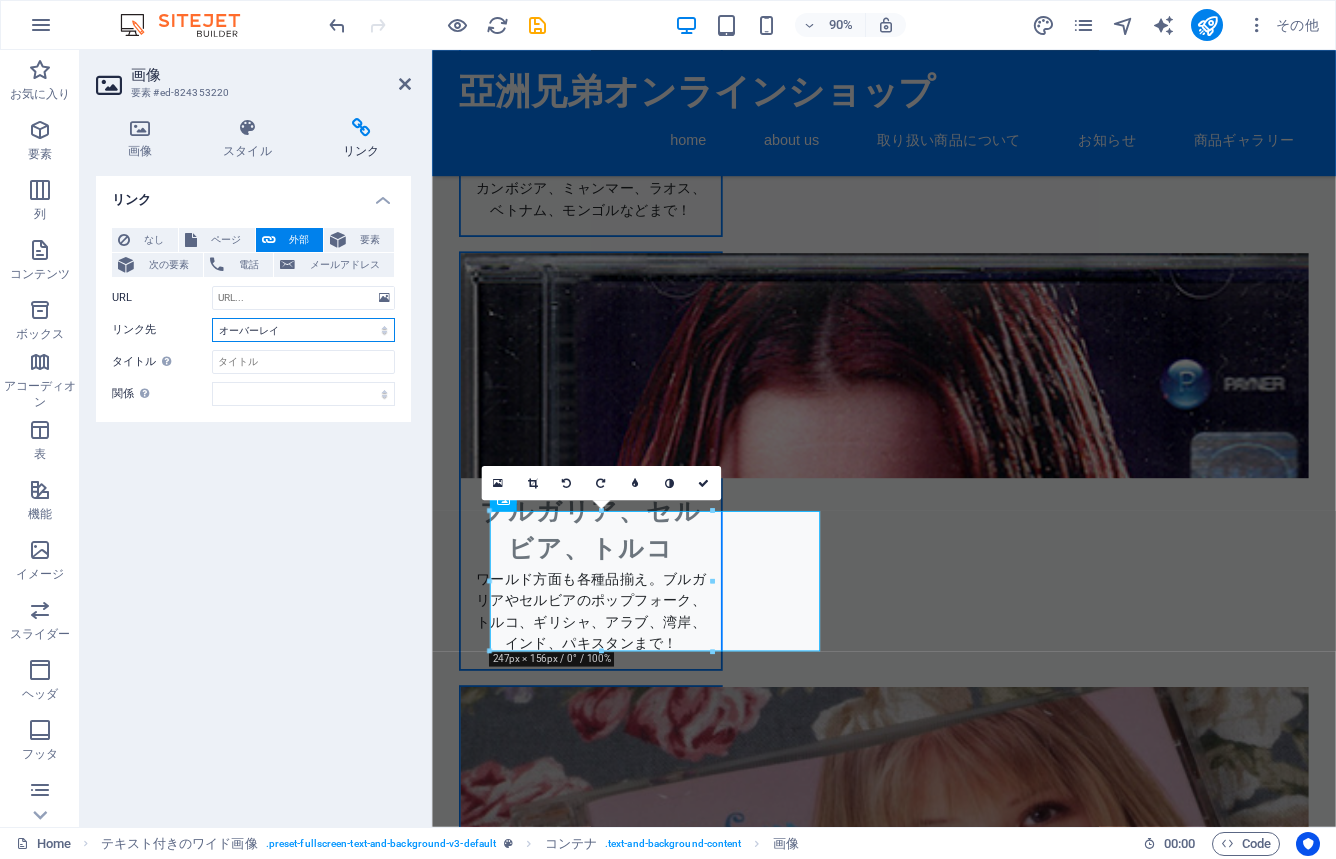 select 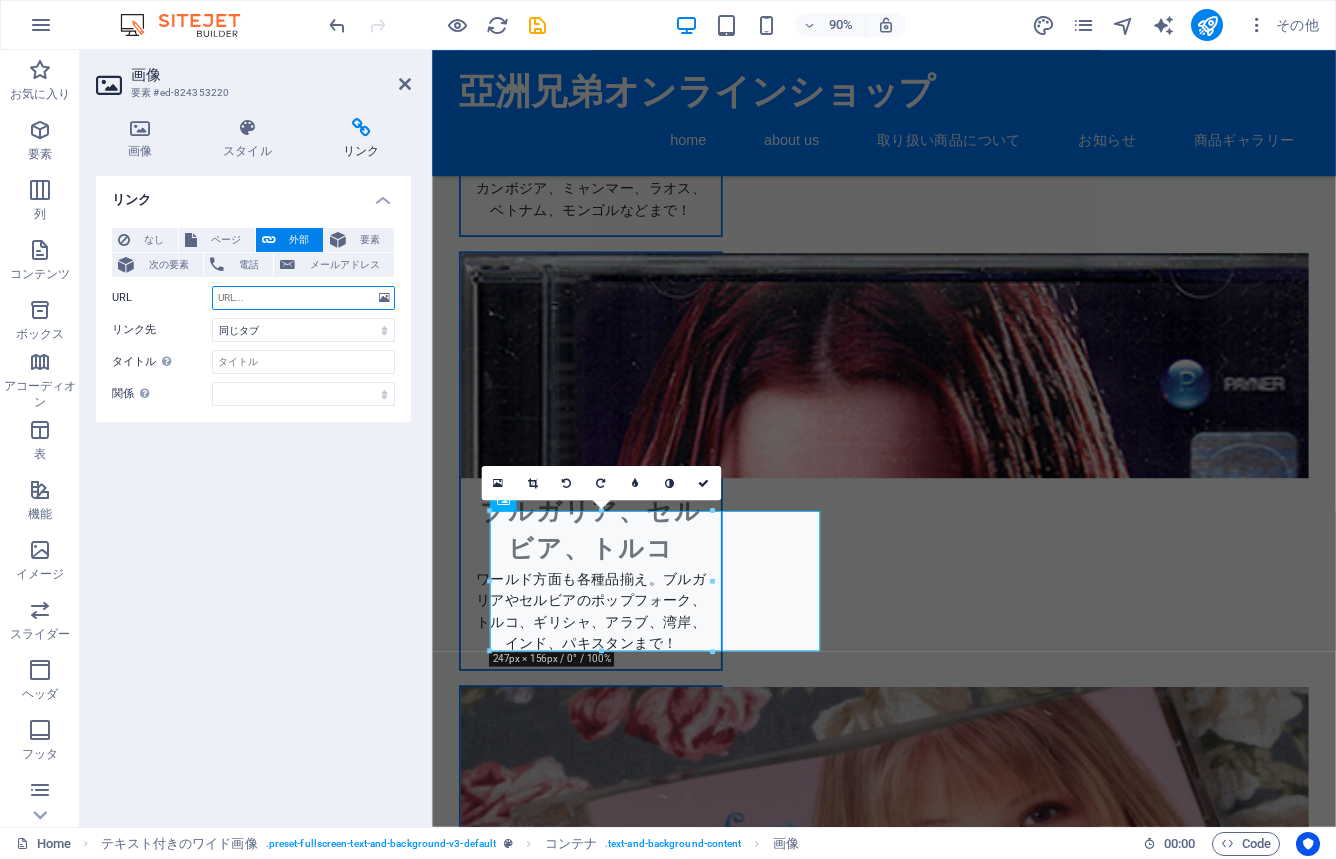 click on "URL" at bounding box center (303, 298) 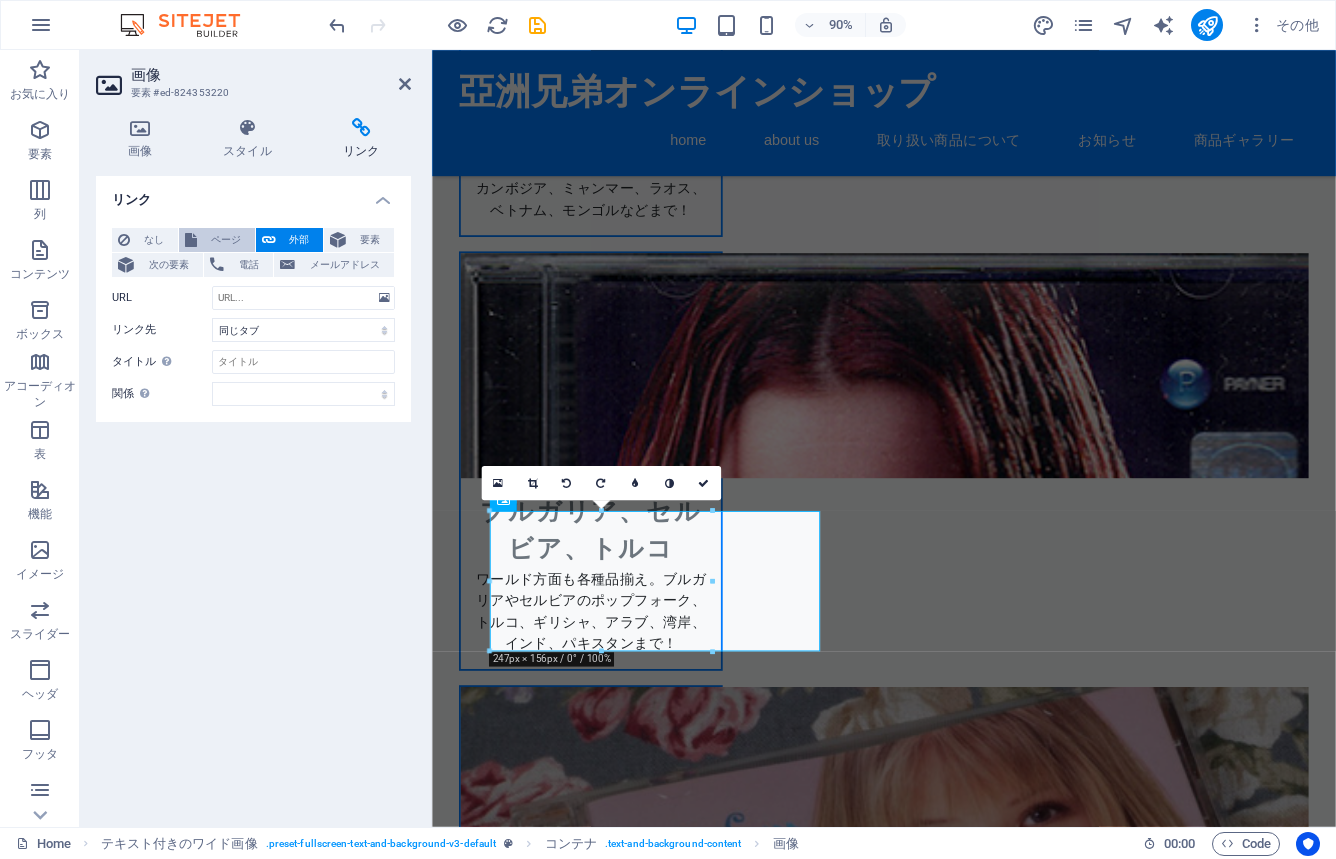 click on "ページ" at bounding box center [226, 240] 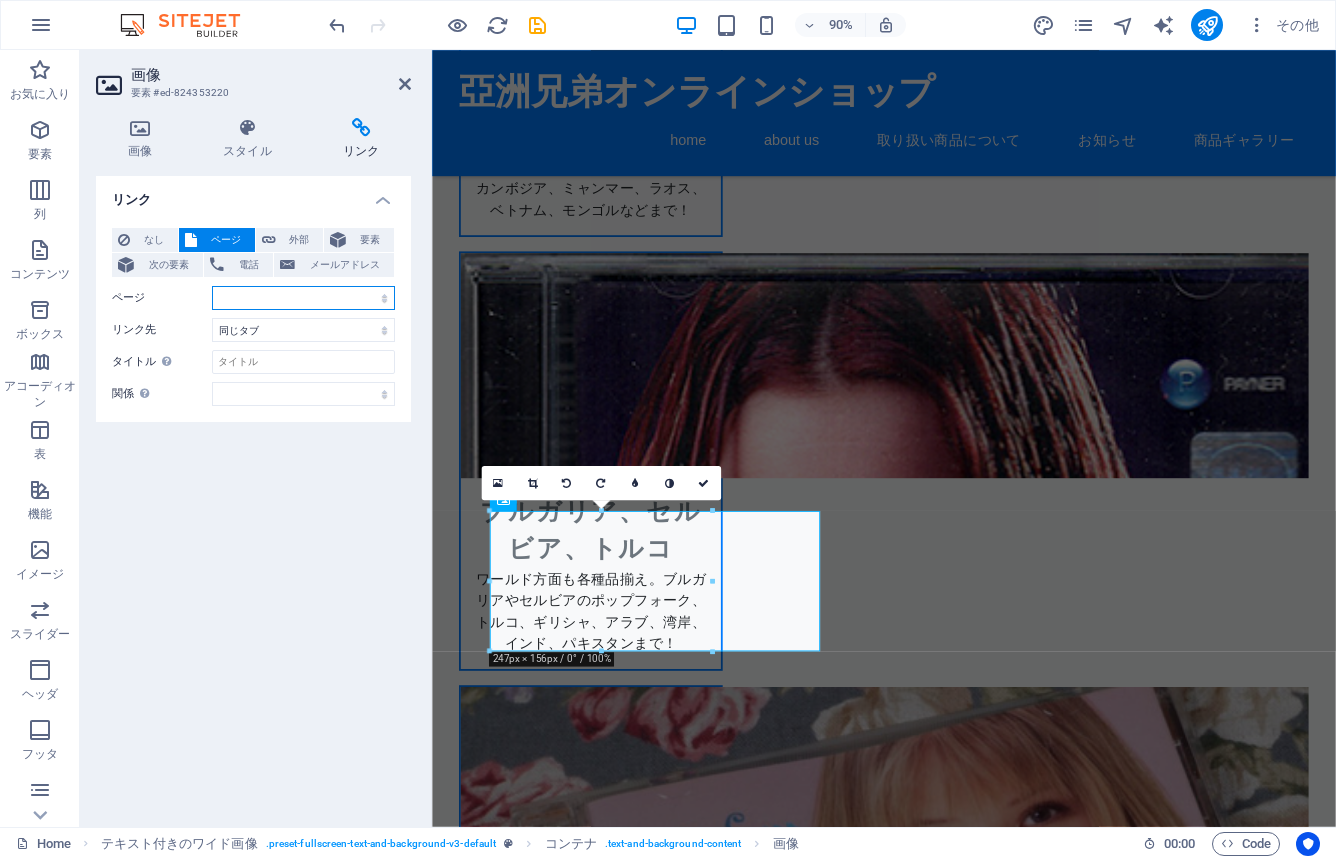 click on "Home Subpage Legal Notice Privacy" at bounding box center [303, 298] 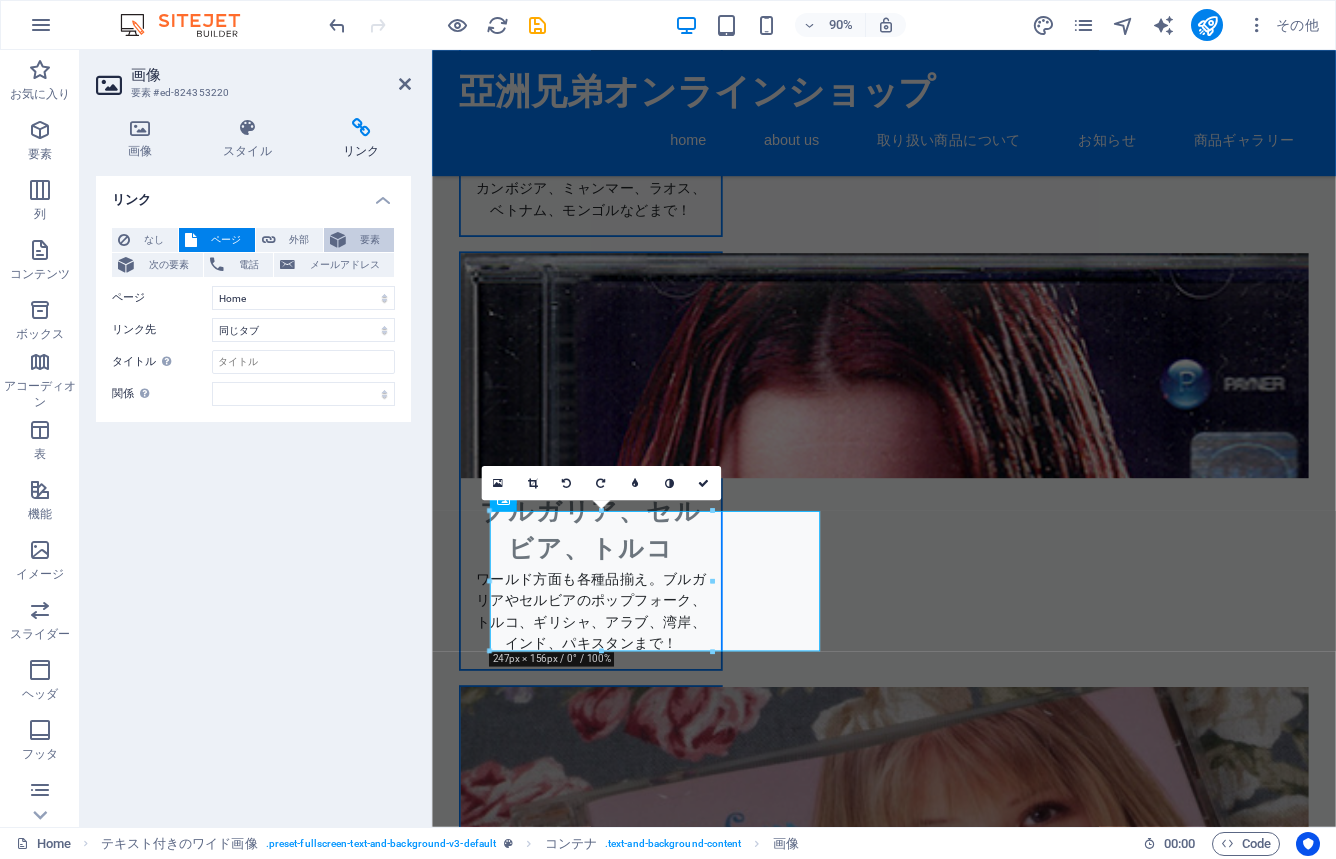click on "要素" at bounding box center [370, 240] 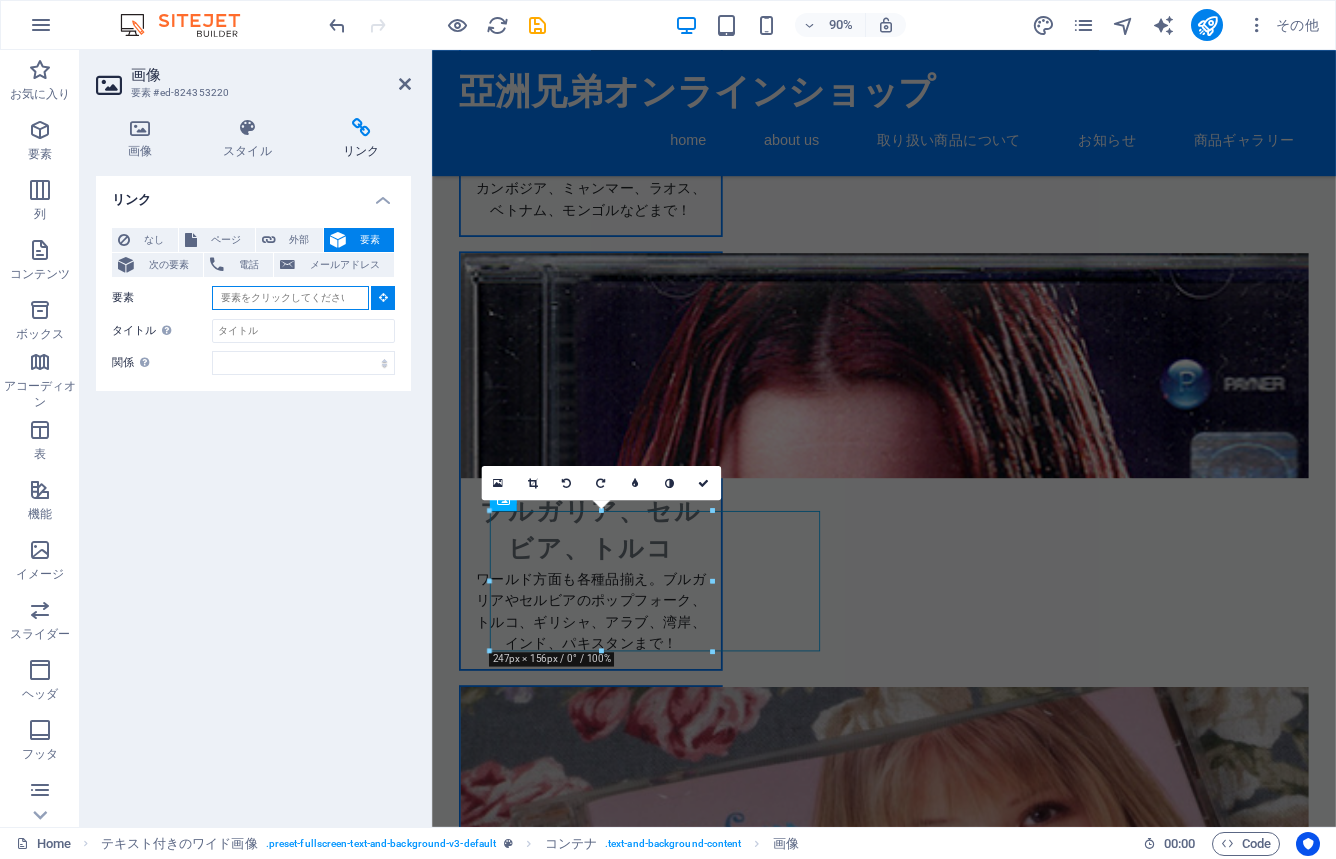 click on "要素" at bounding box center (290, 298) 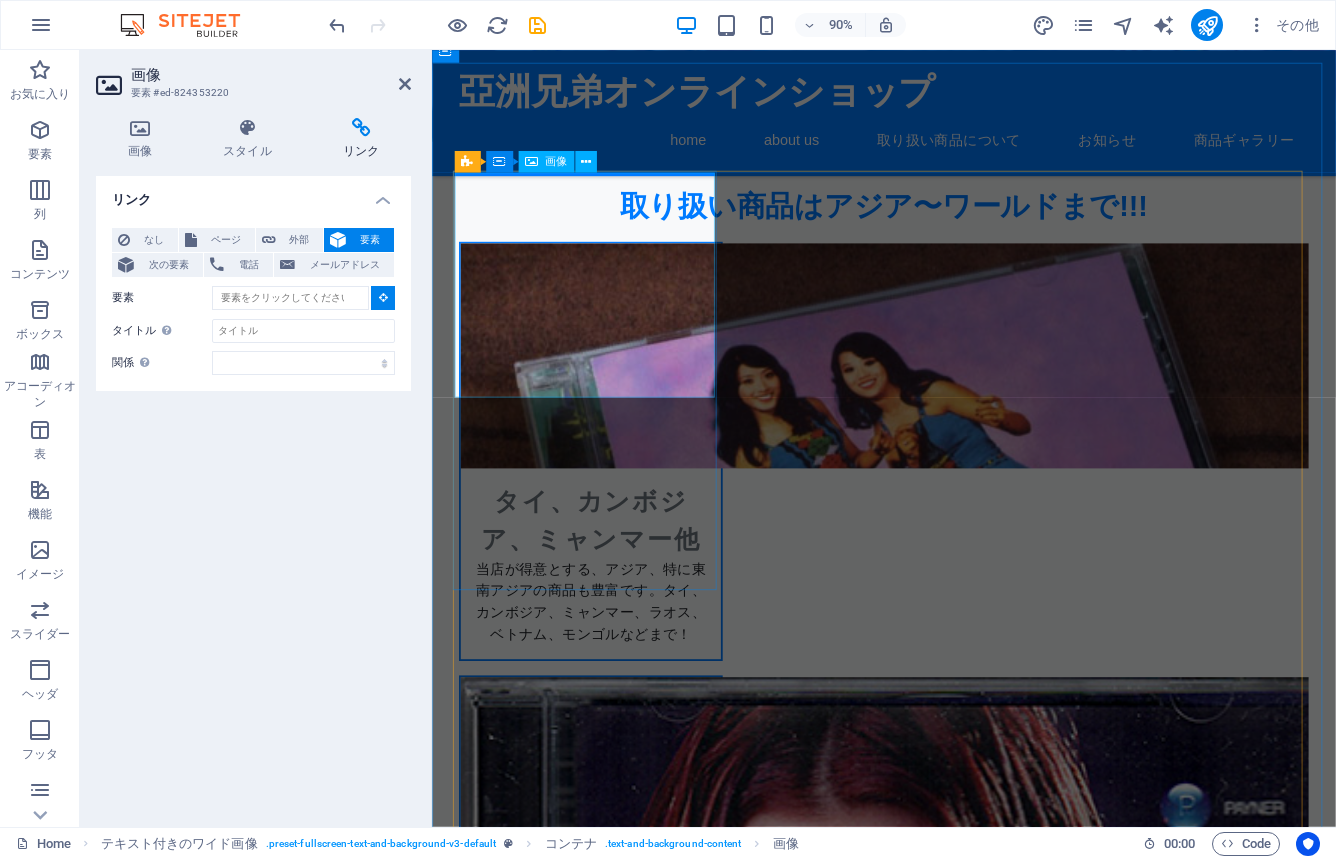 scroll, scrollTop: 600, scrollLeft: 0, axis: vertical 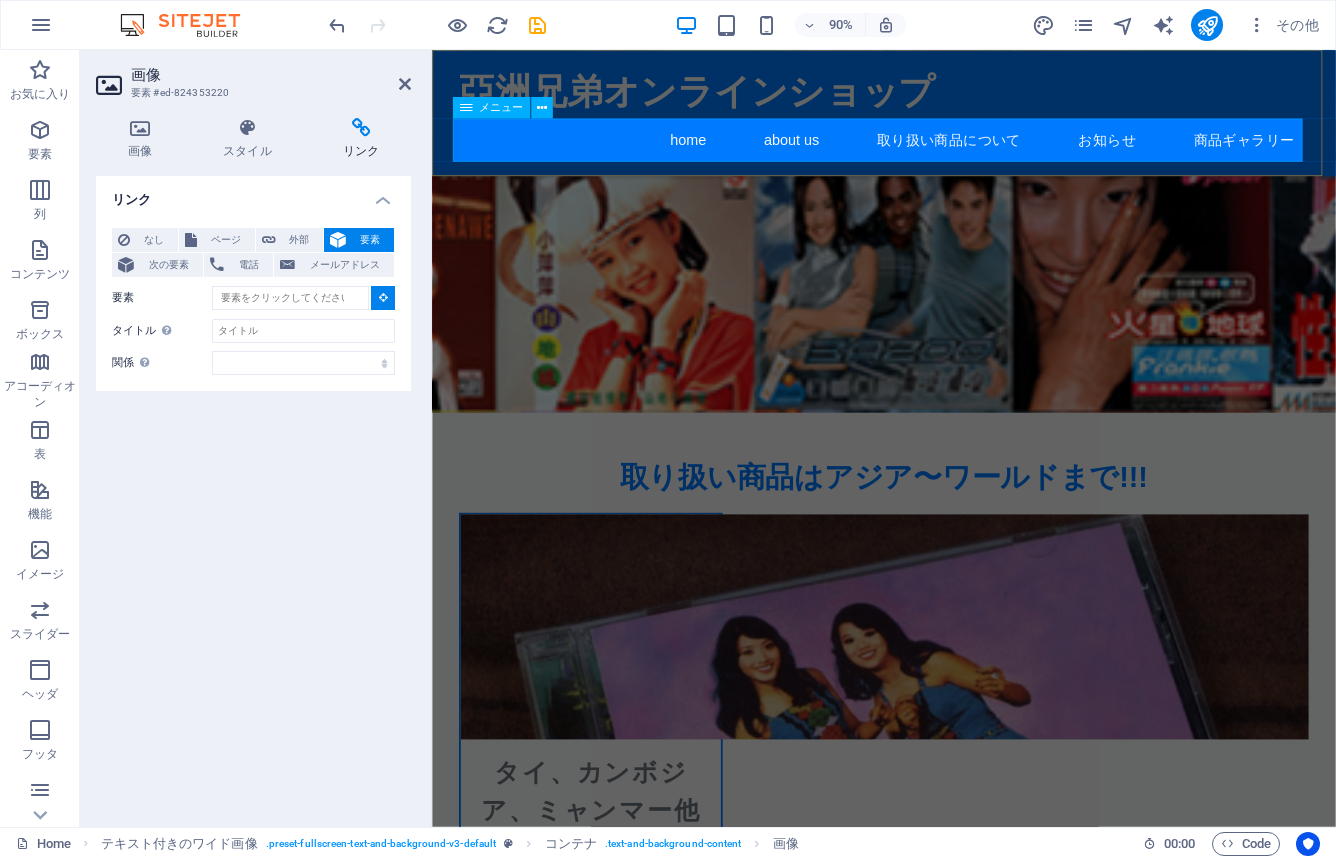 click on "home about us 取り扱い商品について お知らせ 商品ギャラリー" at bounding box center (934, 150) 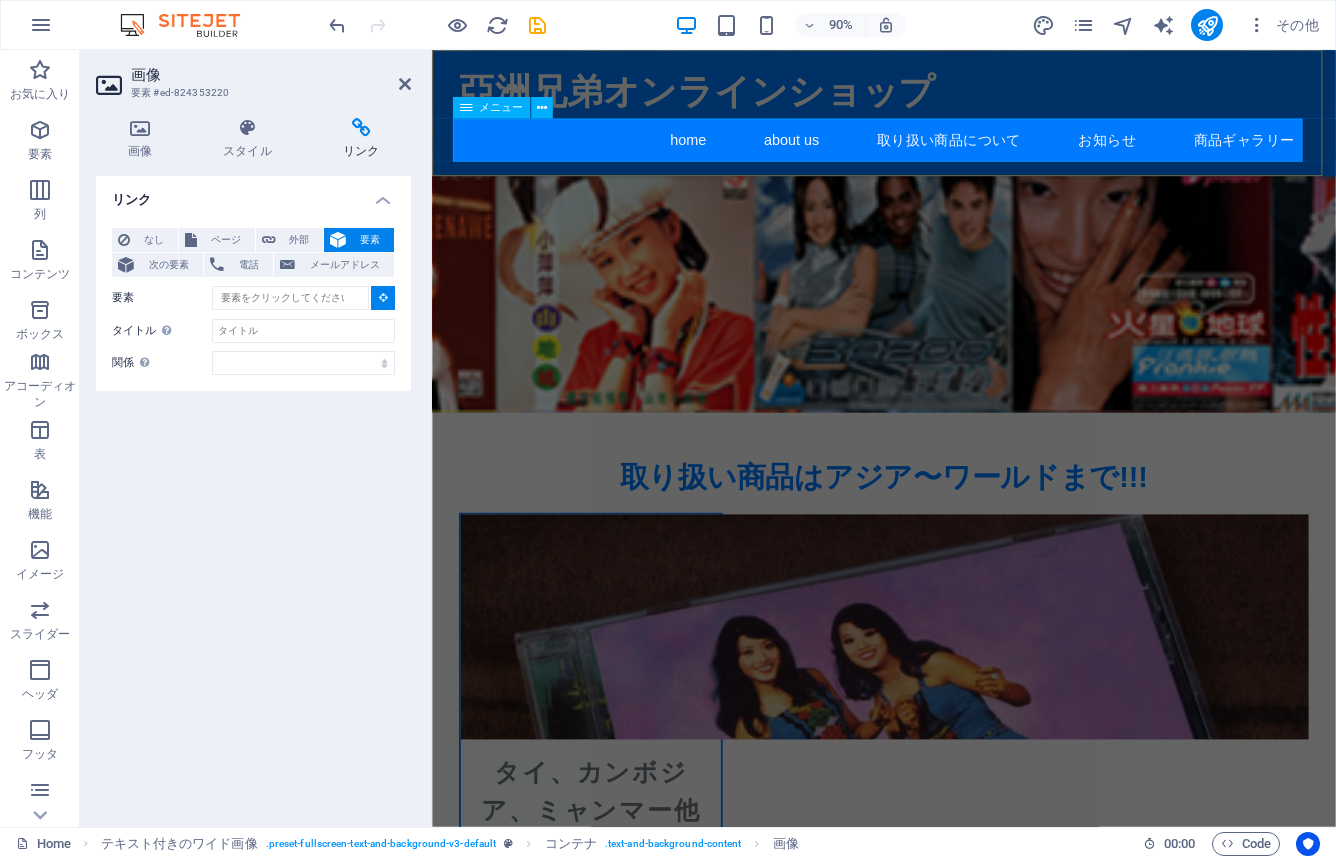 type on "#ed-824244682" 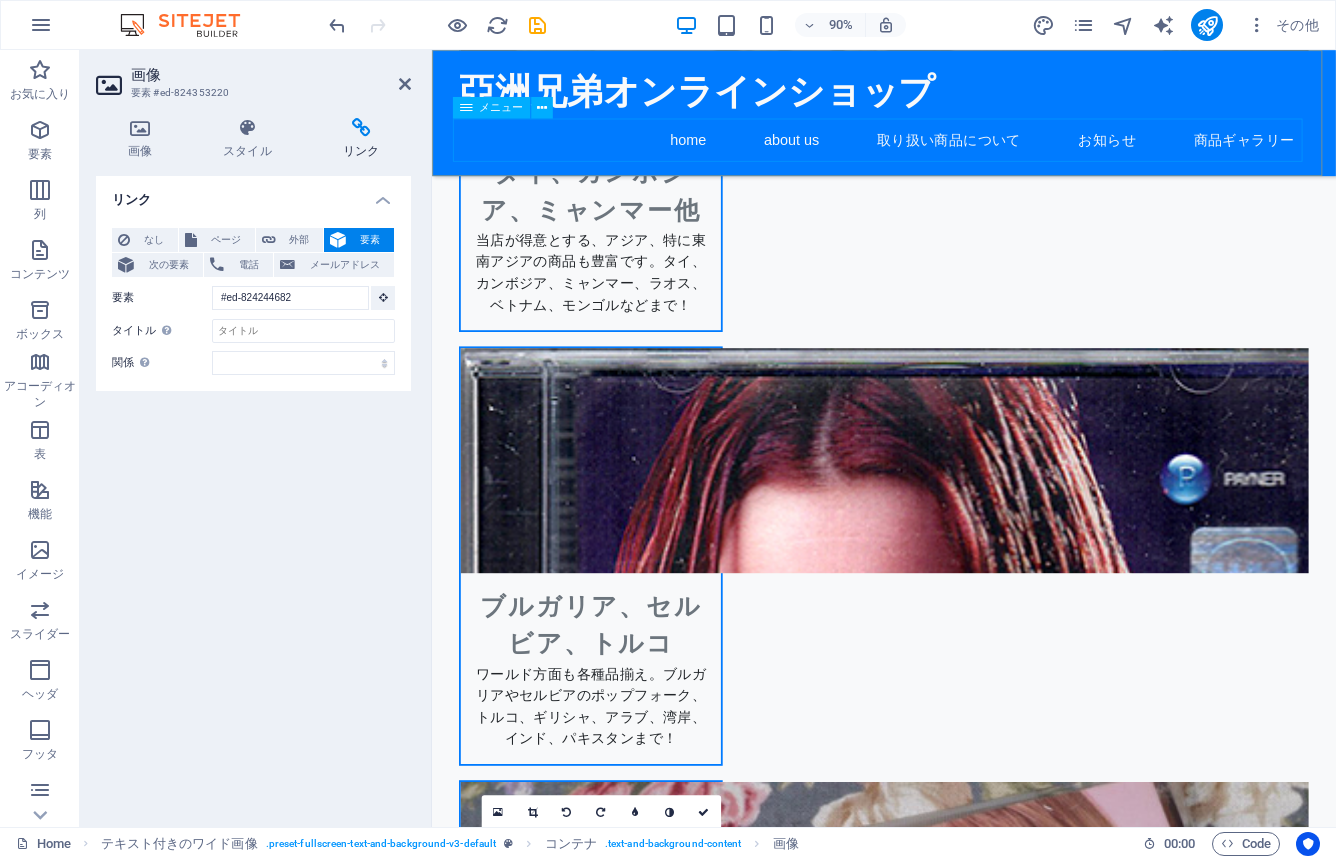 scroll, scrollTop: 1530, scrollLeft: 0, axis: vertical 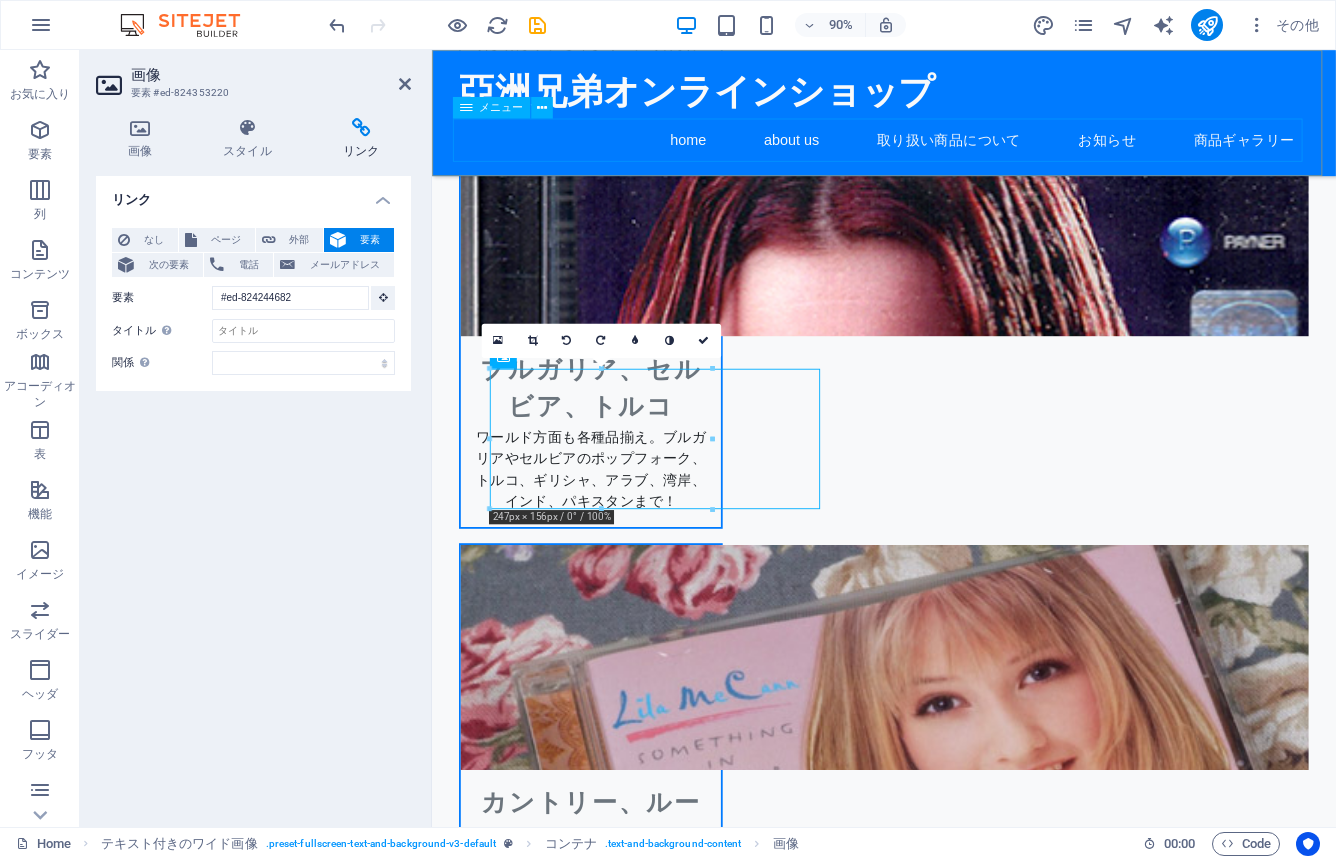 click on "home about us 取り扱い商品について お知らせ 商品ギャラリー" at bounding box center (934, 150) 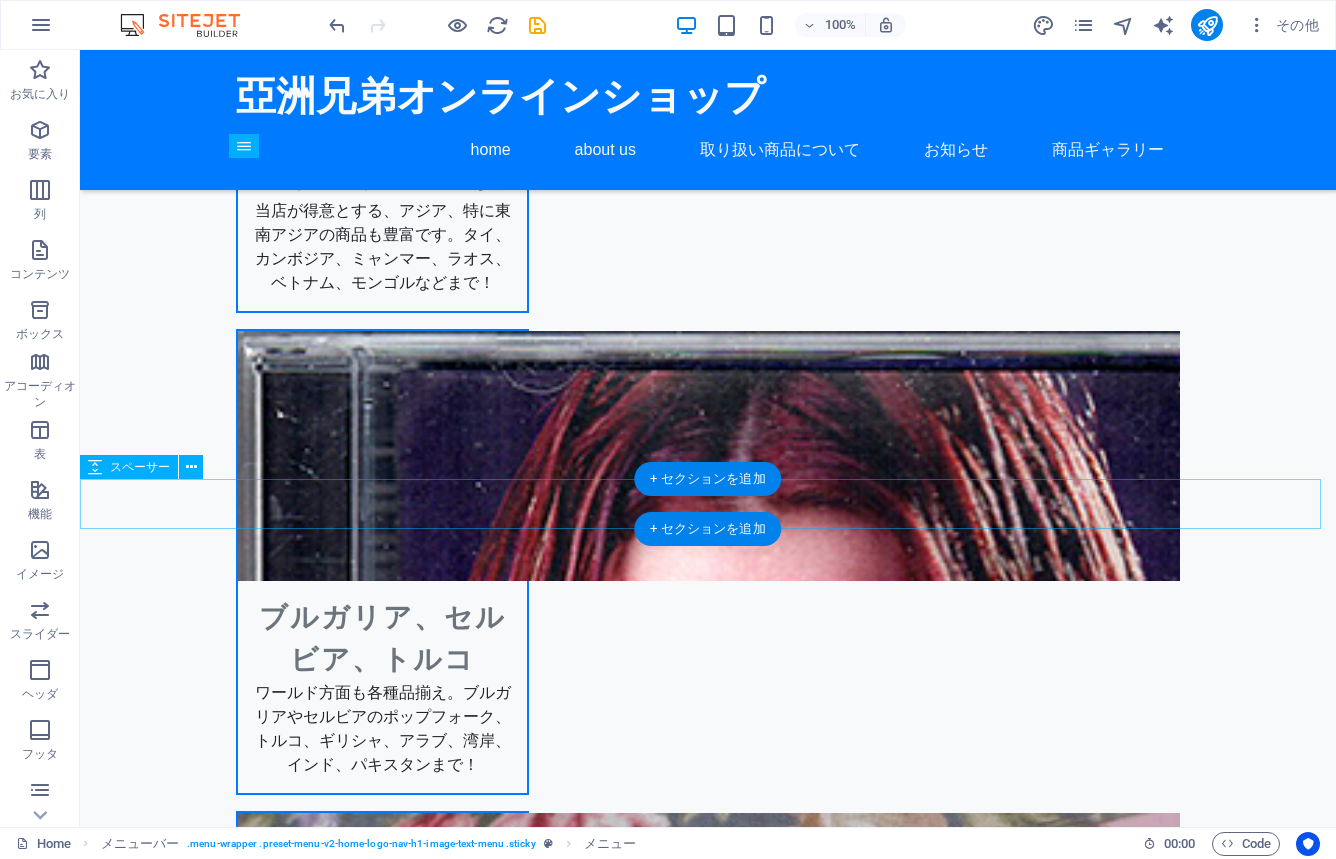 scroll, scrollTop: 789, scrollLeft: 0, axis: vertical 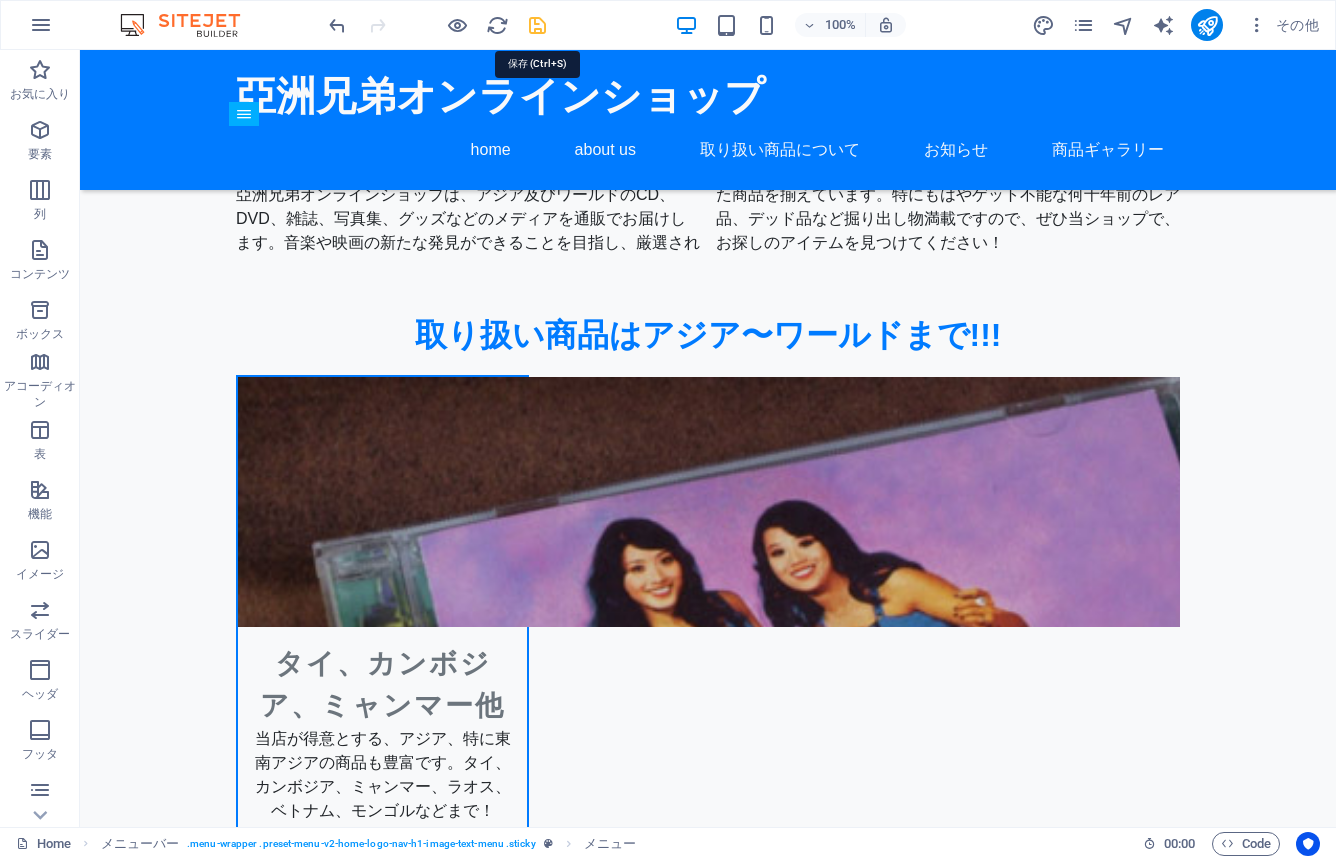 drag, startPoint x: 538, startPoint y: 26, endPoint x: 478, endPoint y: 65, distance: 71.561165 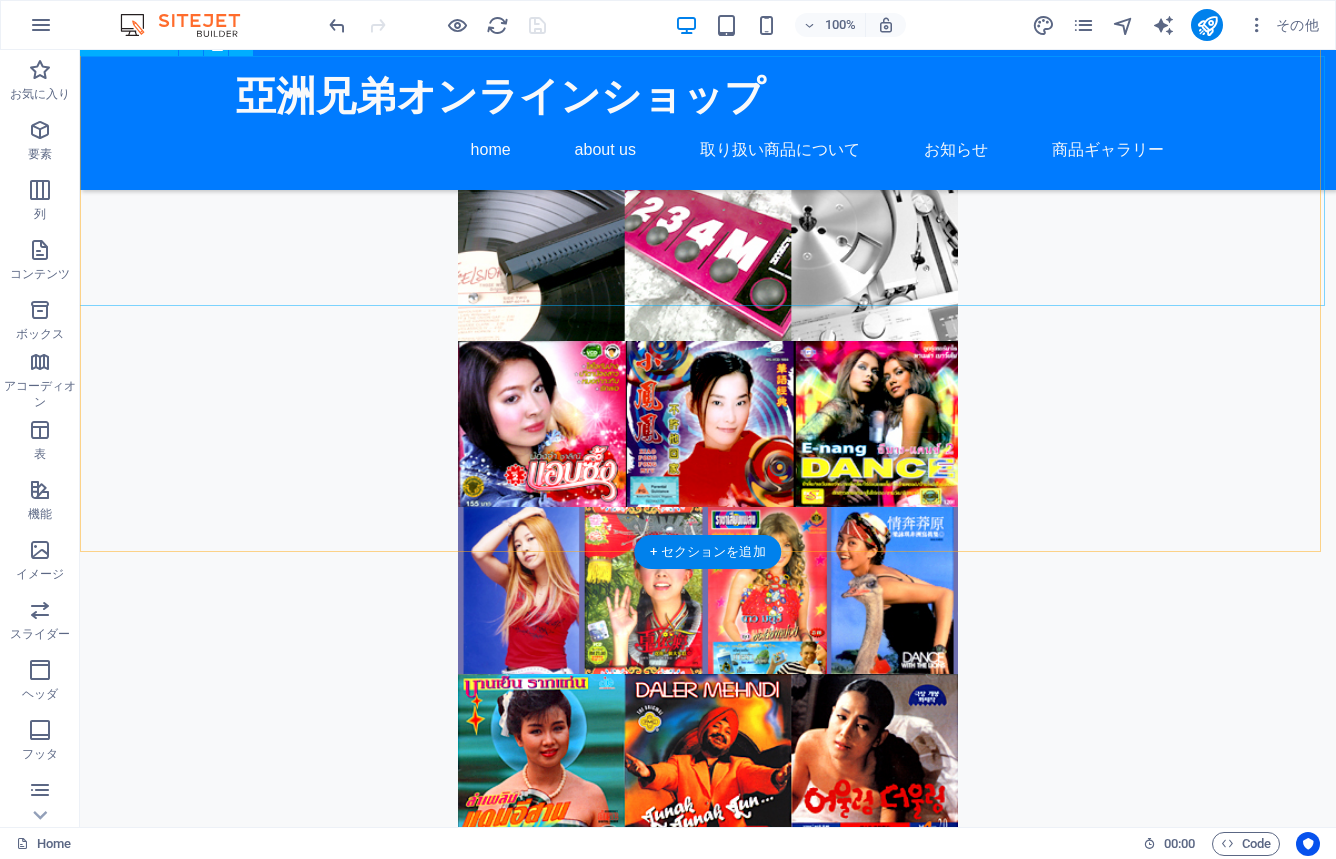 scroll, scrollTop: 8289, scrollLeft: 0, axis: vertical 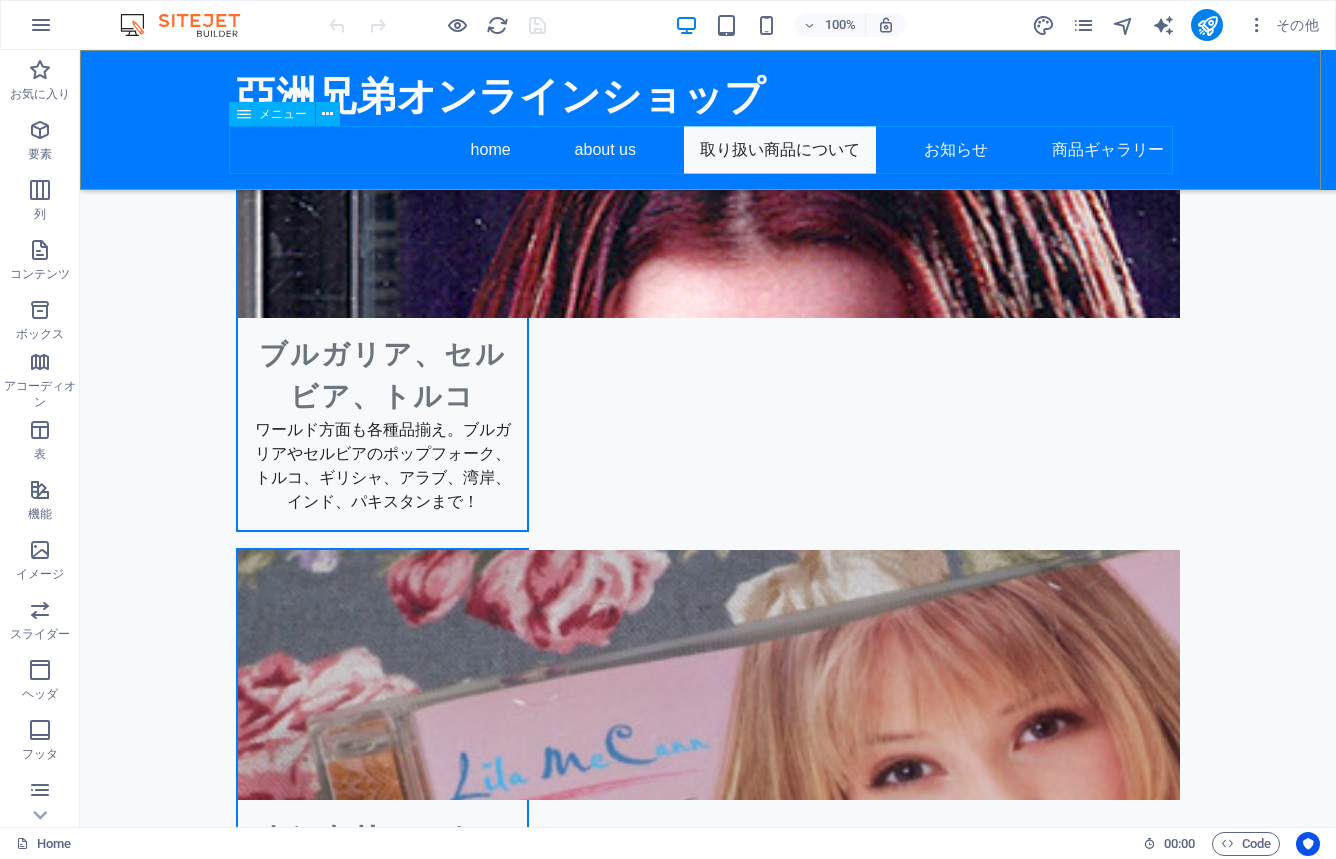click on "home about us 取り扱い商品について お知らせ 商品ギャラリー" at bounding box center [708, 150] 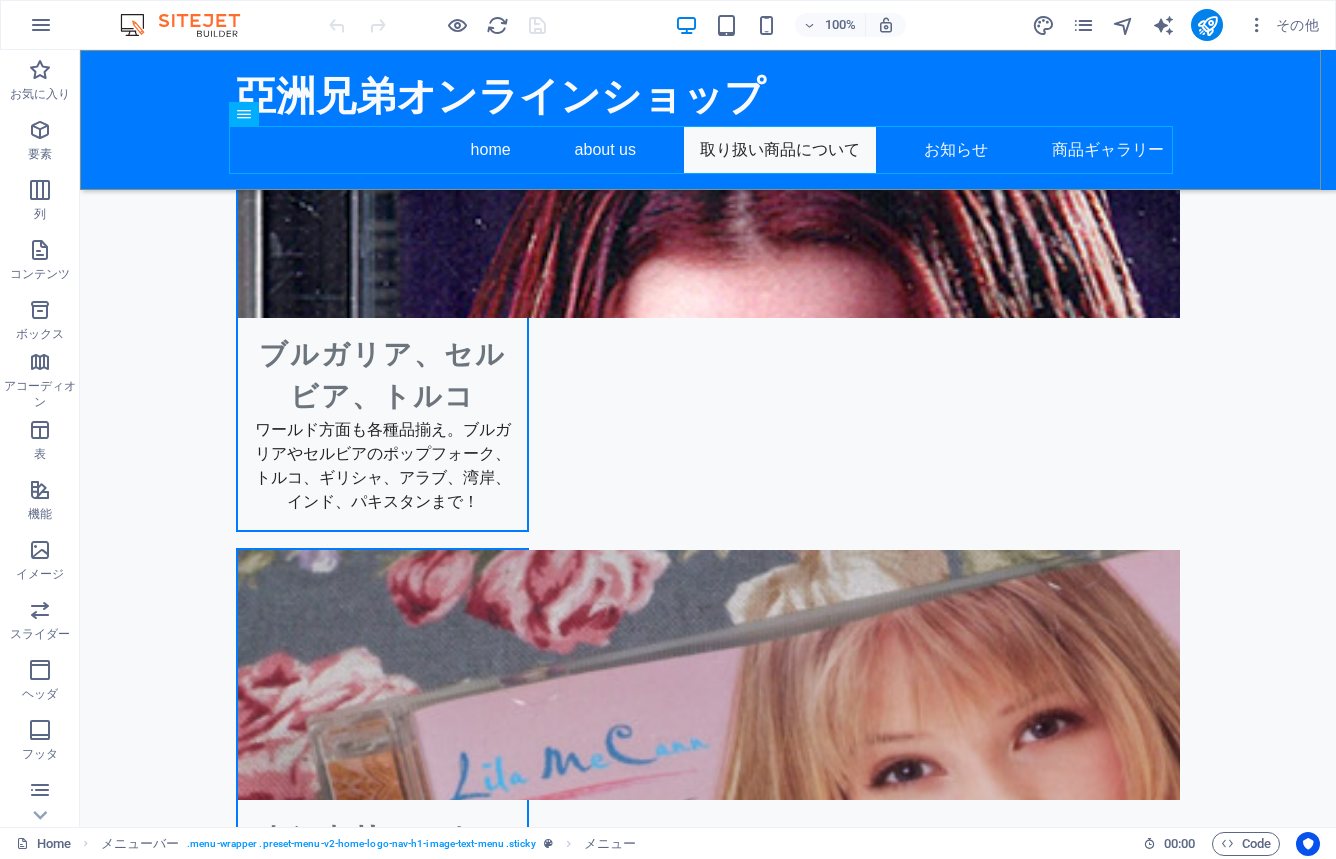 select 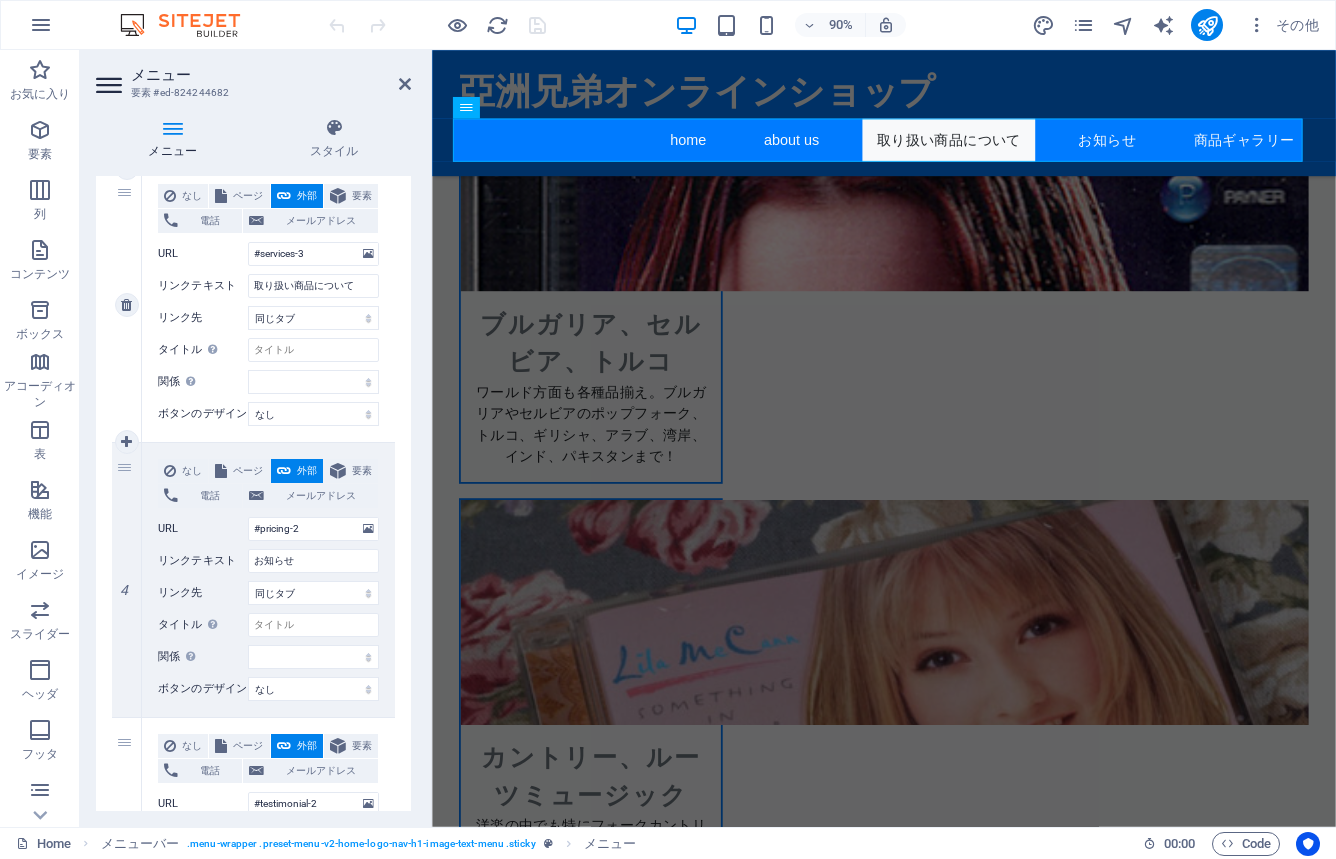 scroll, scrollTop: 752, scrollLeft: 0, axis: vertical 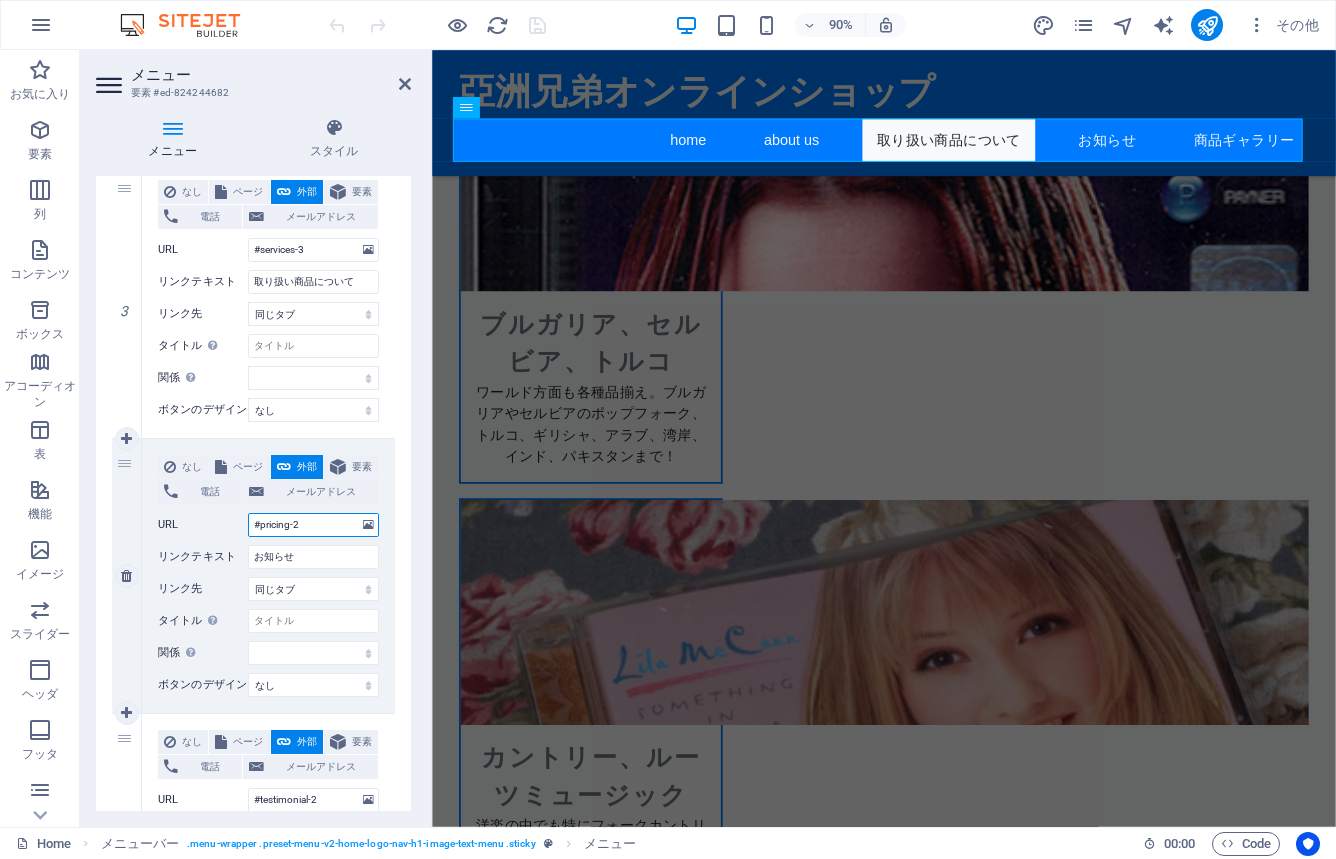 drag, startPoint x: 311, startPoint y: 525, endPoint x: 229, endPoint y: 515, distance: 82.607506 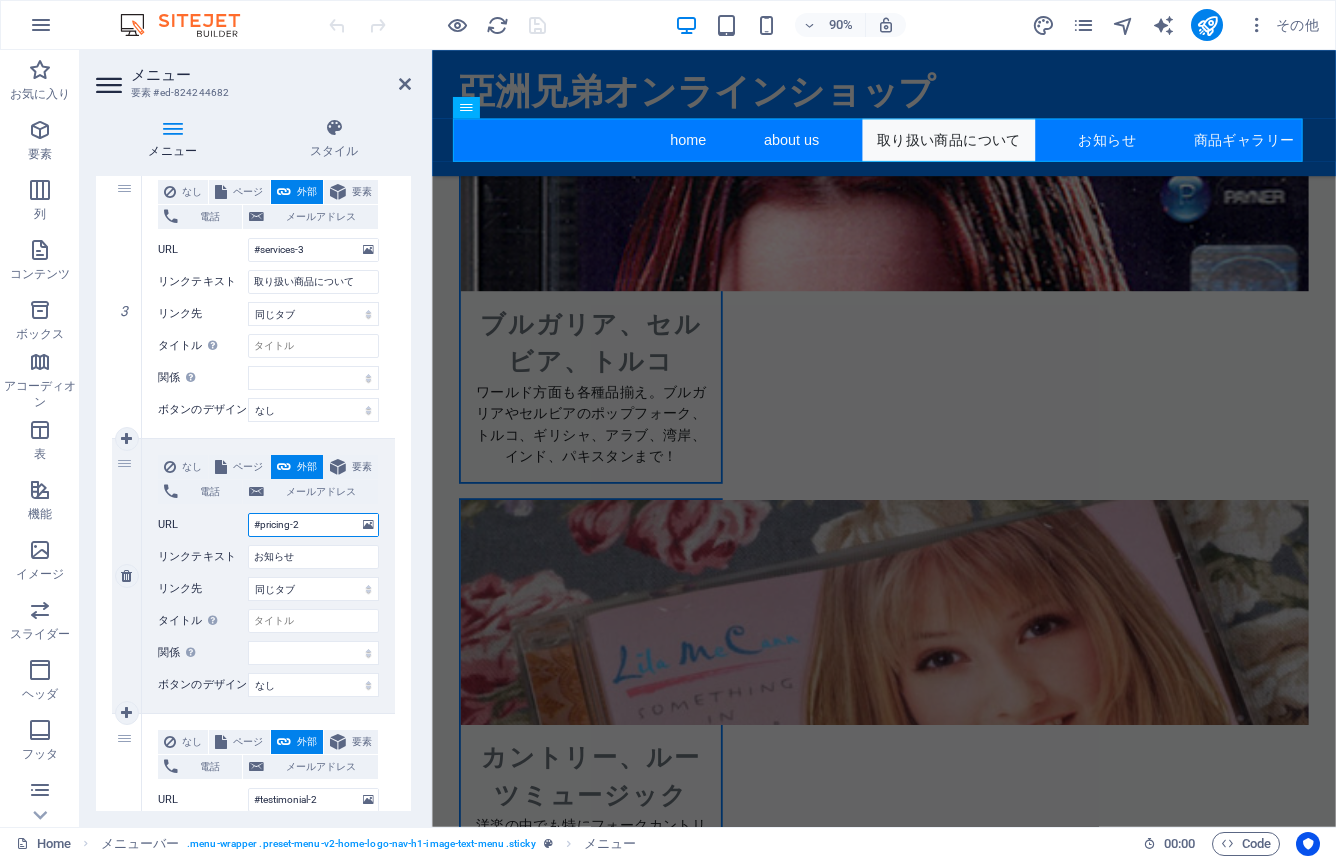 click on "#pricing-2" at bounding box center (313, 525) 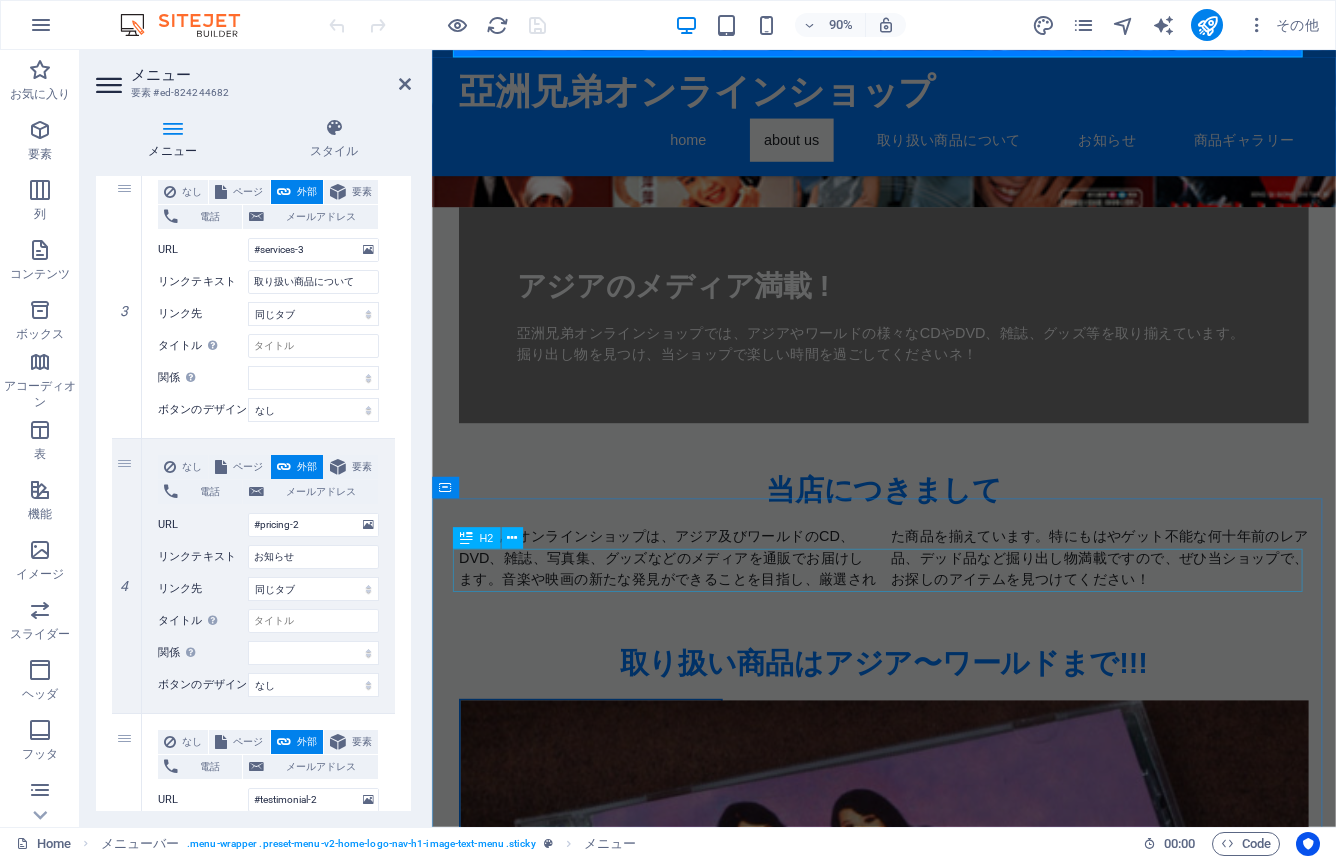 scroll, scrollTop: 116, scrollLeft: 0, axis: vertical 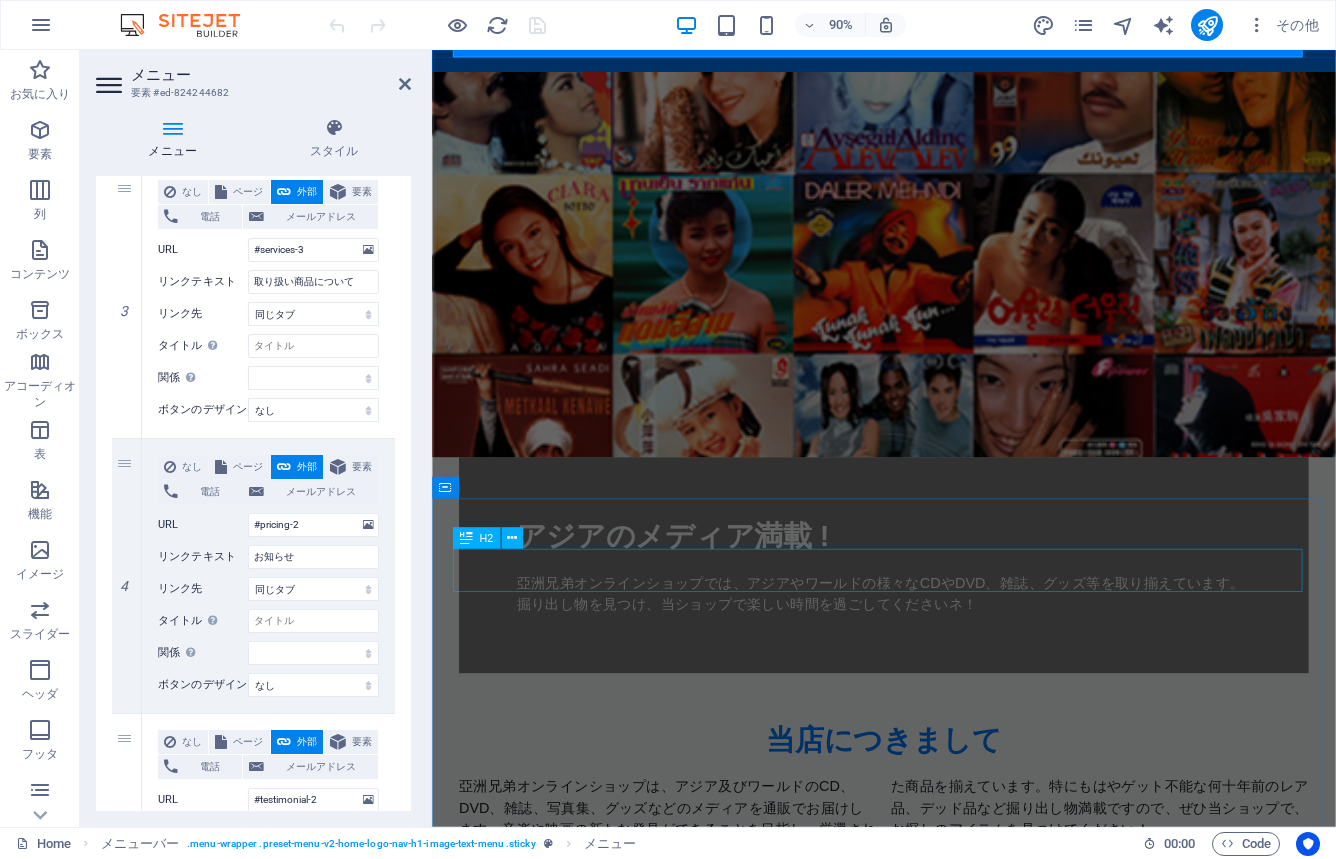 click on "取り扱い商品はアジア〜ワールドまで!!!" at bounding box center [934, 1008] 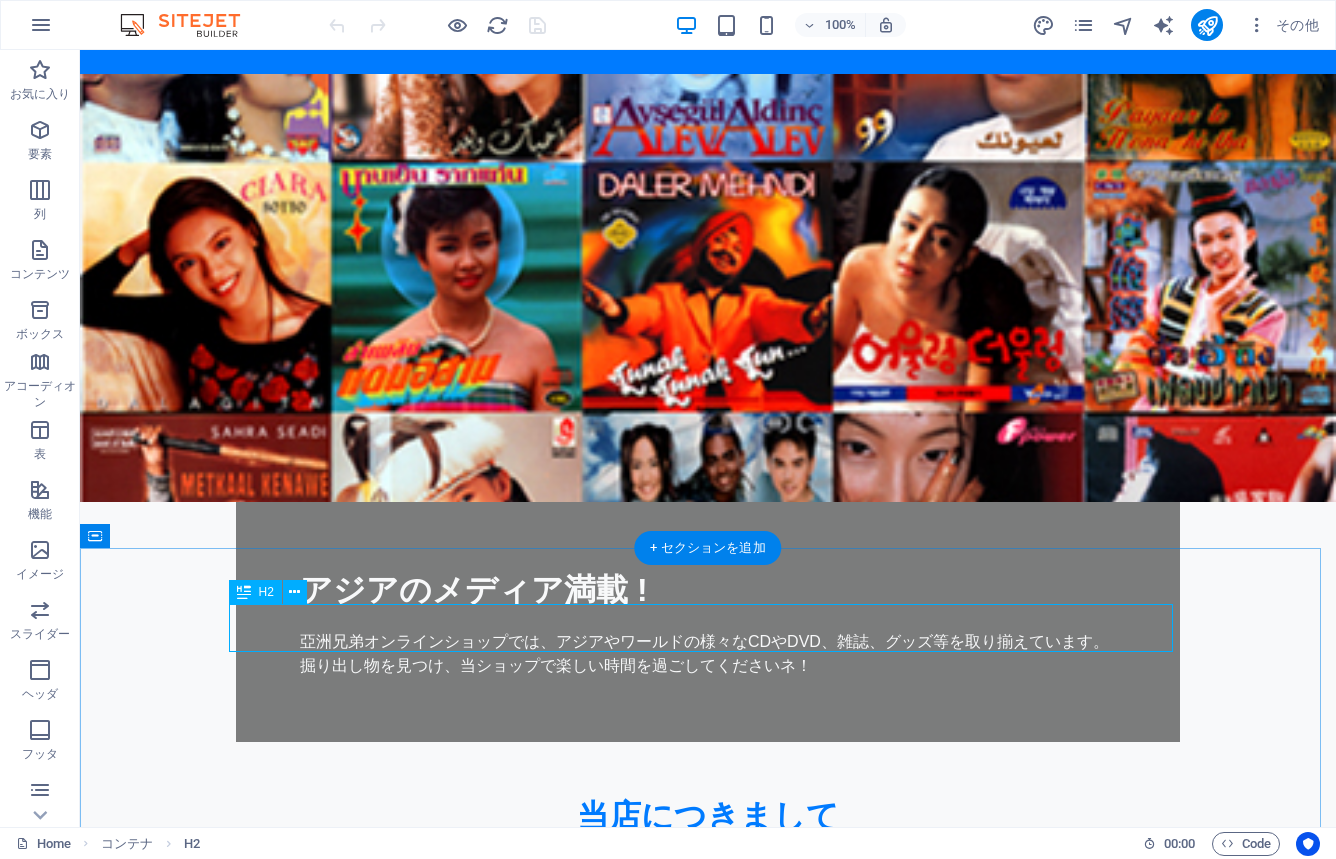 click on "取り扱い商品はアジア〜ワールドまで!!!" at bounding box center (708, 1008) 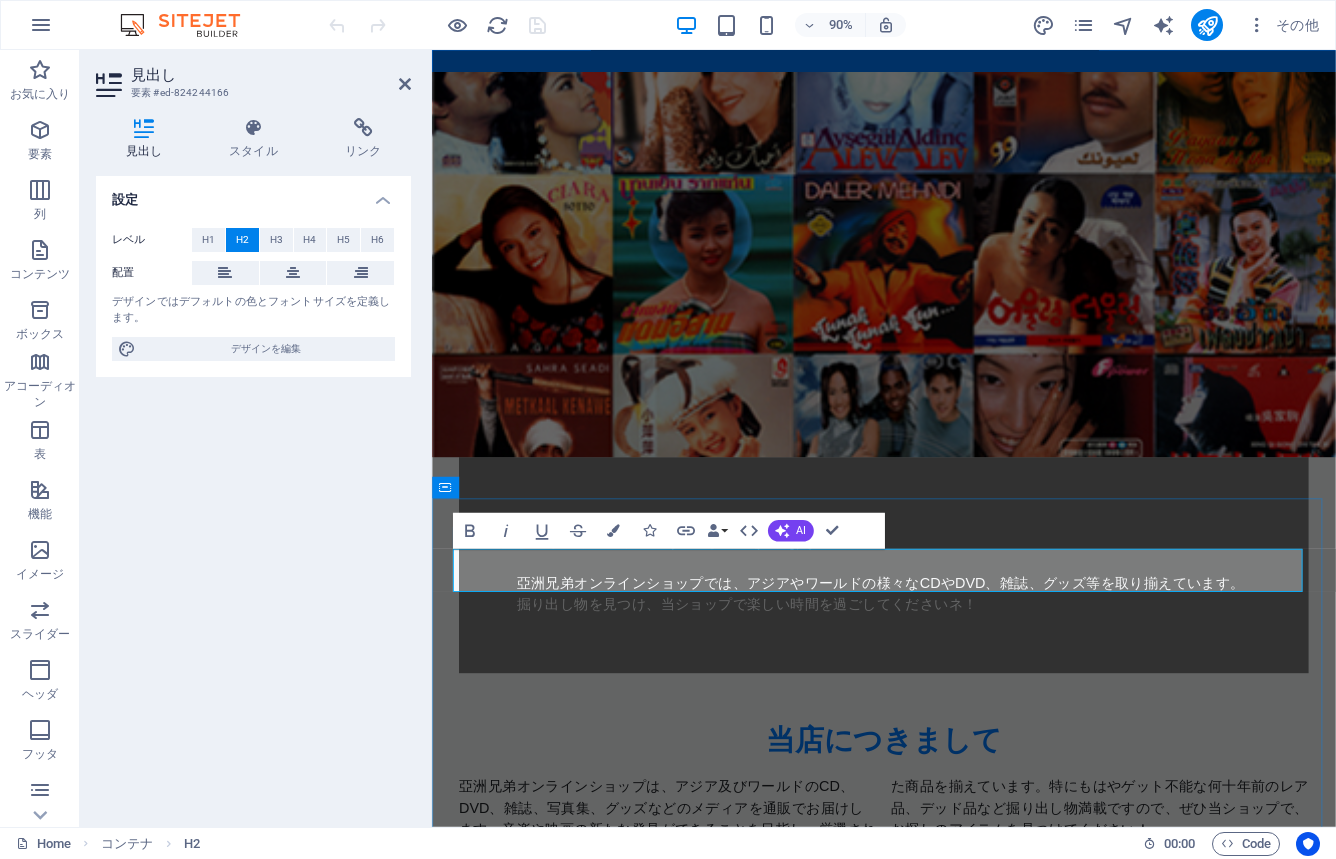 click on "取り扱い商品はアジア〜ワールドまで!!!" at bounding box center [934, 1008] 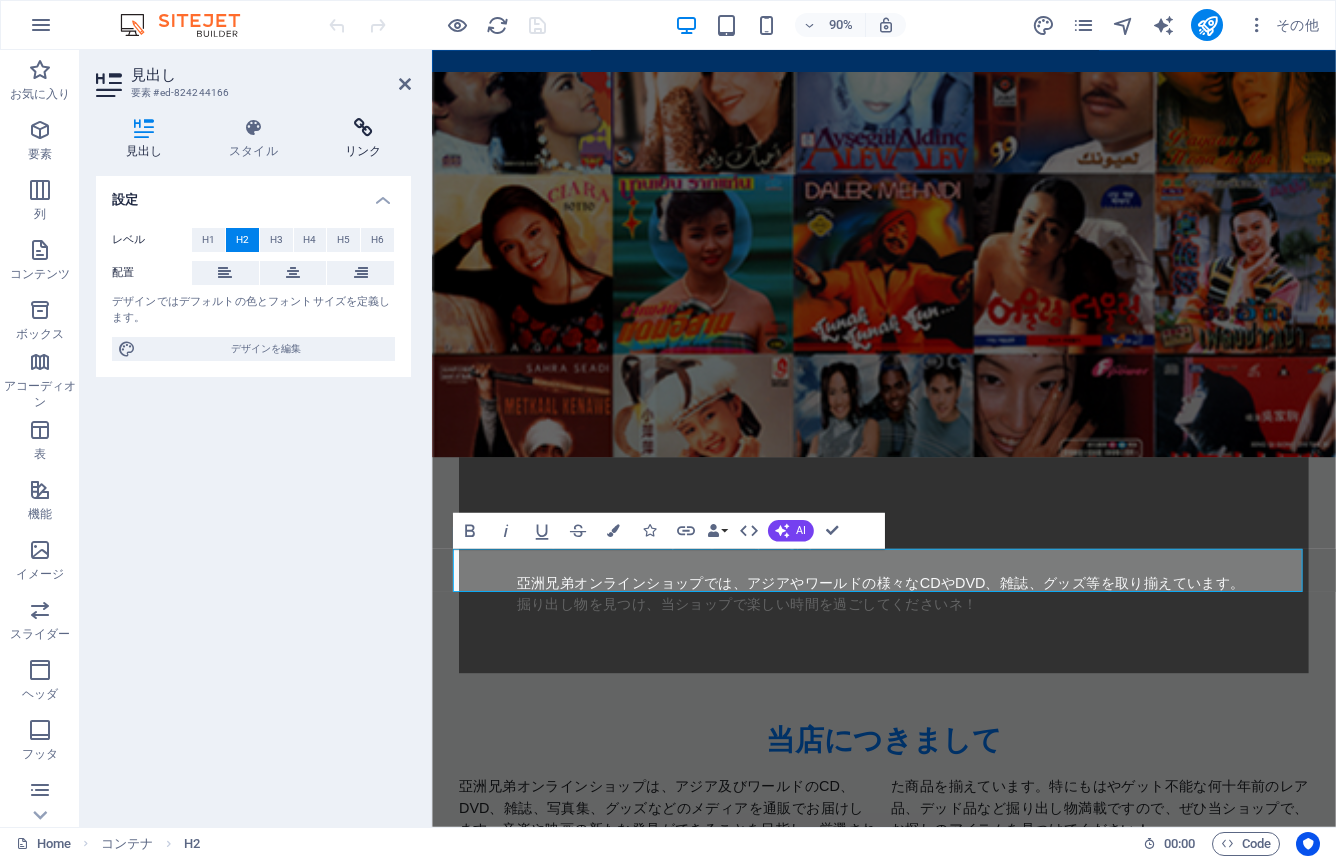 click at bounding box center (363, 128) 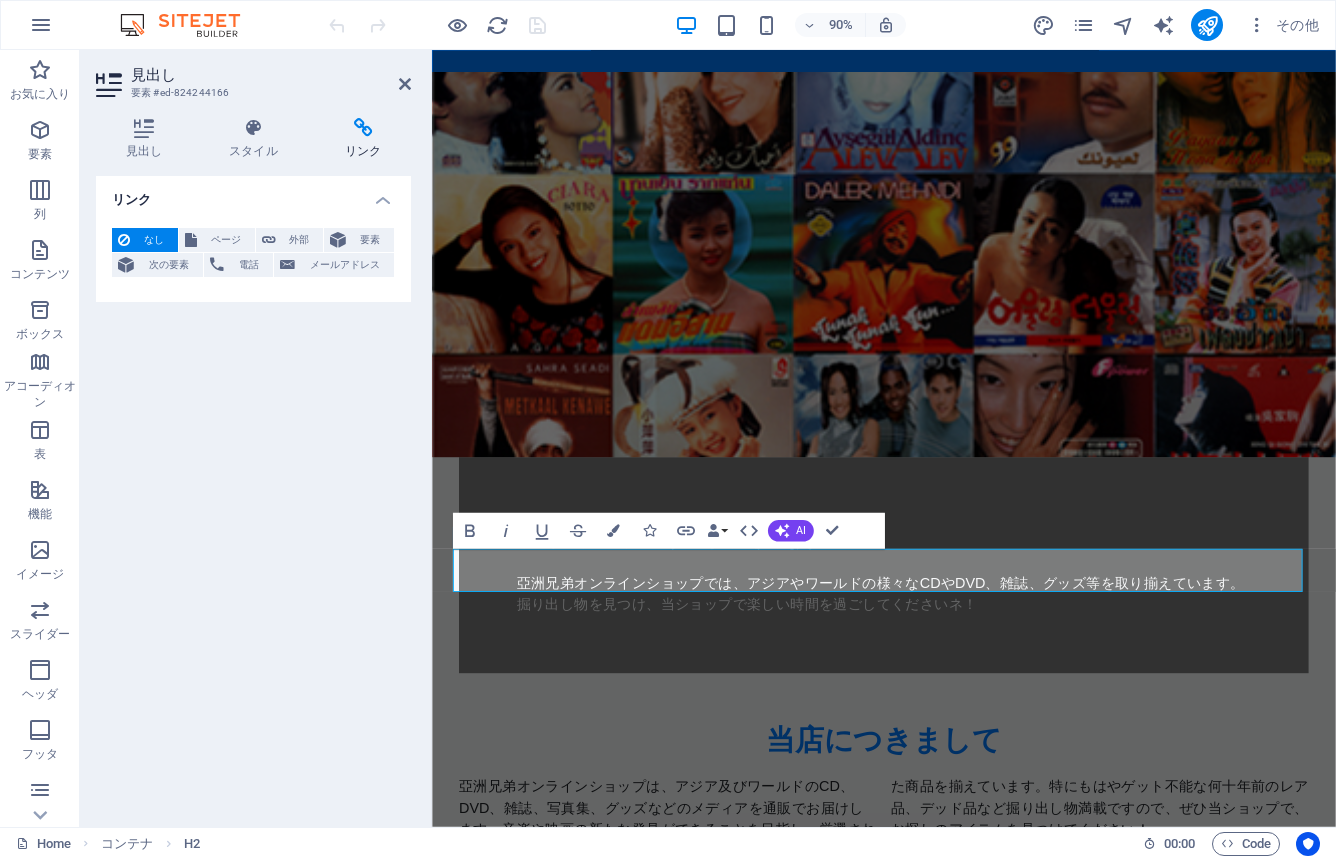click on "リンク" at bounding box center [253, 194] 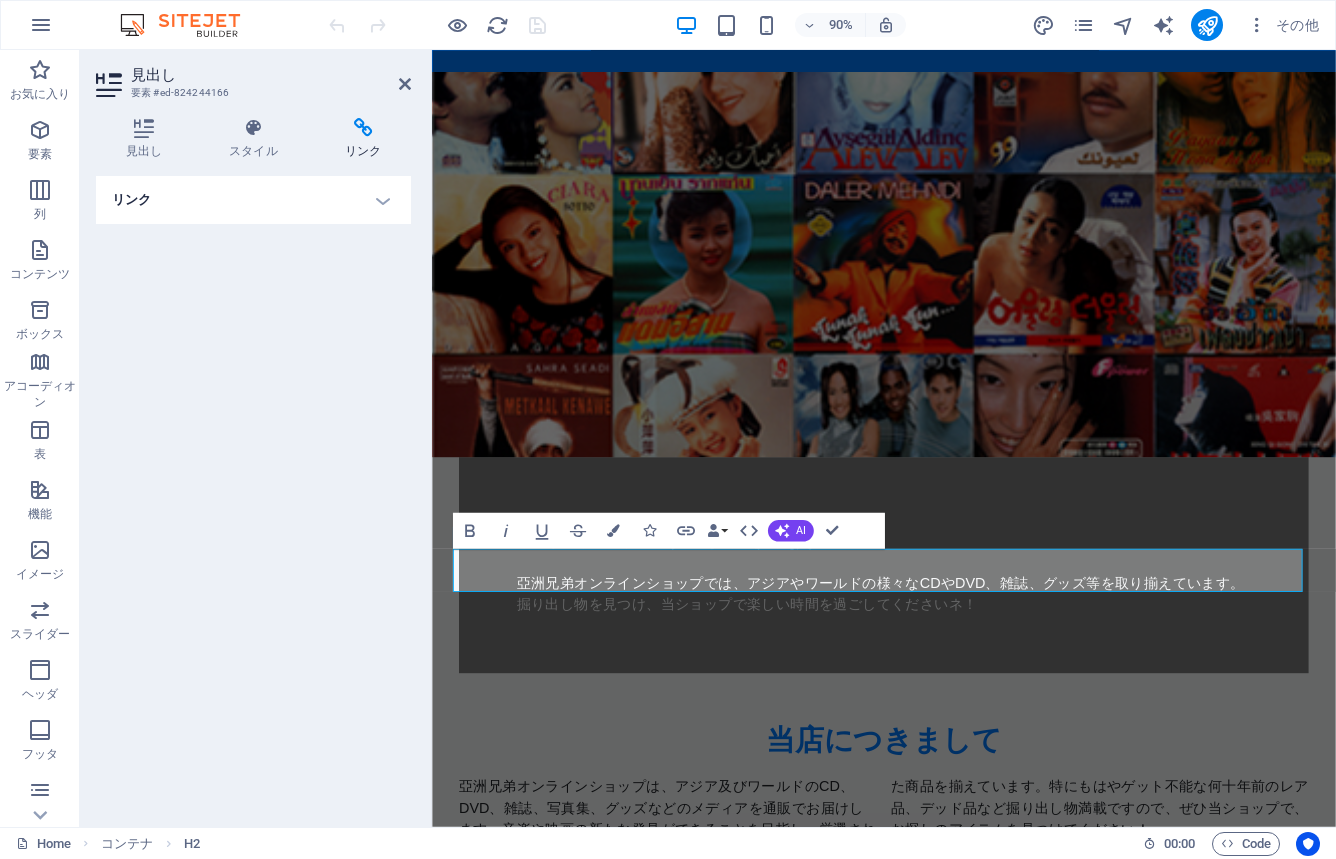 click on "リンク" at bounding box center [253, 200] 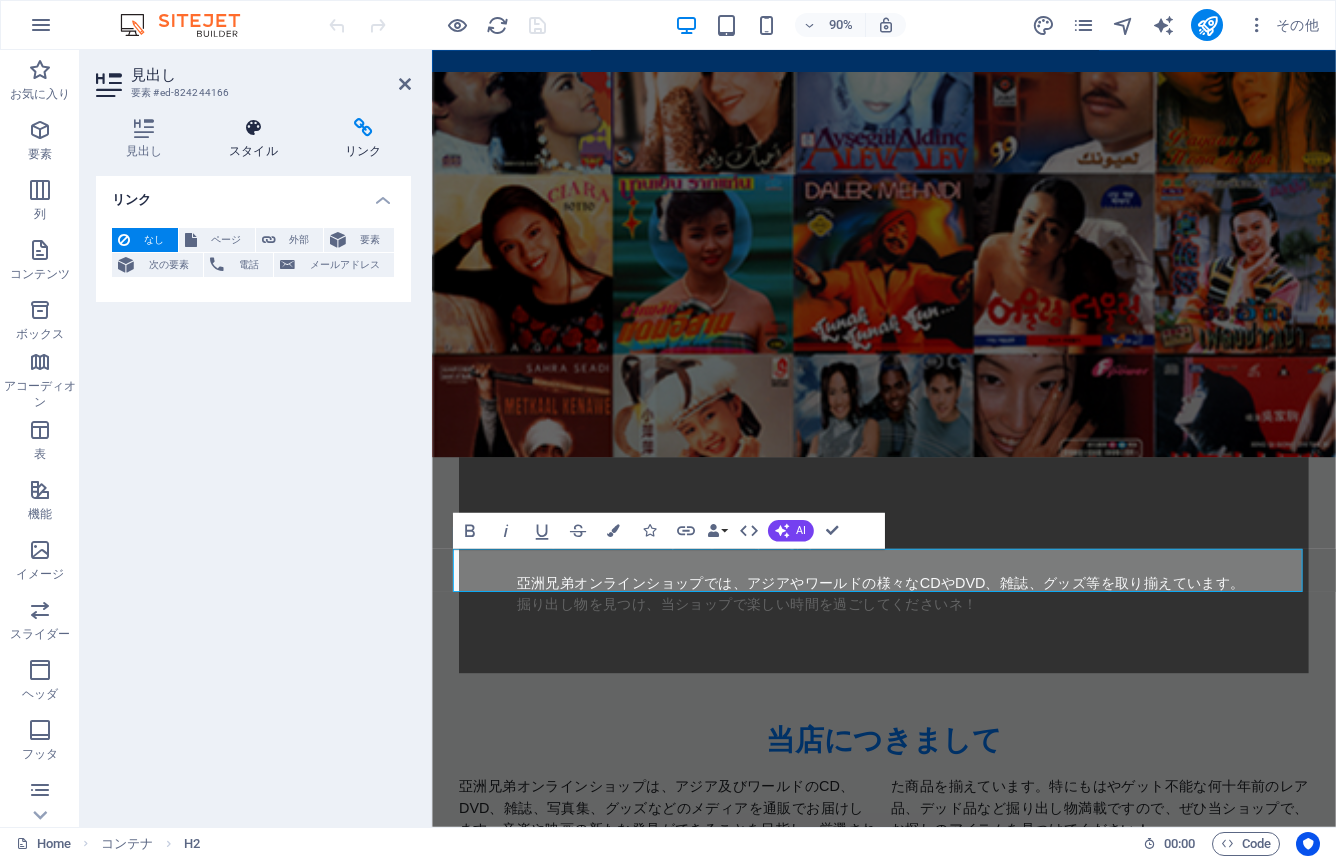 click at bounding box center [254, 128] 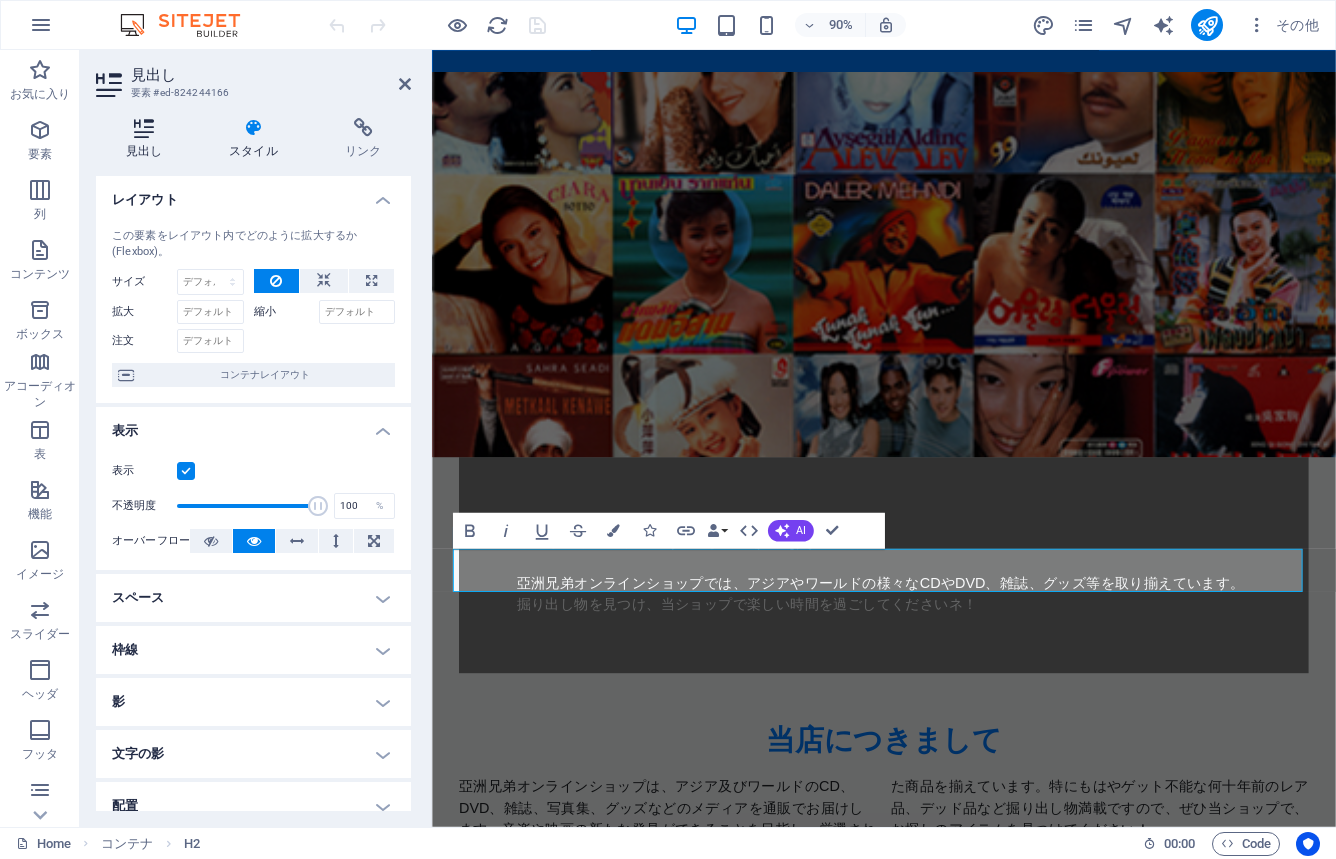 click at bounding box center (144, 128) 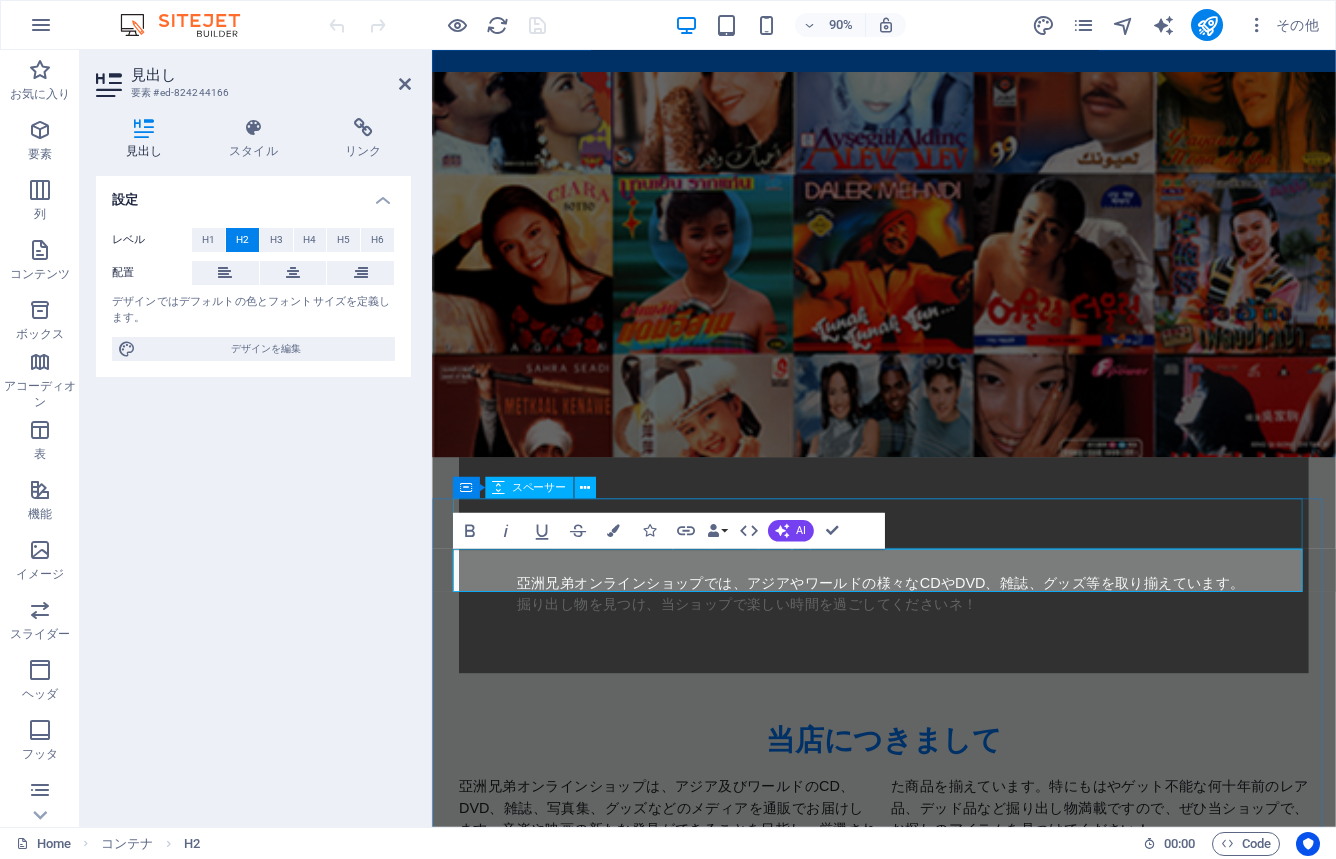 click at bounding box center [934, 956] 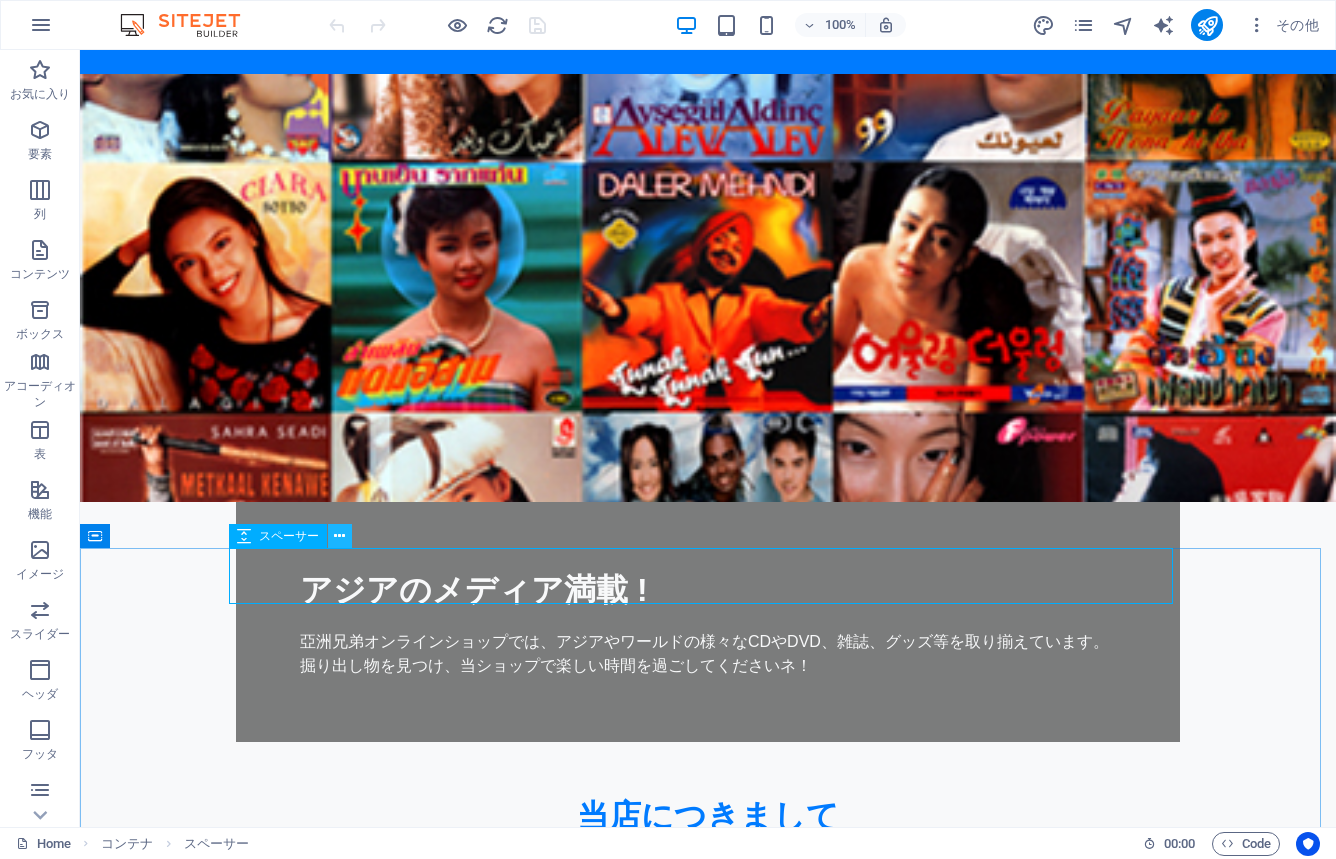 click at bounding box center (340, 536) 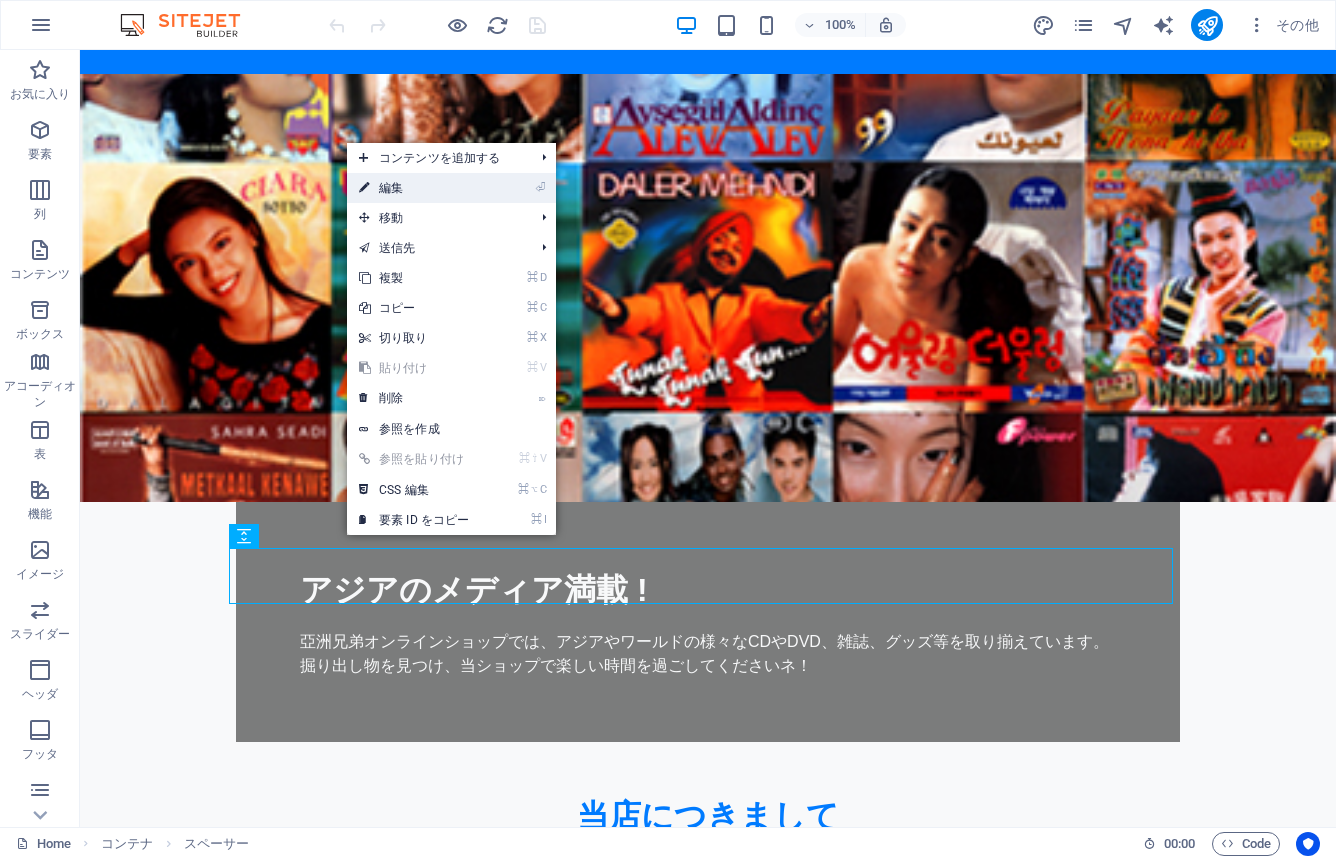 click on "⏎  編集" at bounding box center [414, 188] 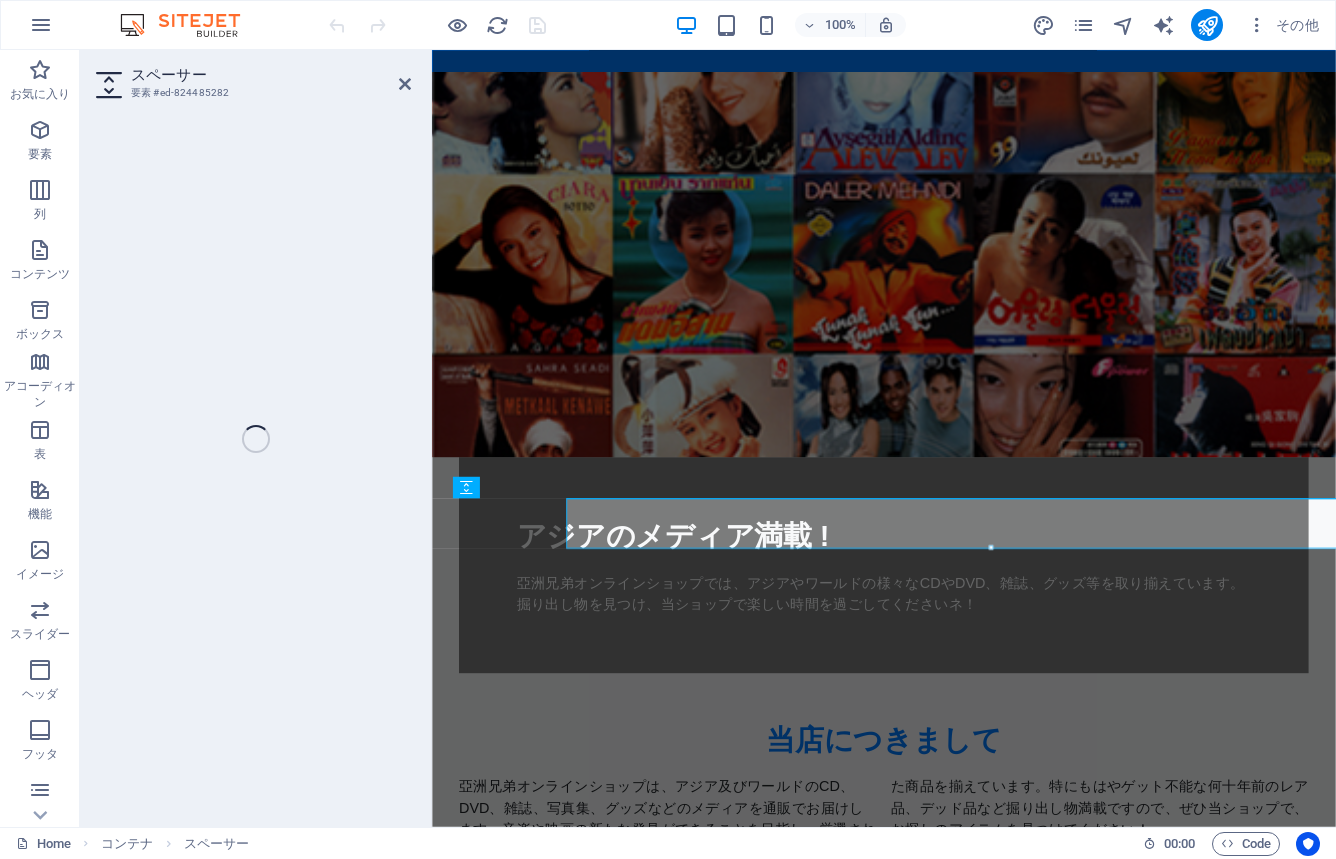 select on "px" 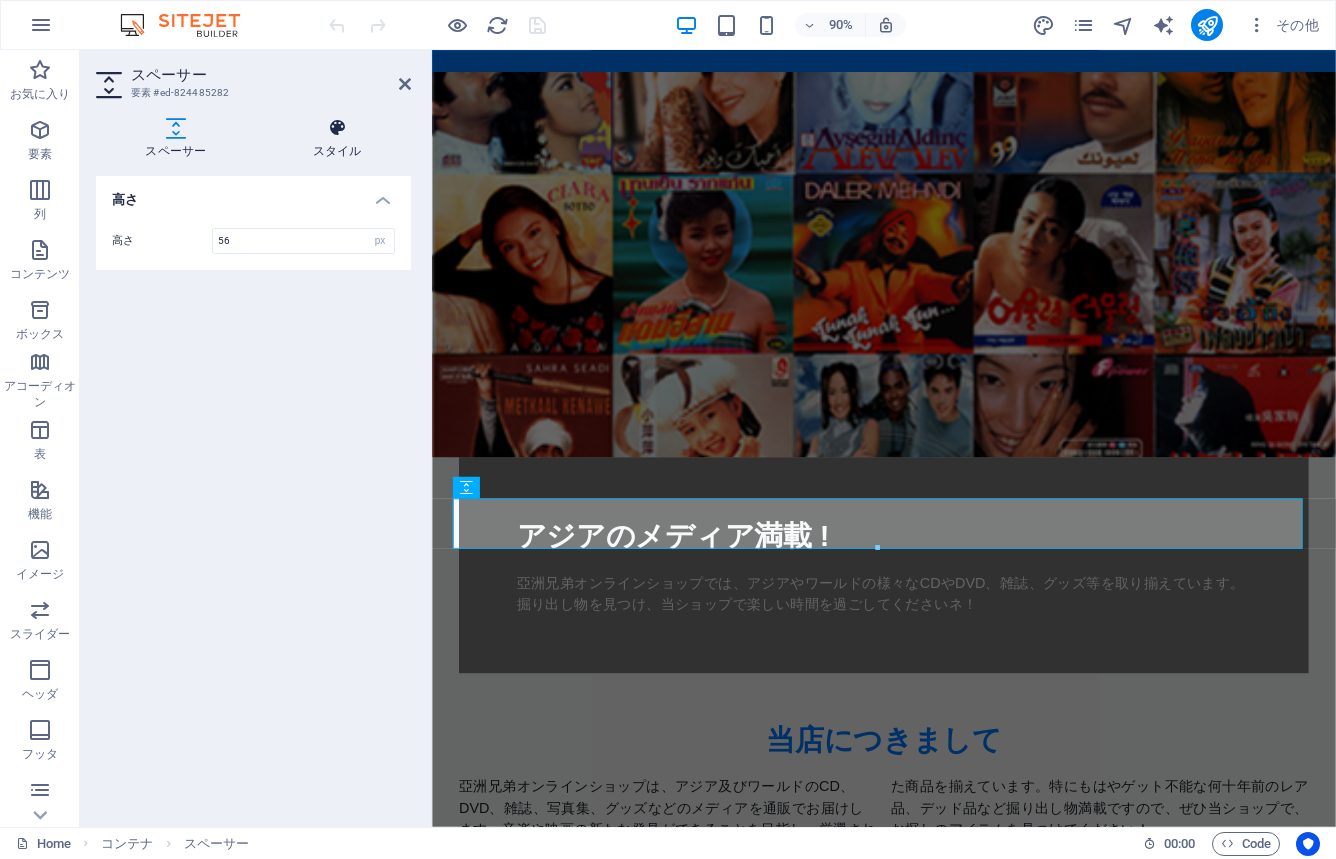 click at bounding box center [337, 128] 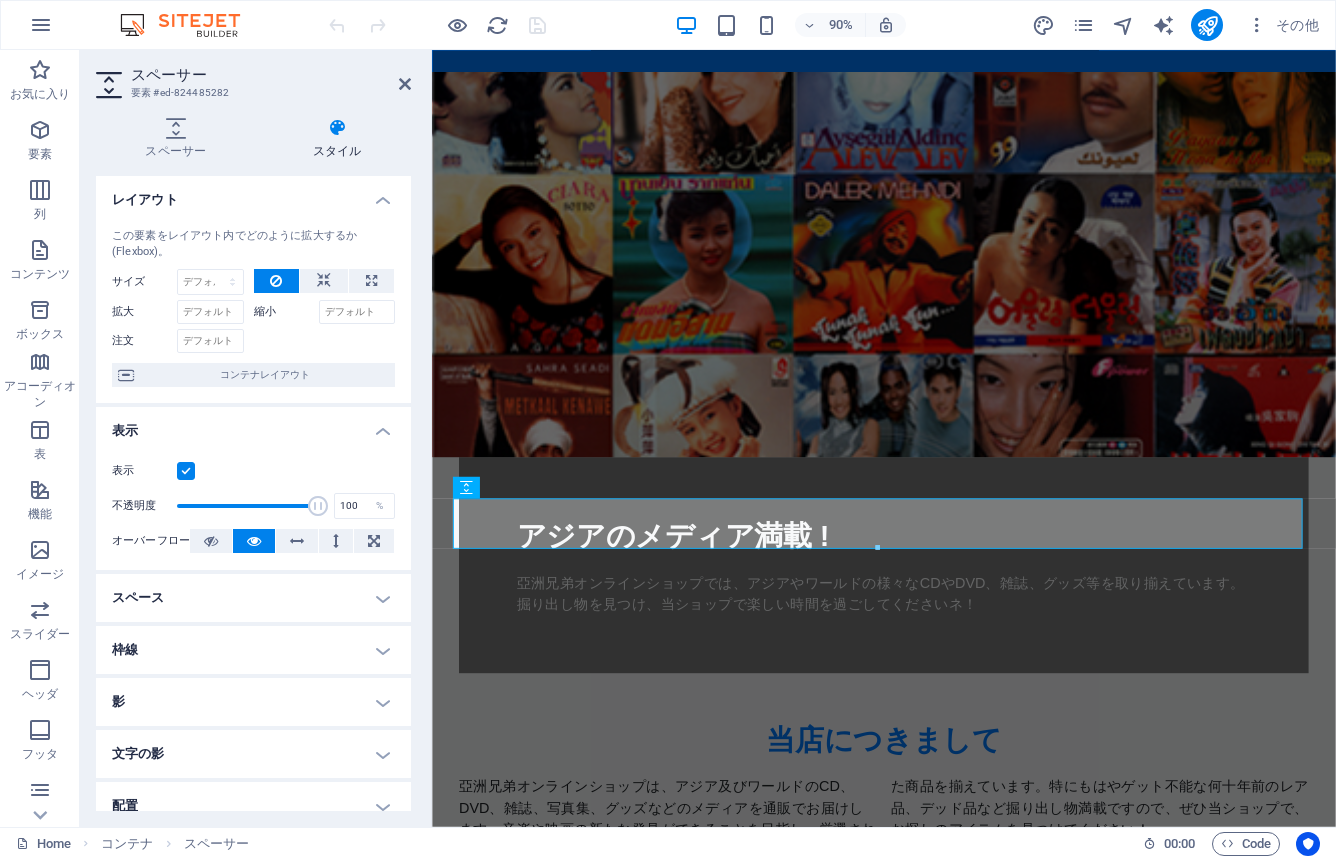 click at bounding box center (337, 128) 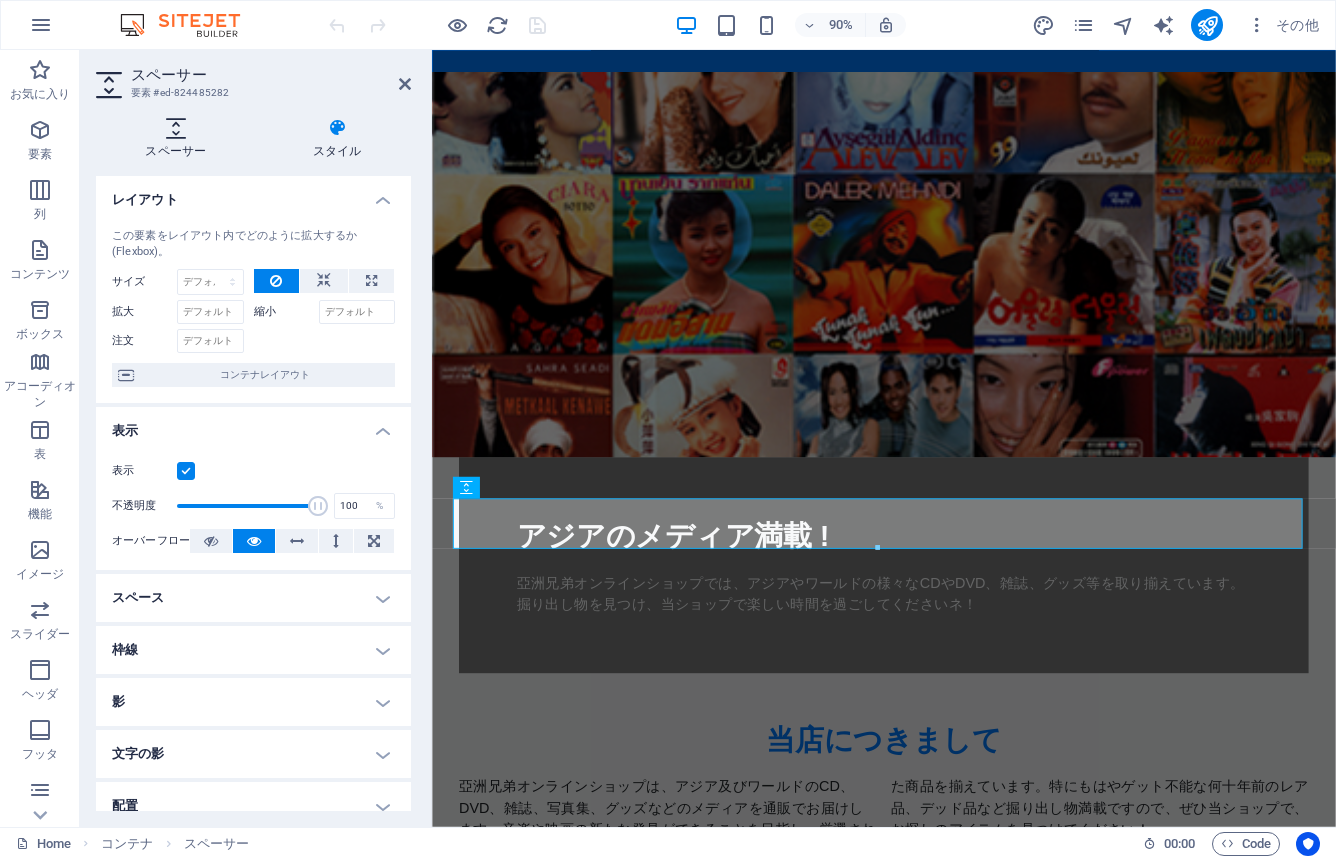 click at bounding box center (176, 128) 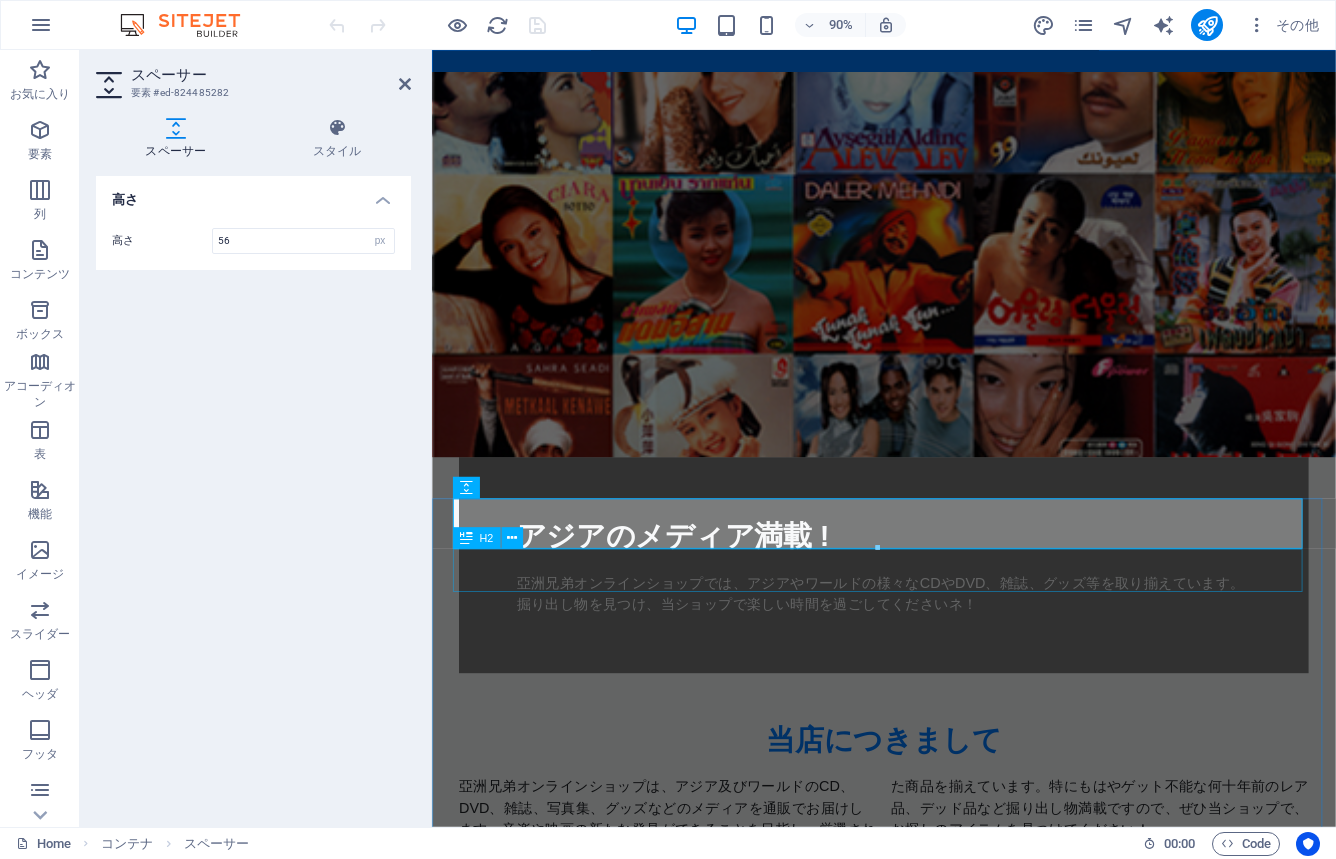 click on "取り扱い商品はアジア〜ワールドまで!!!" at bounding box center [934, 1008] 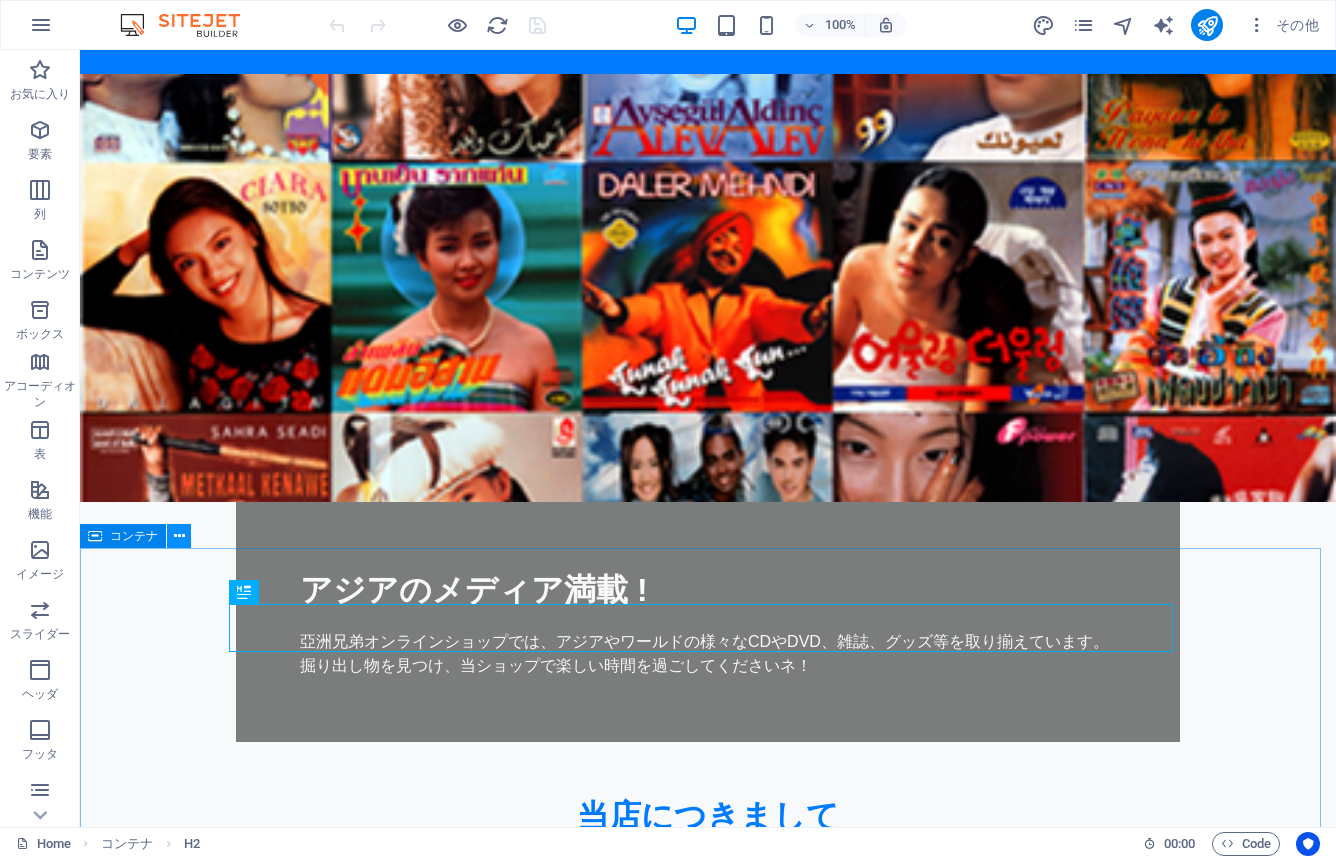 click at bounding box center (179, 536) 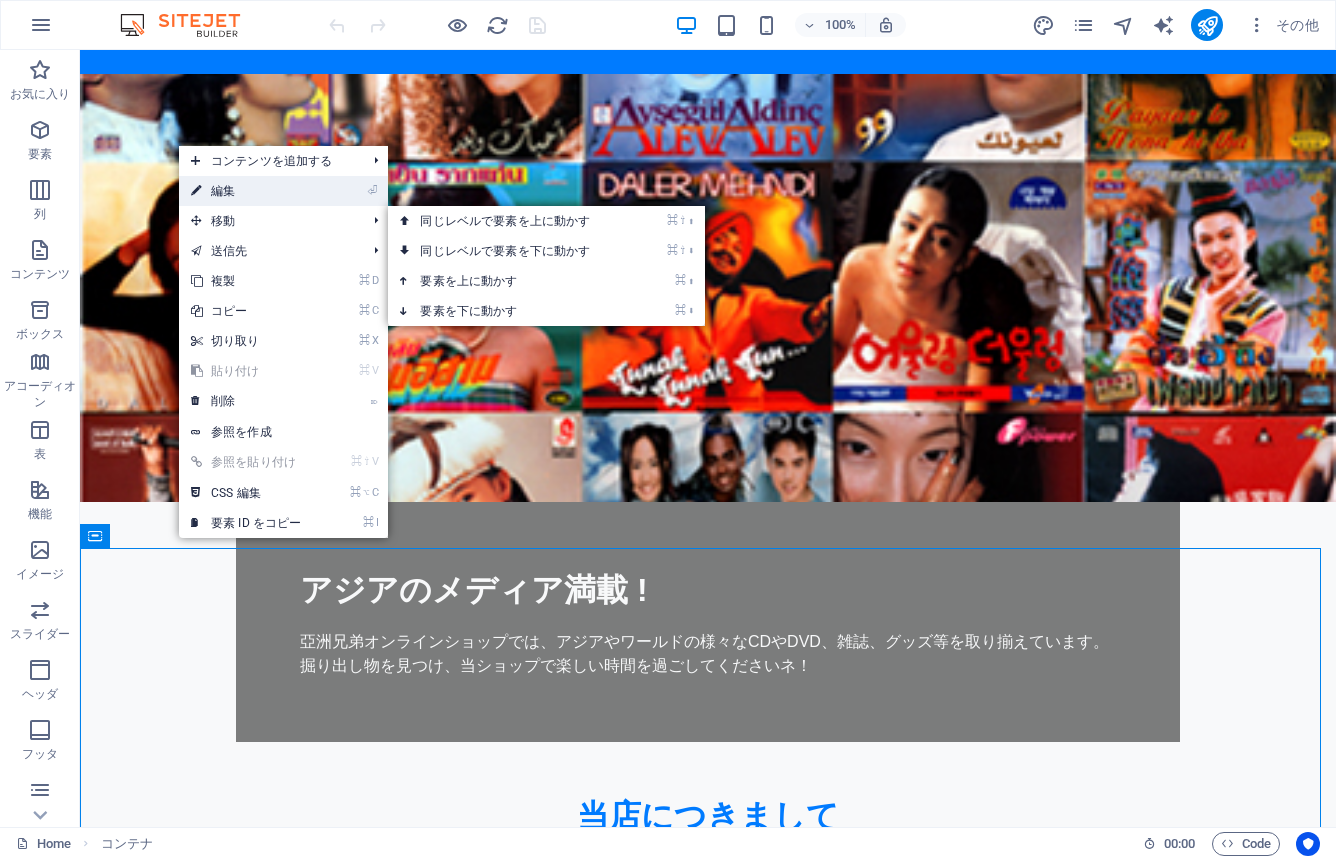 click on "⏎  編集" at bounding box center [246, 191] 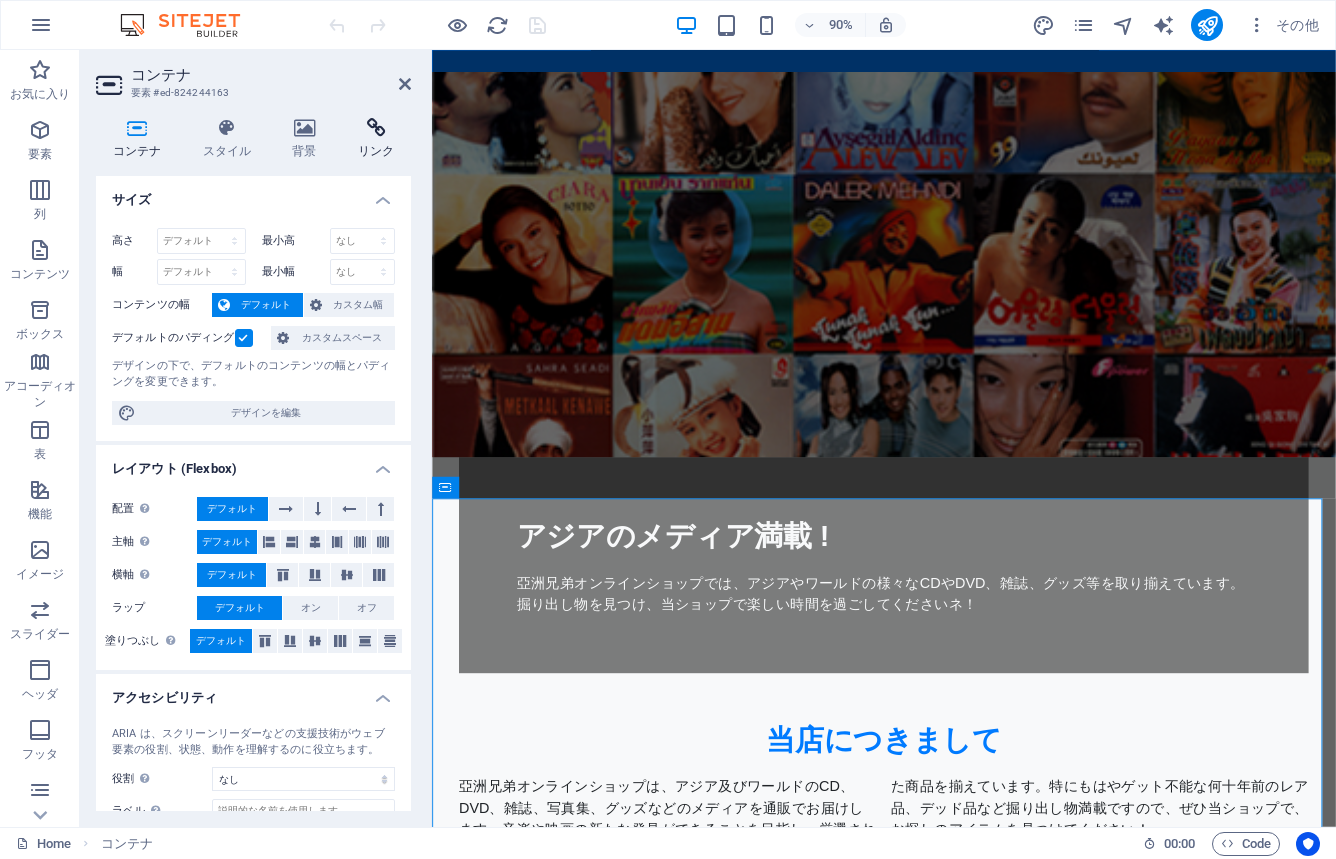 click at bounding box center (376, 128) 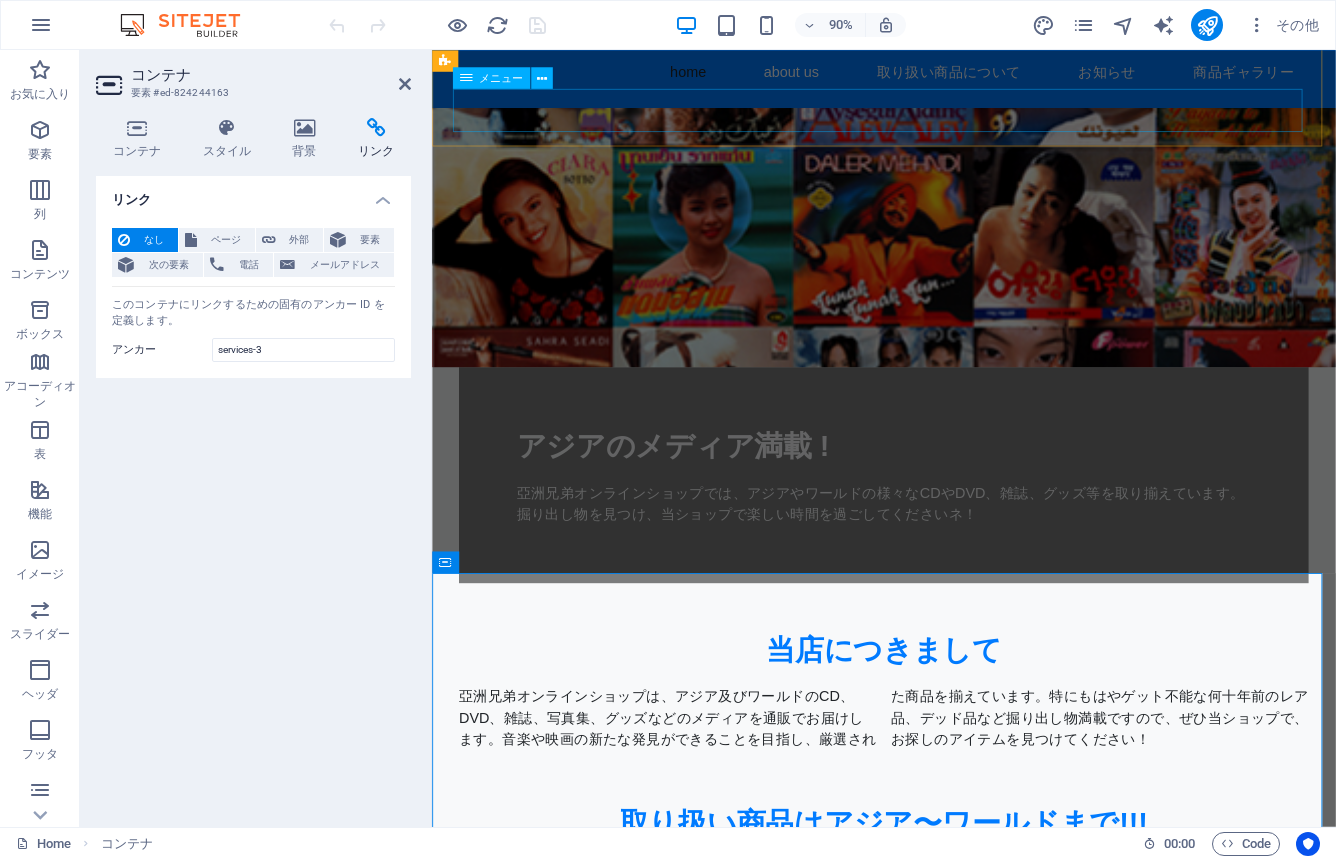 scroll, scrollTop: 0, scrollLeft: 0, axis: both 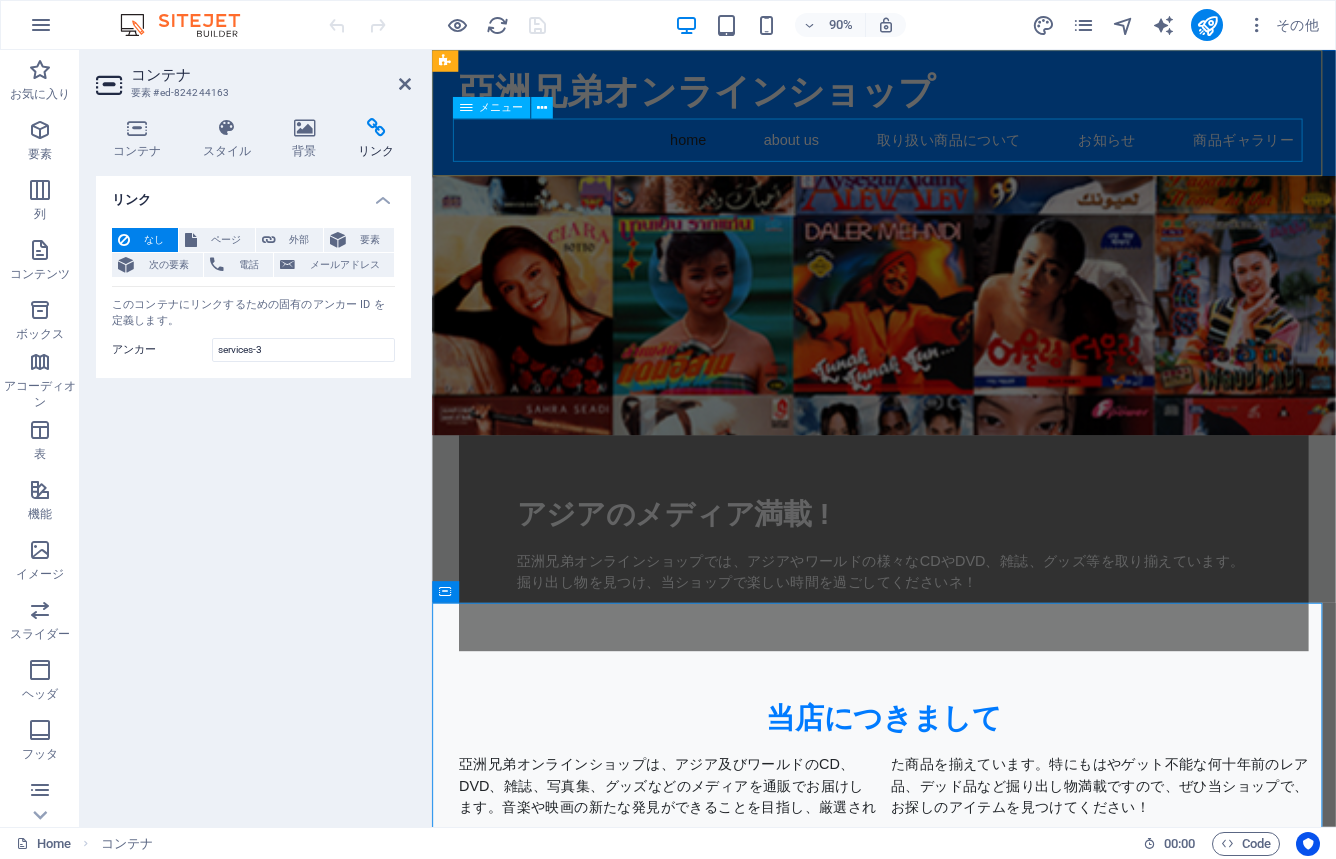 click on "home about us 取り扱い商品について お知らせ 商品ギャラリー" at bounding box center [934, 150] 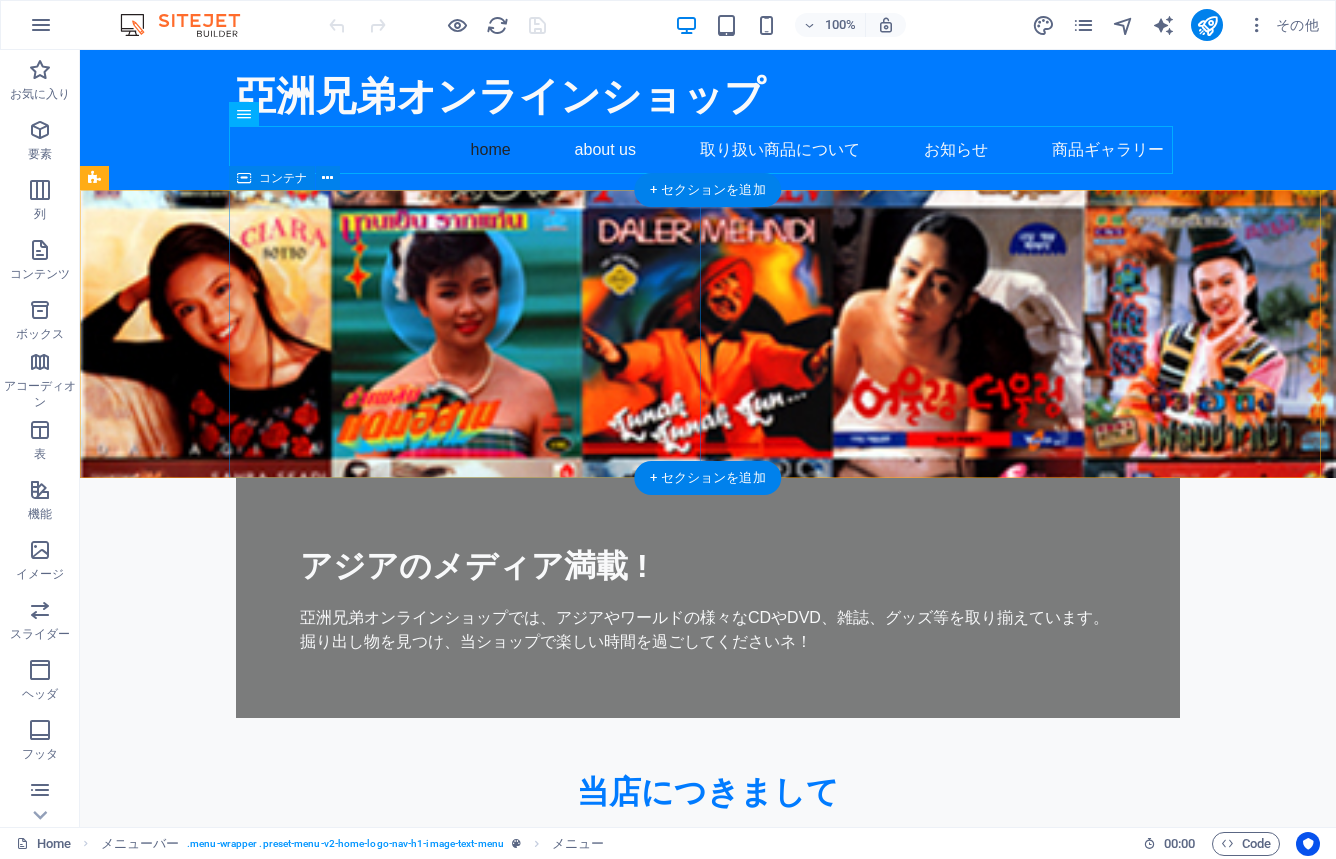 select 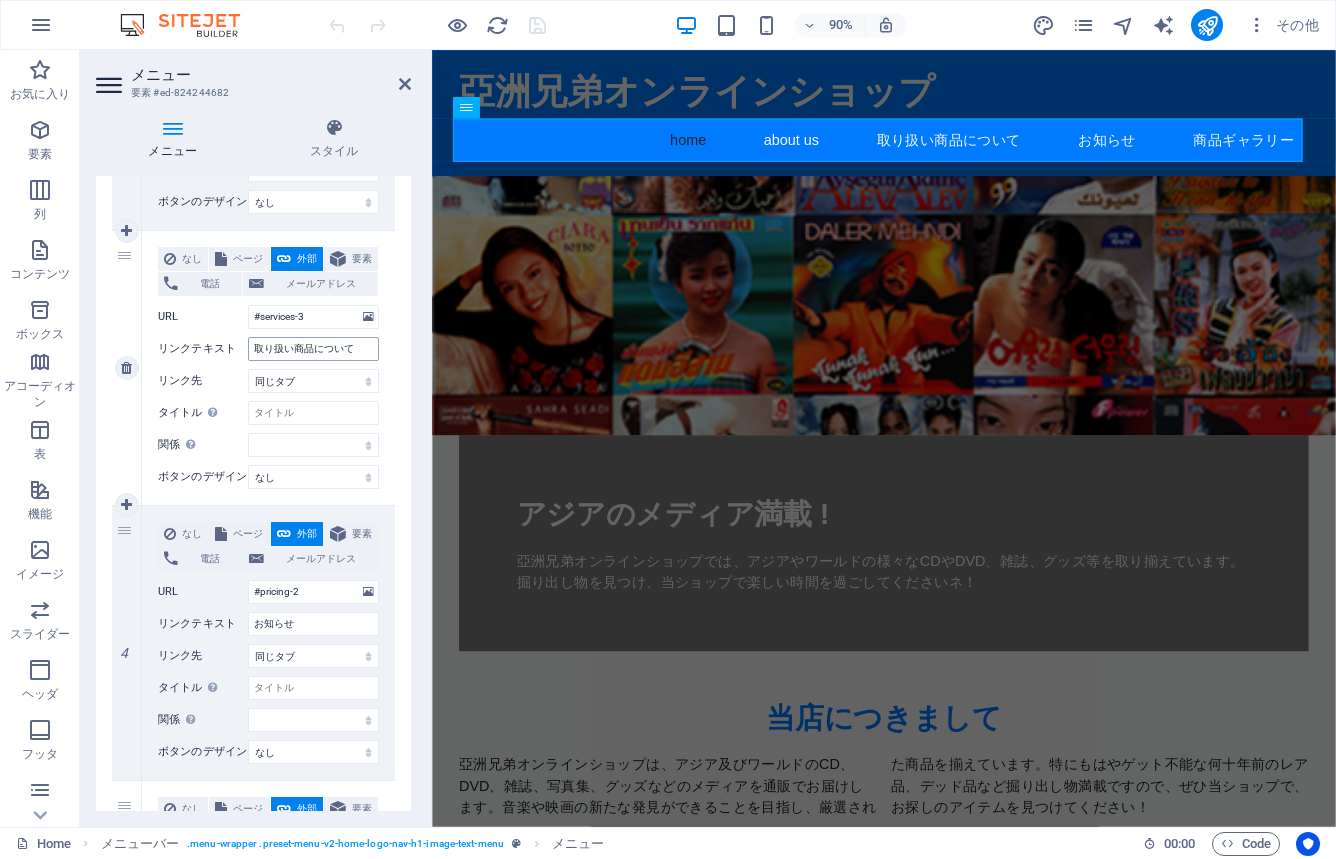 scroll, scrollTop: 732, scrollLeft: 0, axis: vertical 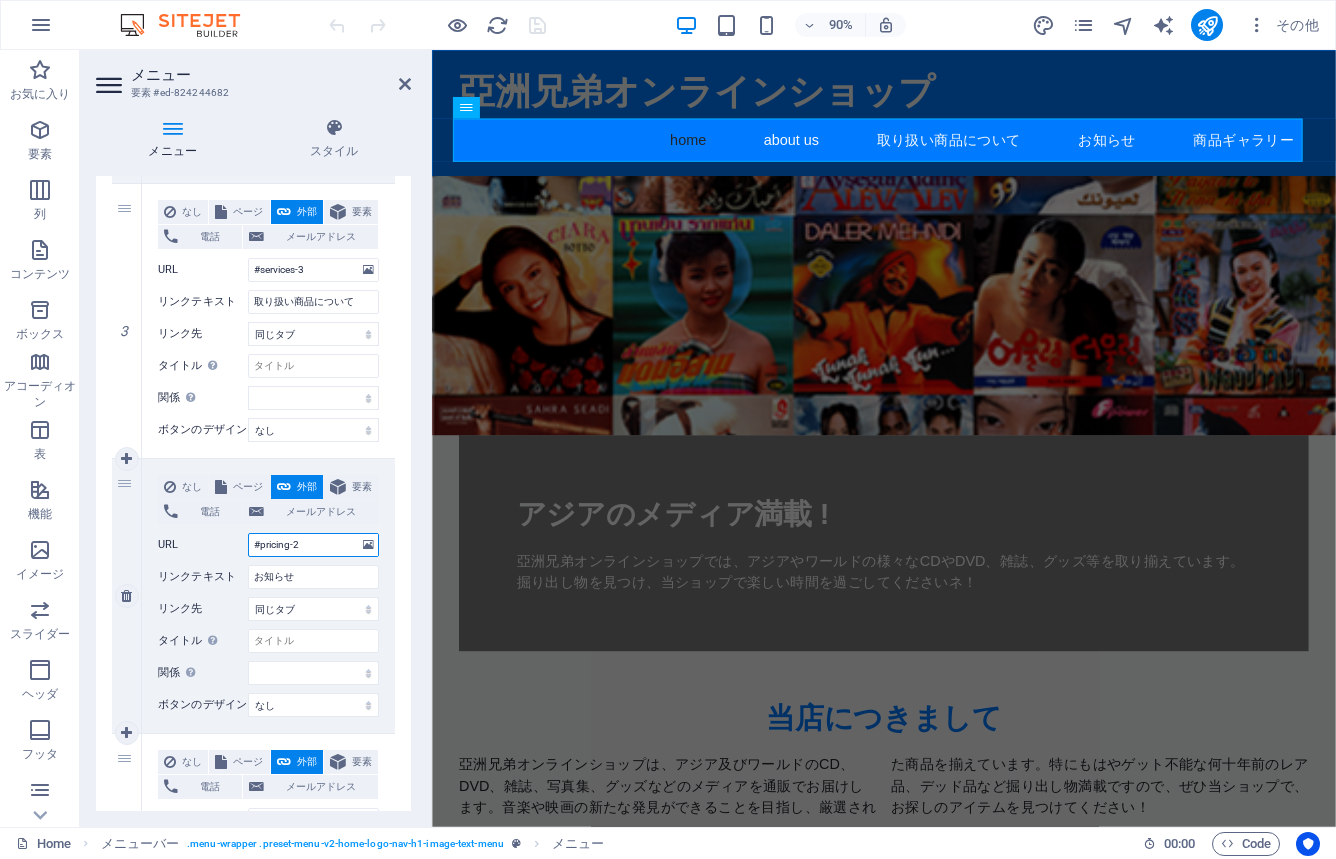 drag, startPoint x: 310, startPoint y: 549, endPoint x: 232, endPoint y: 542, distance: 78.31347 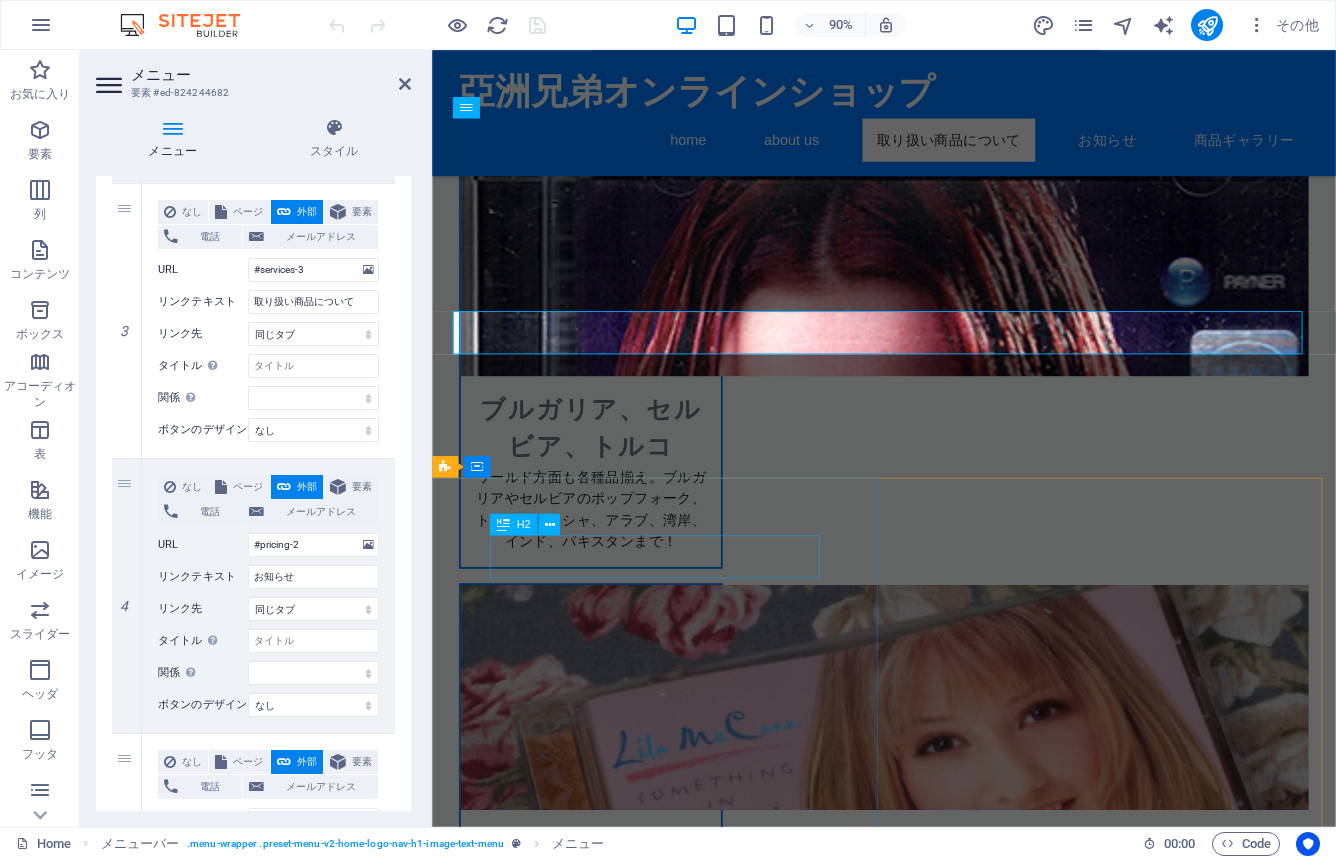 scroll, scrollTop: 1284, scrollLeft: 0, axis: vertical 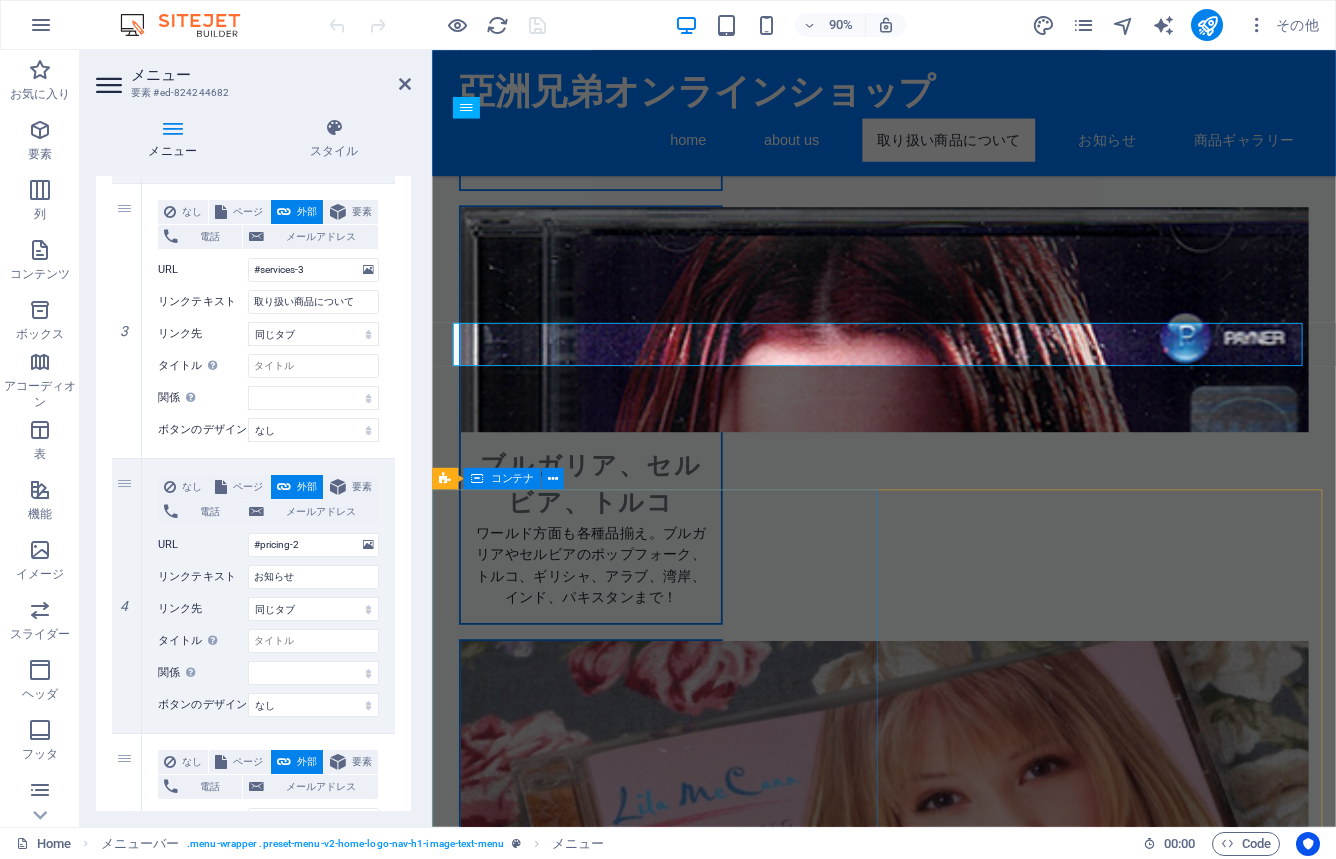 click on "コンテナ" at bounding box center (512, 478) 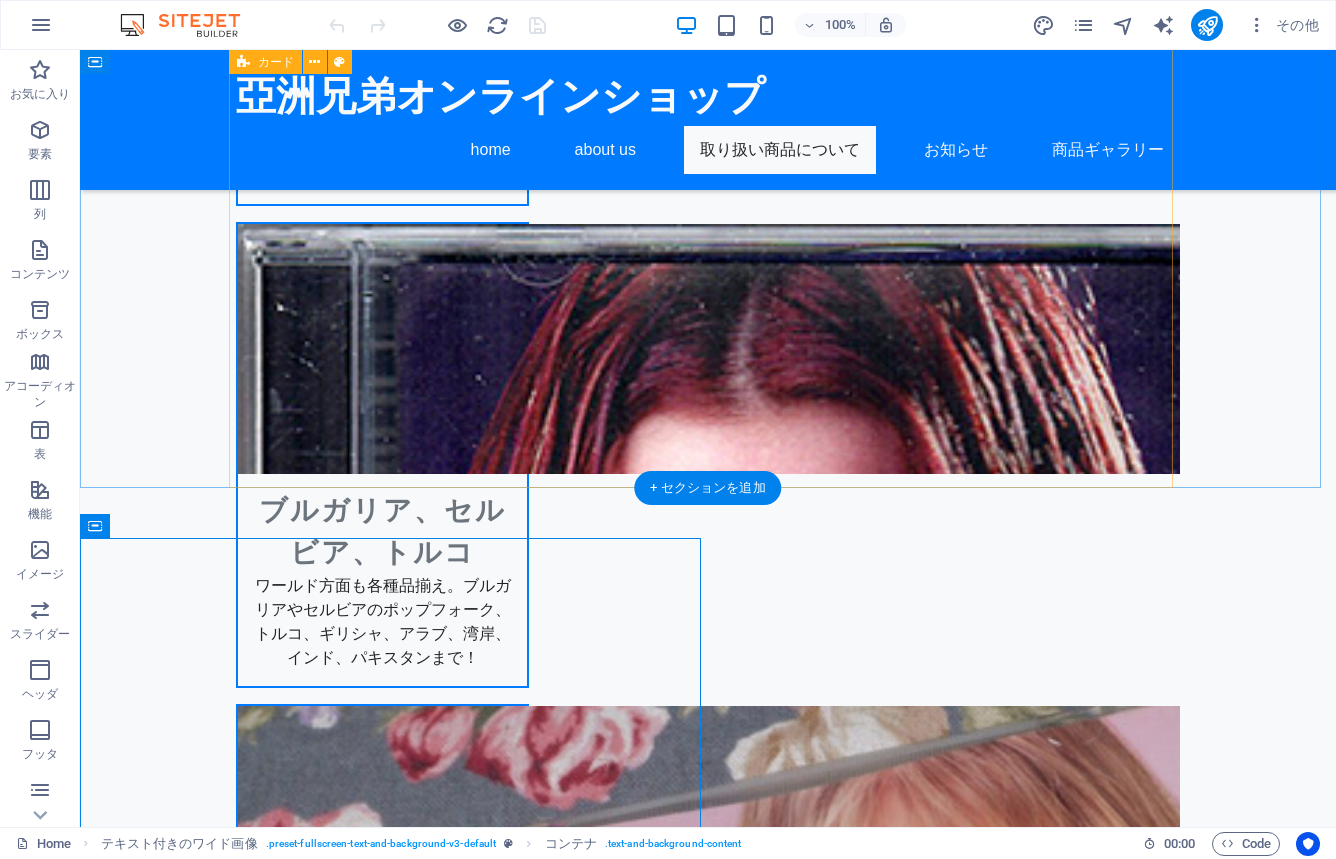 click on "タイ、カンボジア、ミャンマー他 当店が得意とする、アジア、特に東南アジアの商品も豊富です。タイ、カンボジア、ミャンマー、ラオス、ベトナム、モンゴルなどまで！ ブルガリア、セルビア、トルコ ワールド方面も各種品揃え。ブルガリアやセルビアのポップフォーク、トルコ、ギリシャ、アラブ、湾岸、インド、パキスタンまで！ カントリー、ルーツミュージック 洋楽の中でも特にフォークカントリー、ルーツミュージックの品揃えが豊富です。80年代90年代のポップカントリーやブルーグラス満載！ 歌謡曲、アイドル、レア盤 邦楽も充実！70〜80年代を中心に広くアイドル等を品揃え。また60年代からのフェロモン歌謡や、ディープ歌謡、レアレーベルのマイナー歌手らの音盤も扱っています！ 中華圏、K-POP、民族音楽 洋楽、外人、日本語歌唱盤" at bounding box center (708, 1226) 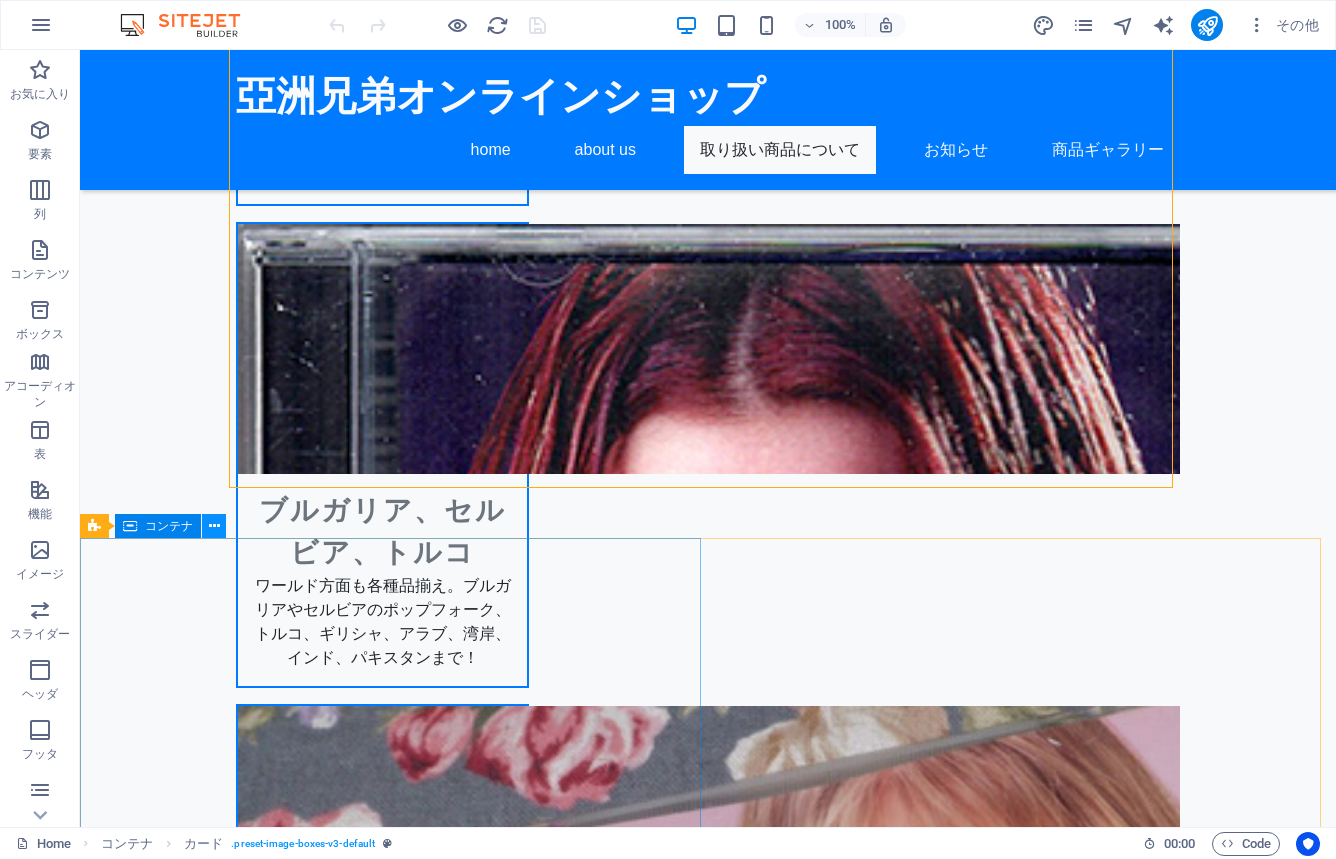 click at bounding box center [214, 526] 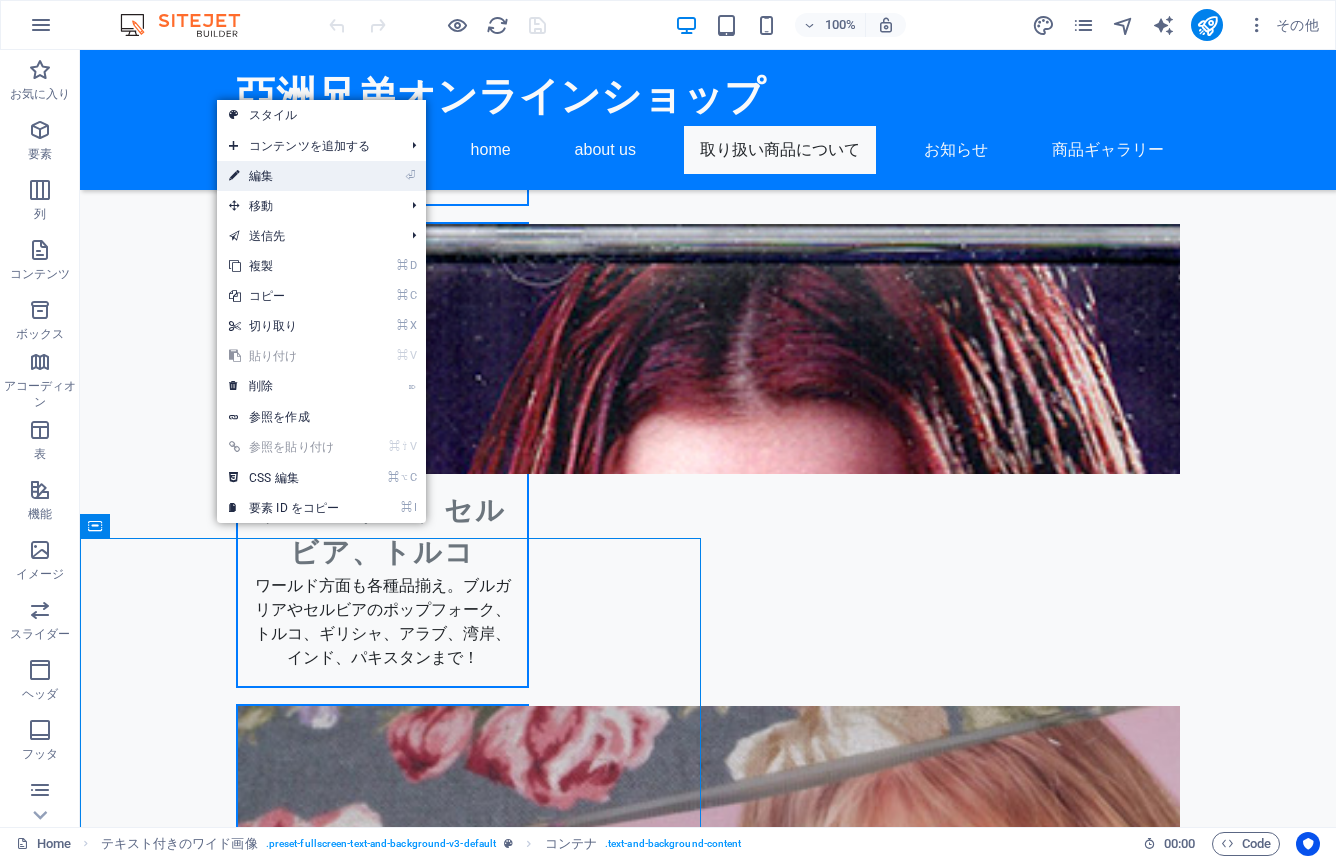 click on "⏎  編集" at bounding box center (284, 176) 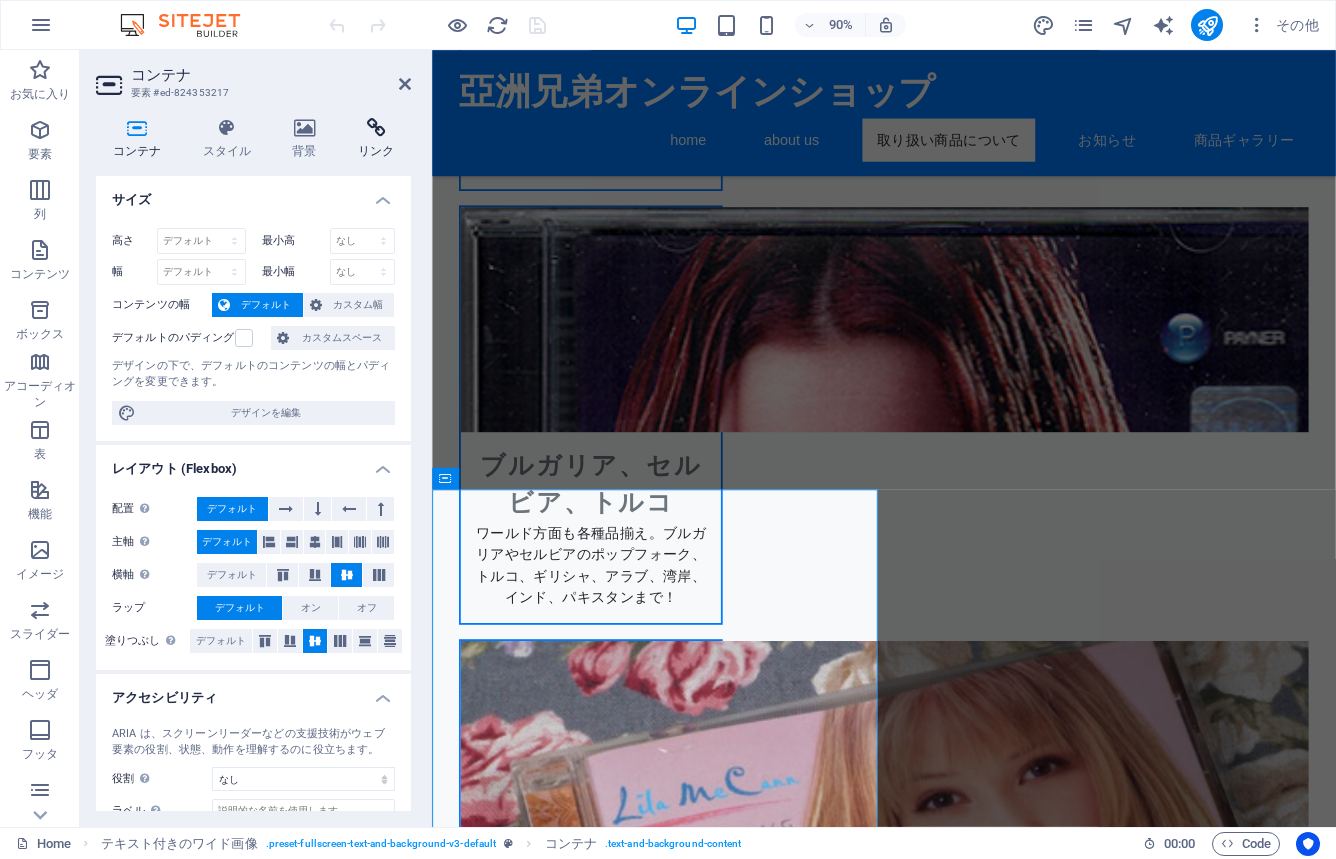 click at bounding box center (376, 128) 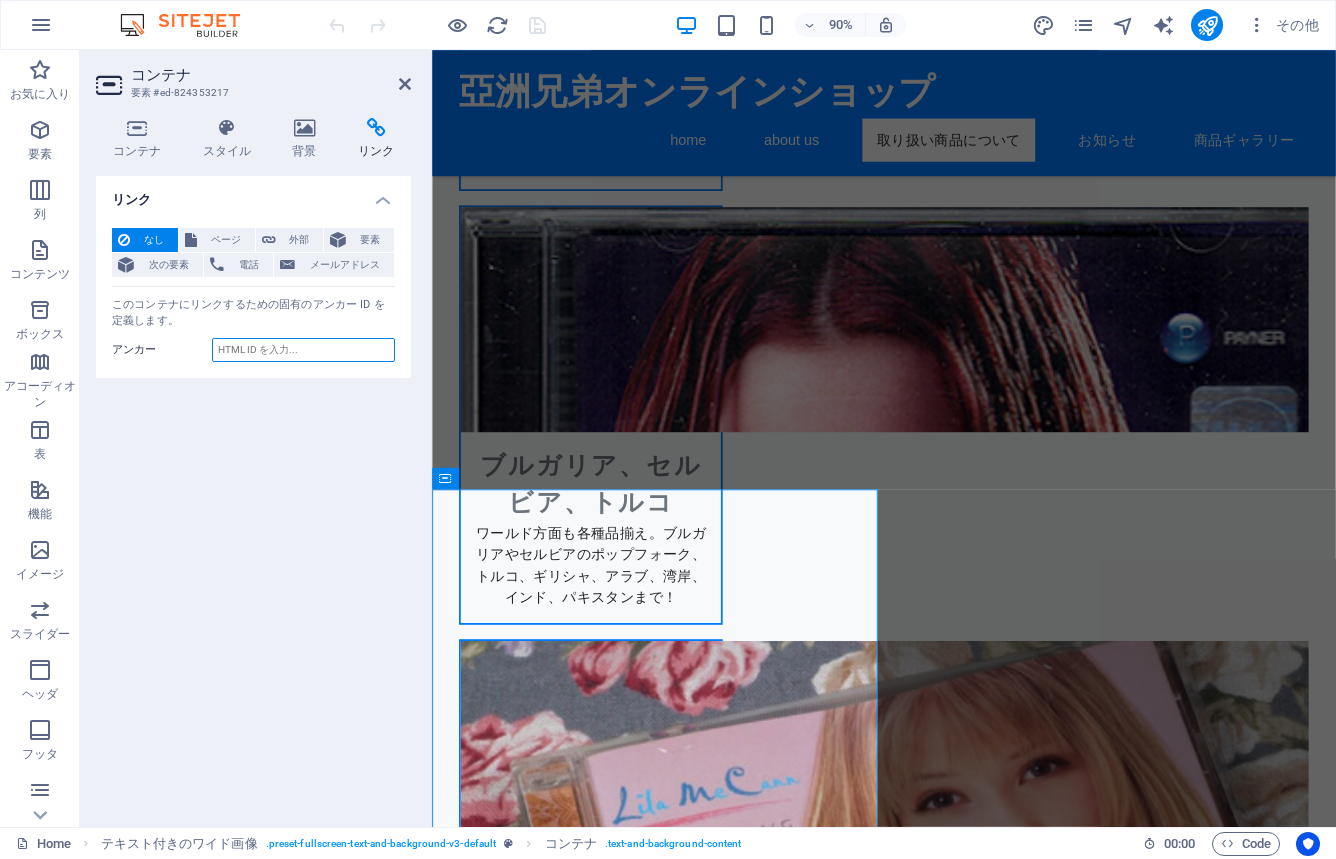 click on "アンカー" at bounding box center [303, 350] 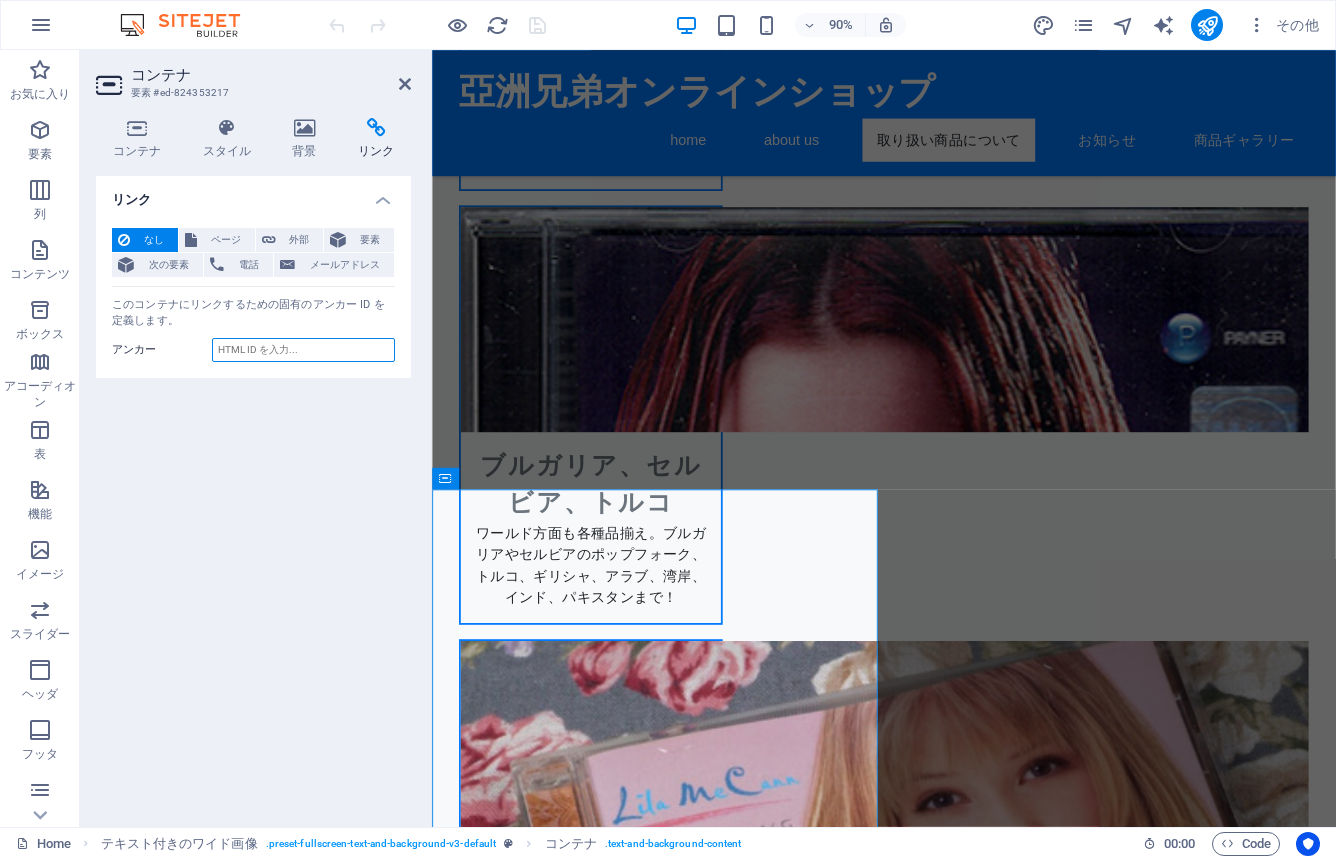 paste on "#pricing-2" 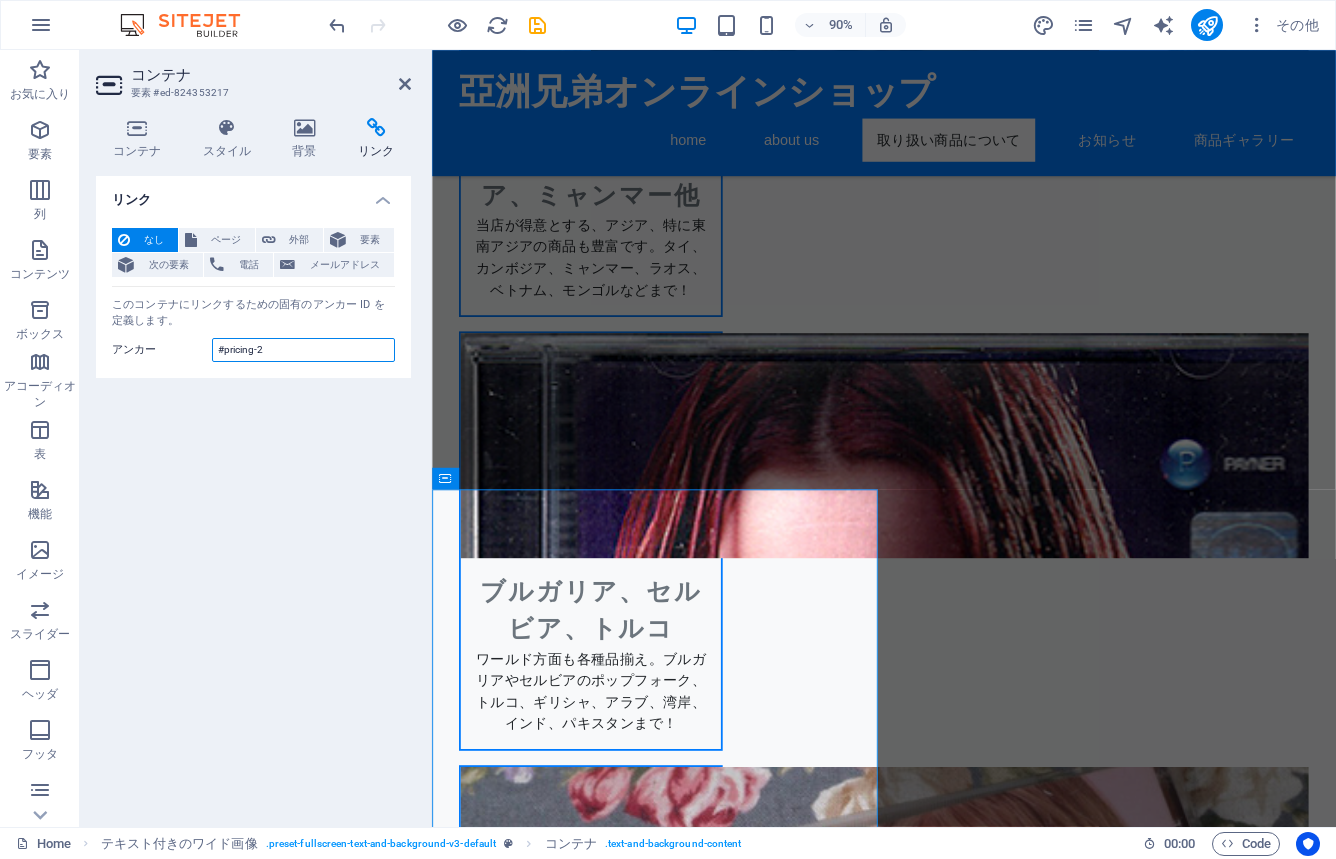 type on "#pricing-2" 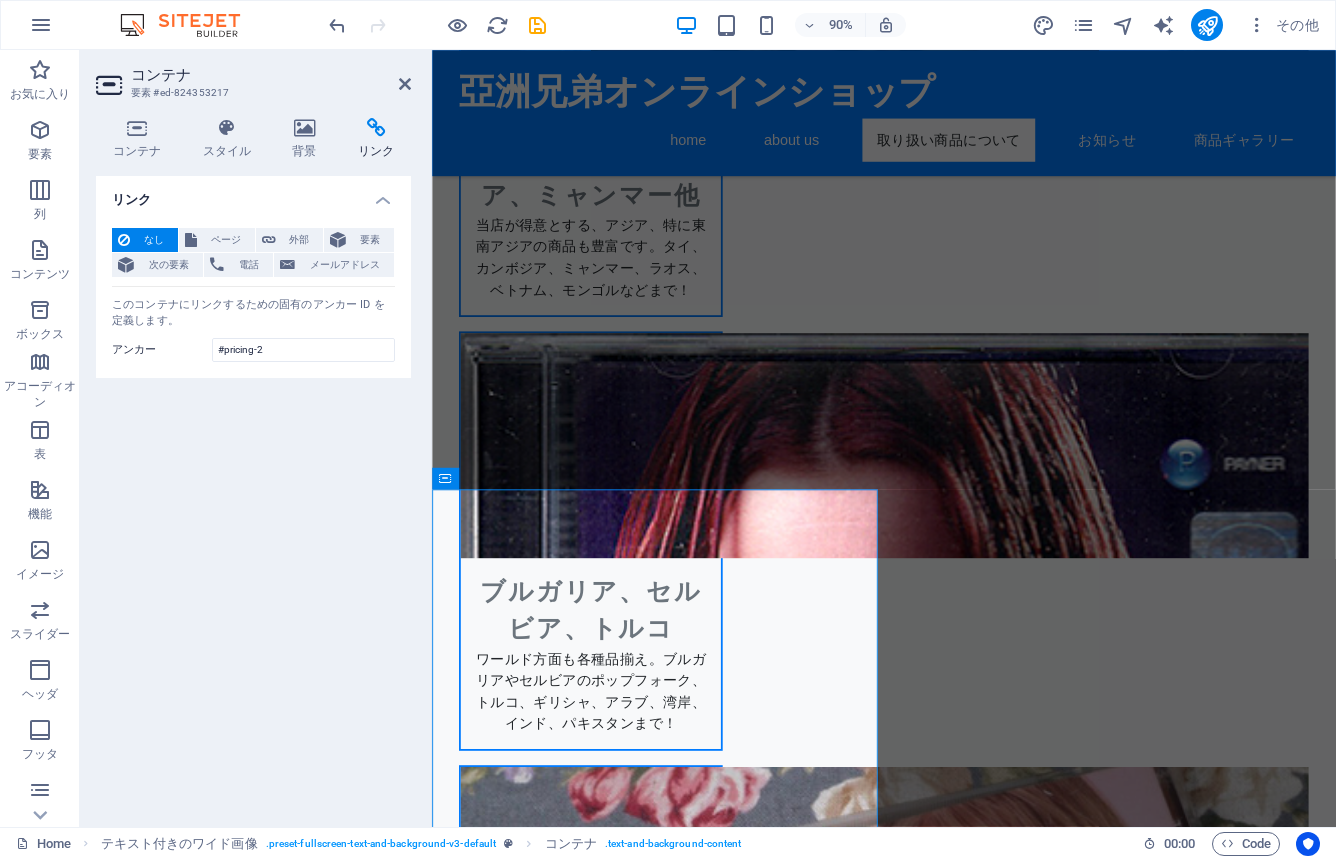 click on "リンク なし ページ 外部 要素 次の要素 電話 メールアドレス ページ Home Subpage Legal Notice Privacy 要素
URL 電話 メールアドレス リンク先 新規タブ 同じタブ オーバーレイ タイトル 追加リンクの説明。リンクテキストと同じにしないでください。タイトルは、要素の上にカーソルを動かしたときにヒントのテキストとしてよく表示されます。よくわからない場合は空のままにしてください。 関係 このリンクからリンク先への関係 を設定します。たとえば、値 "nofollow" は検索エンジンに対し、リンクを辿らないように指示します。空のまま残すことができます。 alternate 作成者 bookmark 外部 ヘルプ ライセンス 次へ nofollow noreferrer noopener 前へ 検索 タグ このコンテナにリンクするための固有のアンカー ID を定義します。 アンカー #pricing-2" at bounding box center (253, 493) 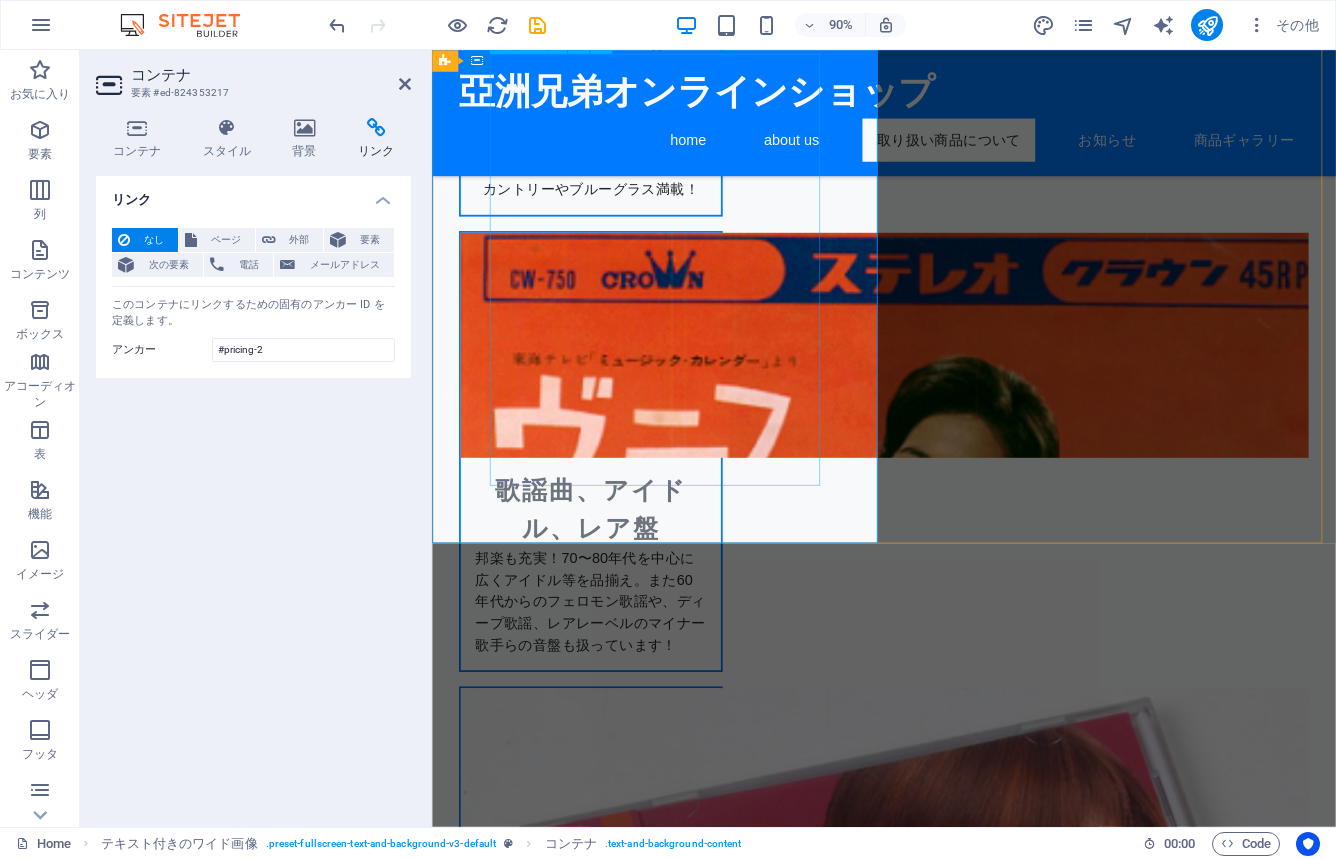 scroll, scrollTop: 2084, scrollLeft: 0, axis: vertical 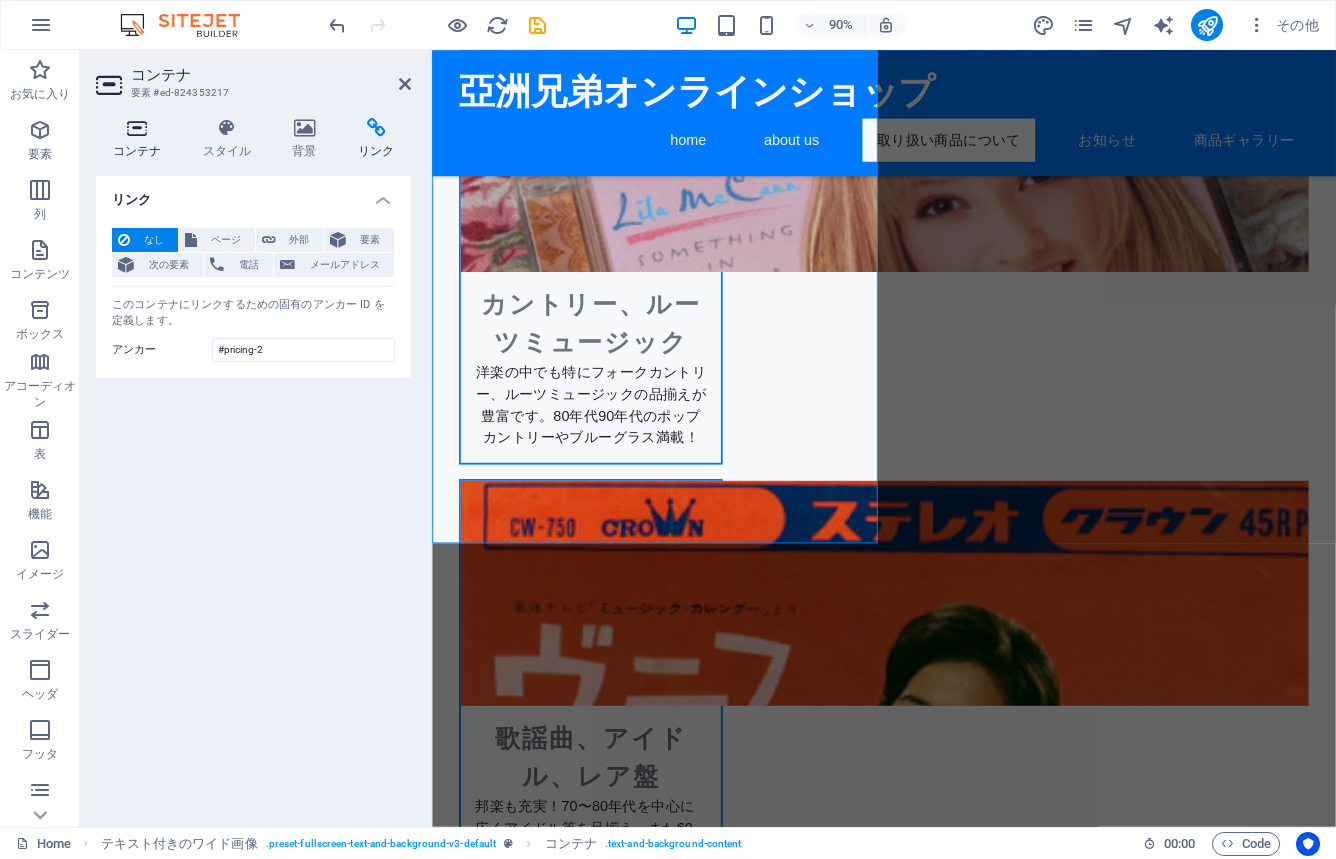click at bounding box center [137, 128] 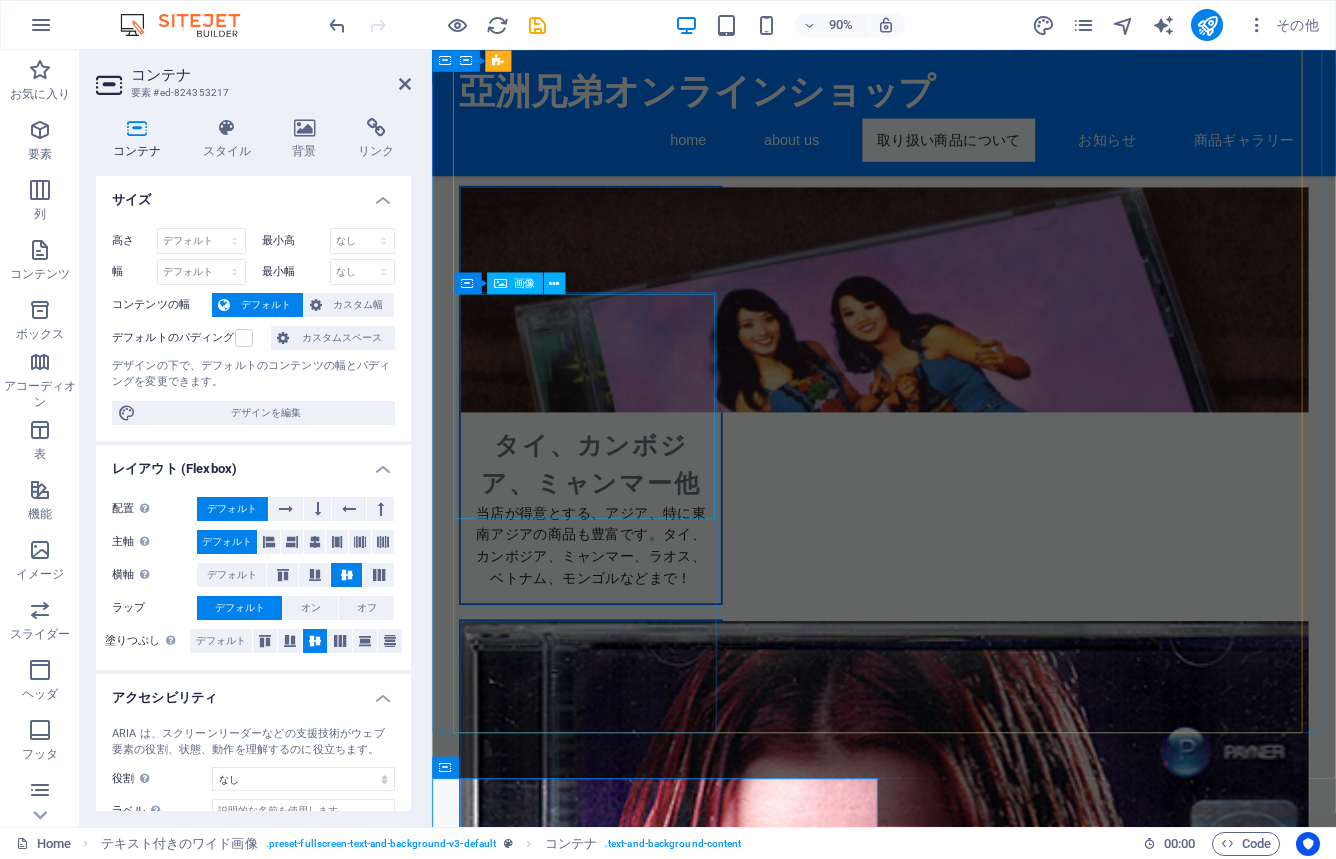 scroll, scrollTop: 908, scrollLeft: 0, axis: vertical 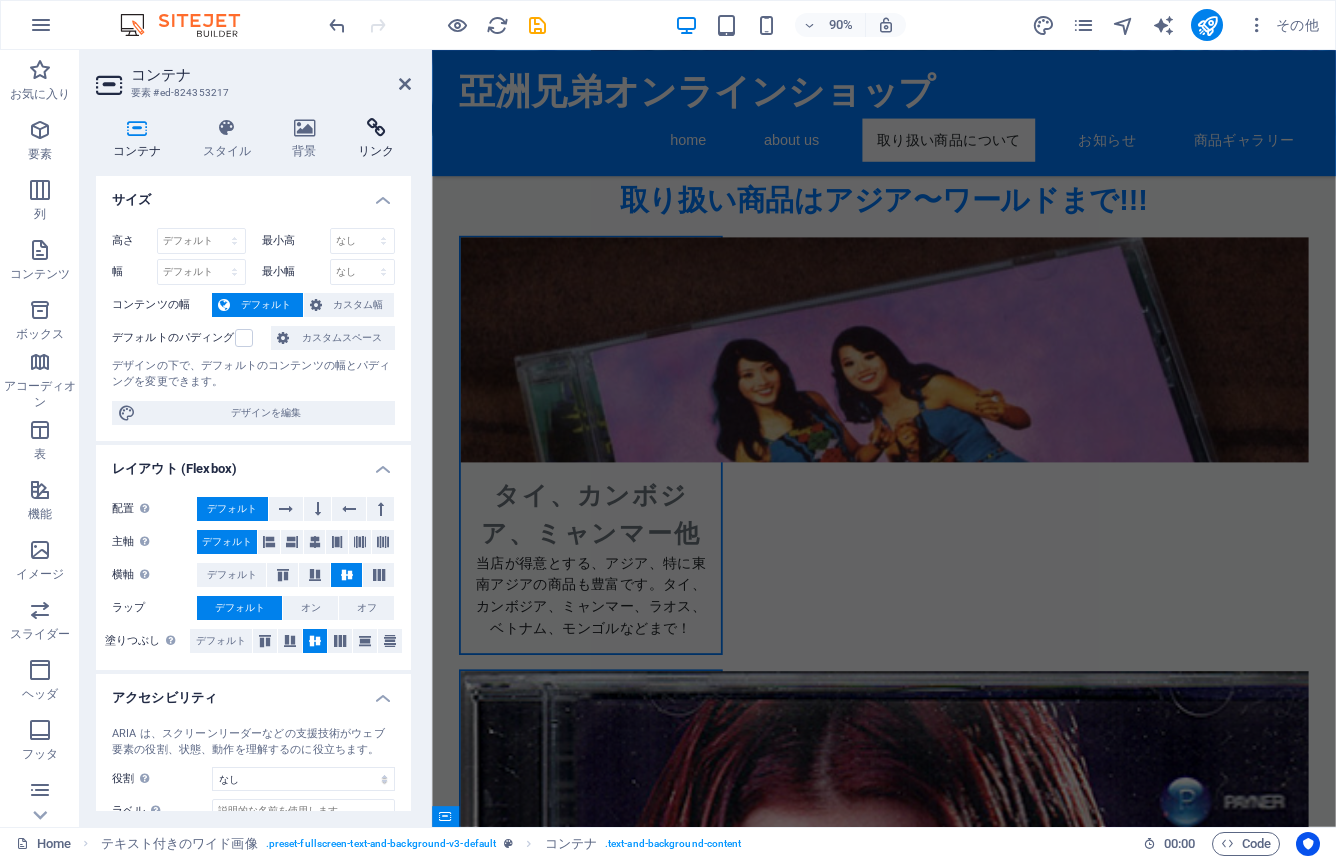 click at bounding box center [376, 128] 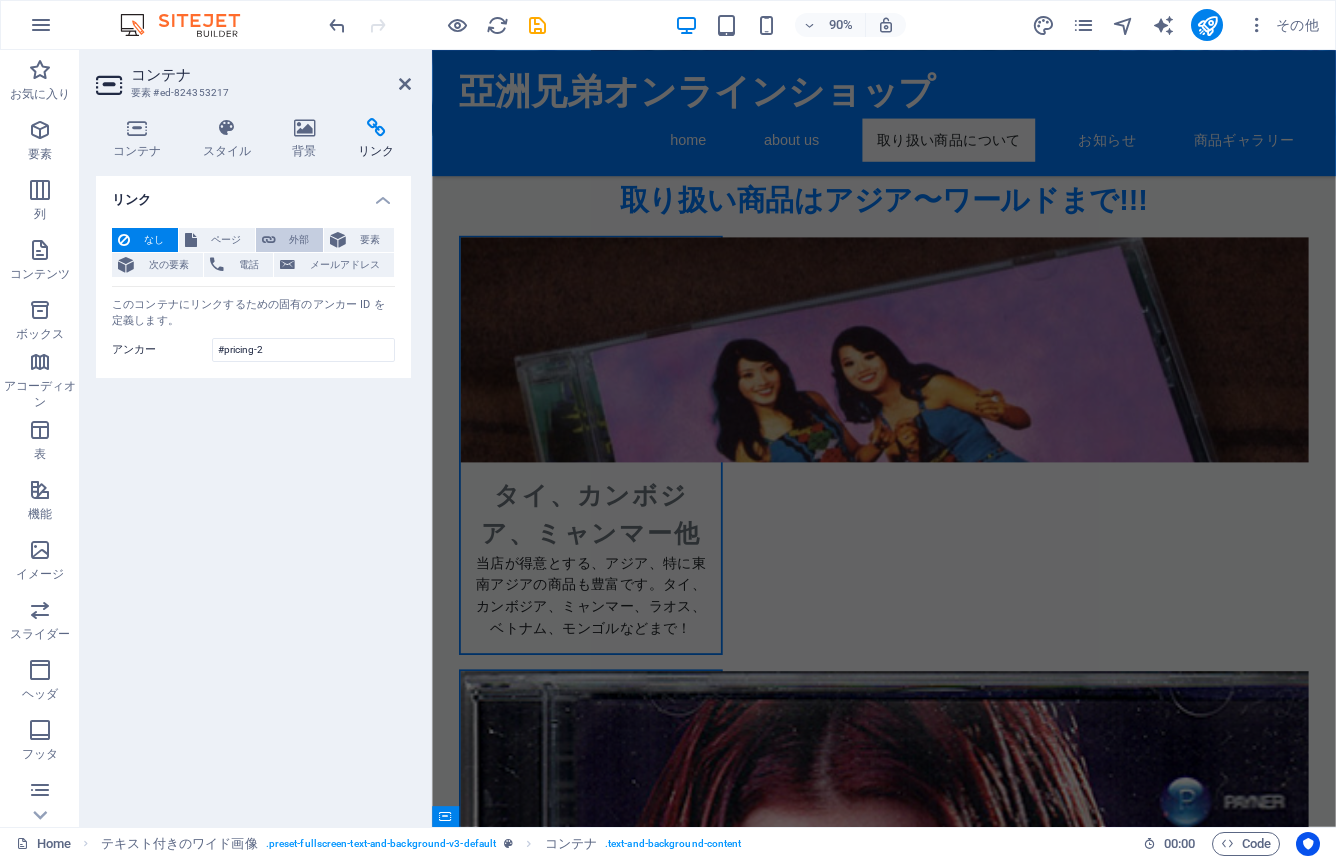 click on "外部" at bounding box center (300, 240) 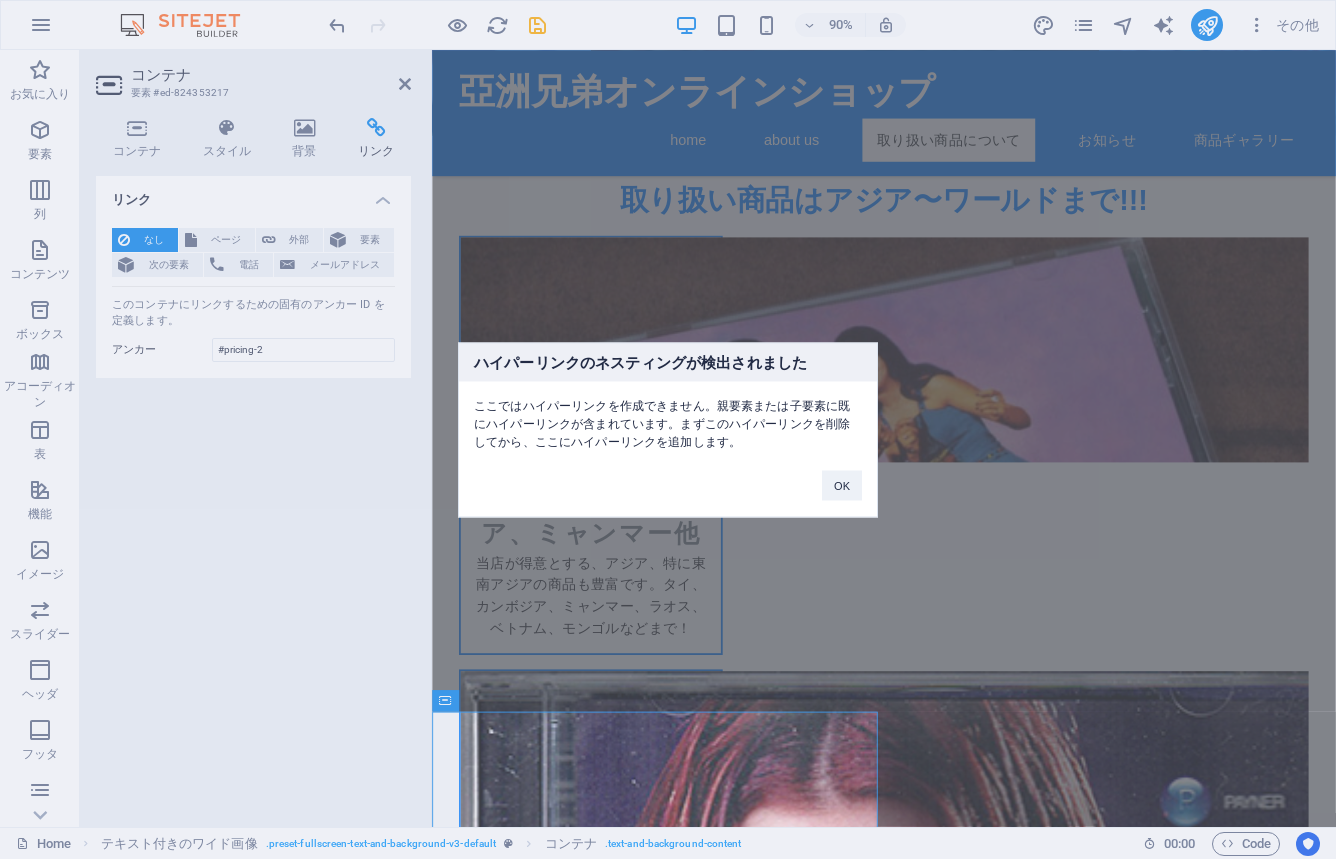 scroll, scrollTop: 1770, scrollLeft: 0, axis: vertical 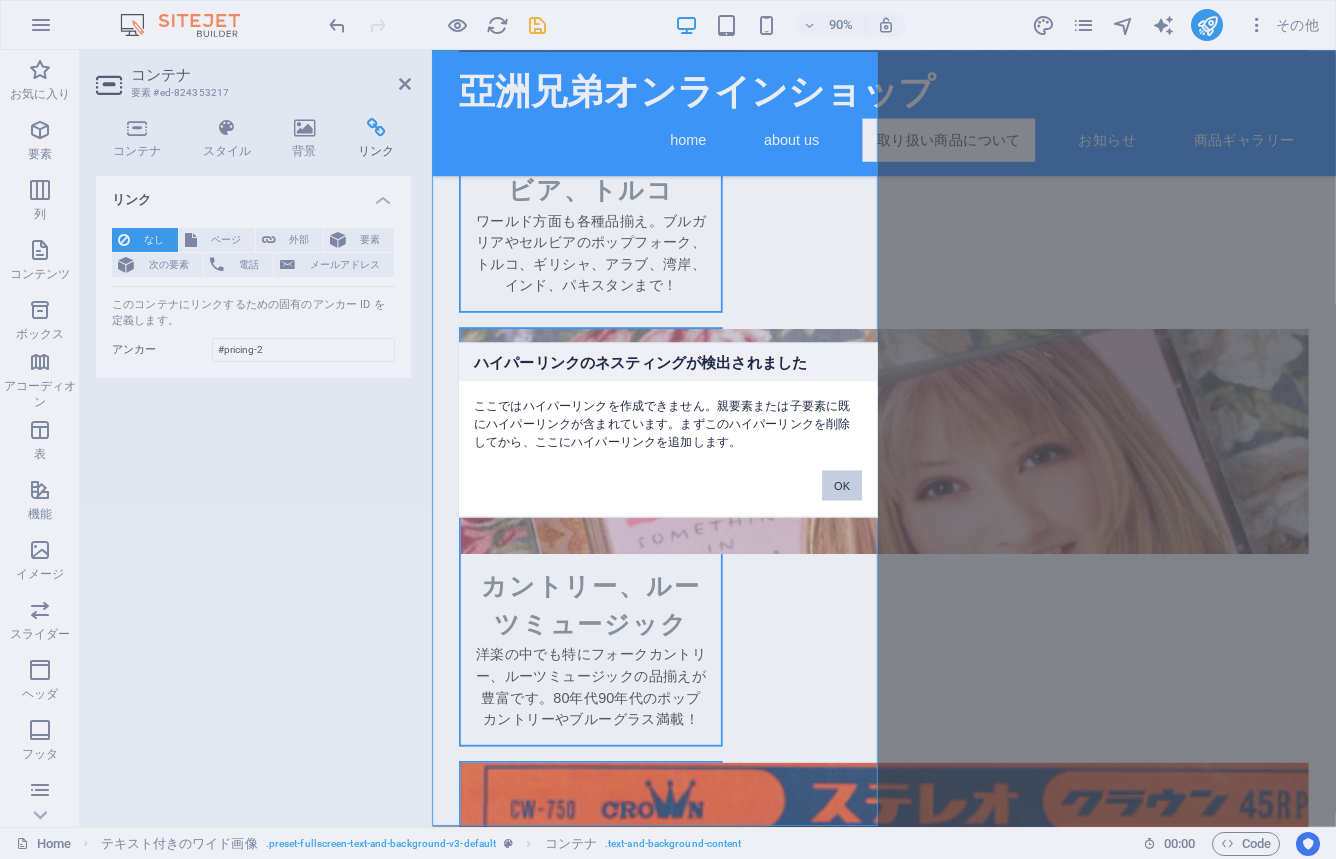 click on "OK" at bounding box center [842, 485] 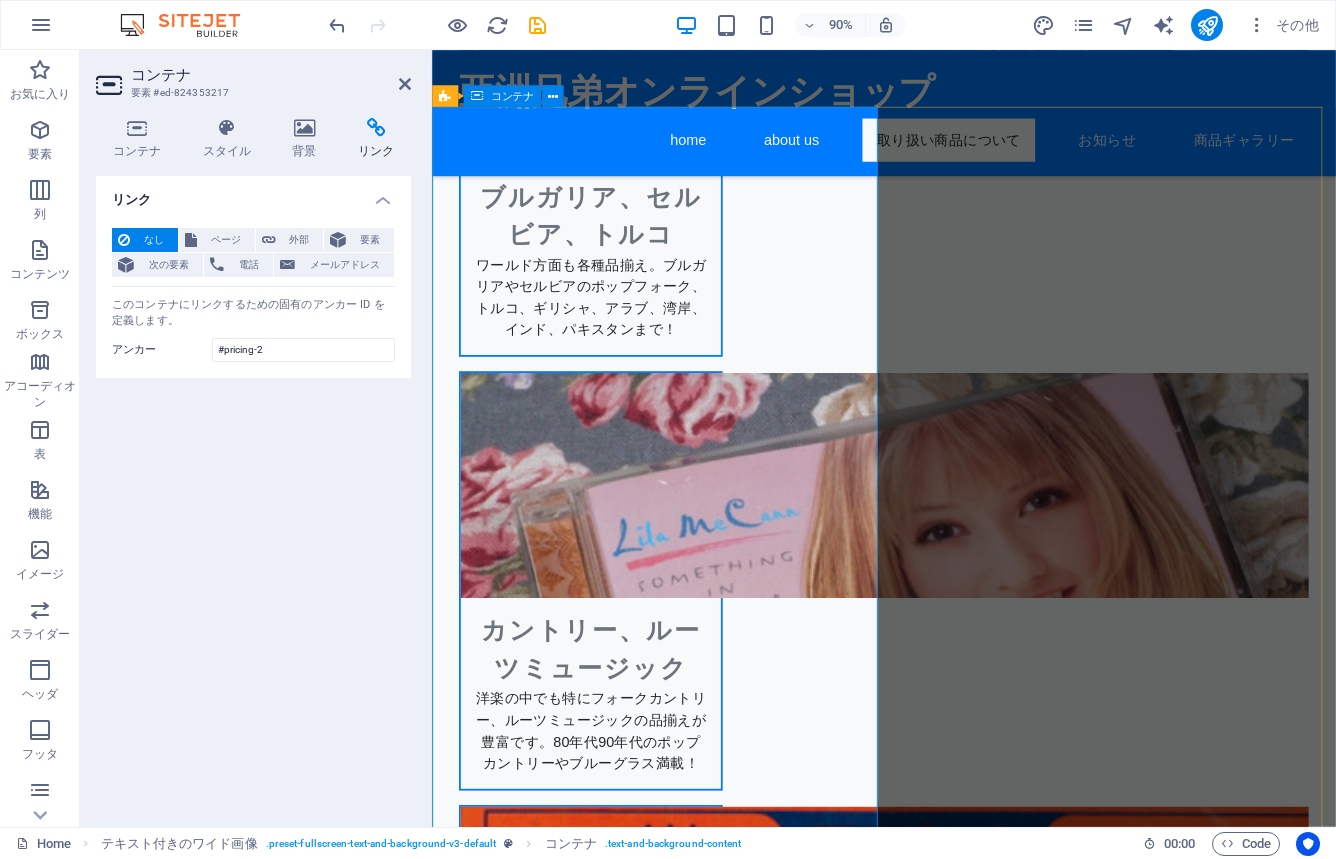scroll, scrollTop: 1646, scrollLeft: 0, axis: vertical 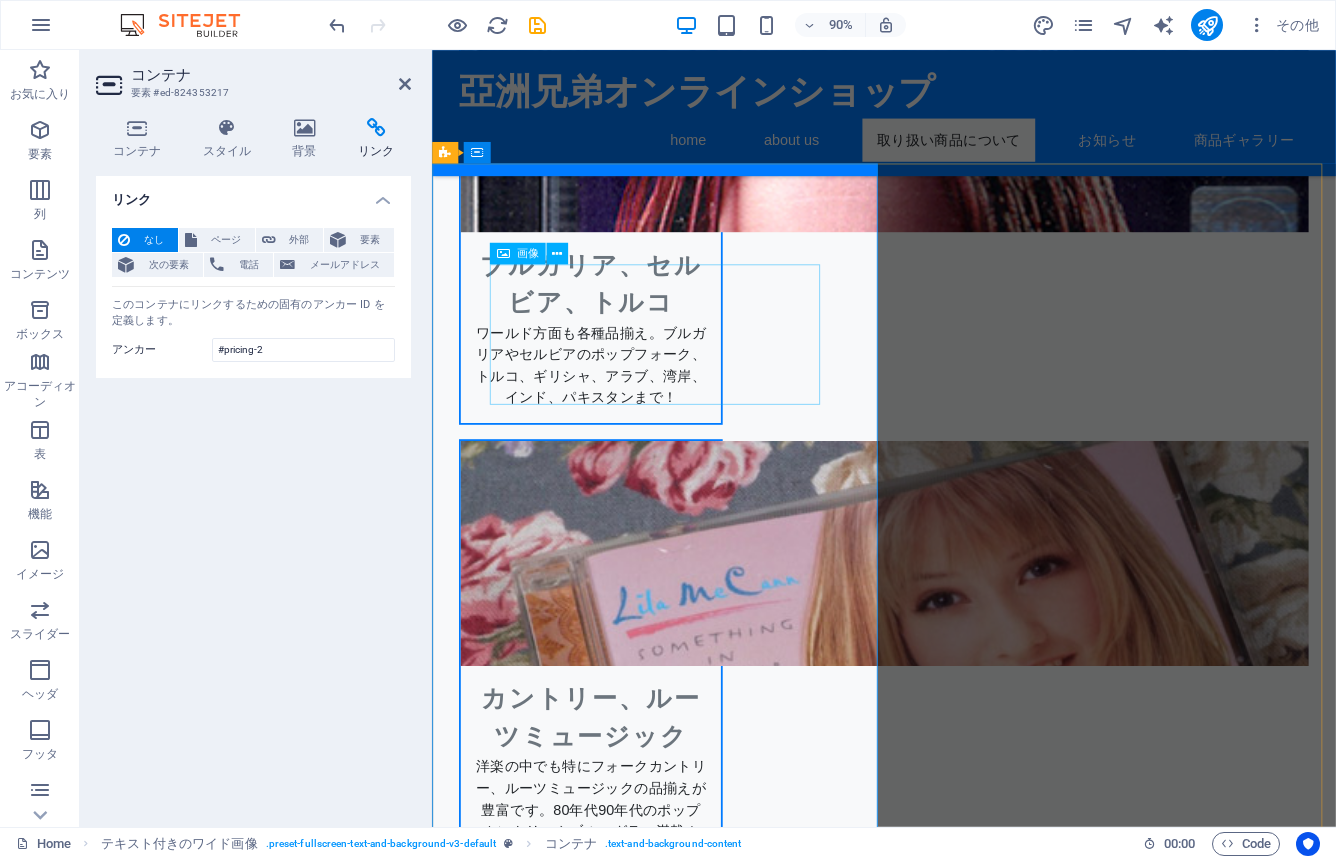 click at bounding box center (934, 2730) 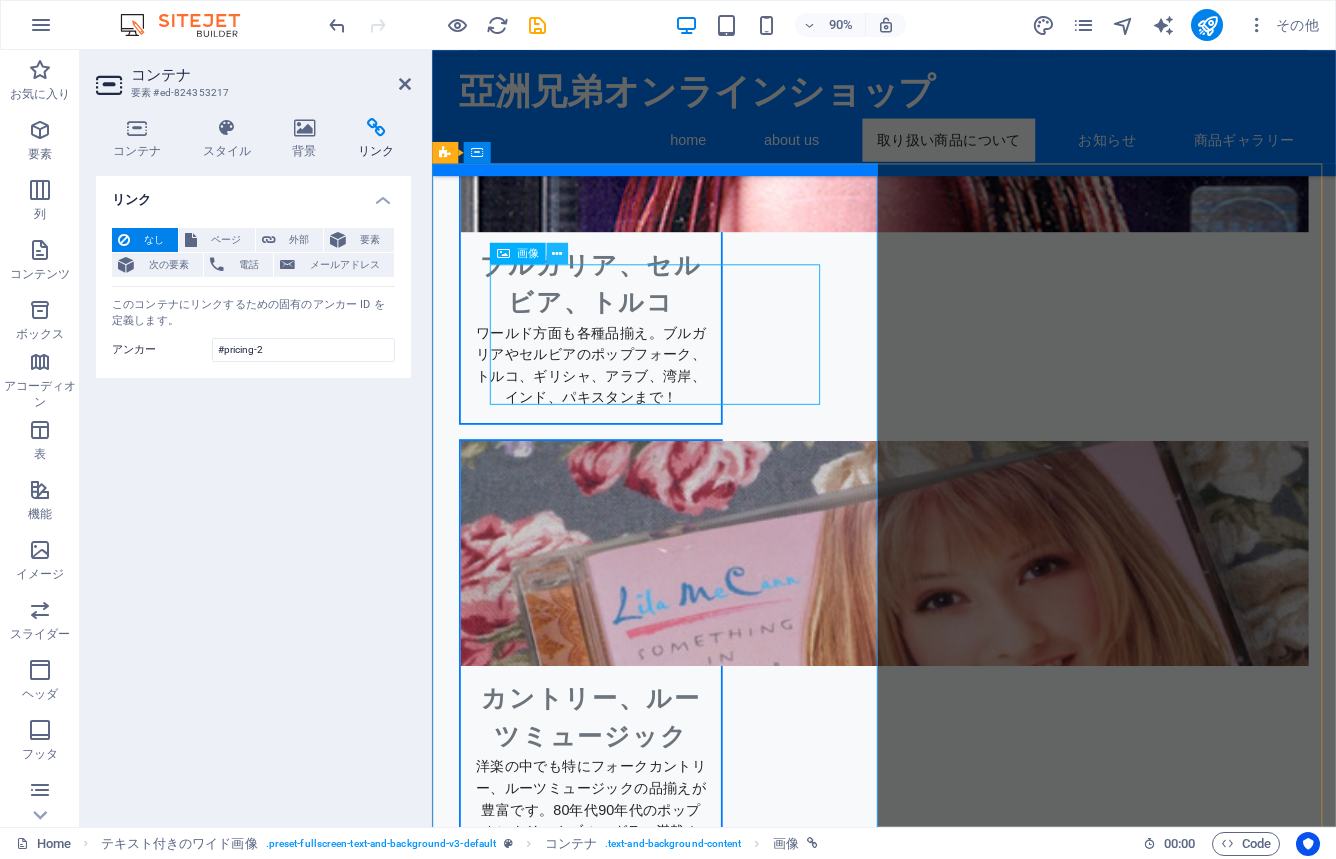 click at bounding box center [557, 253] 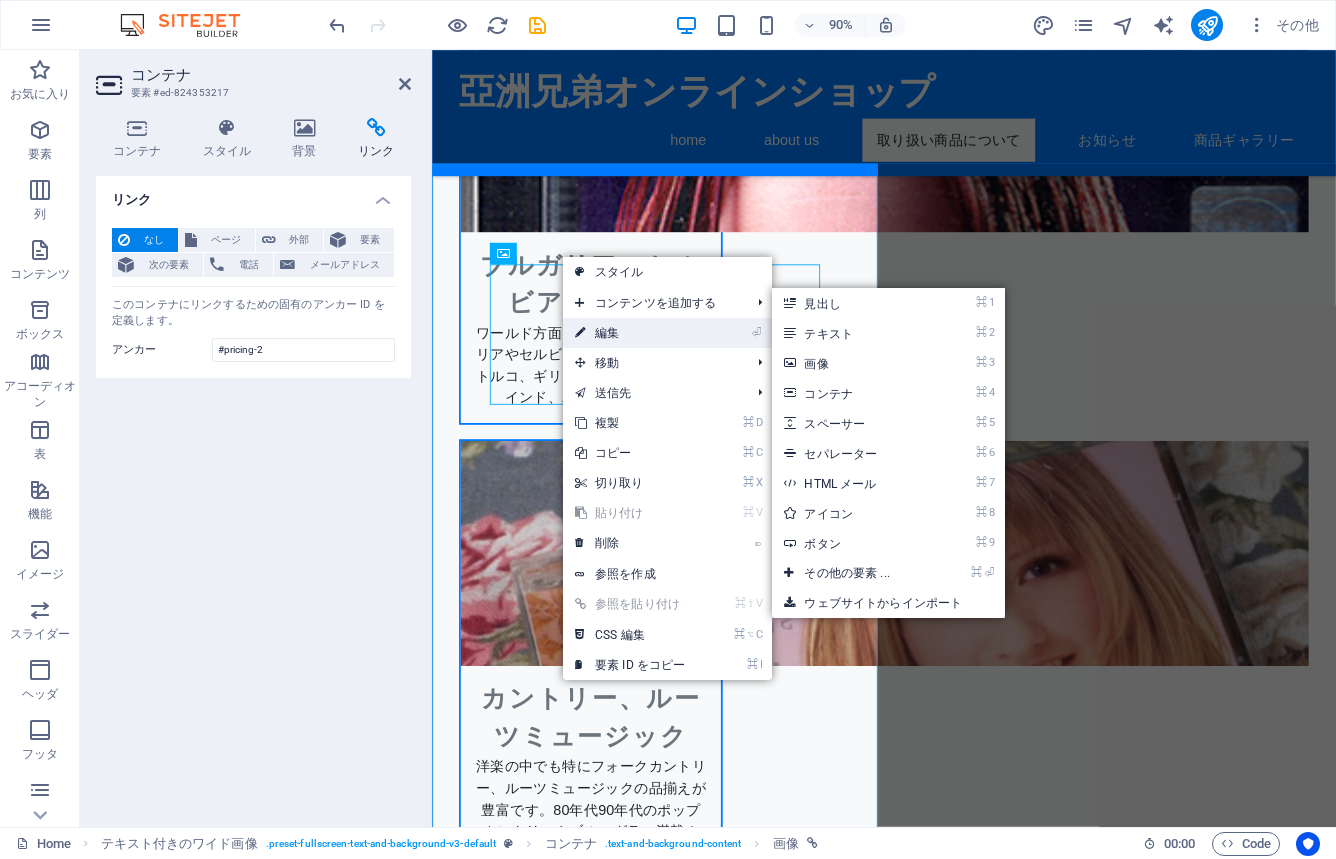 click on "⏎  編集" at bounding box center [630, 333] 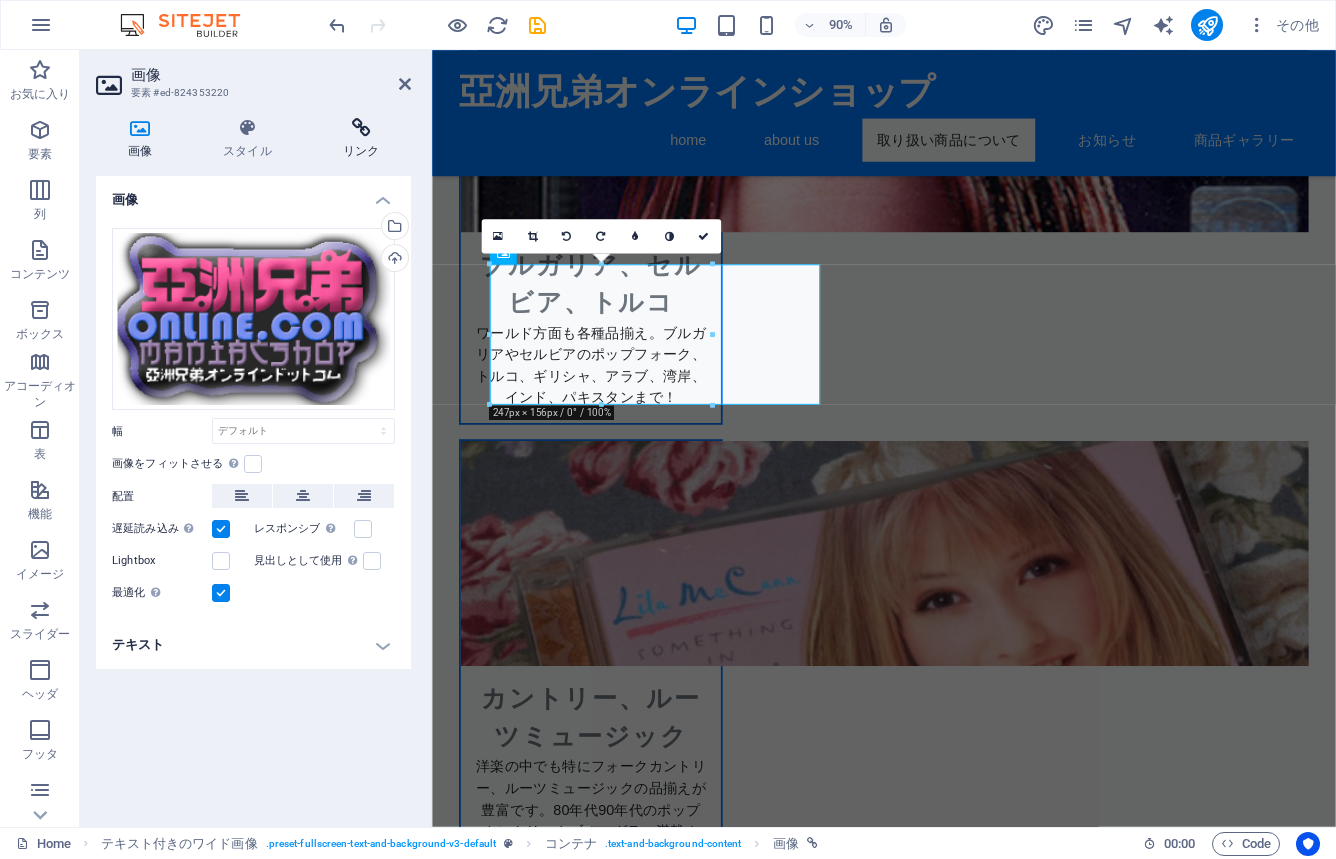 click at bounding box center (361, 128) 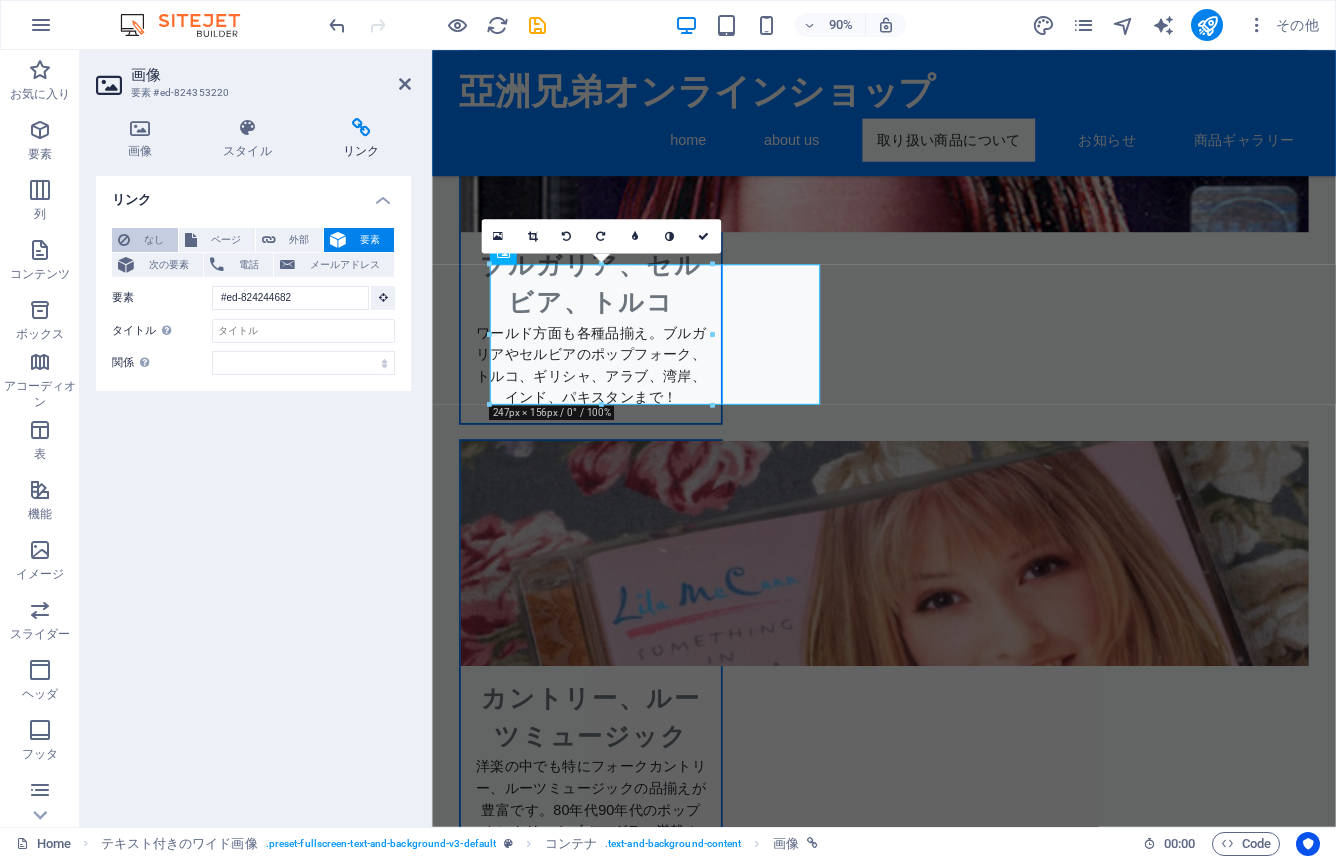 click on "なし" at bounding box center [154, 240] 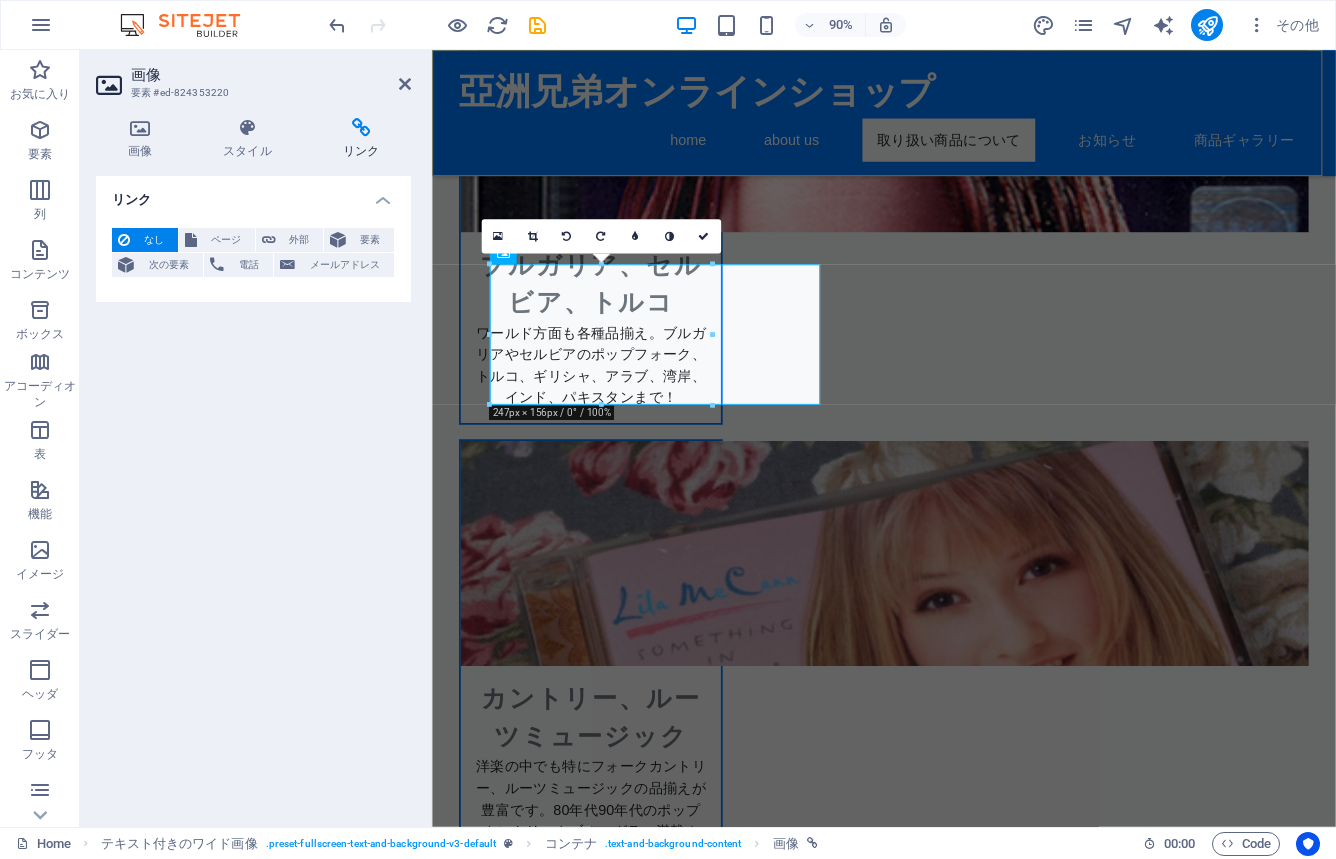 click on "home about us 取り扱い商品について お知らせ 商品ギャラリー" at bounding box center [934, 150] 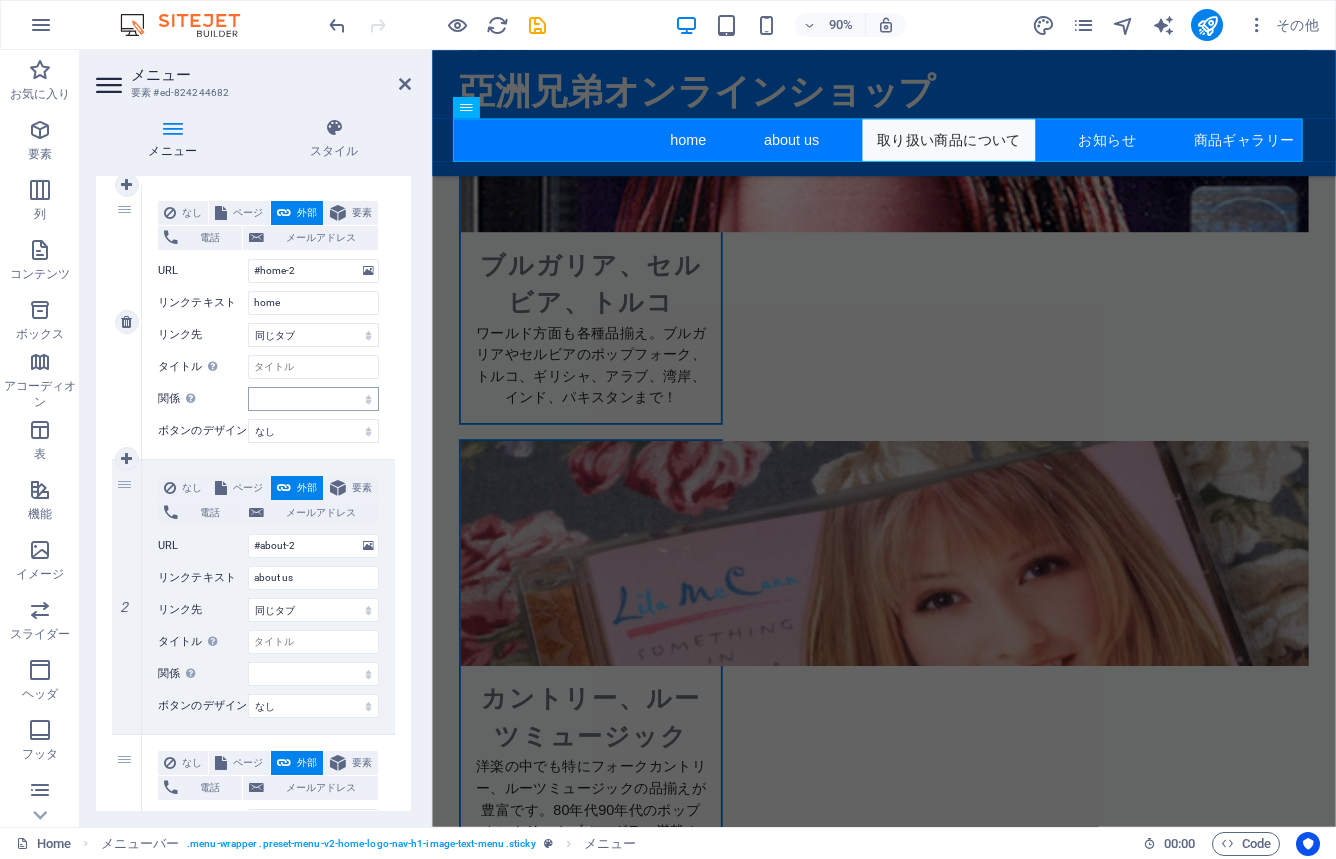 scroll, scrollTop: 180, scrollLeft: 0, axis: vertical 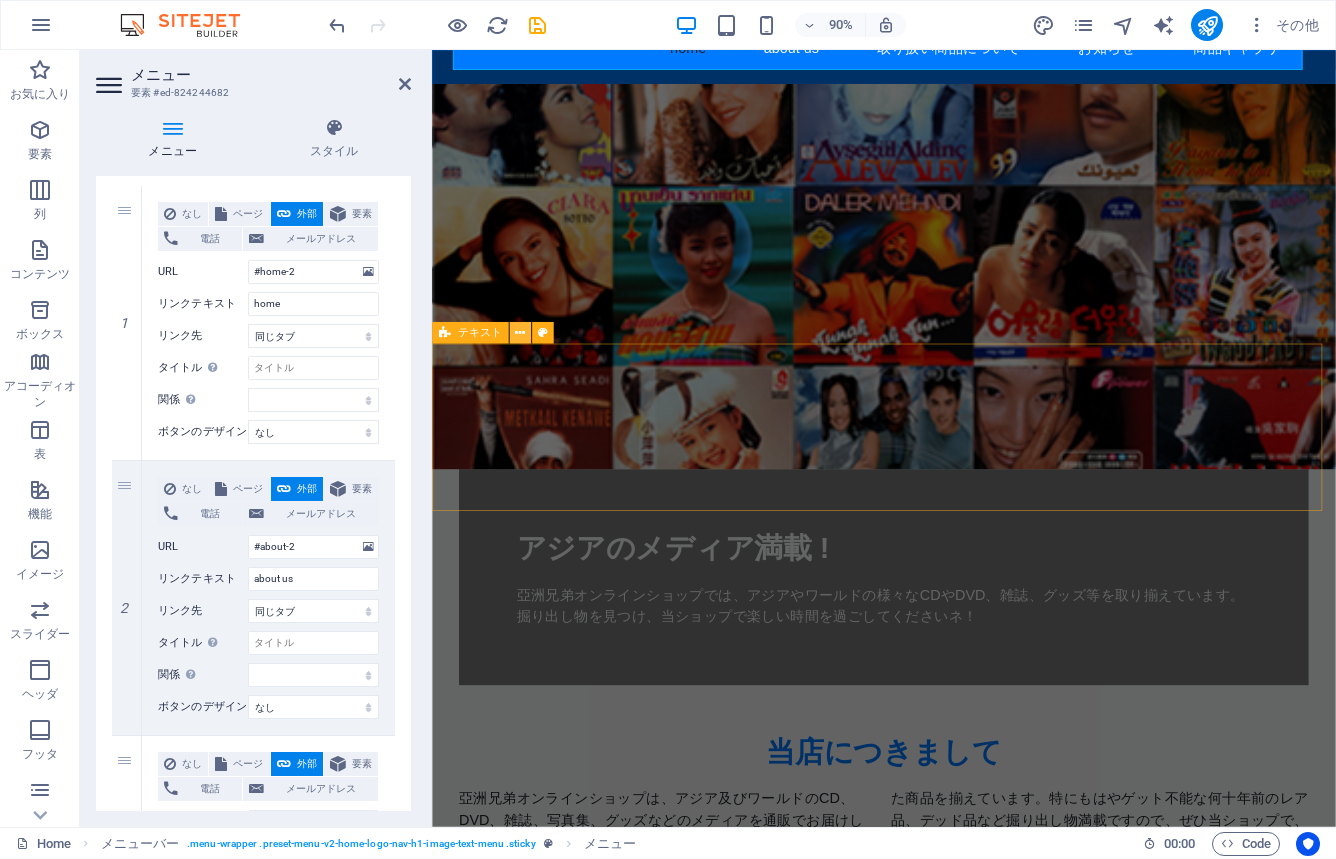 click at bounding box center (520, 332) 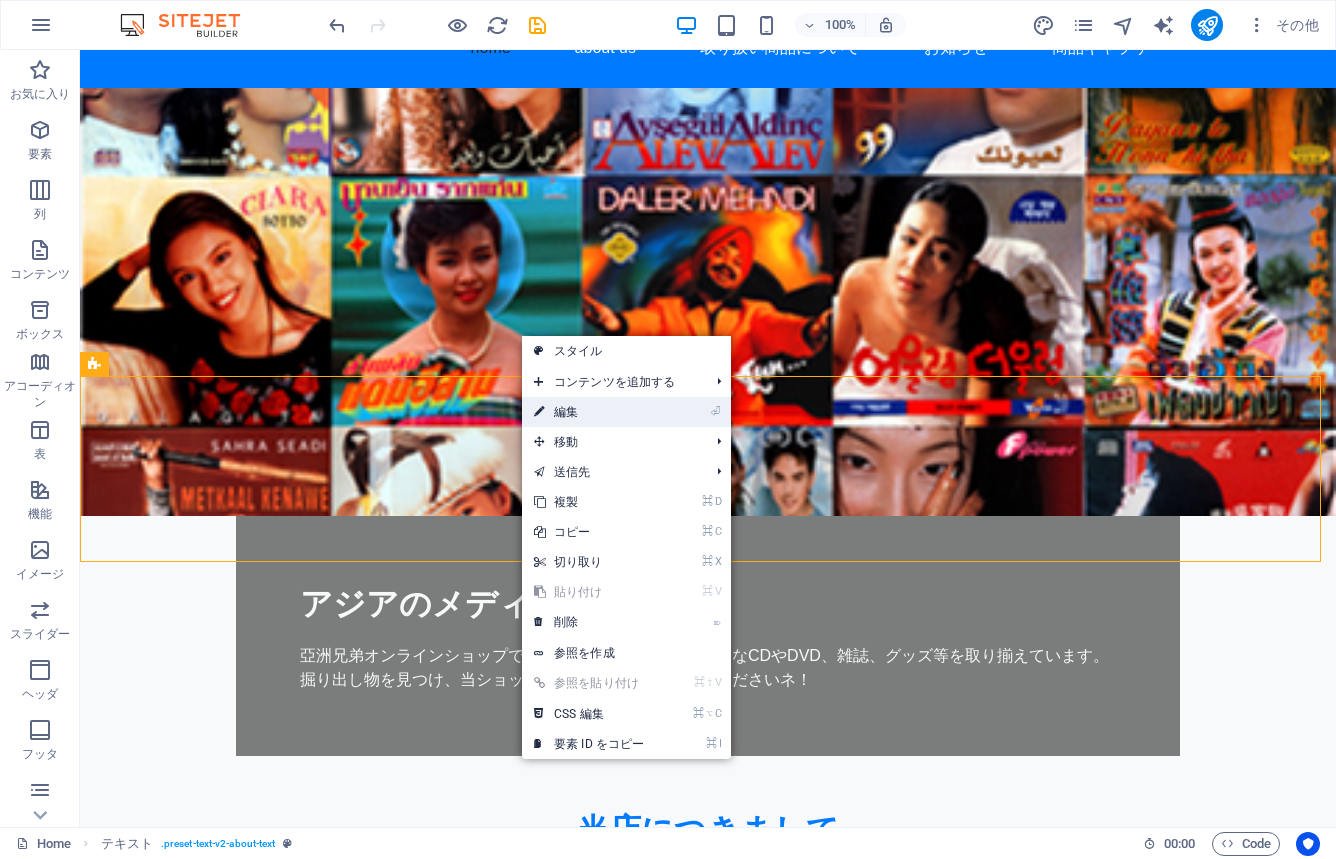 click on "⏎  編集" at bounding box center (589, 412) 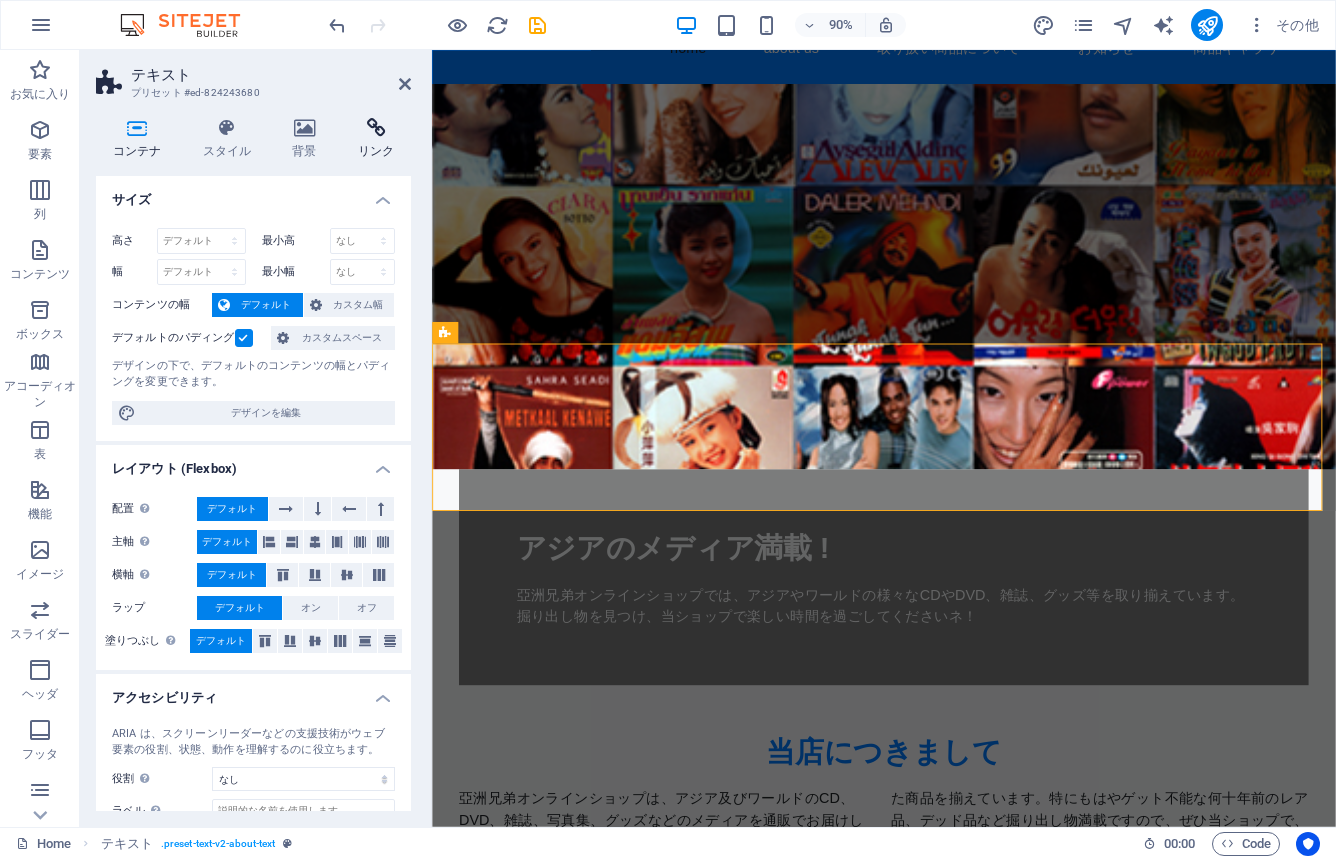 click at bounding box center [376, 128] 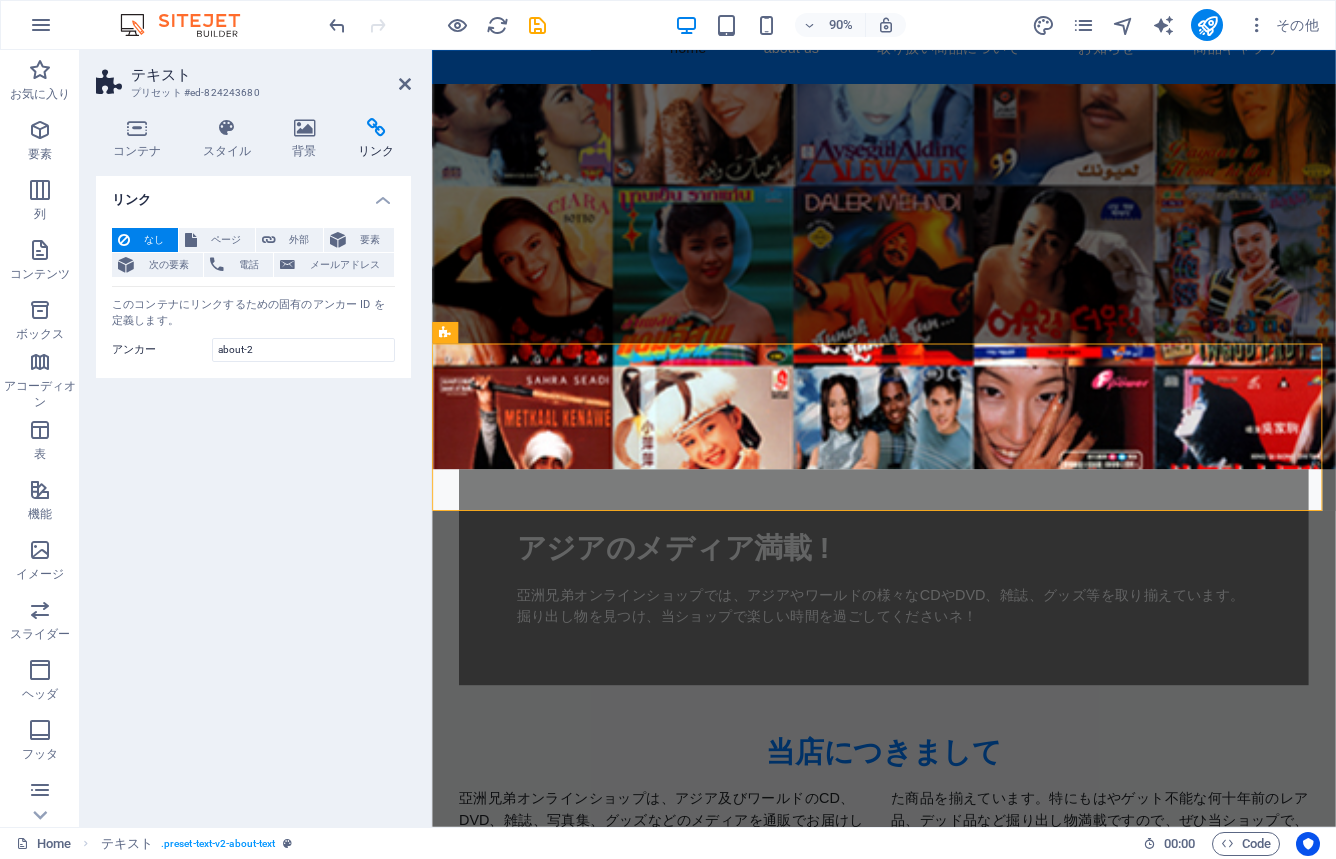 click at bounding box center [376, 128] 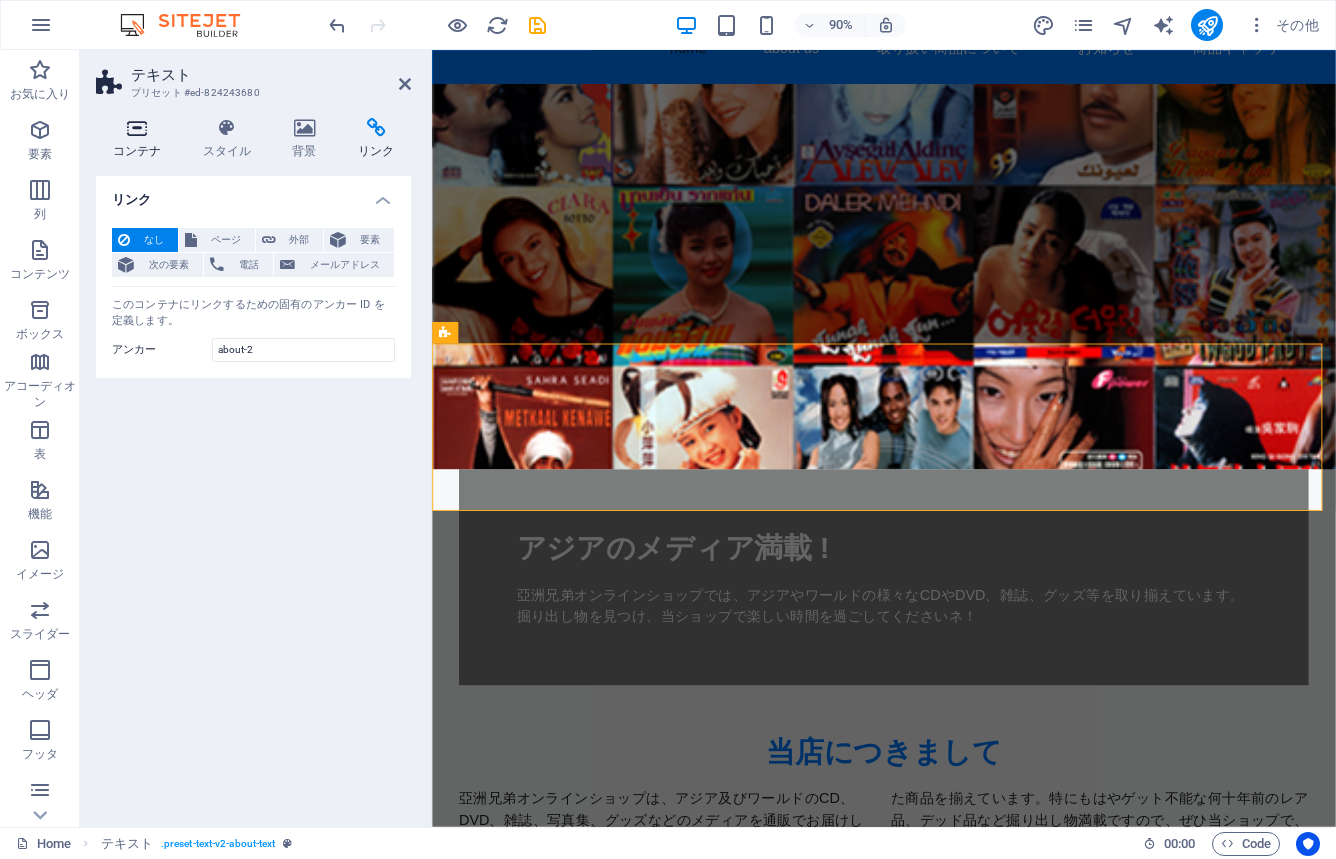 click at bounding box center (137, 128) 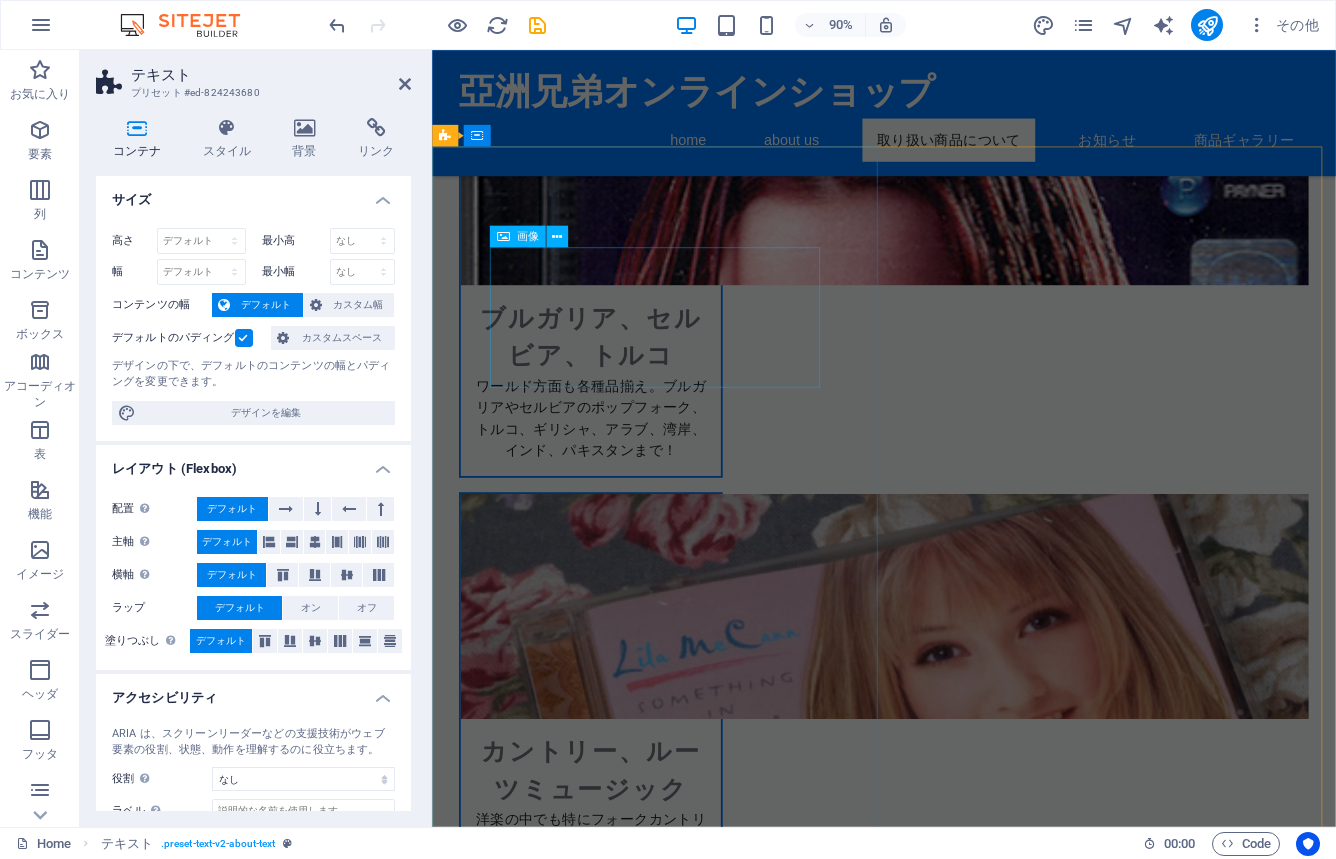 scroll, scrollTop: 1578, scrollLeft: 0, axis: vertical 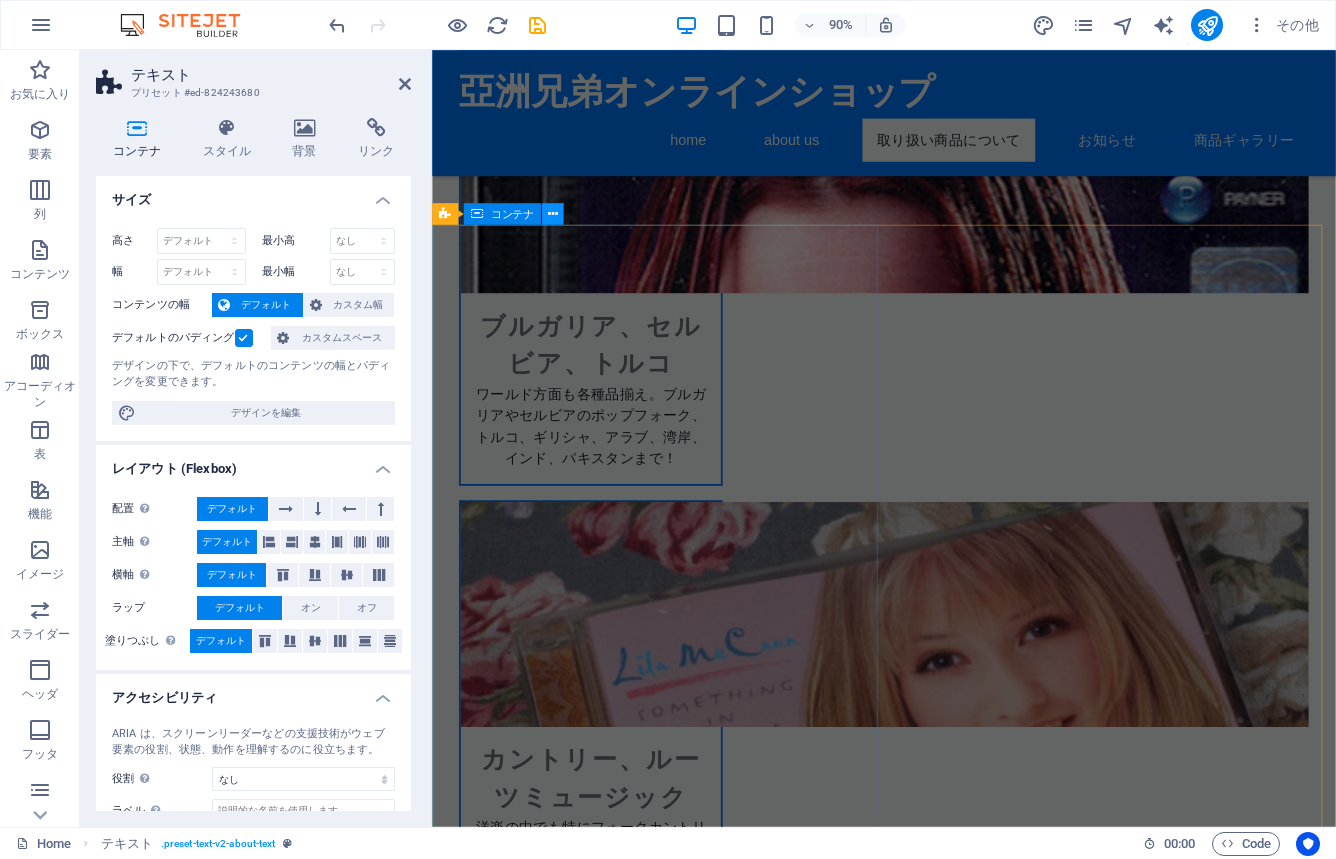 click at bounding box center [553, 213] 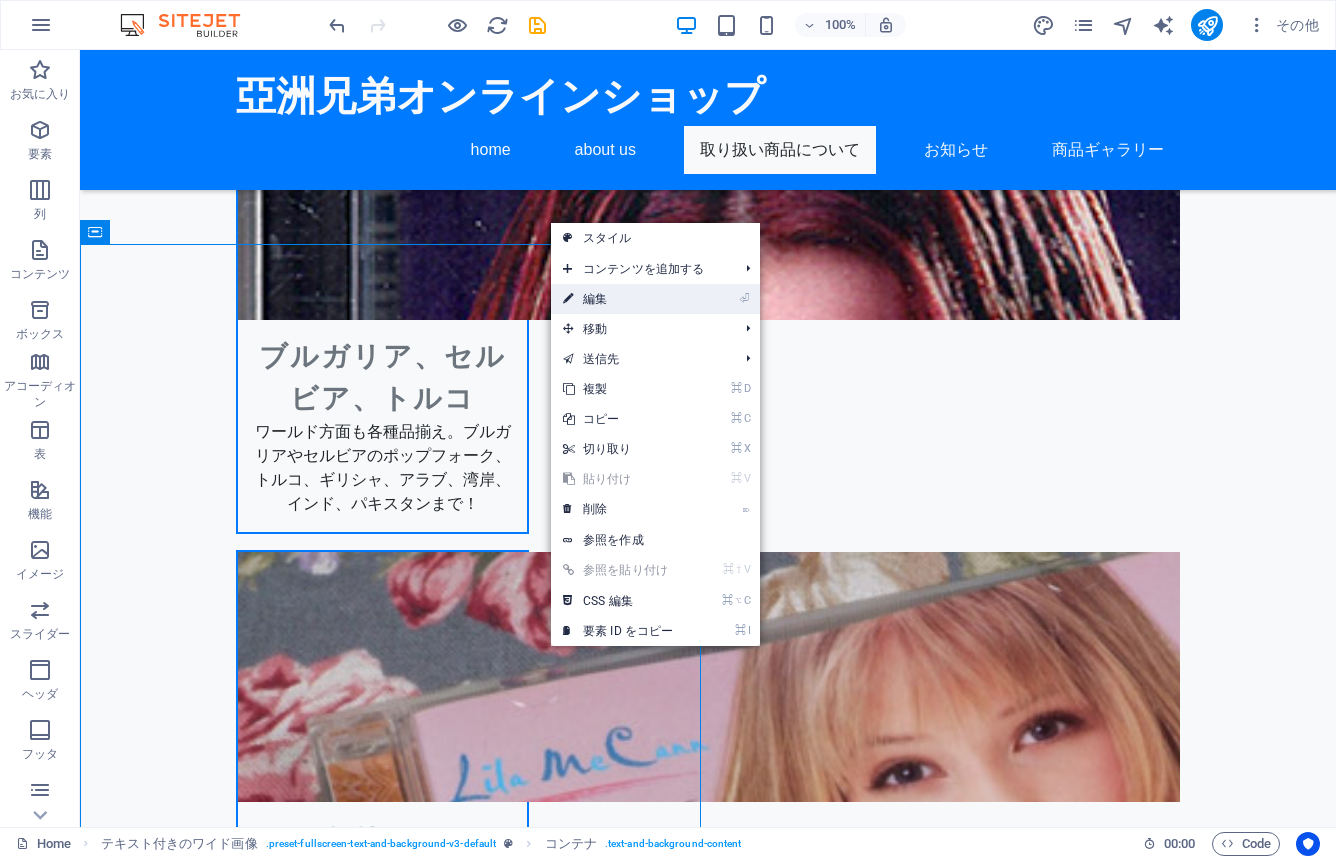 click on "⏎  編集" at bounding box center (618, 299) 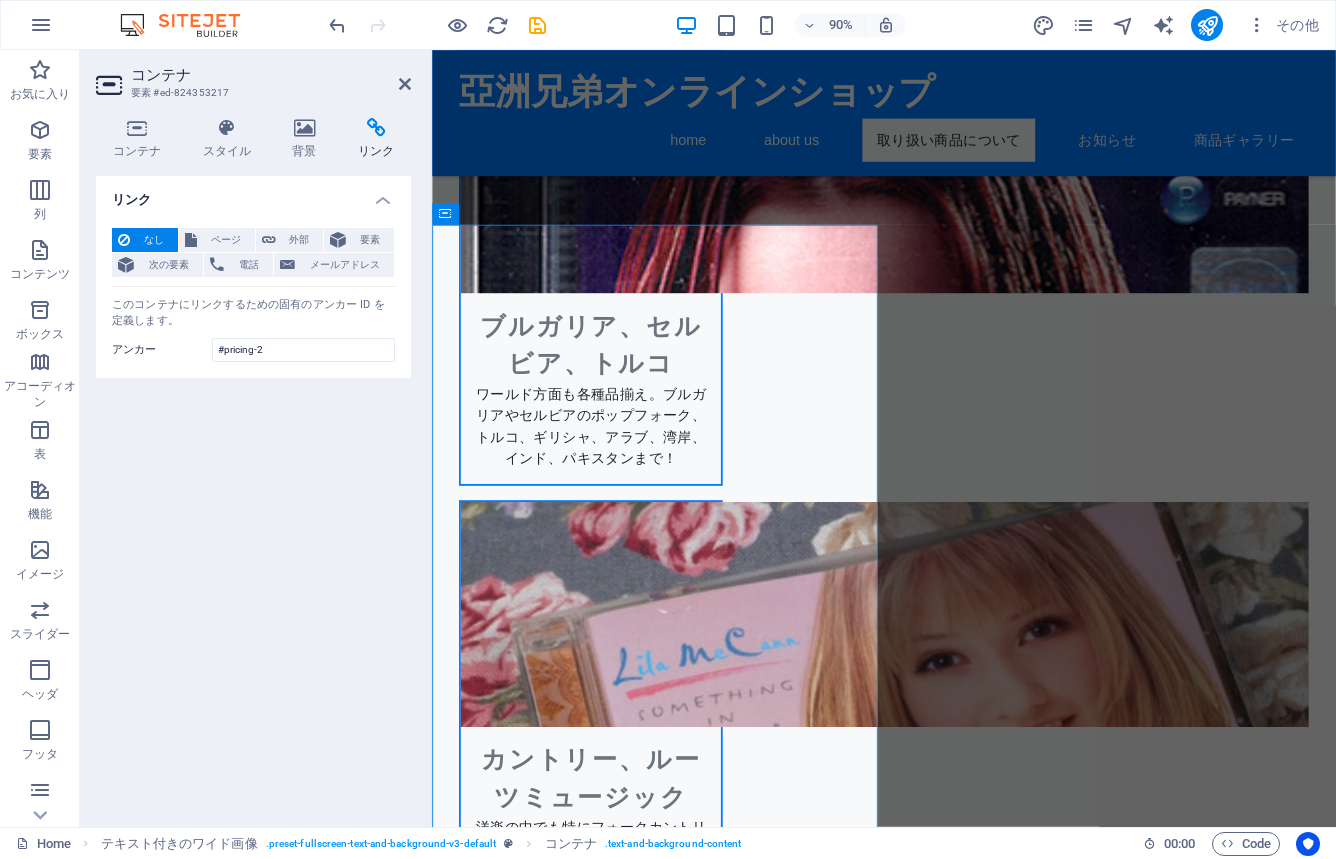 click at bounding box center [376, 128] 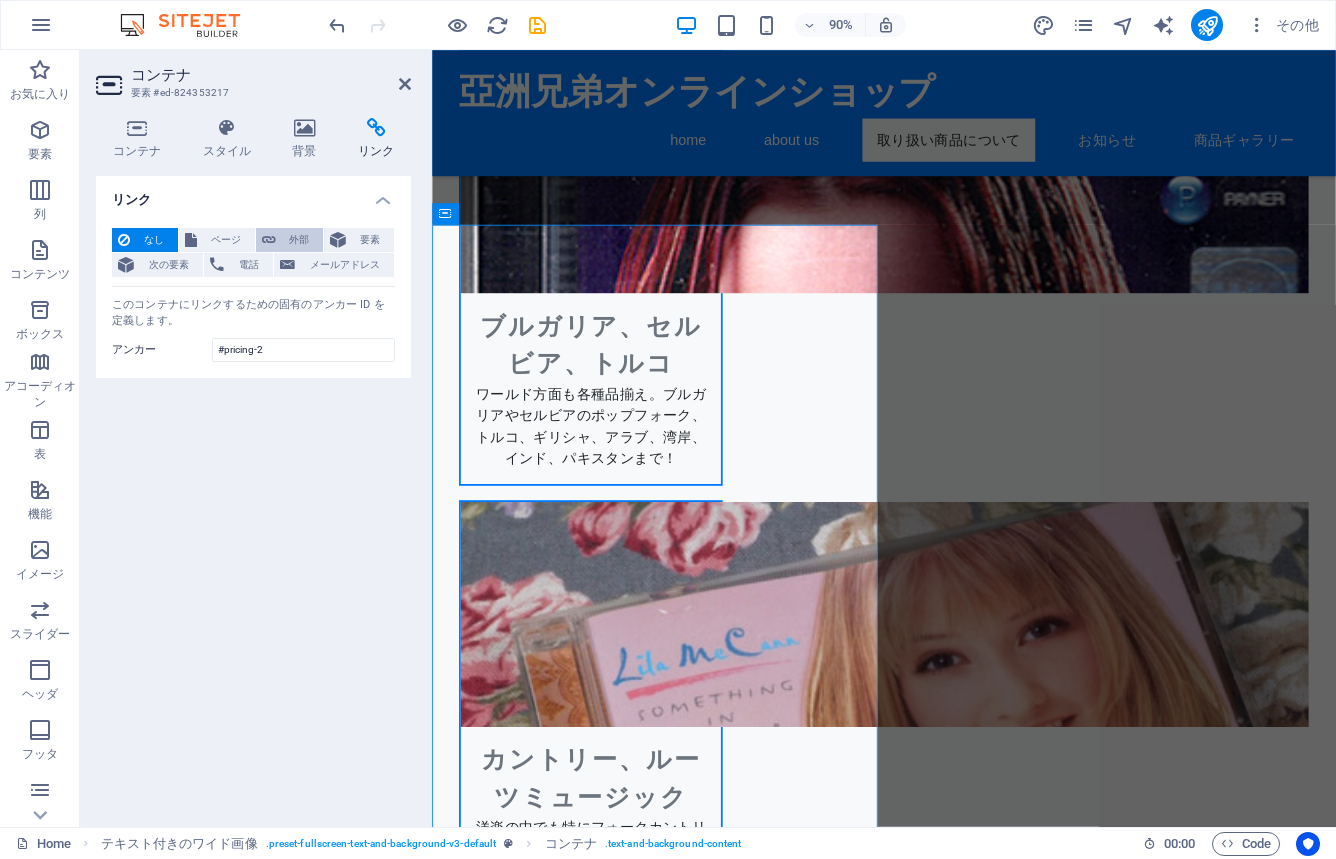 click on "外部" at bounding box center (300, 240) 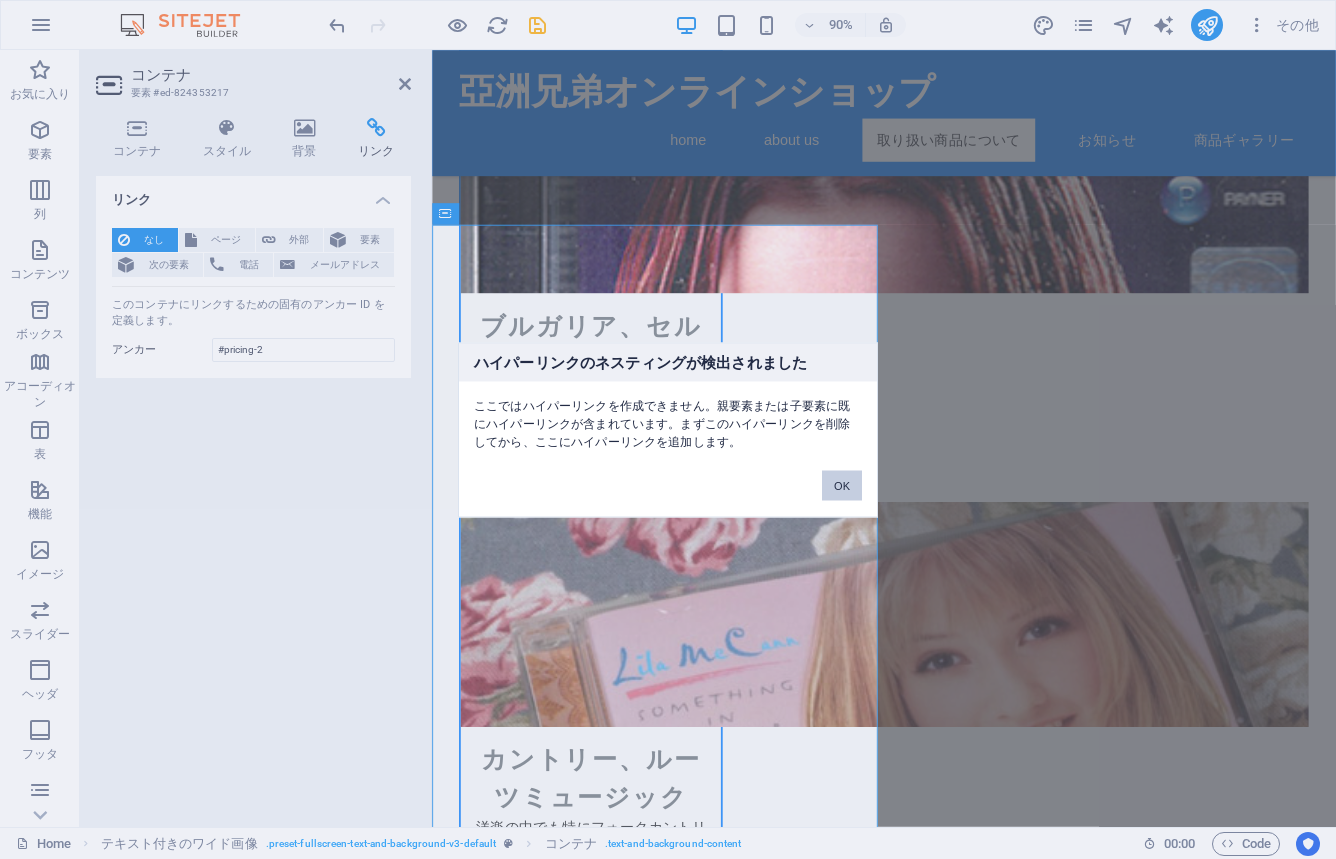 click on "OK" at bounding box center [842, 485] 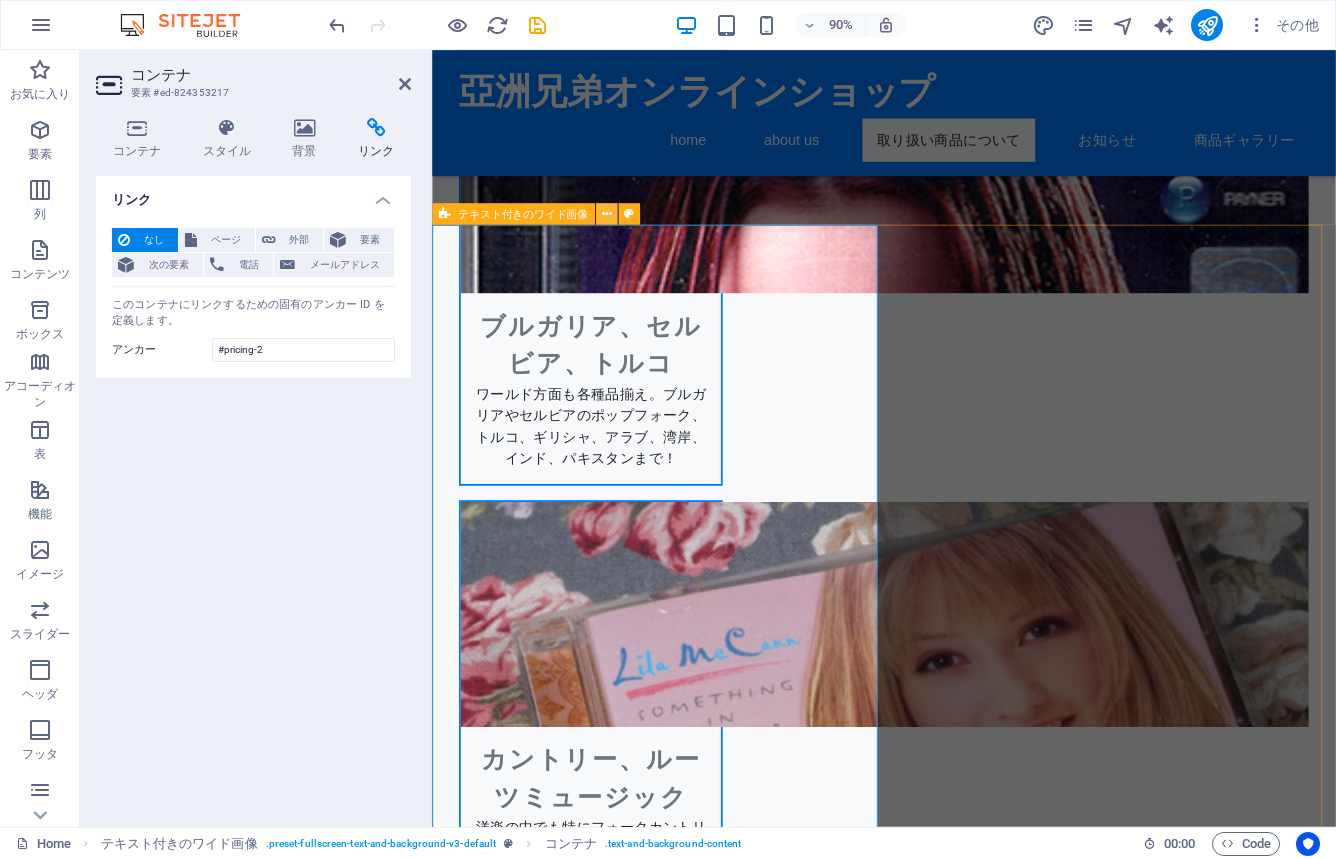 click at bounding box center (607, 213) 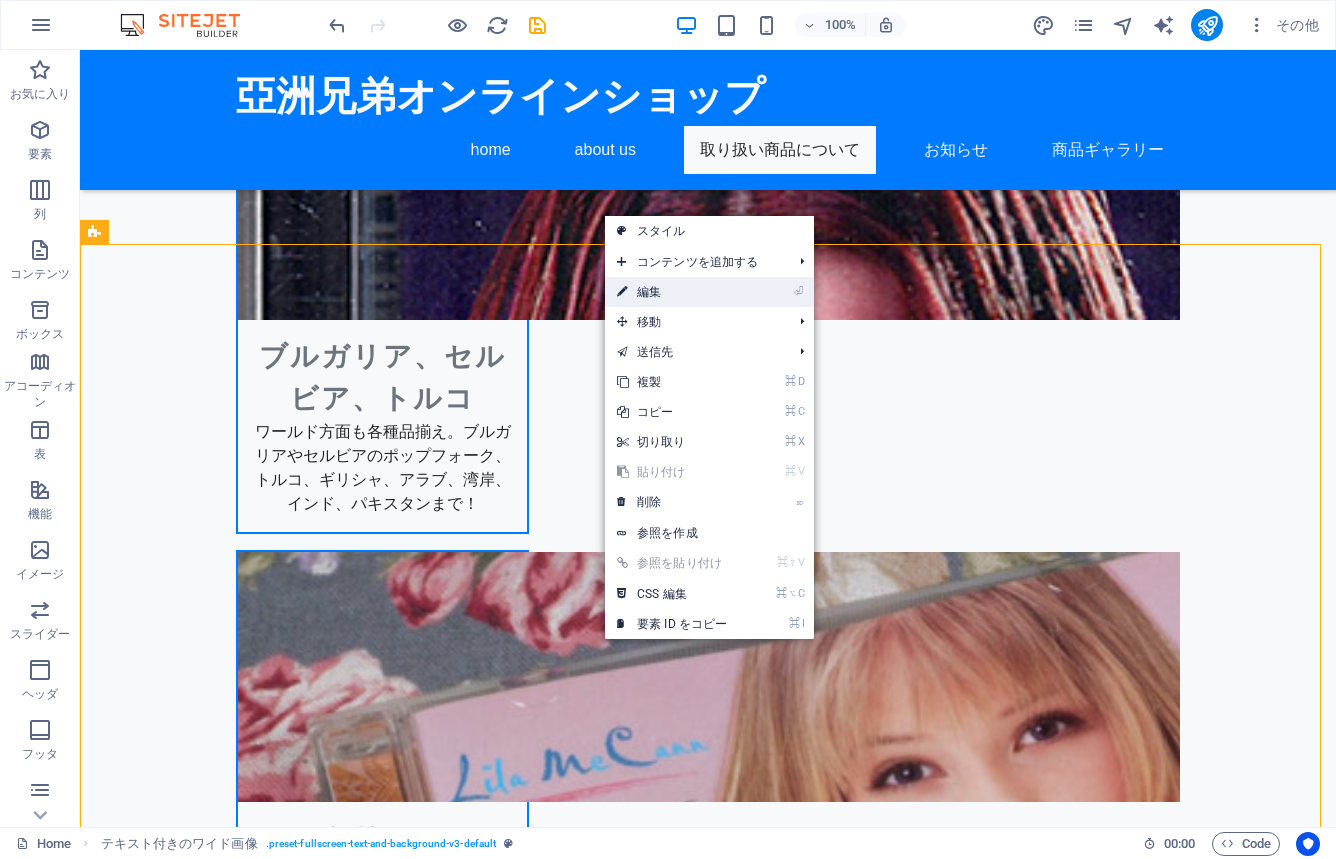 click on "⏎  編集" at bounding box center [672, 292] 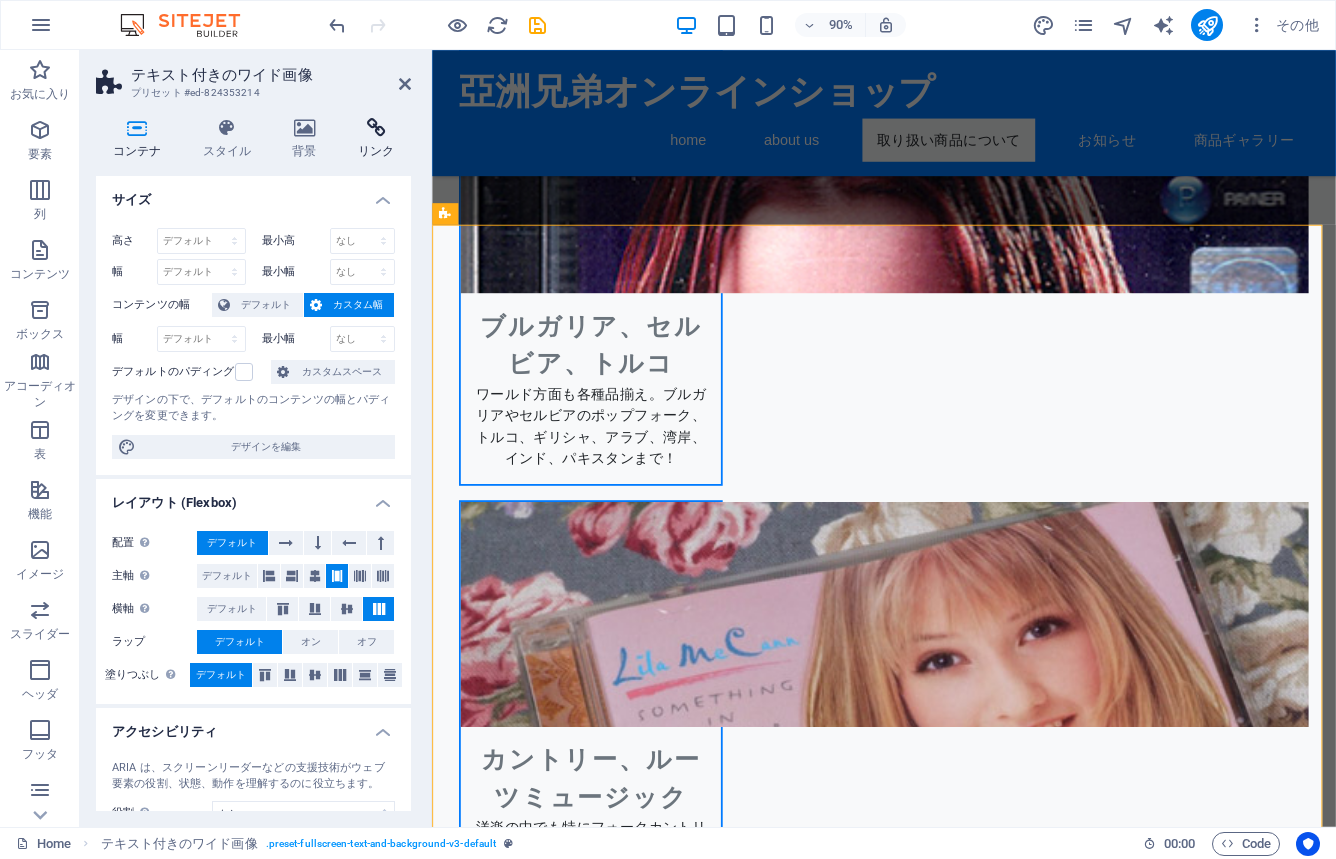 click at bounding box center [376, 128] 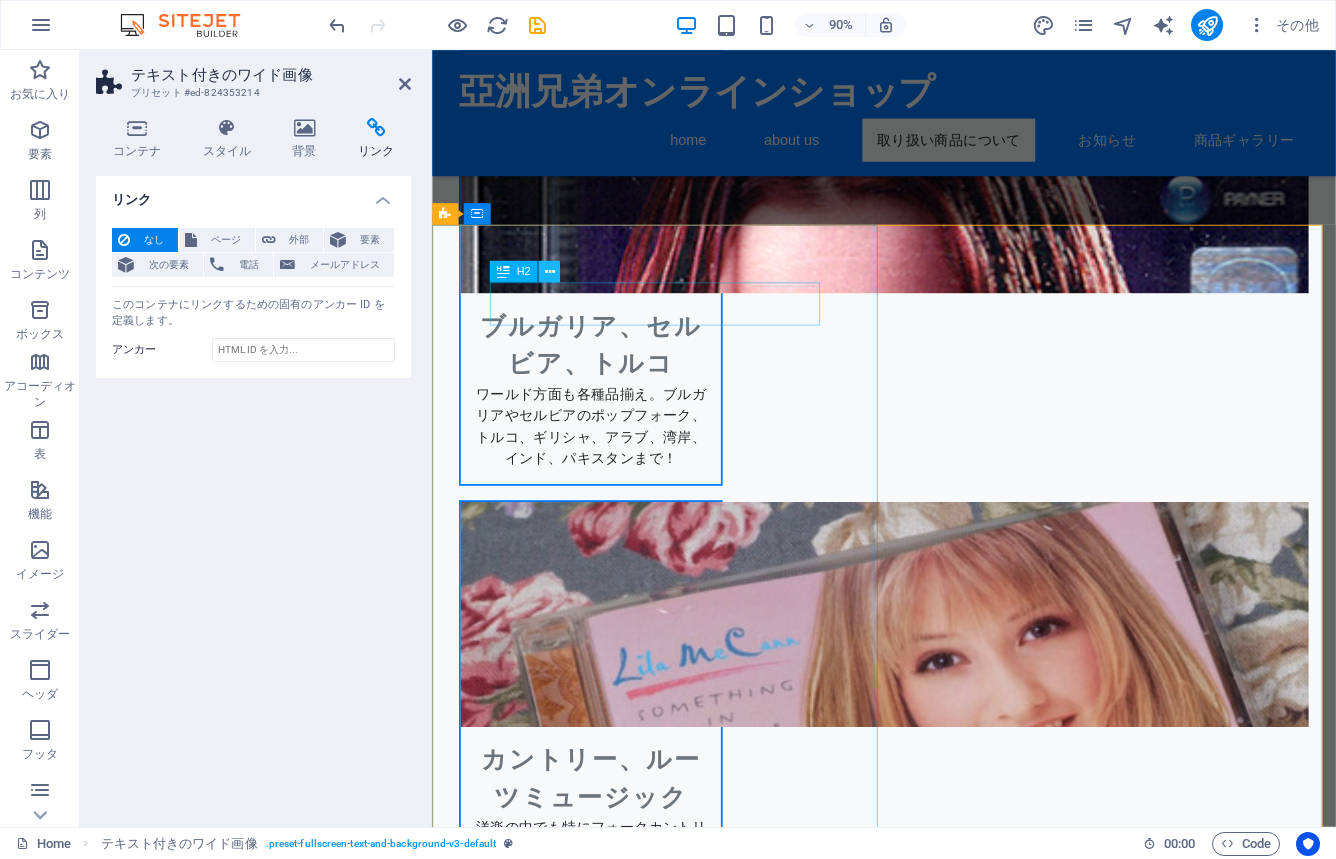 click at bounding box center [550, 272] 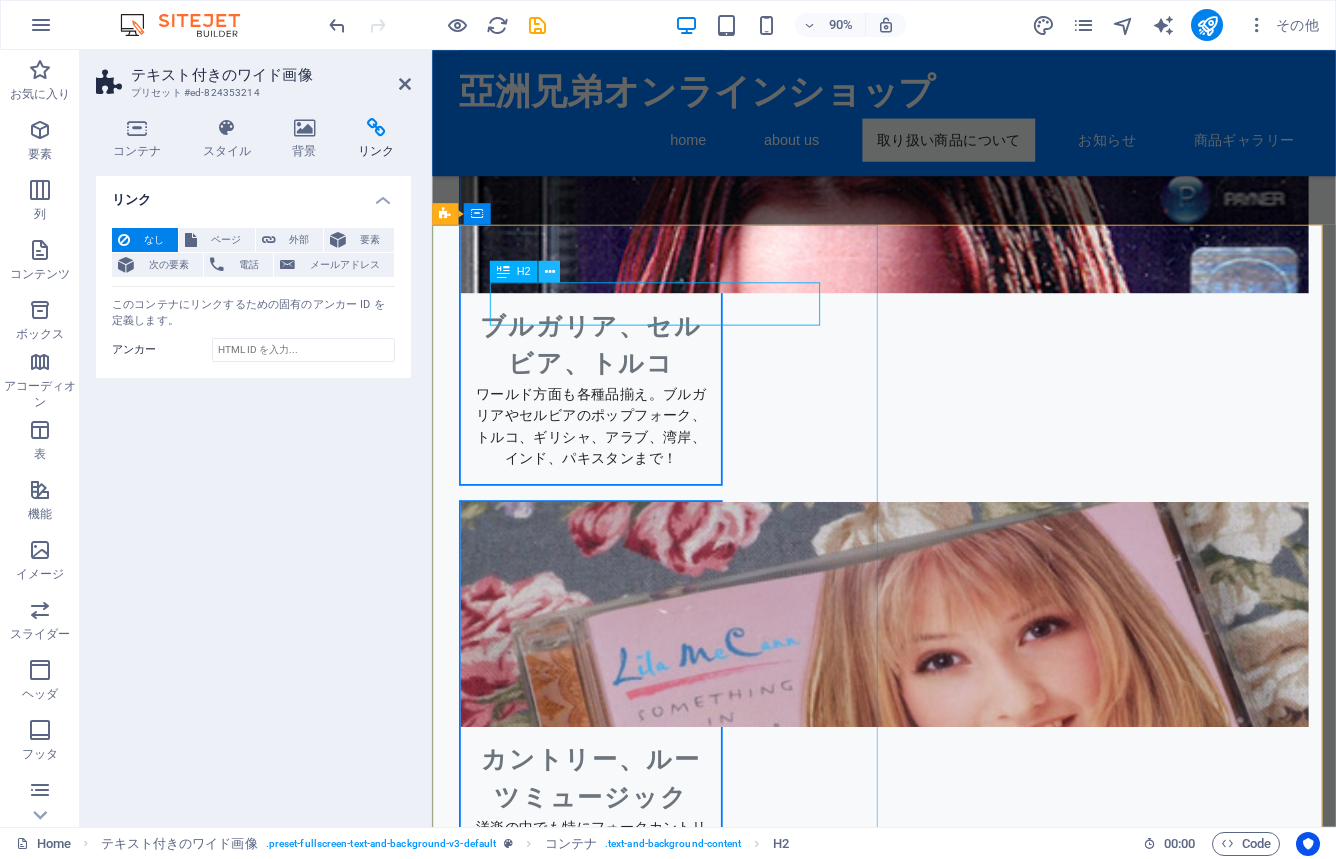 click at bounding box center [549, 271] 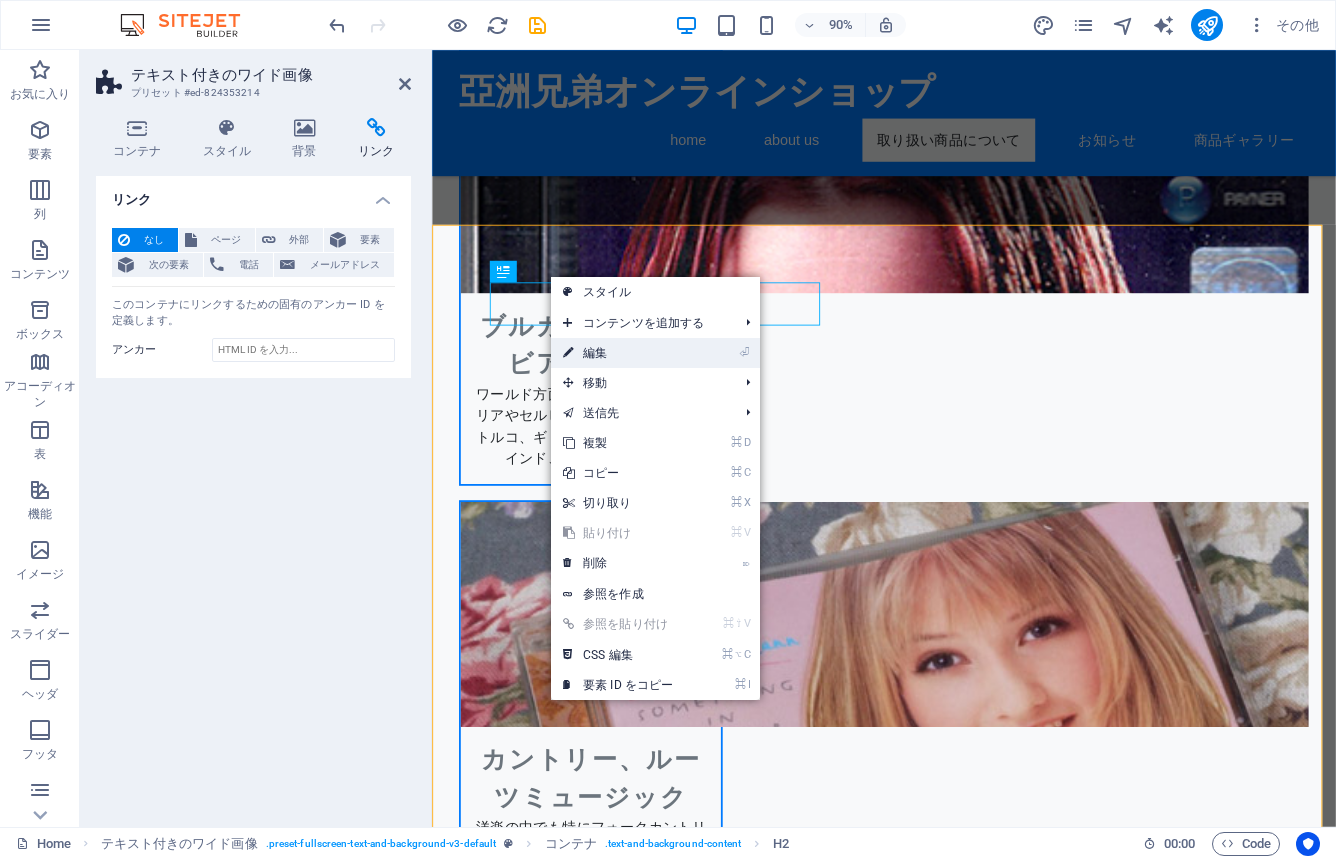 click on "⏎  編集" at bounding box center [618, 353] 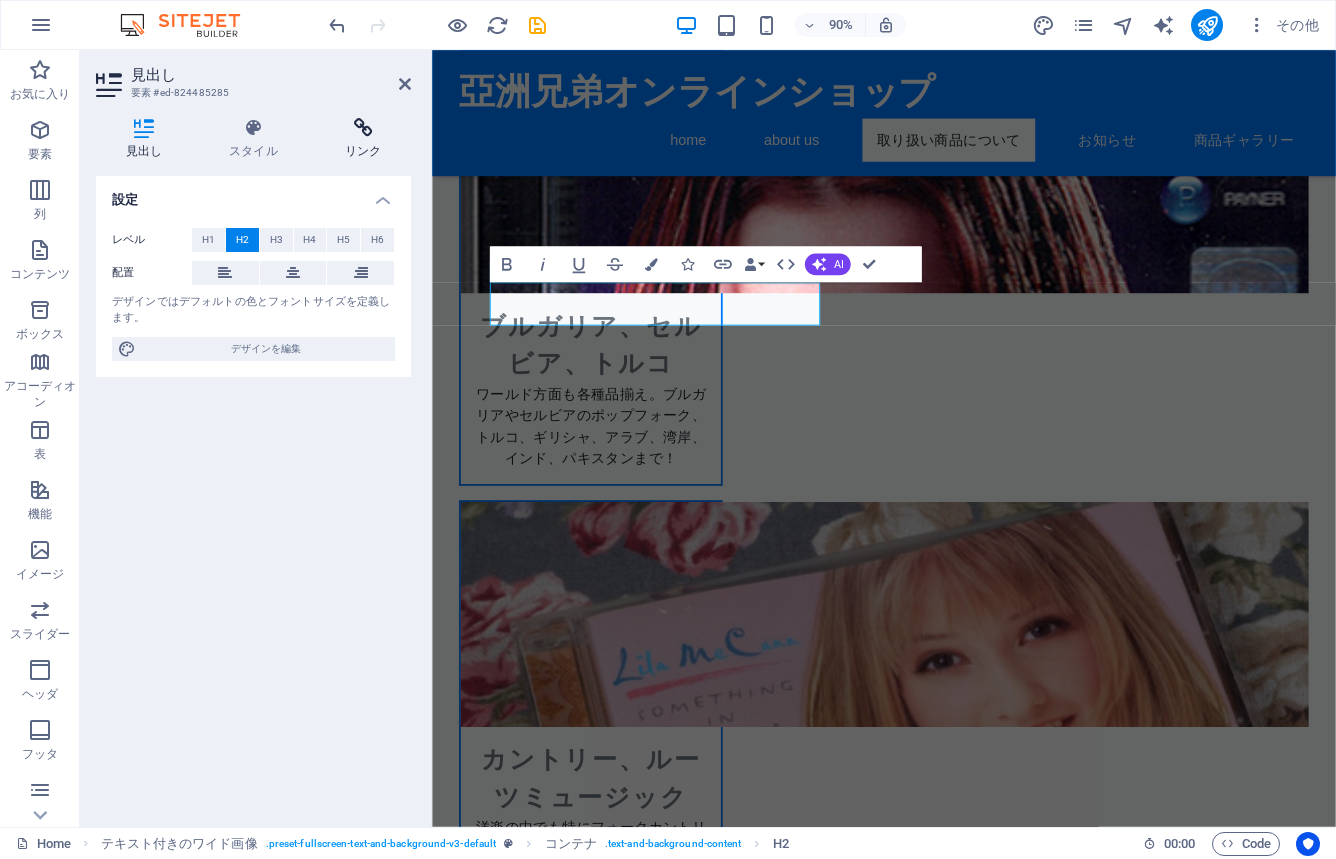 click at bounding box center [363, 128] 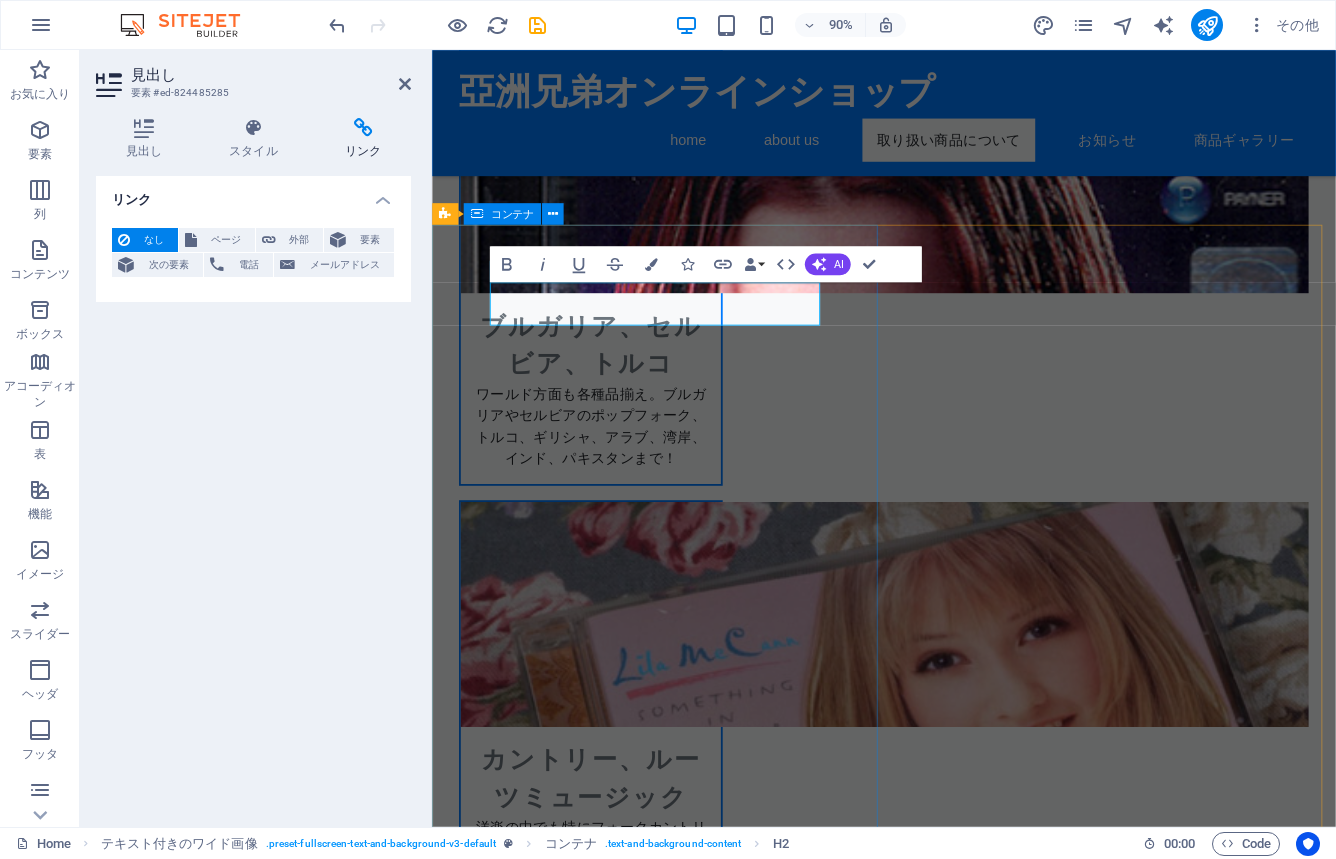 click on "!! Information !! 緊急のお知らせ 　ただいまショッピングカート・システムが破壊されてしまい、ショッピング・システムが運用できなくなっています。現在対策を講じていますが、長期時間がかかりそうなので、本サイトは見切りをつけ、新サイトを構築中です。年内をめどに作業を進めていますので、もうしばらくお待ちください。予定がわかり次第、こちらでまたお知らせいたします。せっかくご来店いただいたのに、申し訳ありません。 　また、しばらくの間、ヤフオクにて出品していますので、そちらをぜひチェックして下さい。 【ヤフオク ID】 　ojisan_rumba / banbanshobo / hige2junk 【お問い合わせ先】 　e-mail:  　 [EMAIL]  　 [EMAIL]  　 [EMAIL]  　tel.&fax.: [PHONE]" at bounding box center [934, 2966] 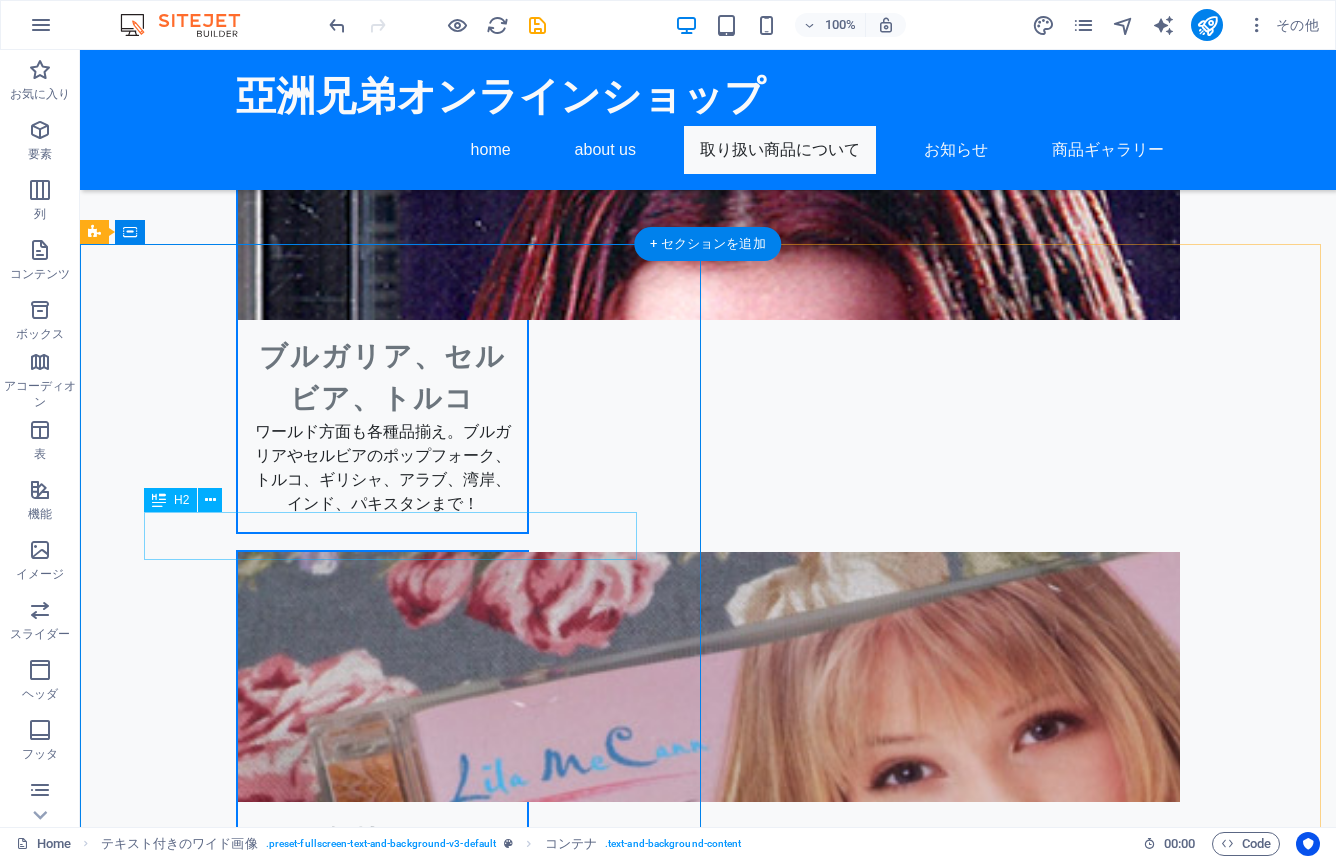 click on "緊急のお知らせ" at bounding box center (708, 2900) 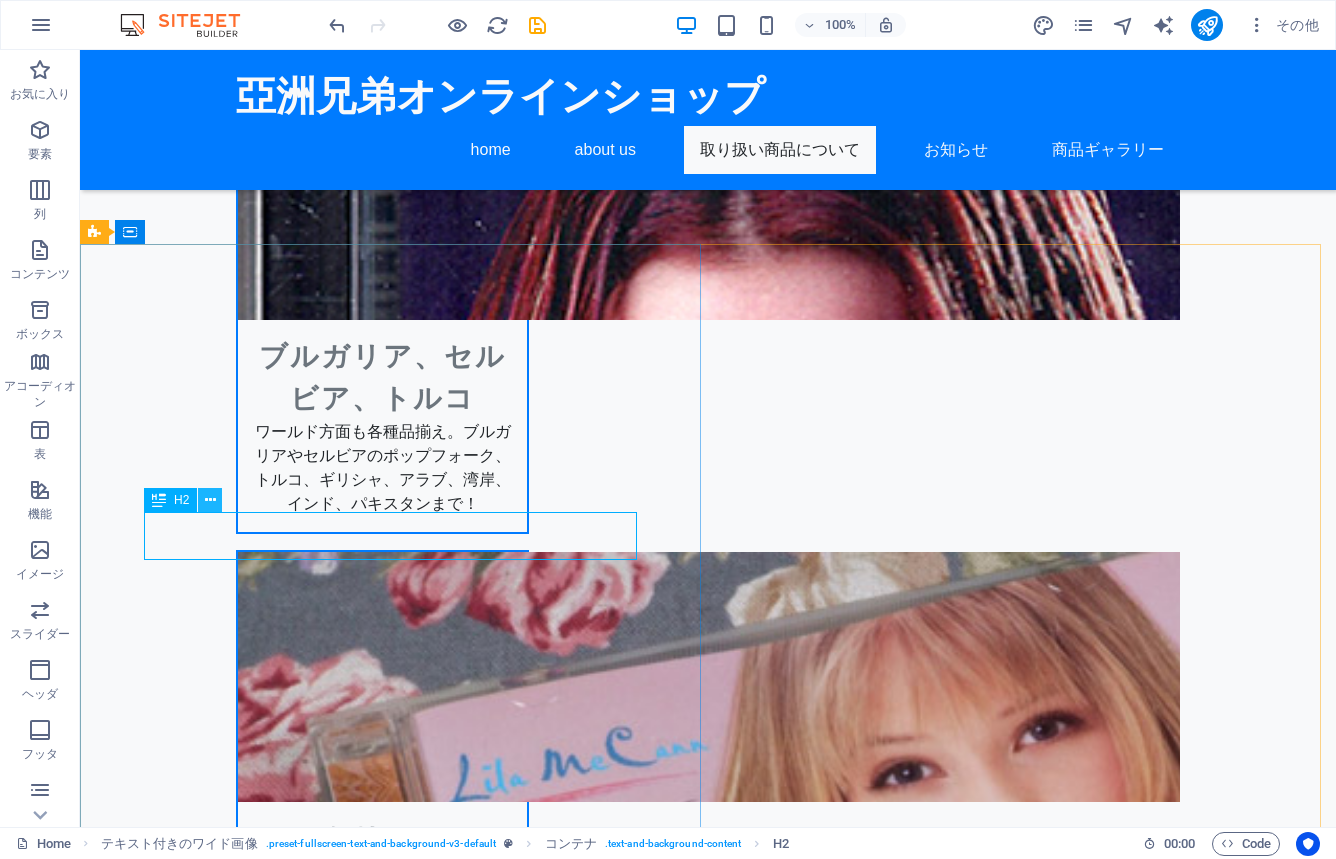 click at bounding box center (210, 500) 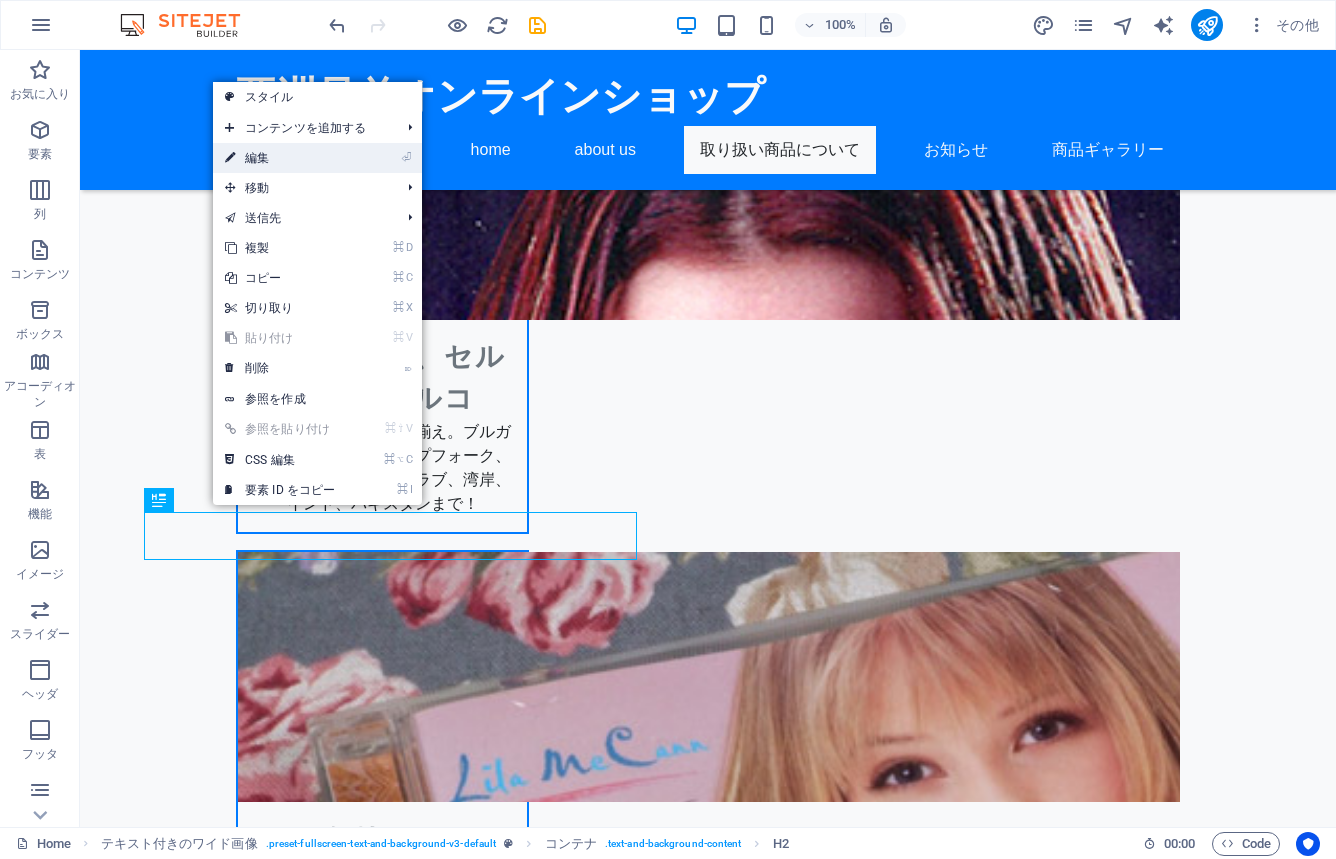 click on "⏎  編集" at bounding box center [280, 158] 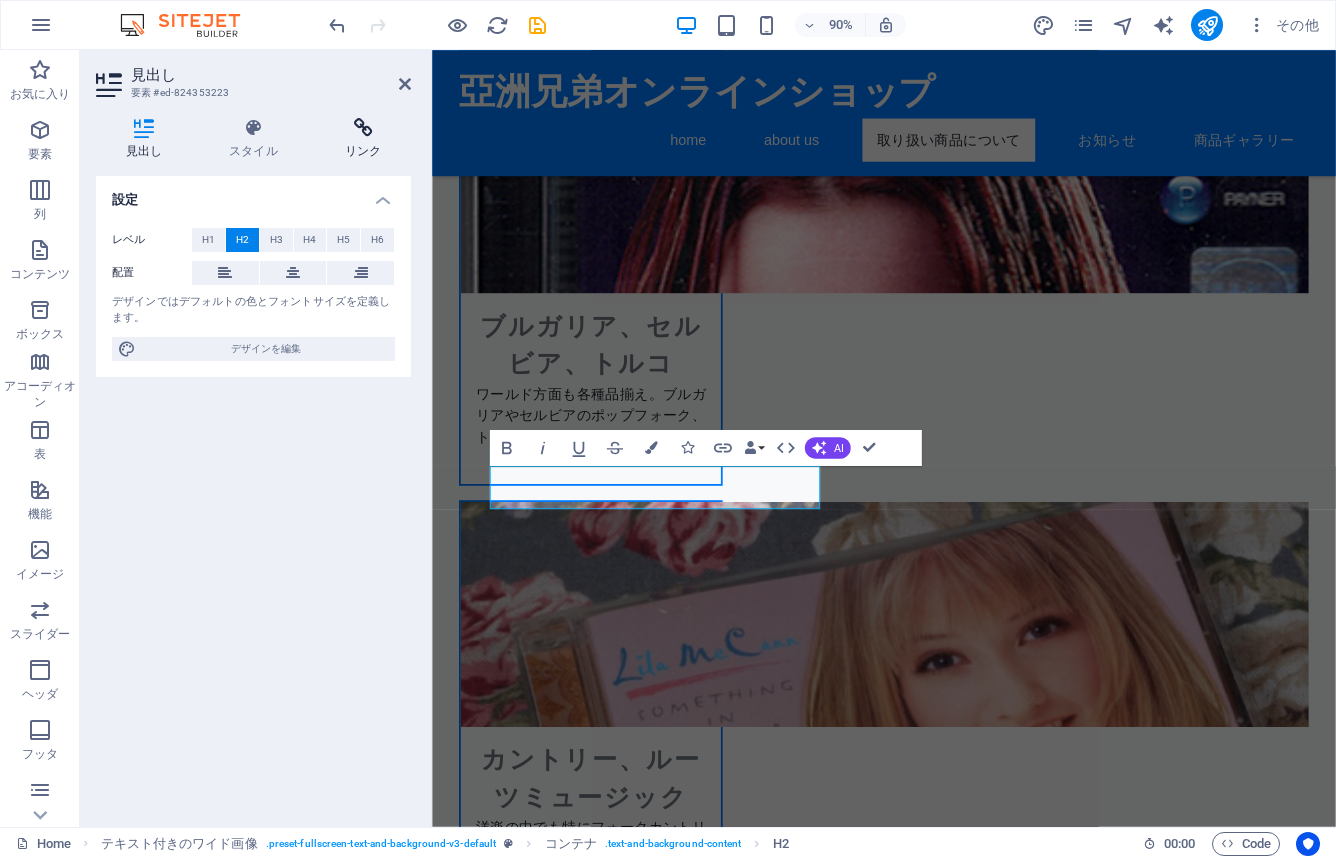 click at bounding box center (363, 128) 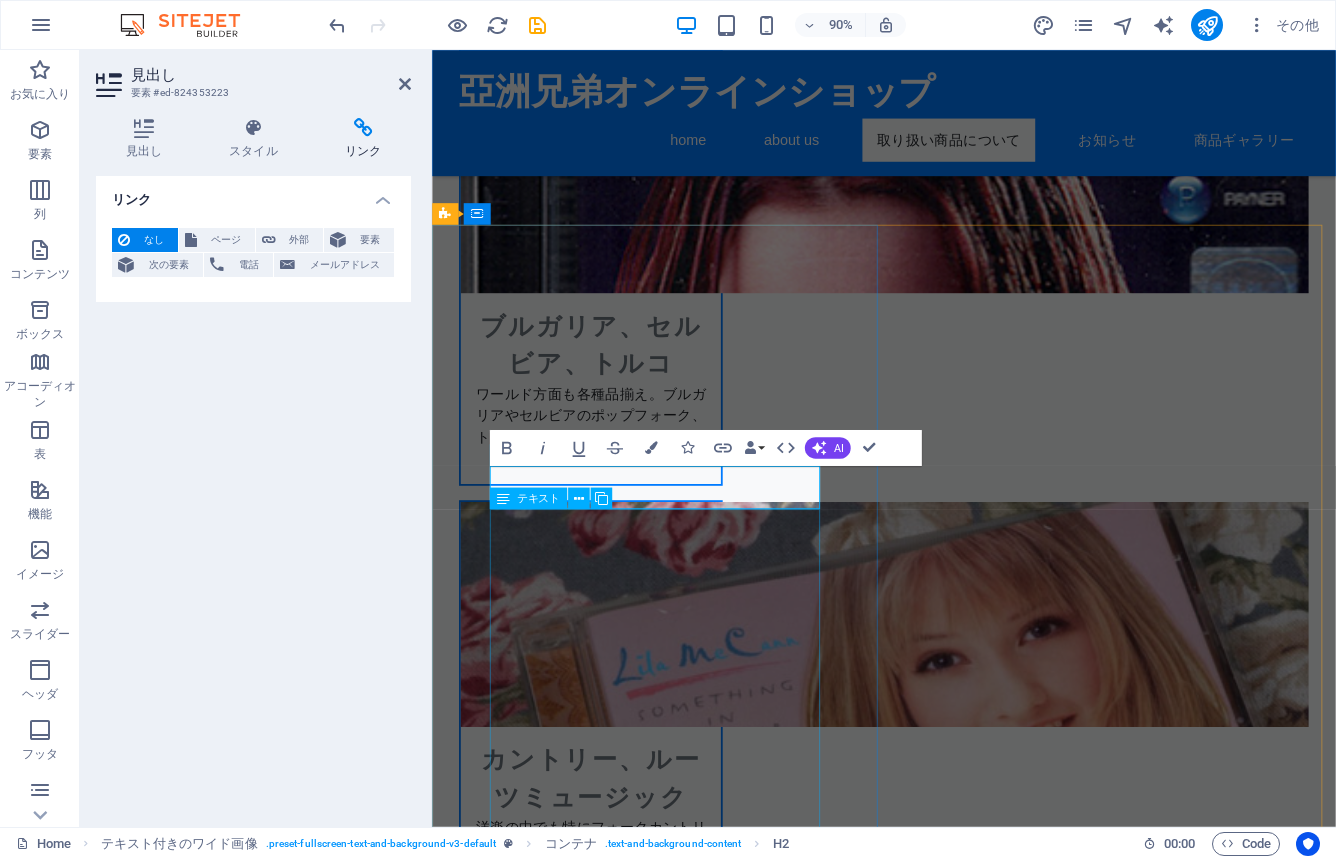 click on "ただいまショッピングカート・システムが破壊されてしまい、ショッピング・システムが運用できなくなっています。現在対策を講じていますが、長期時間がかかりそうなので、本サイトは見切りをつけ、新サイトを構築中です。年内をめどに作業を進めていますので、、もうしばらくお待ちください。予定がわかり次第、こちらでまたお知らせいたします。せっかくご来店いただいたのに、申し訳ありません。 　また、しばらくの間、ヤフオクにて出品していますので、そちらをぜひチェックして下さい。 【ヤフオク ID】 　ojisan_rumba / banbanshobo / hige2junk 【お問い合わせ先】 　e-mail:  　 [EMAIL]  　 [EMAIL]  　 [EMAIL]  　tel.\u0026fax.: [PHONE]" at bounding box center (934, 3092) 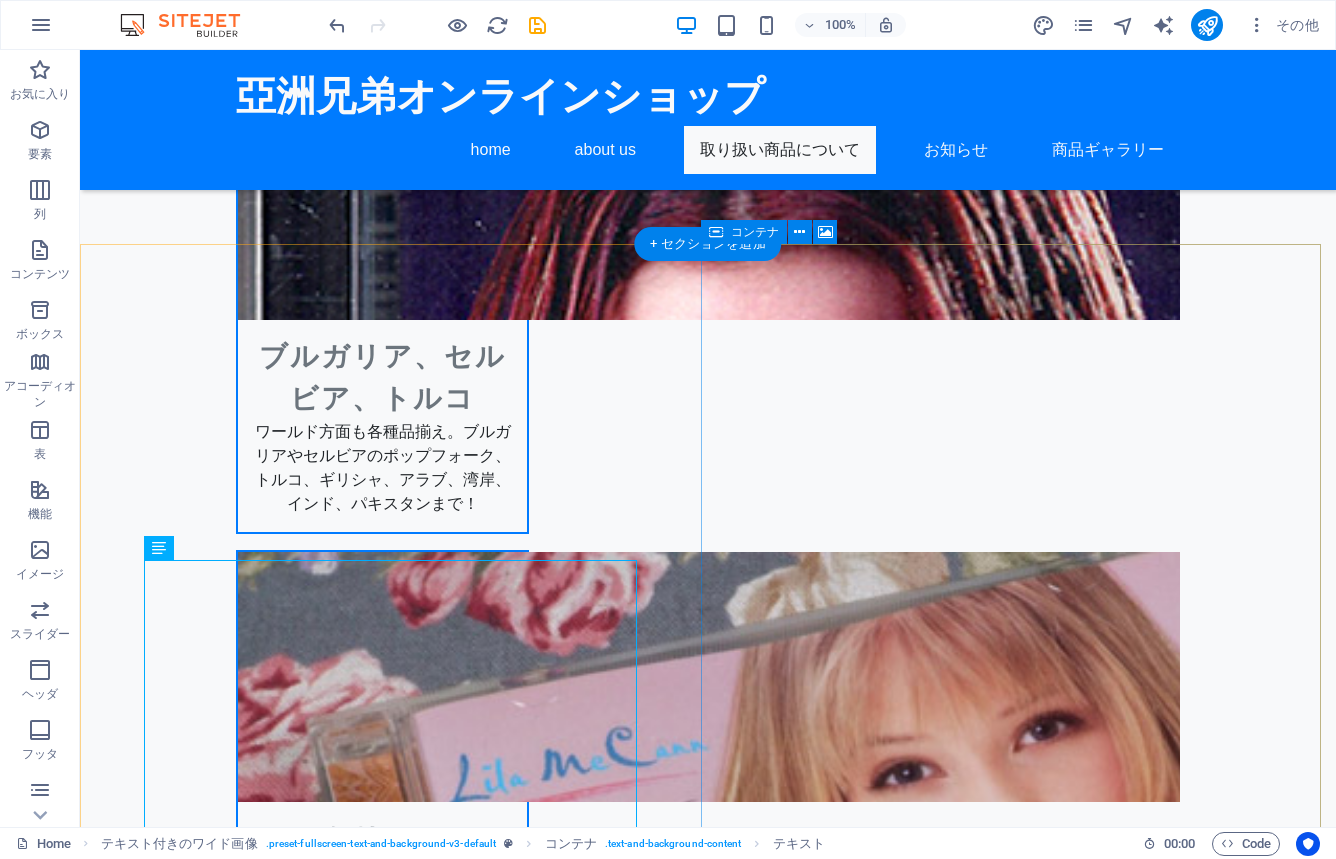 click on "ここにコンテンツをドロップしてください または  要素を追加  クリップボードから貼り付ける" at bounding box center (708, 4255) 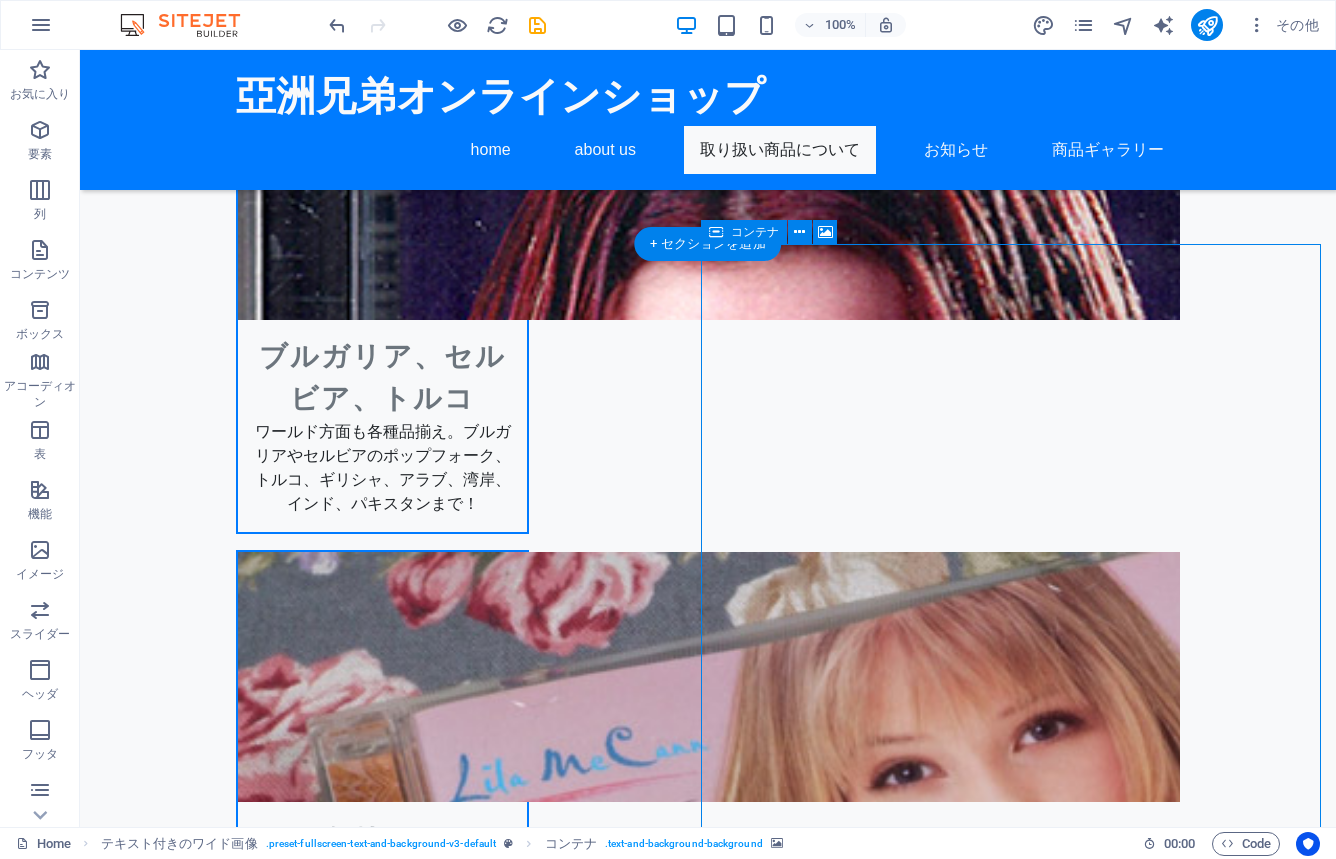click on "ここにコンテンツをドロップしてください または  要素を追加  クリップボードから貼り付ける" at bounding box center (708, 4255) 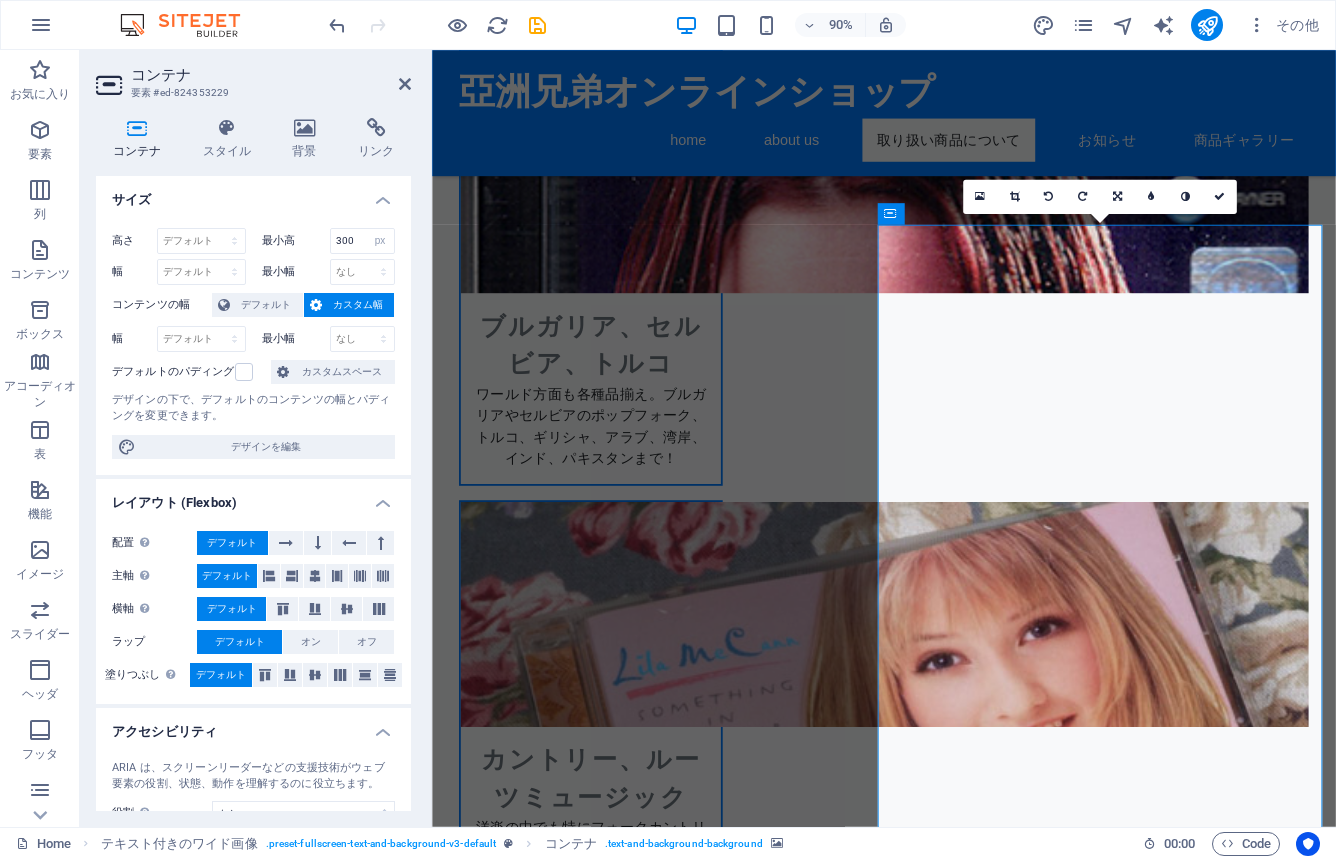 click on "コンテナ スタイル 背景 リンク サイズ 高さ デフォルト px rem % vh vw 最小高 300 なし px rem % vh vw 幅 デフォルト px rem % em vh vw 最小幅 なし px rem % vh vw コンテンツの幅 デフォルト カスタム幅 幅 デフォルト px rem % em vh vw 最小幅 なし px rem % vh vw デフォルトのパディング カスタムスペース デザインの下で、デフォルトのコンテンツの幅とパディングを変更できます。 デザインを編集 レイアウト (Flexbox) 配置 フレックスディレクションを決定します。 デフォルト 主軸 このコンテンツ内の主軸に沿って要素をどのように配置するかを決定します (justify-content)。 デフォルト 横軸 コンテナ内の要素の縦方向の配置を制御します (align-items)。 デフォルト ラップ デフォルト オン オフ 塗りつぶし デフォルト アクセシビリティ 役割 こちら をご覧ください Alert" at bounding box center [253, 464] 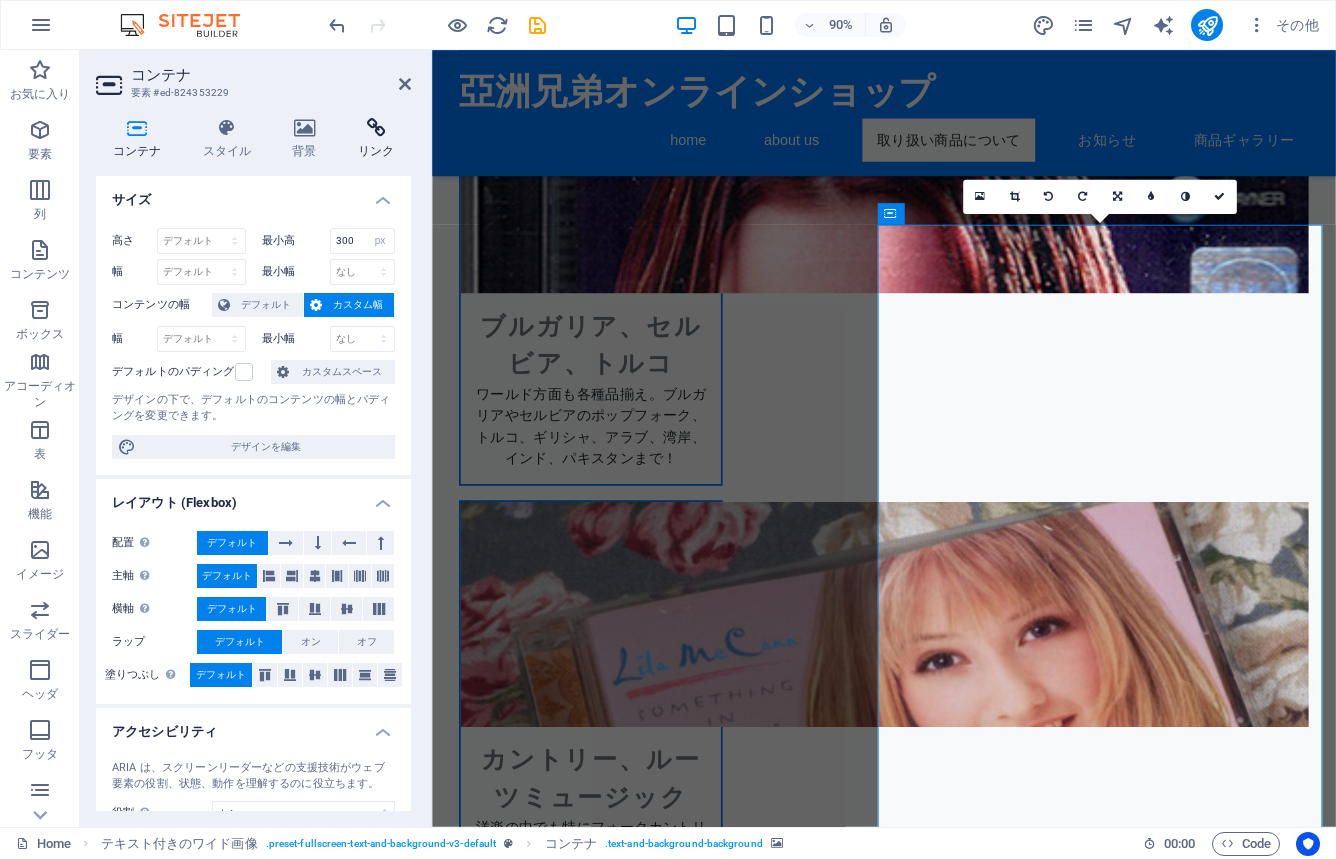 click at bounding box center [376, 128] 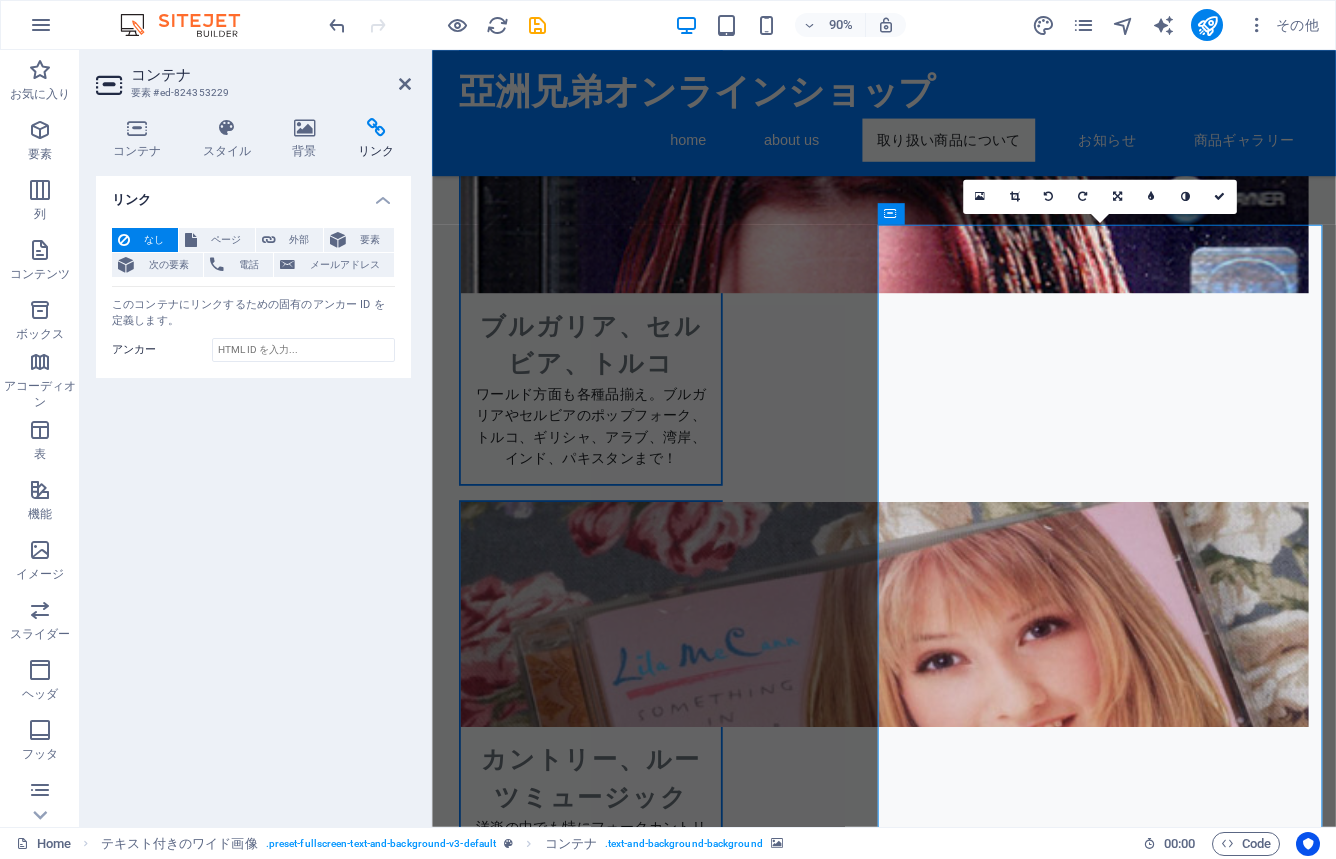 click at bounding box center [934, 3754] 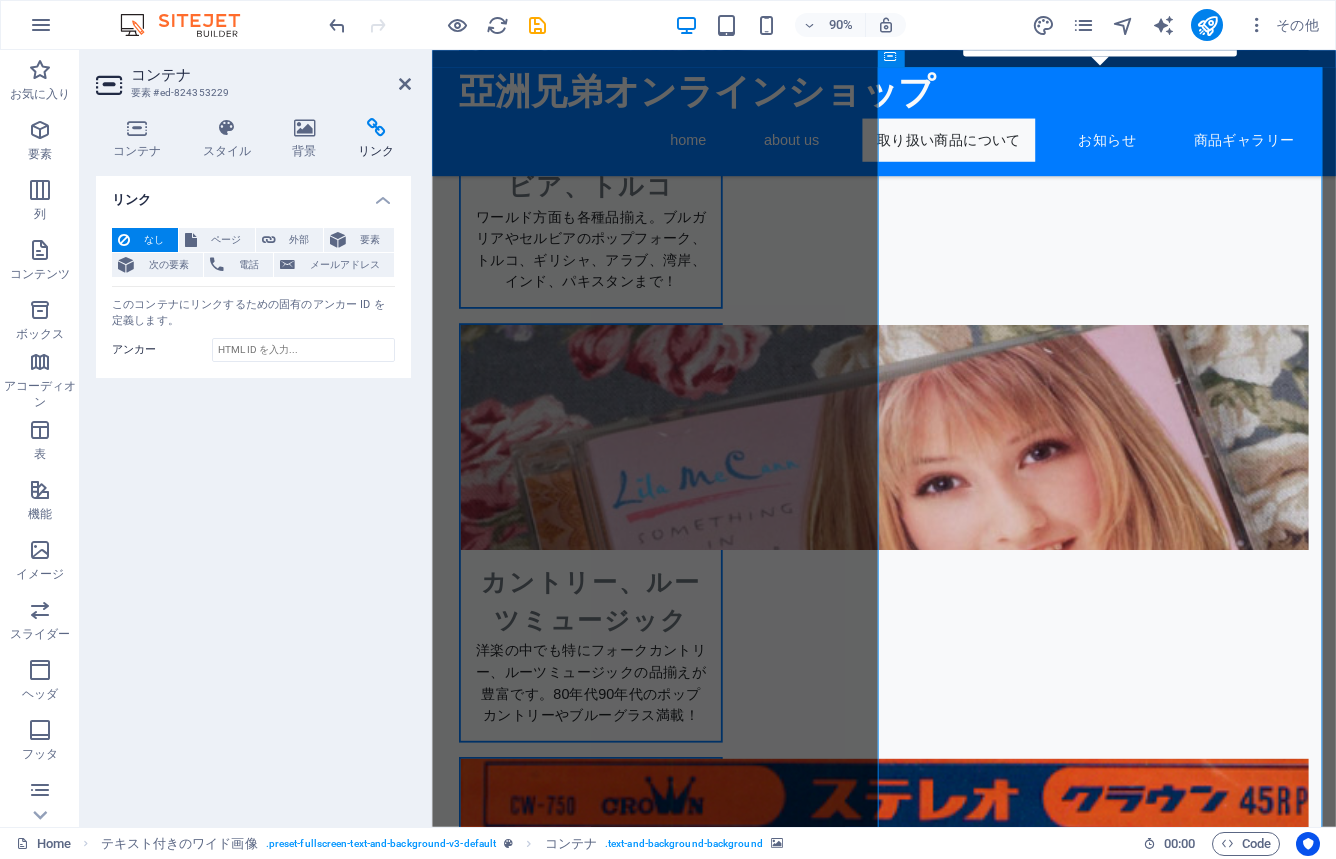 scroll, scrollTop: 1834, scrollLeft: 0, axis: vertical 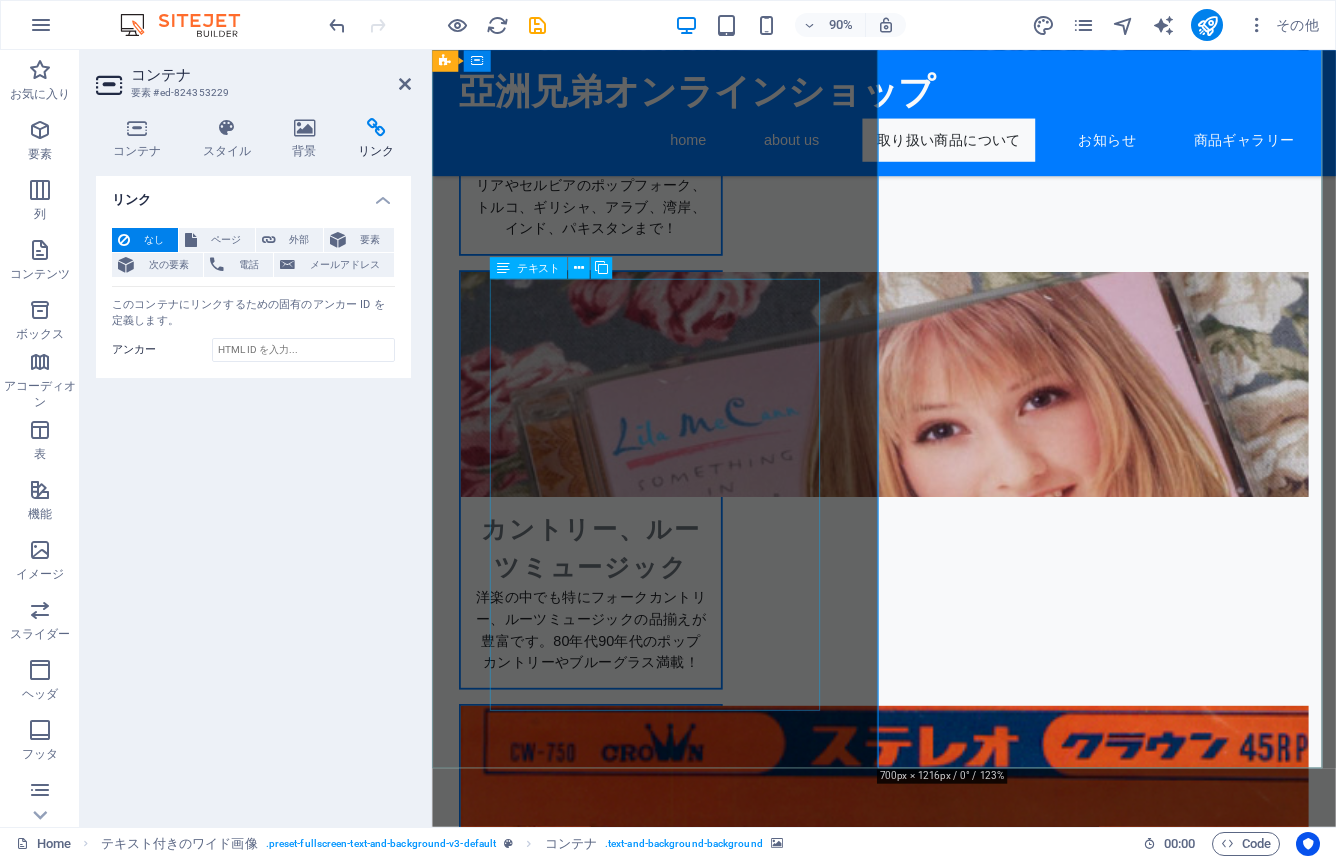 click on "ただいまショッピングカート・システムが破壊されてしまい、ショッピング・システムが運用できなくなっています。現在対策を講じていますが、長期時間がかかりそうなので、本サイトは見切りをつけ、新サイトを構築中です。年内をめどに作業を進めていますので、、もうしばらくお待ちください。予定がわかり次第、こちらでまたお知らせいたします。せっかくご来店いただいたのに、申し訳ありません。 　また、しばらくの間、ヤフオクにて出品していますので、そちらをぜひチェックして下さい。 【ヤフオク ID】 　ojisan_rumba / banbanshobo / hige2junk 【お問い合わせ先】 　e-mail:  　 [EMAIL]  　 [EMAIL]  　 [EMAIL]  　tel.\u0026fax.: [PHONE]" at bounding box center [934, 2836] 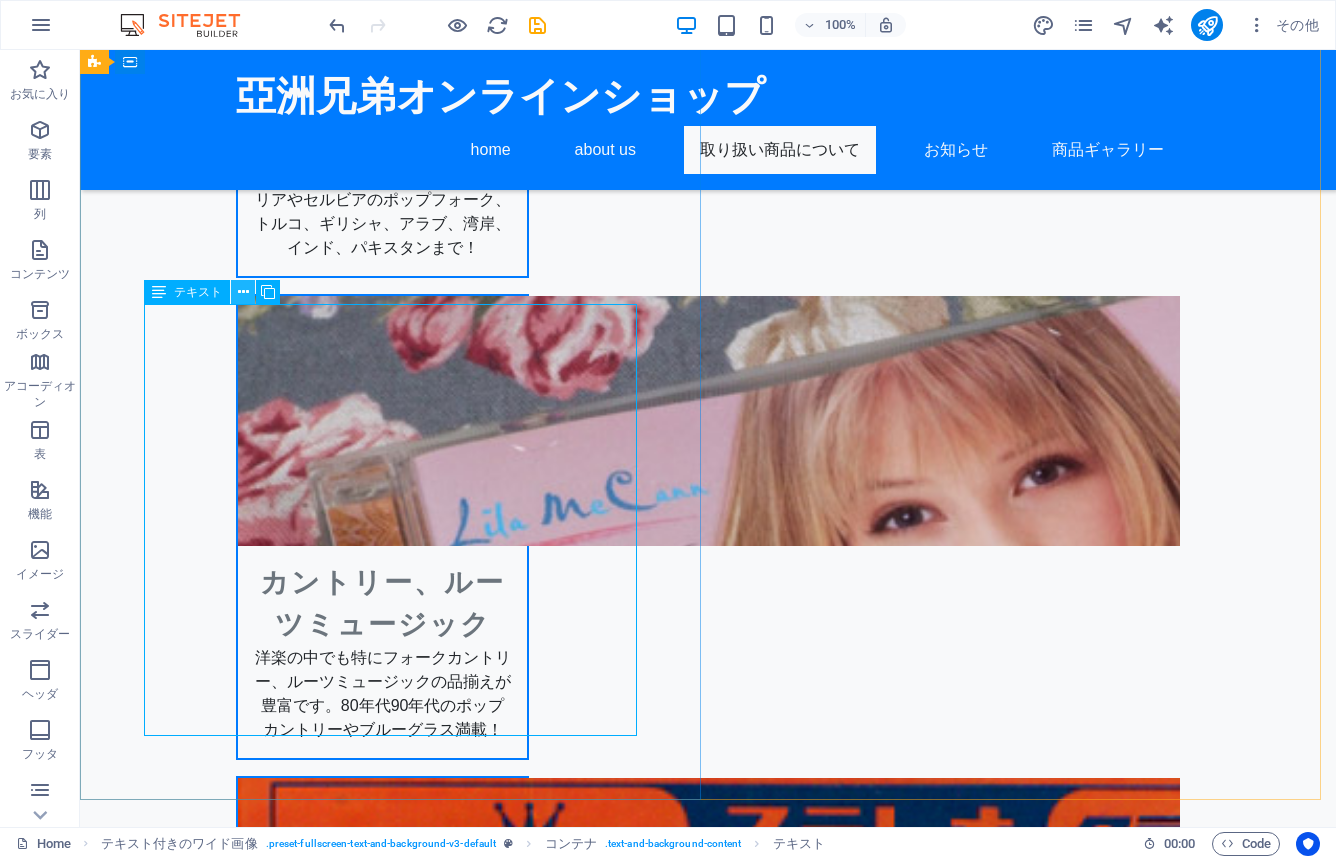 click at bounding box center (243, 292) 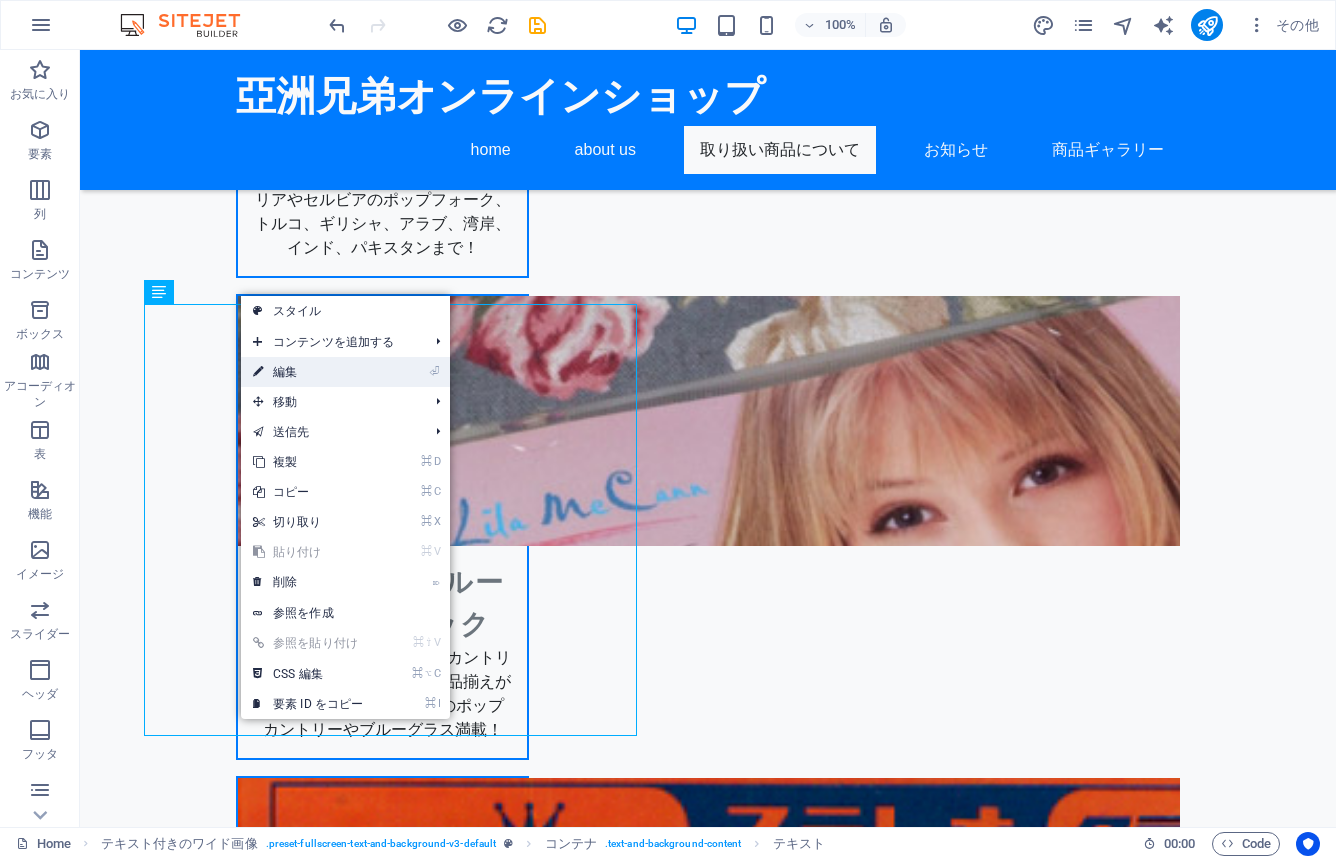 click on "⏎  編集" at bounding box center (308, 372) 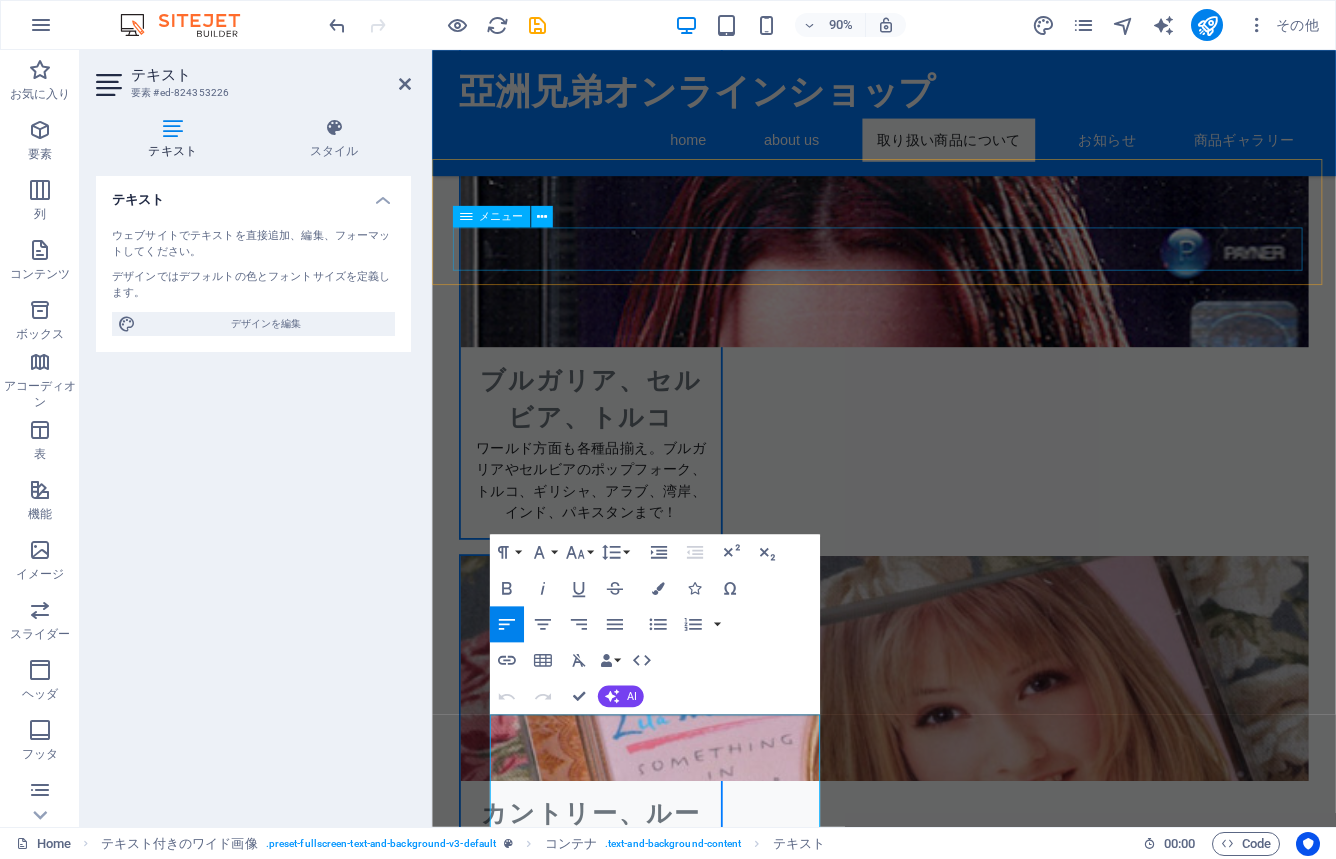 scroll, scrollTop: 1350, scrollLeft: 0, axis: vertical 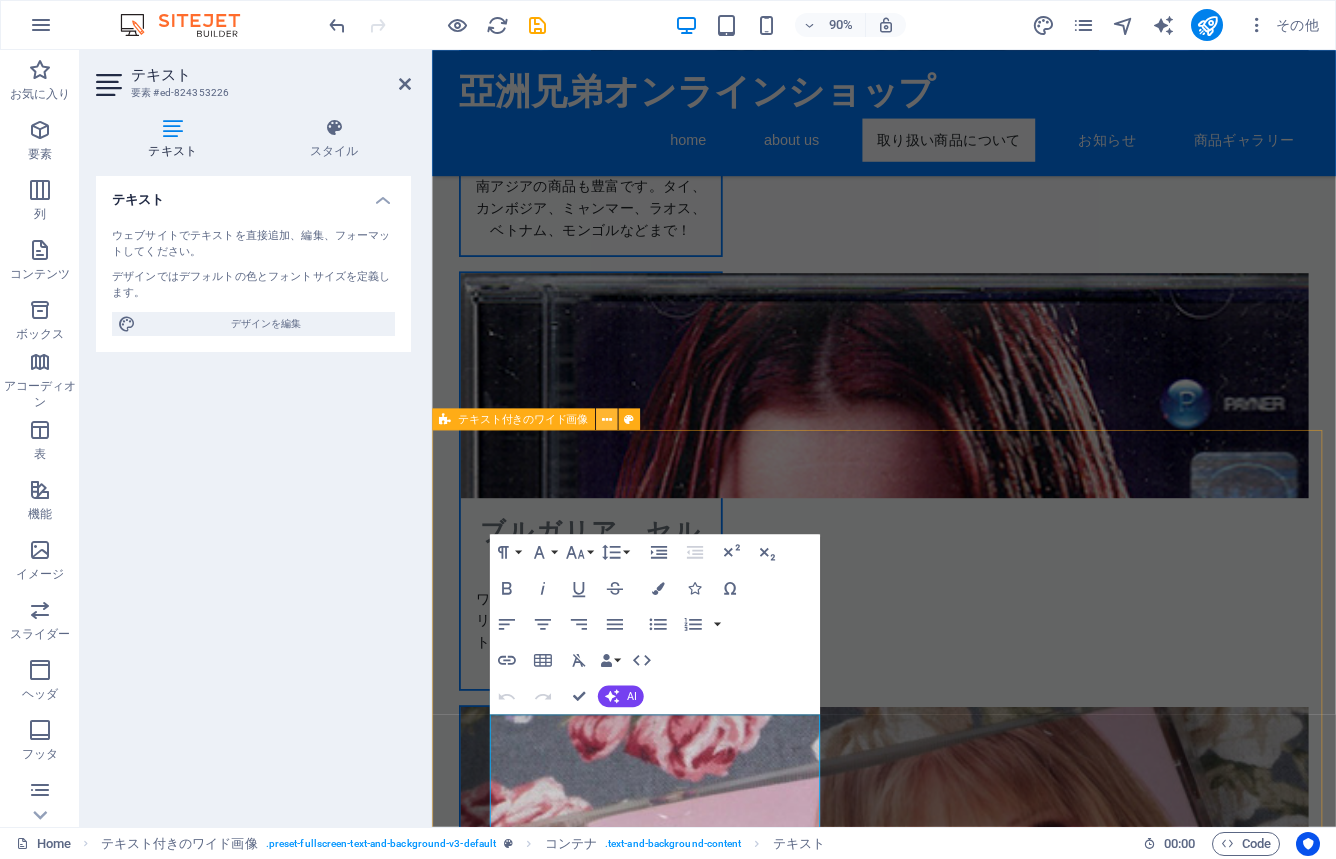 click at bounding box center [607, 419] 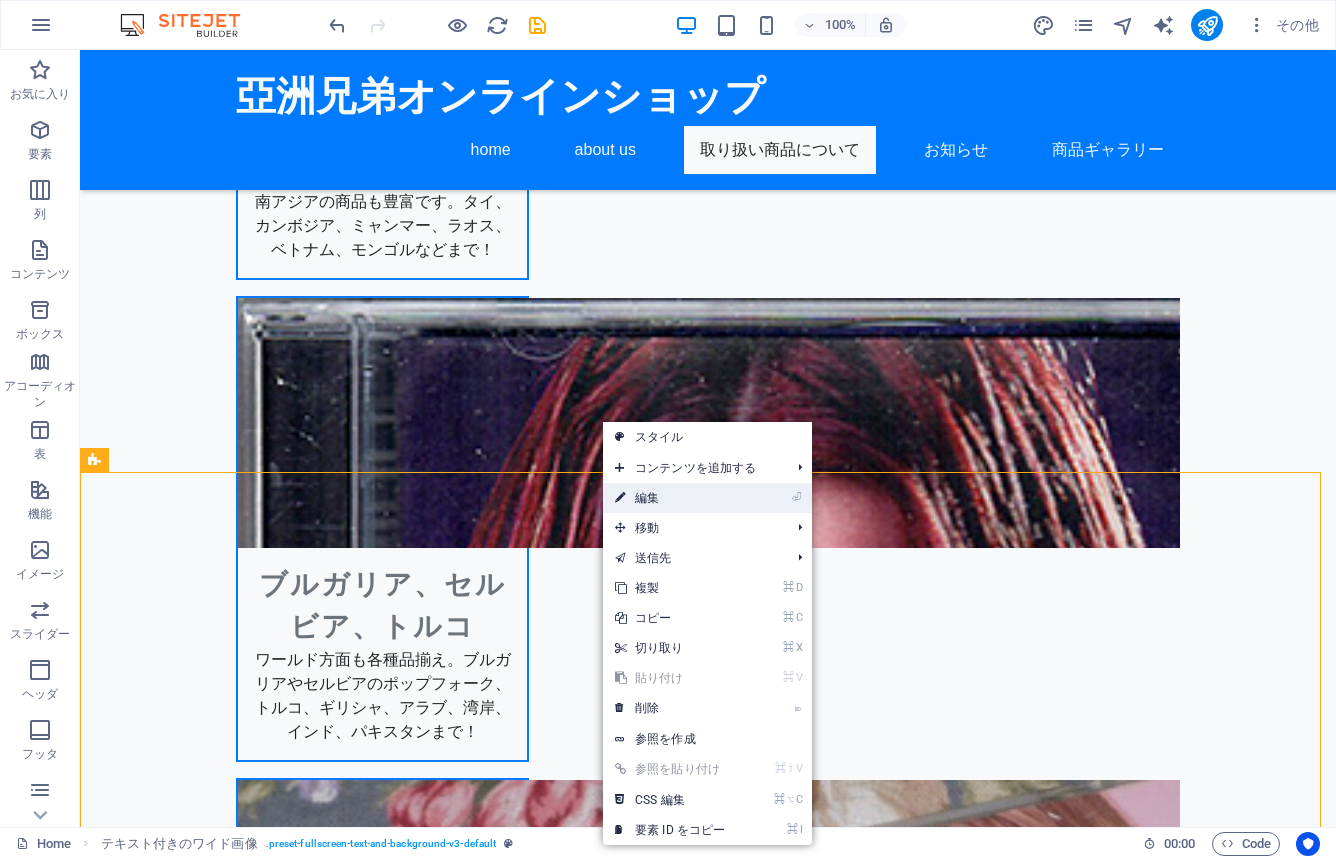 click on "⏎  編集" at bounding box center [670, 498] 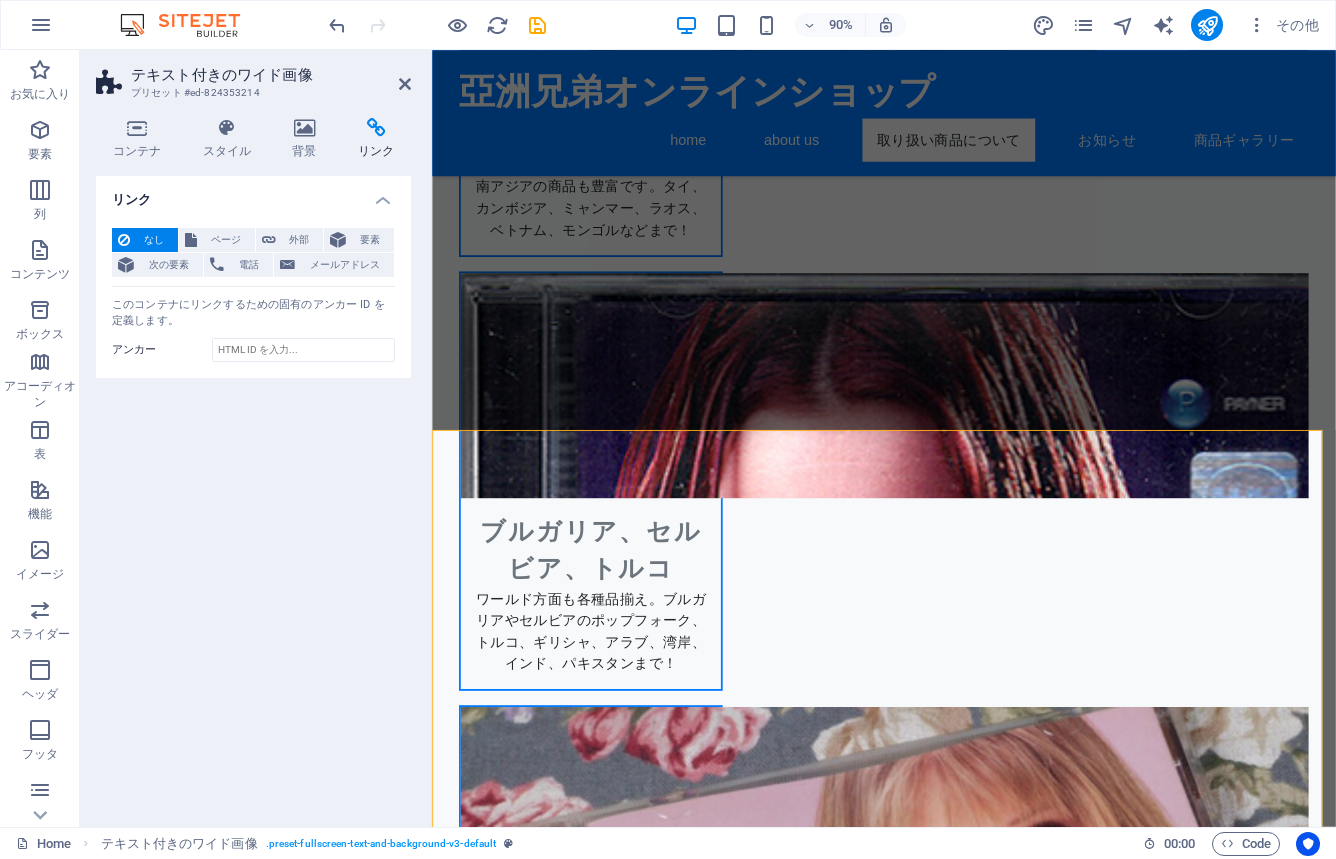 click at bounding box center (376, 128) 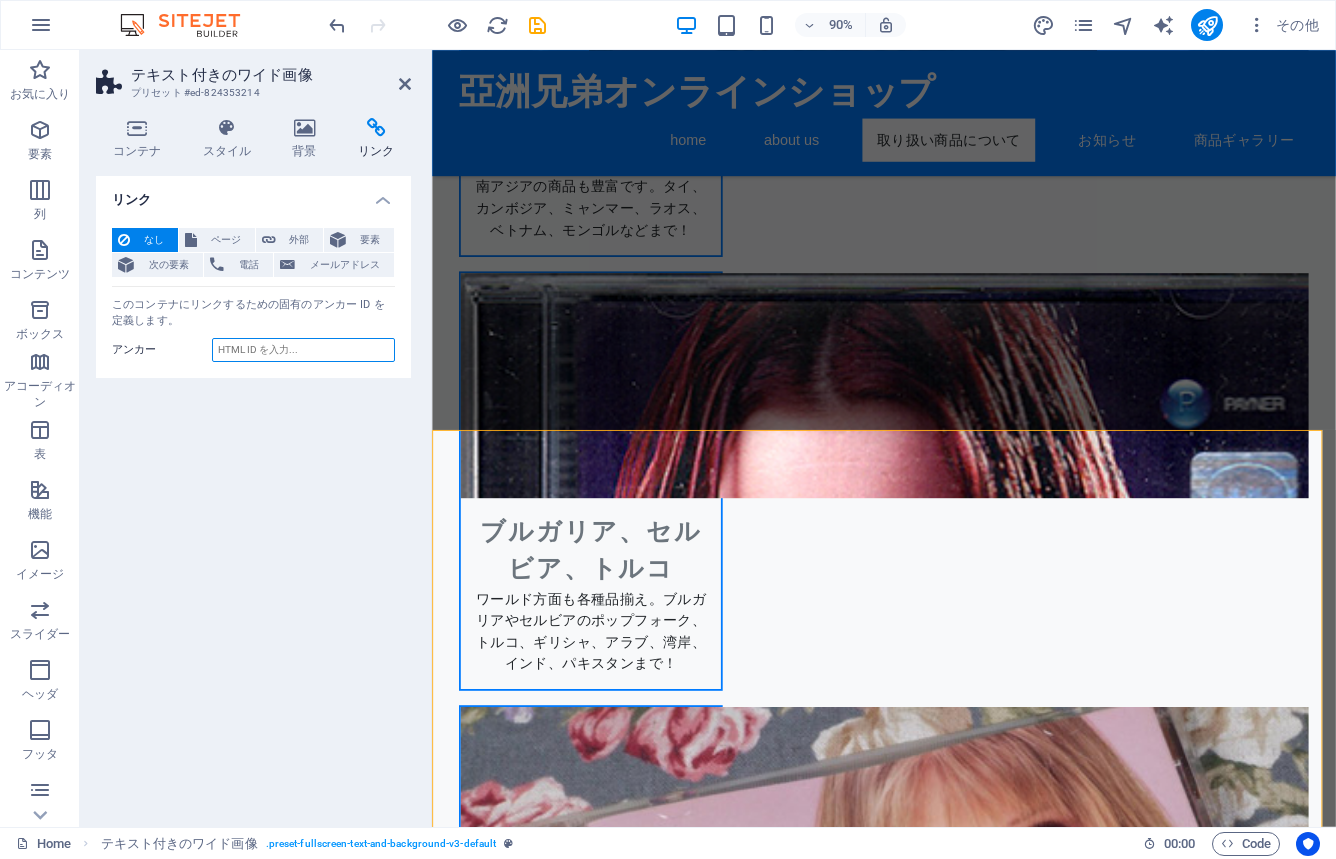 click on "アンカー" at bounding box center (303, 350) 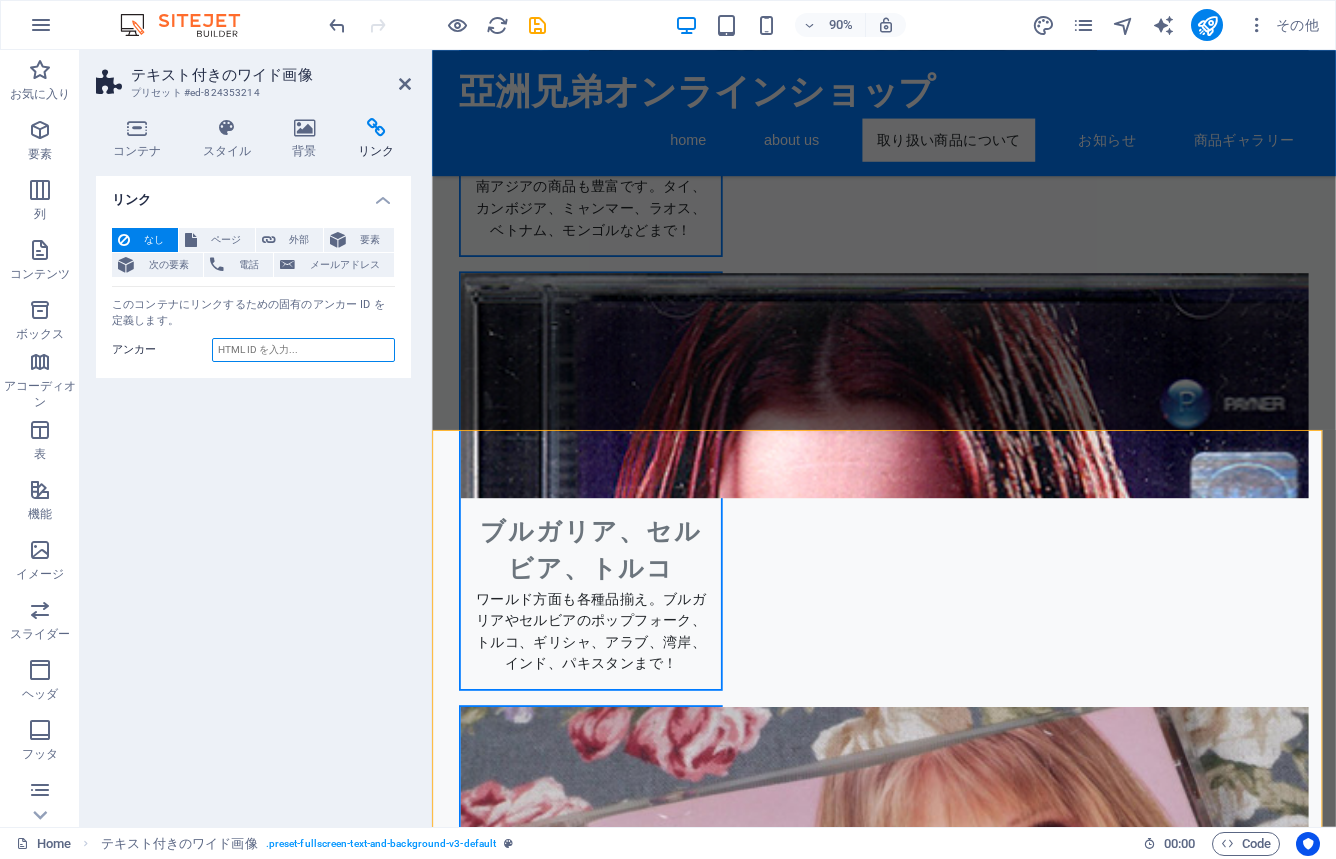paste on "#pricing-2" 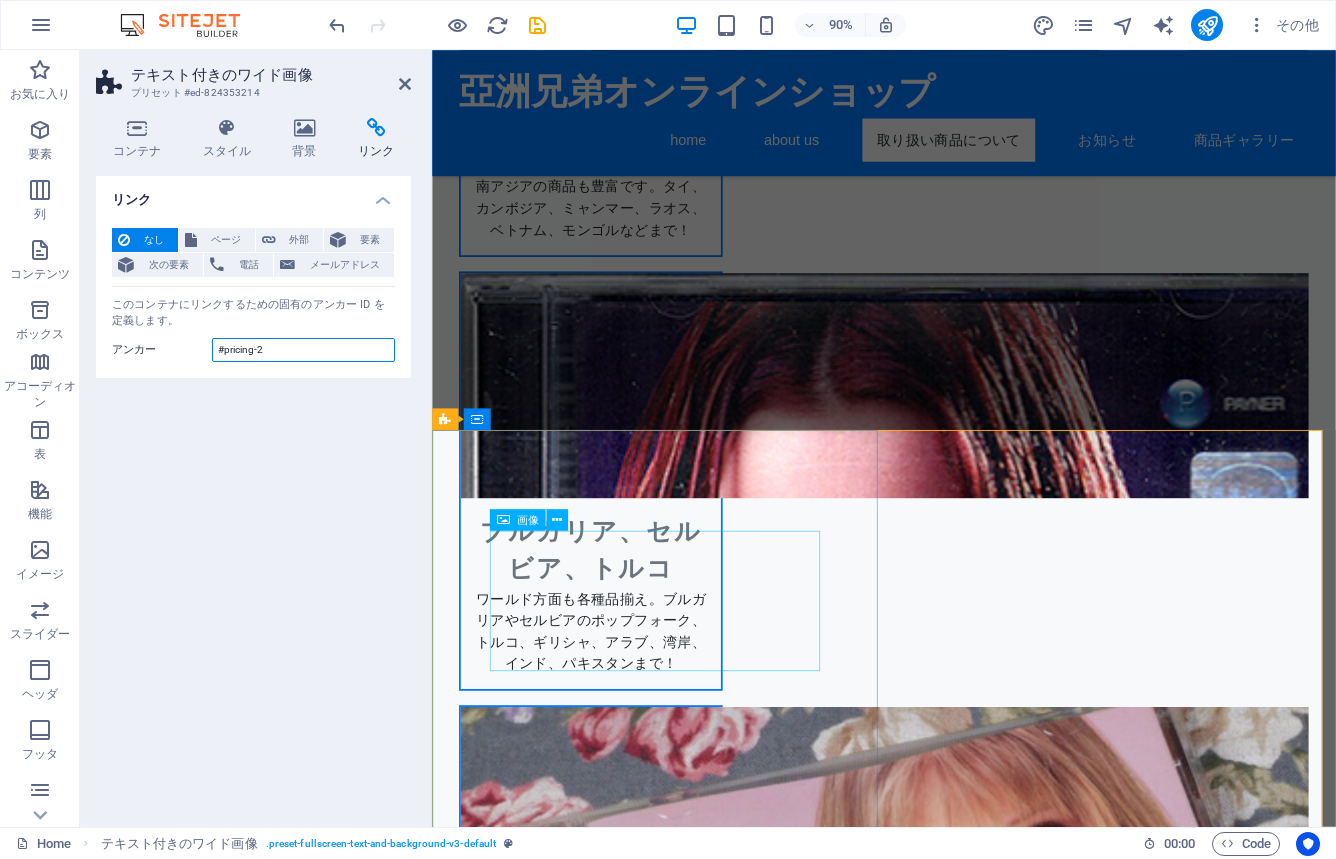 type on "#pricing-2" 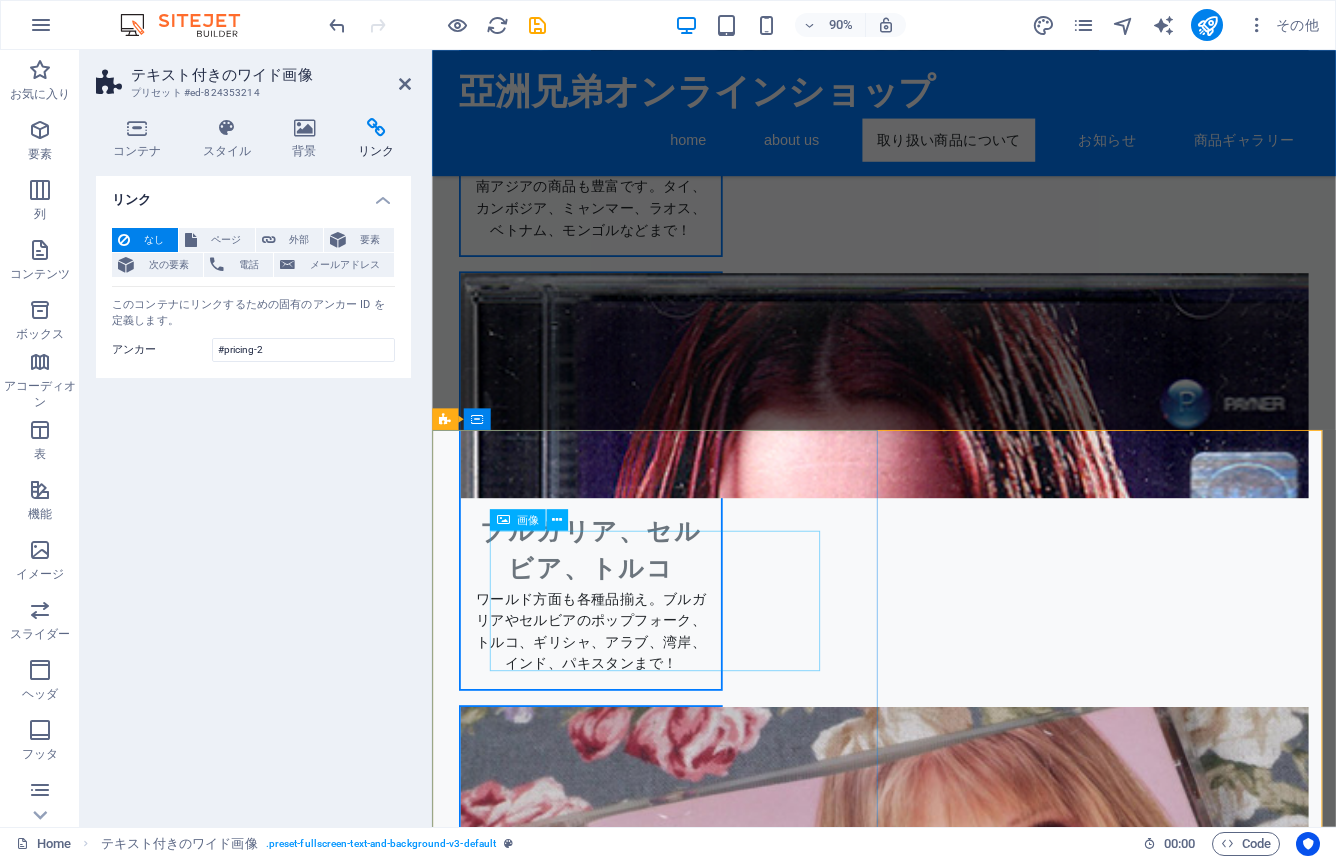 click at bounding box center [934, 3026] 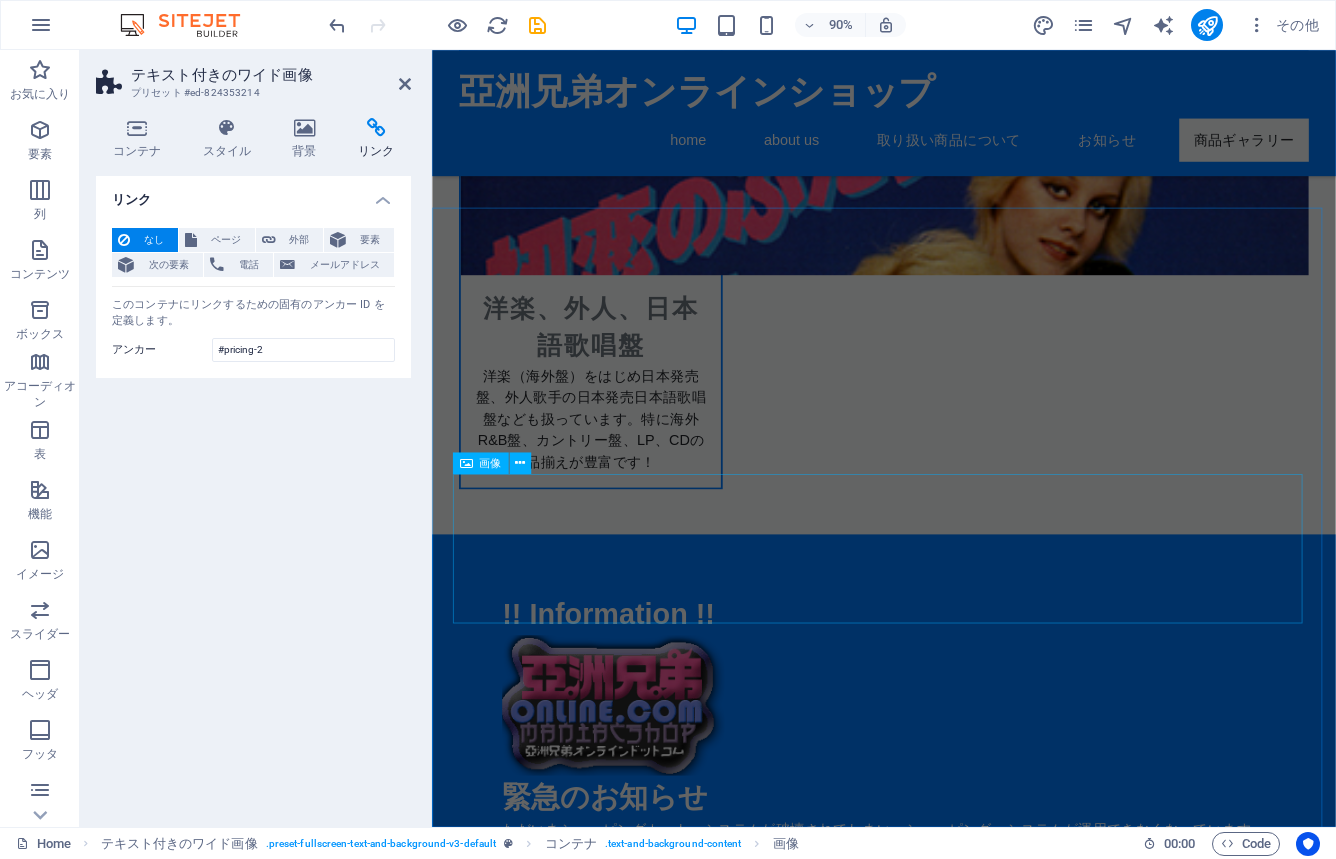 scroll, scrollTop: 3078, scrollLeft: 0, axis: vertical 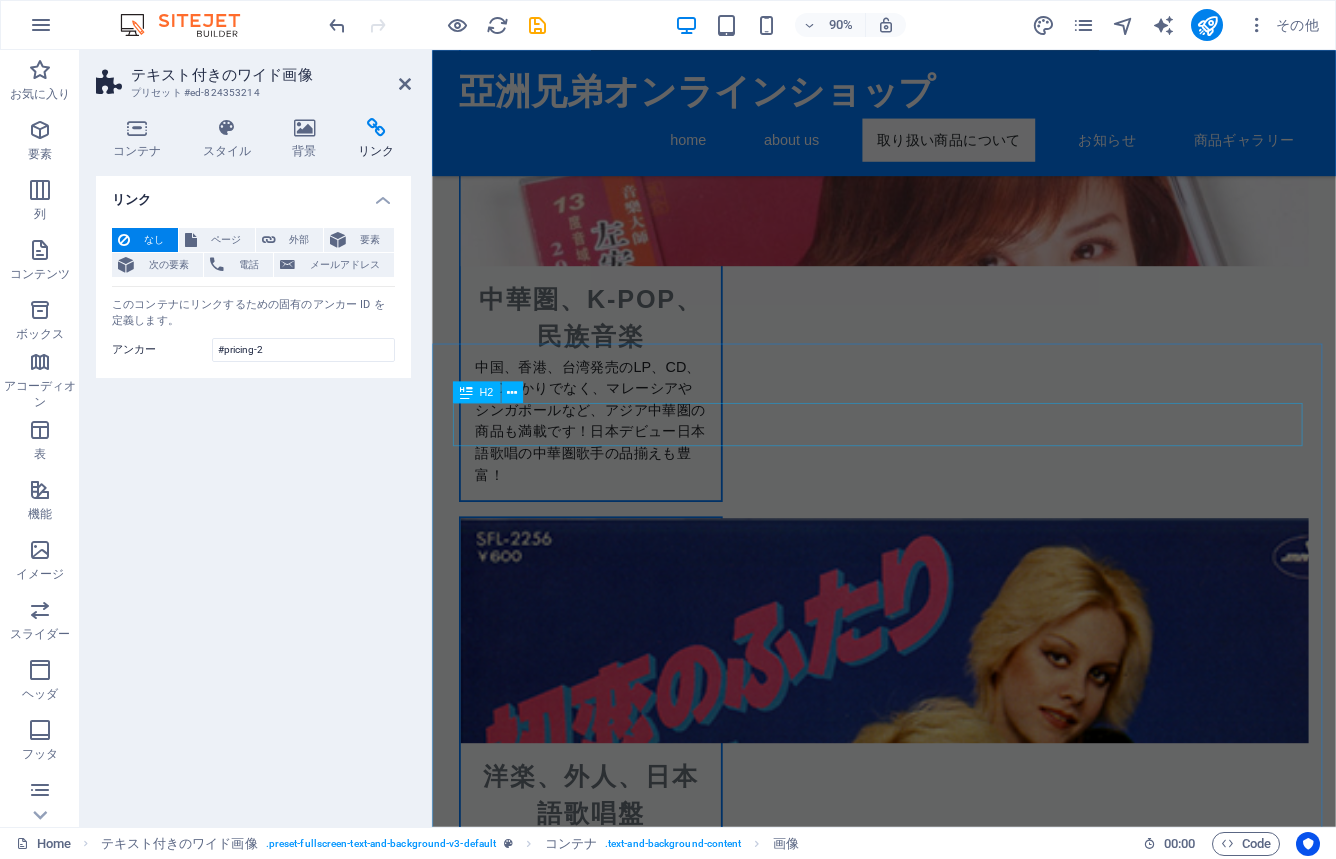 click on "商品ギャラリー" at bounding box center (934, 3688) 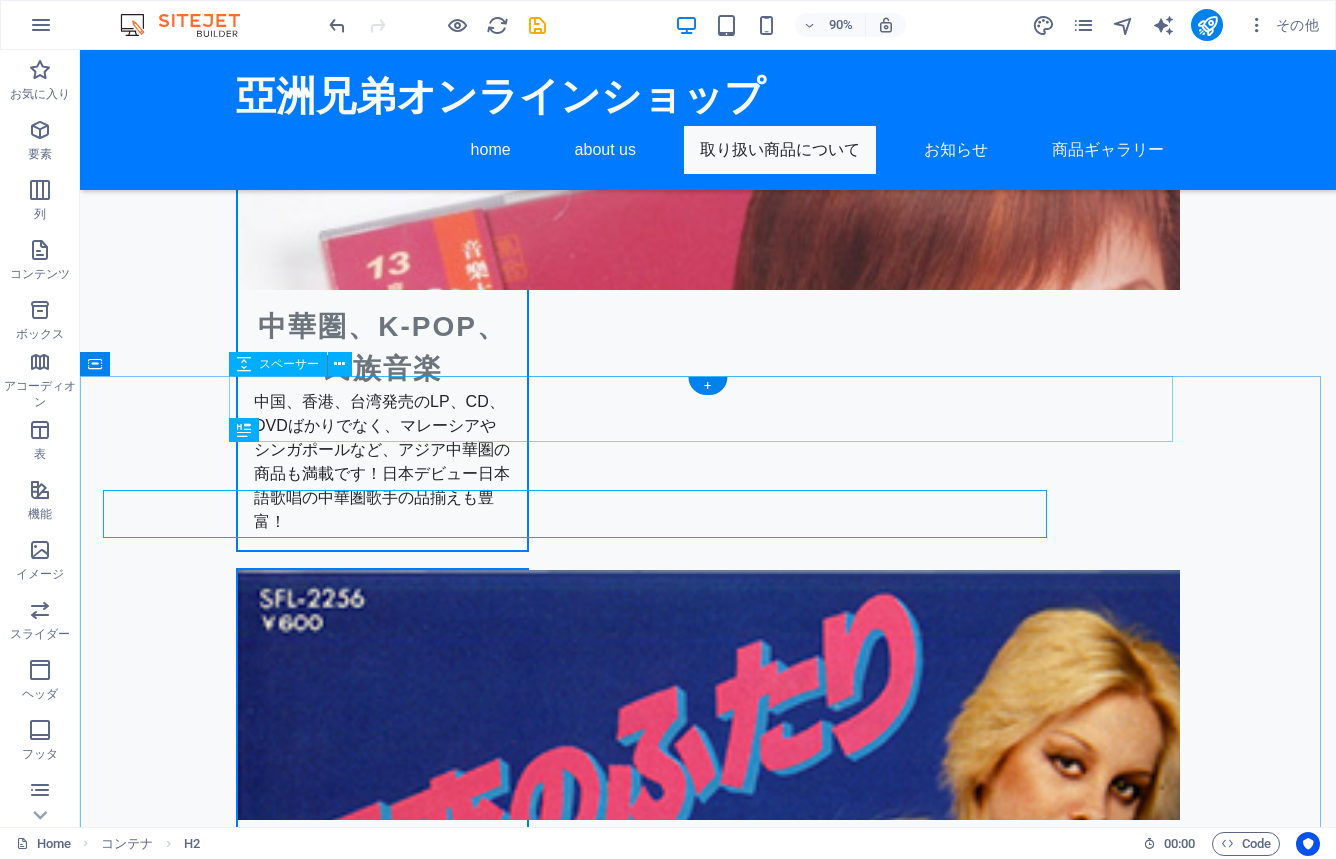 scroll, scrollTop: 3030, scrollLeft: 0, axis: vertical 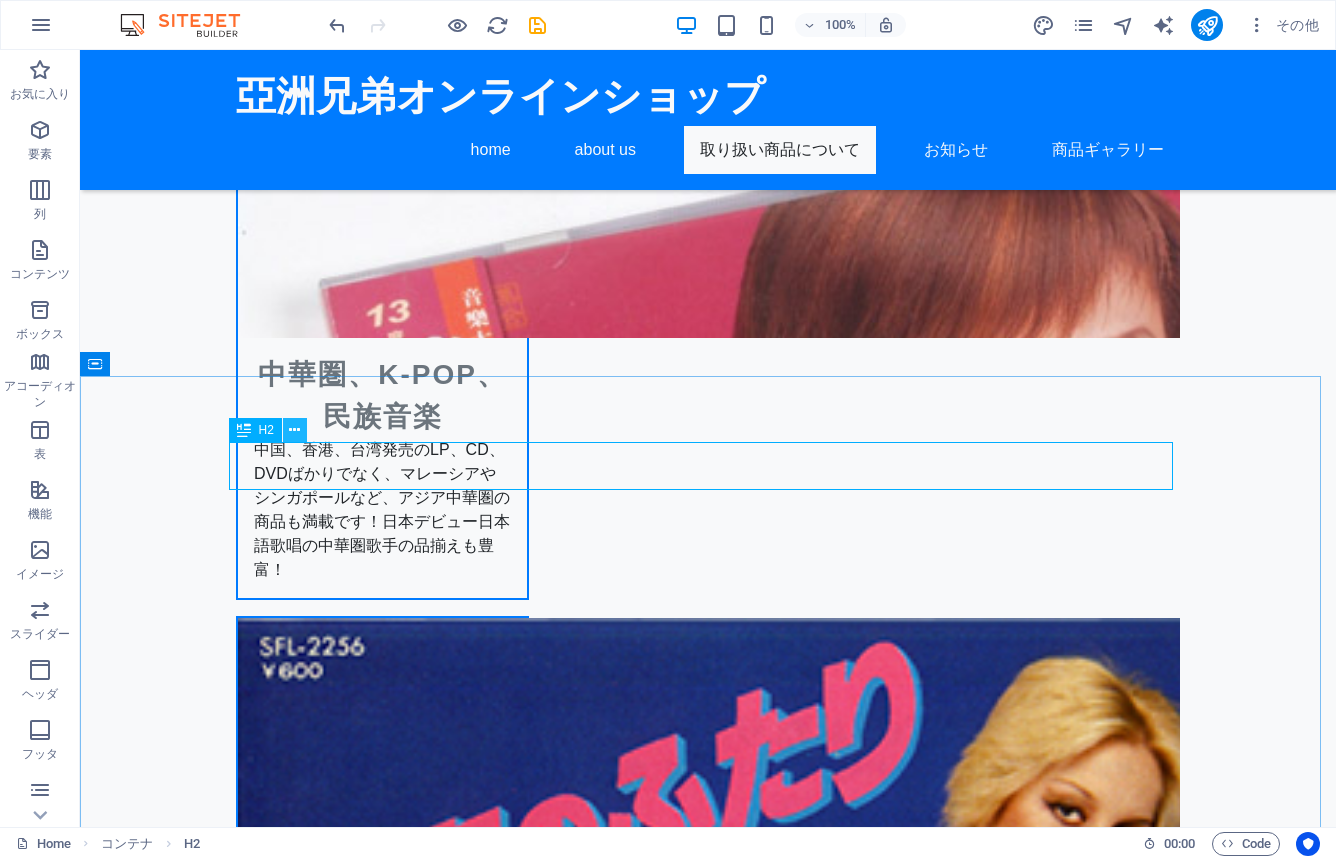 click at bounding box center (294, 430) 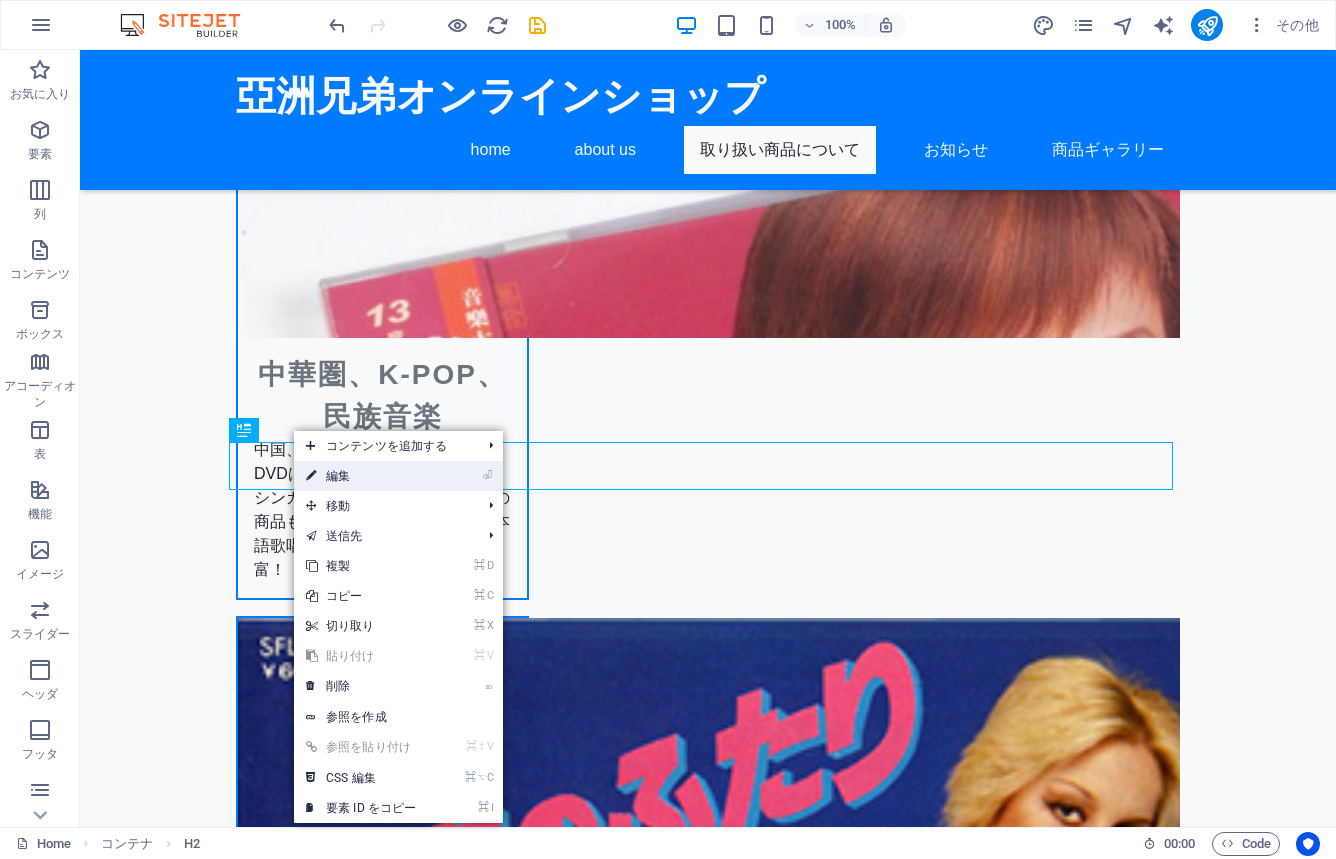 click on "⏎  編集" at bounding box center (361, 476) 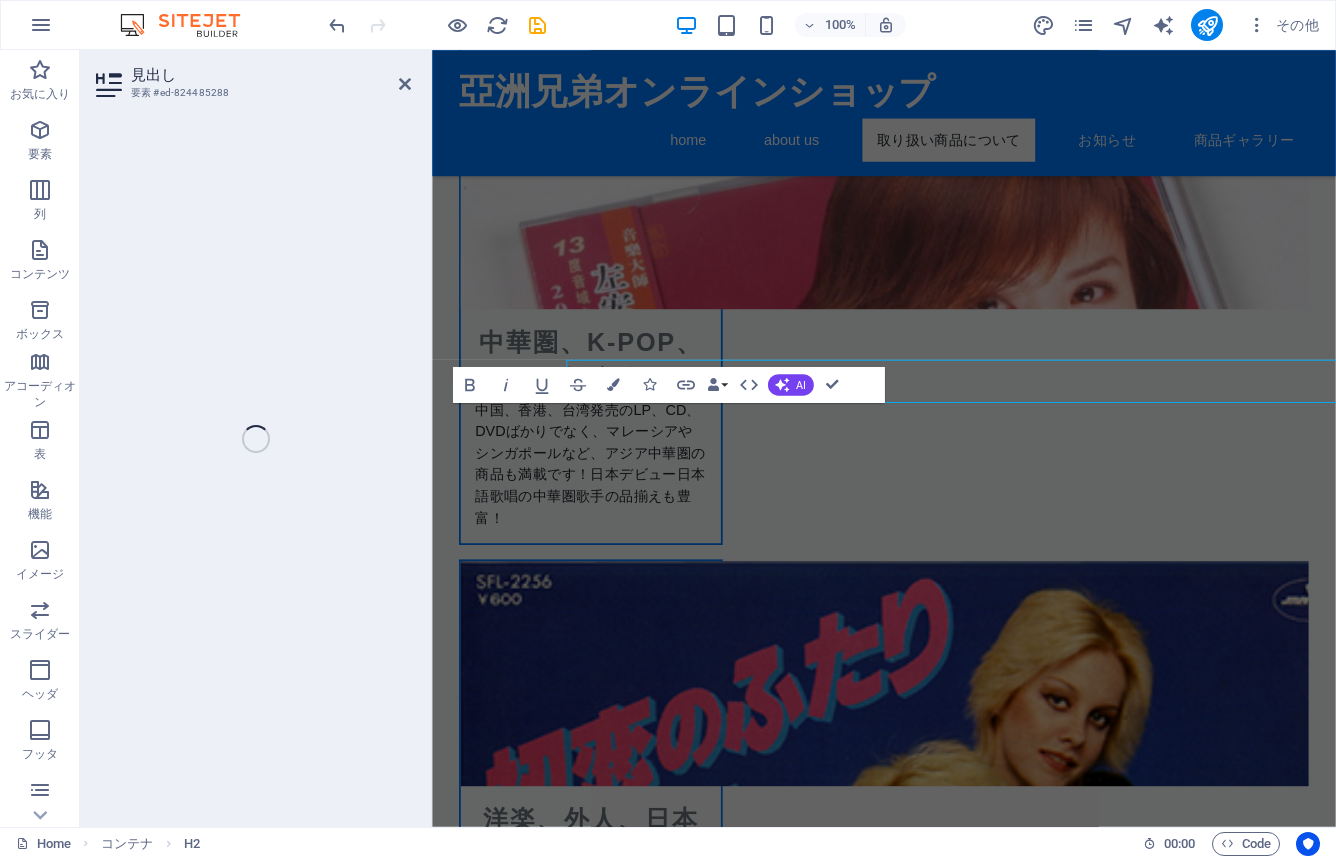 scroll, scrollTop: 3078, scrollLeft: 0, axis: vertical 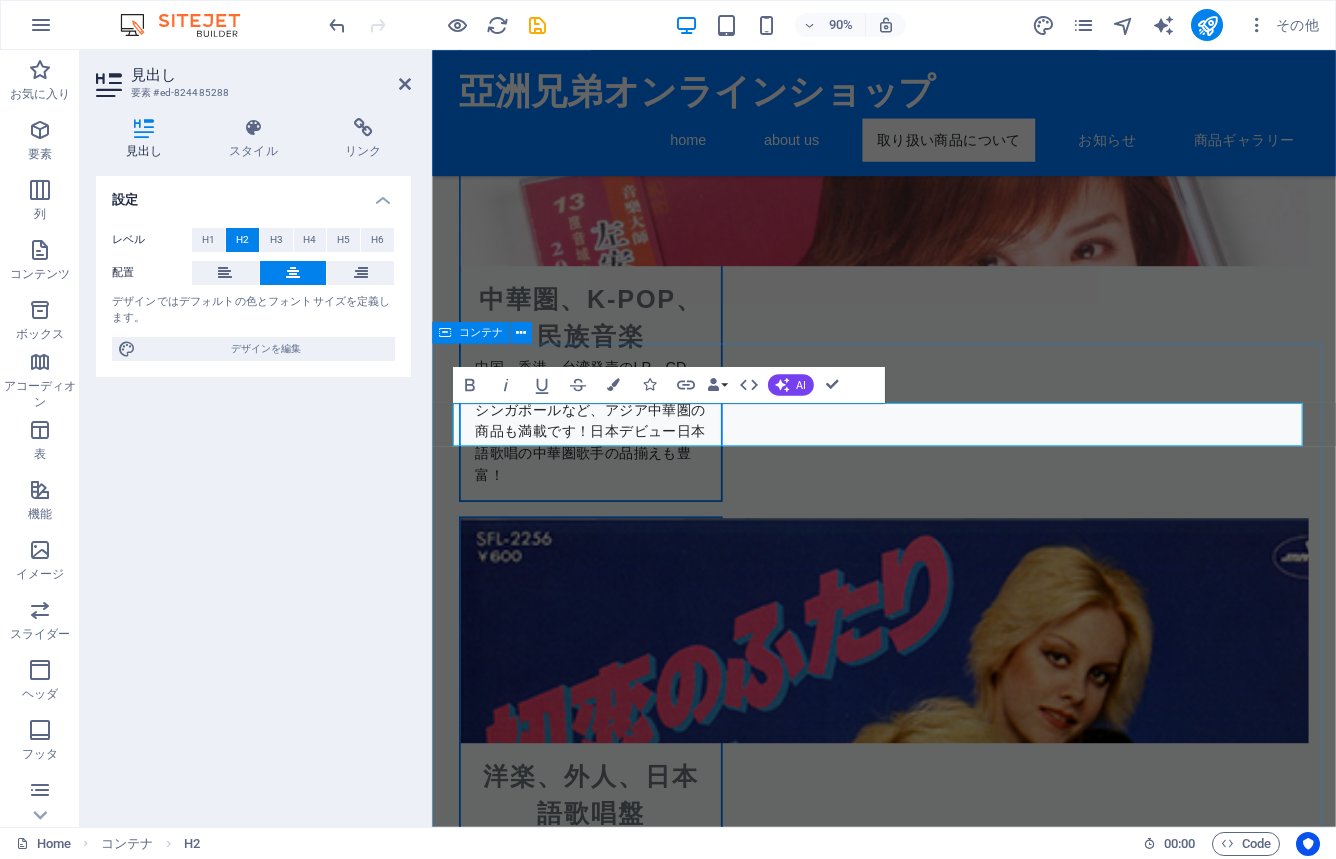 click on "コンテナ" at bounding box center [480, 332] 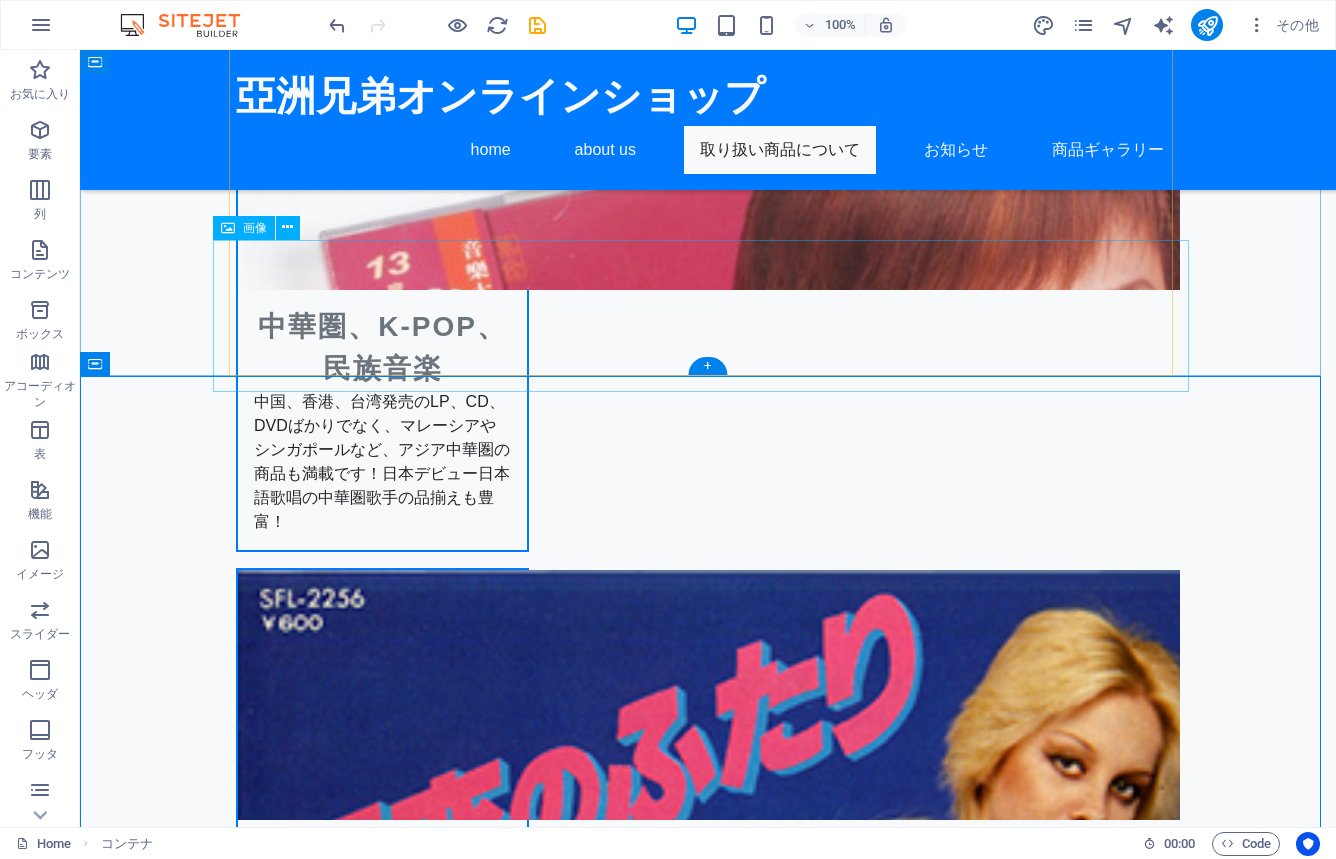 click at bounding box center [708, 3479] 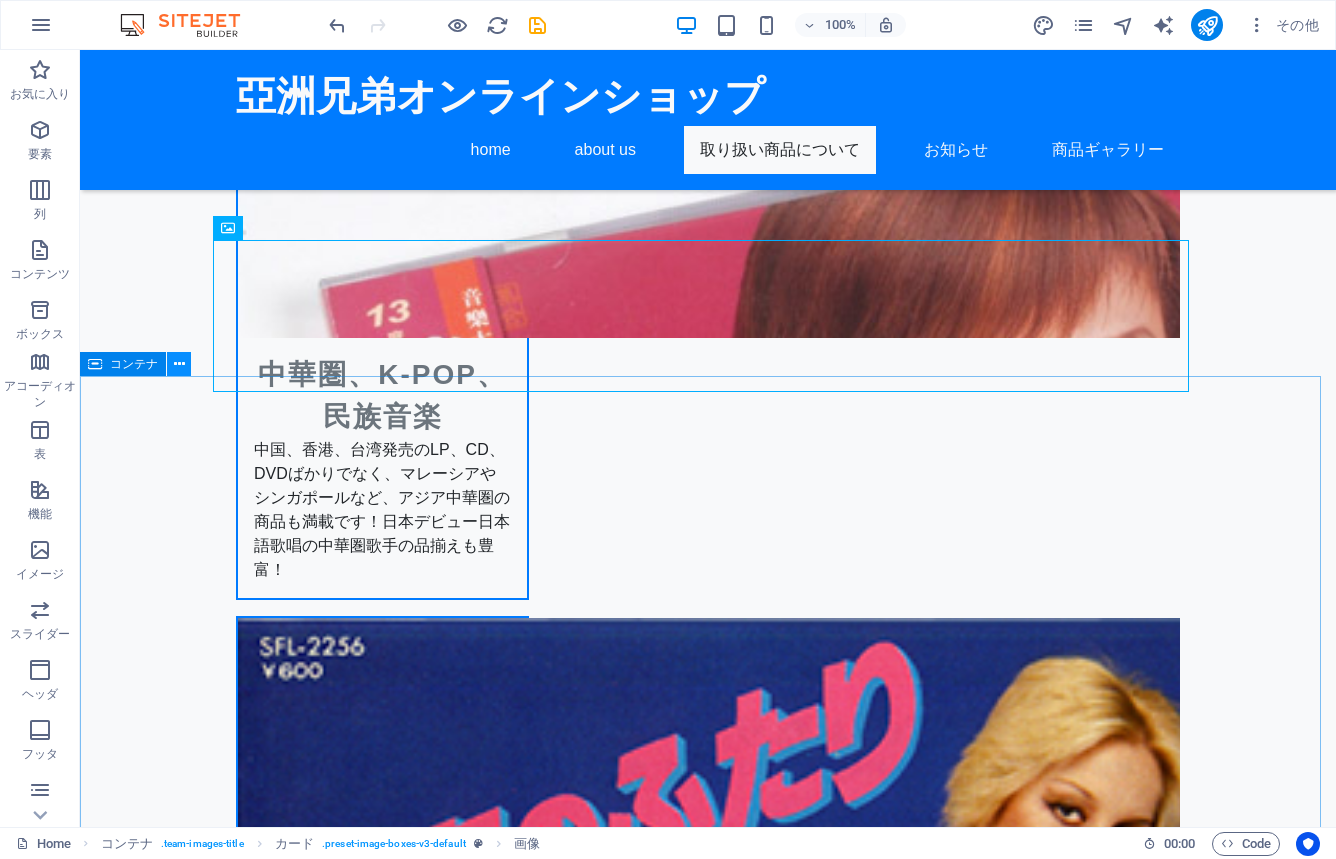 click at bounding box center [179, 364] 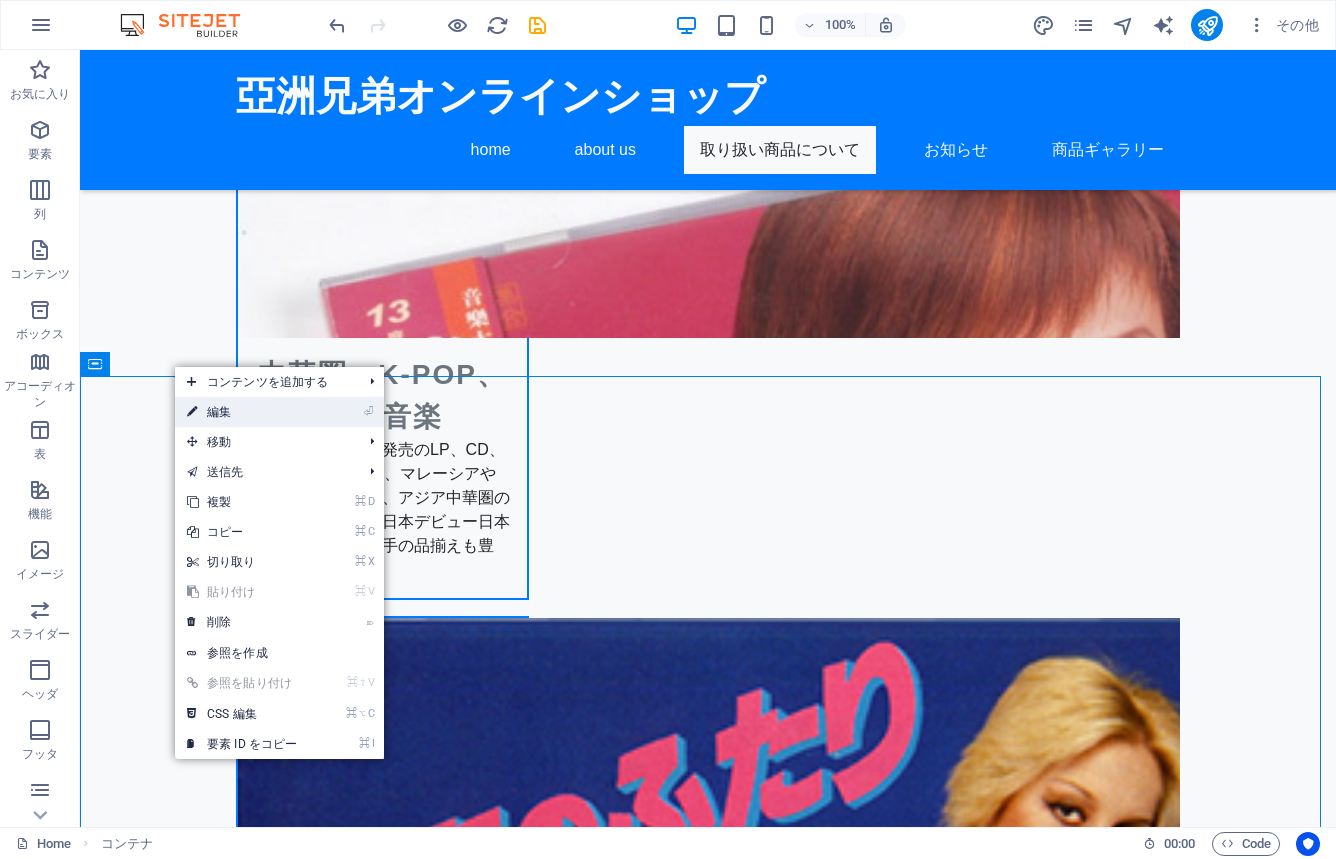 click on "⏎  編集" at bounding box center (242, 412) 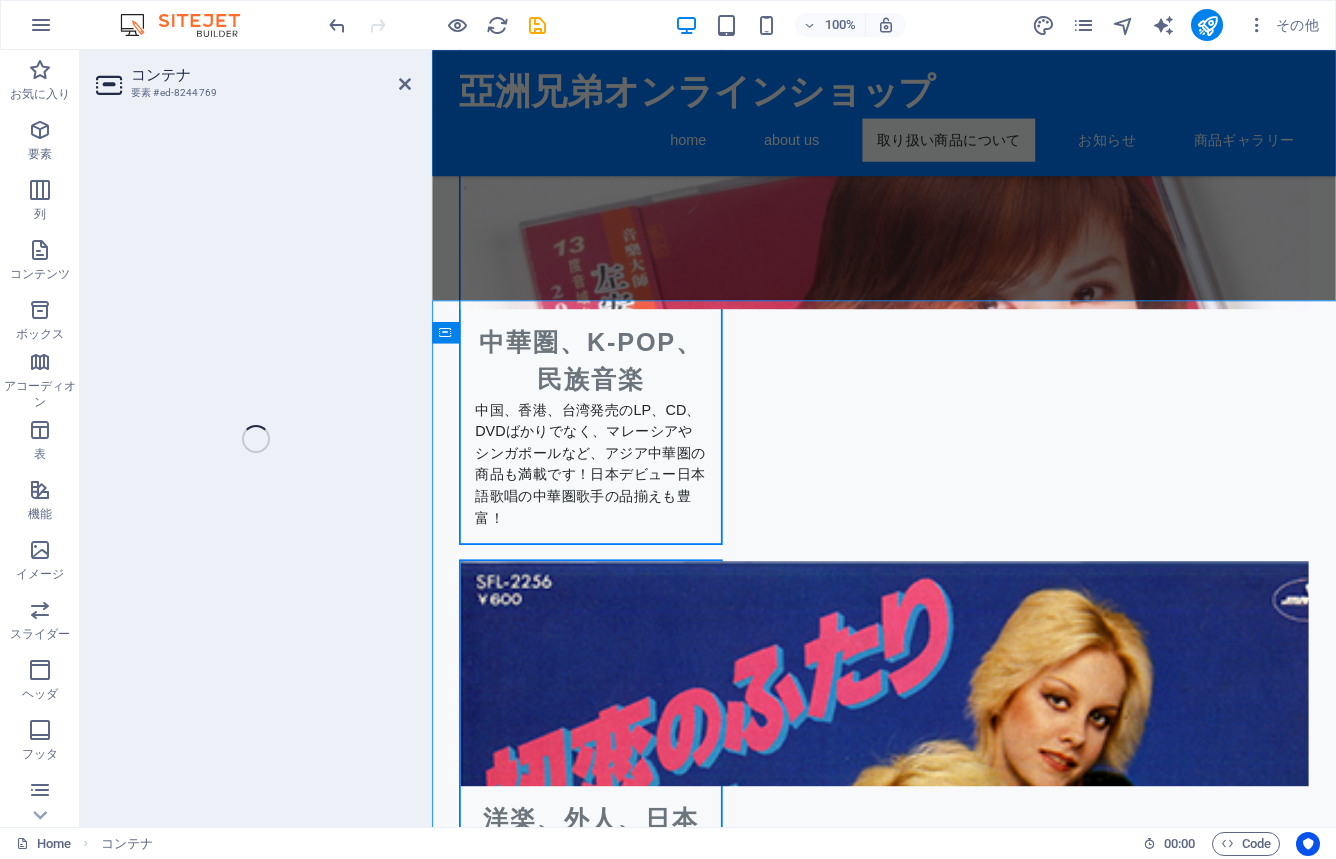 scroll, scrollTop: 3078, scrollLeft: 0, axis: vertical 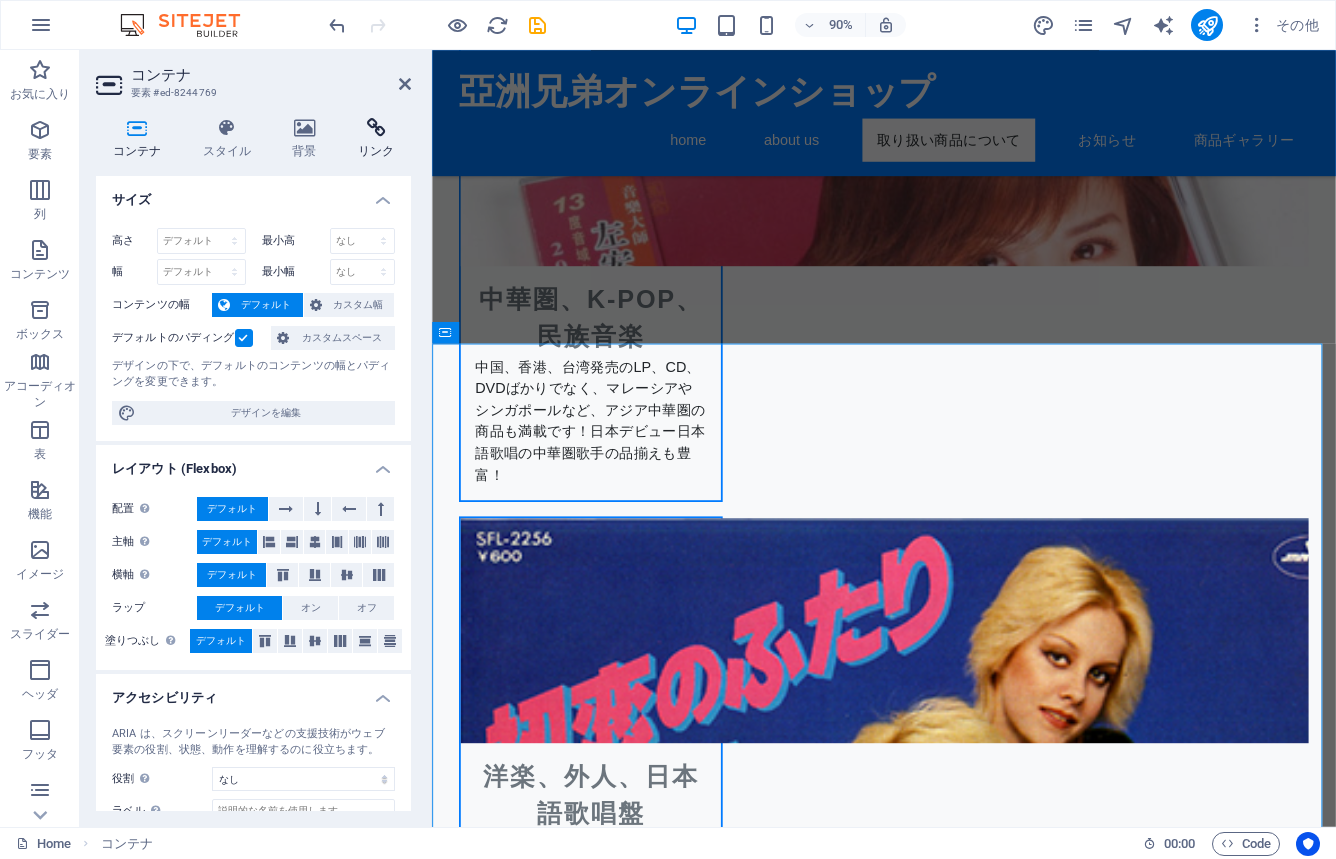click at bounding box center (376, 128) 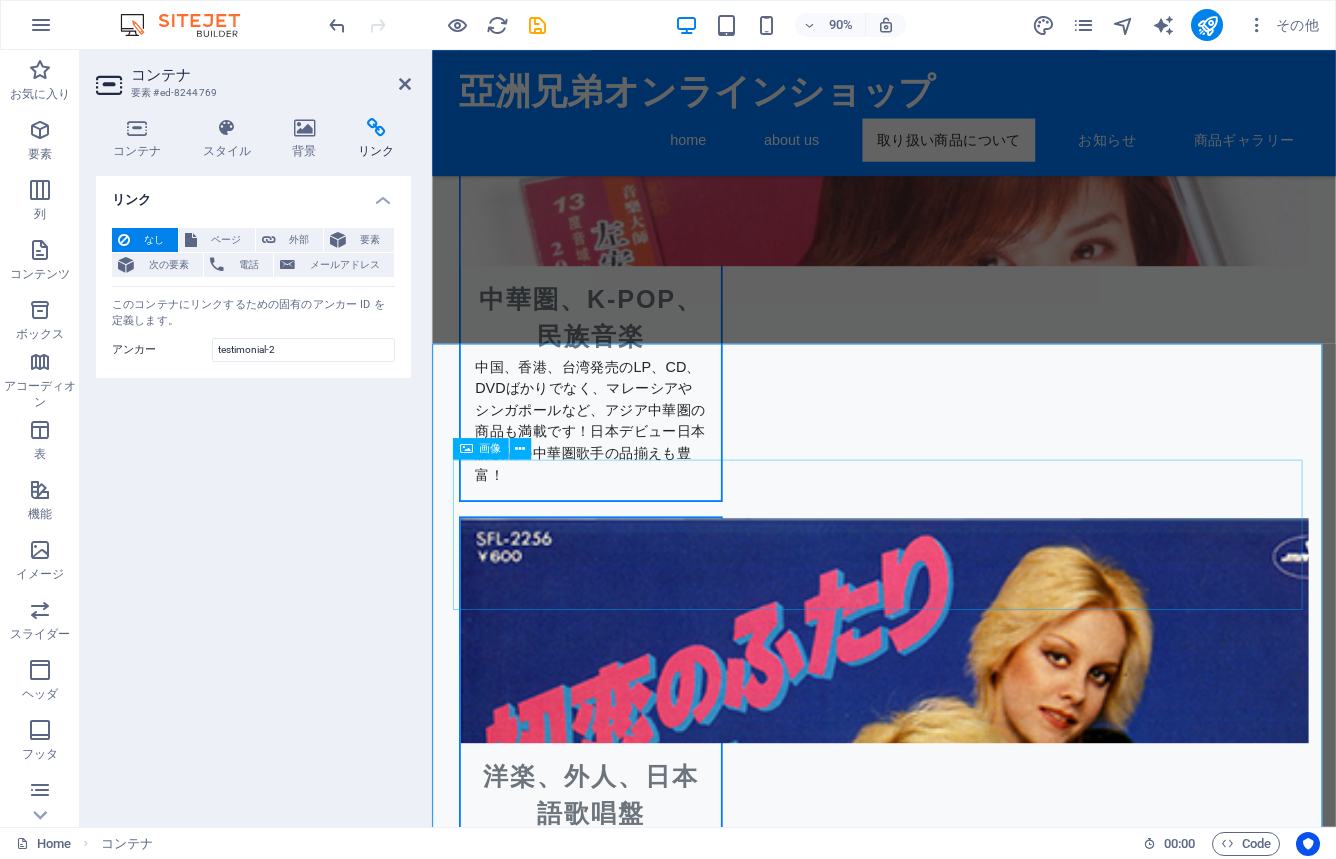 click at bounding box center [934, 3810] 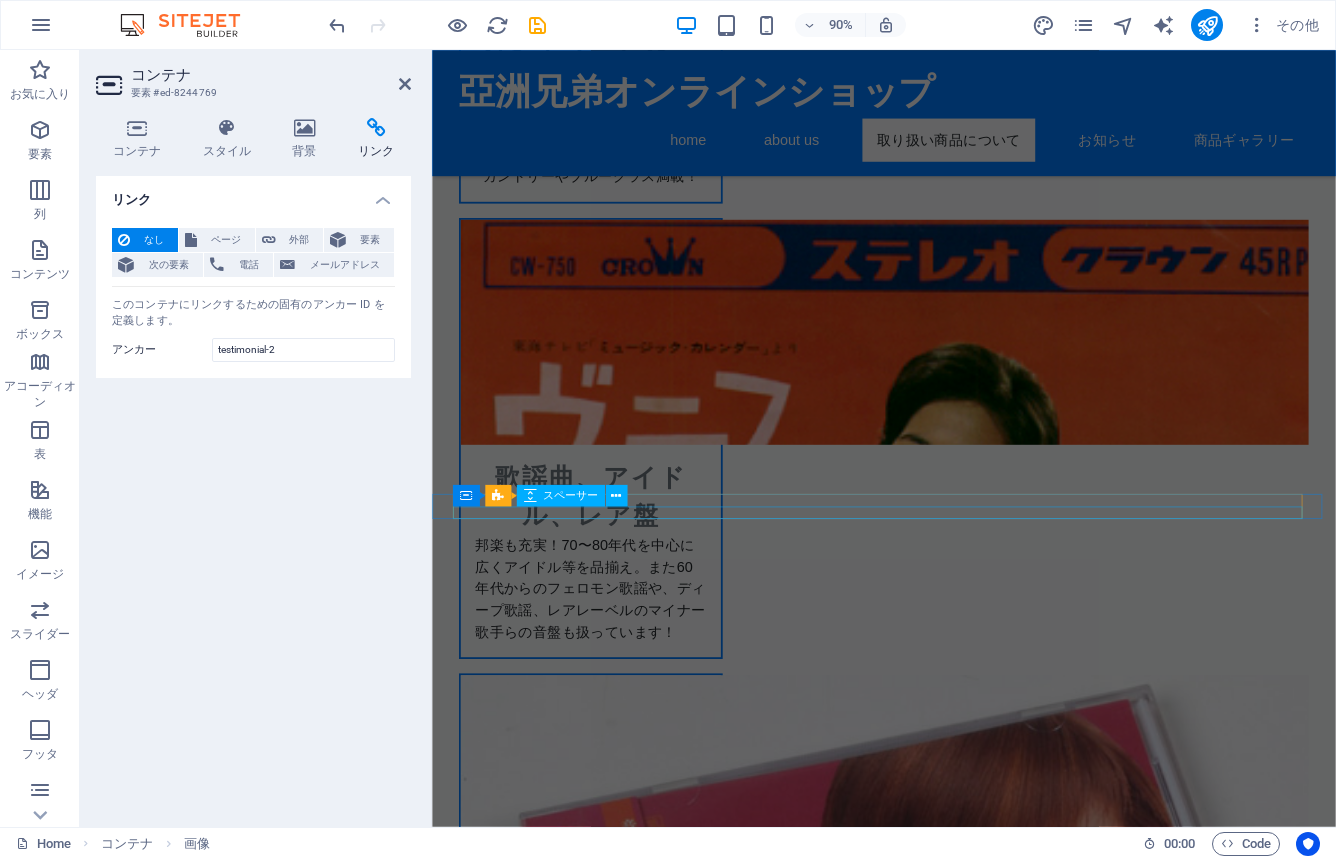 scroll, scrollTop: 2218, scrollLeft: 0, axis: vertical 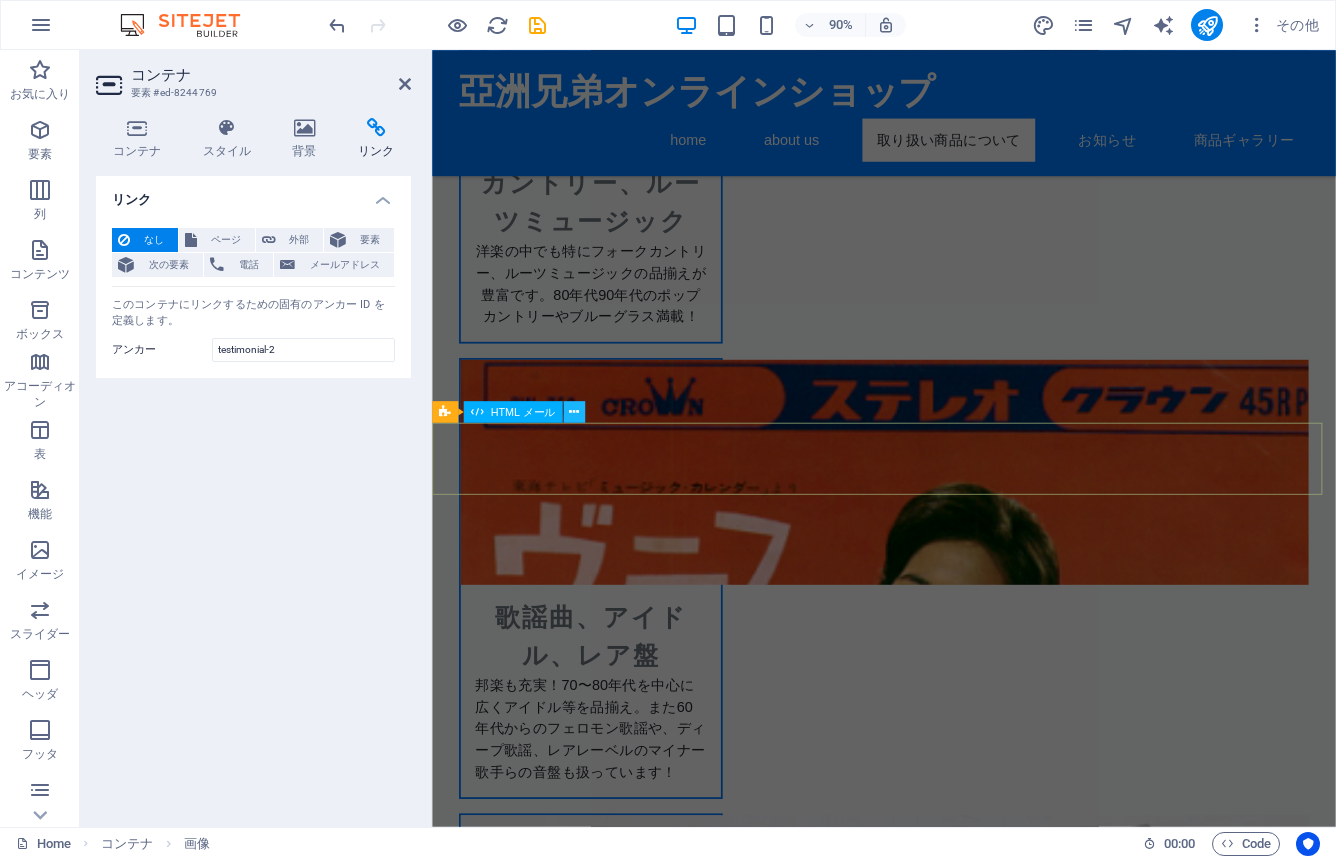 click at bounding box center [574, 411] 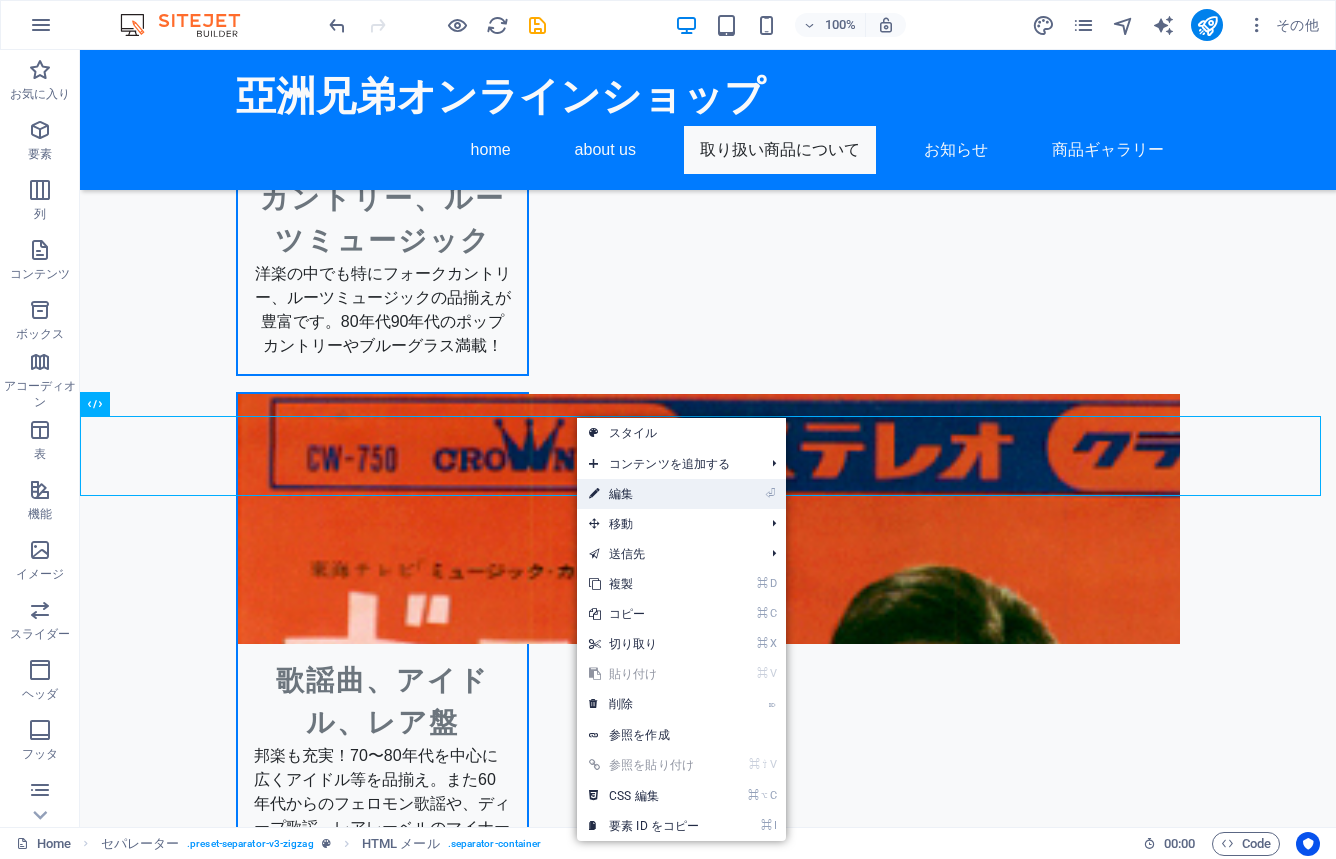 click on "⏎  編集" at bounding box center [644, 494] 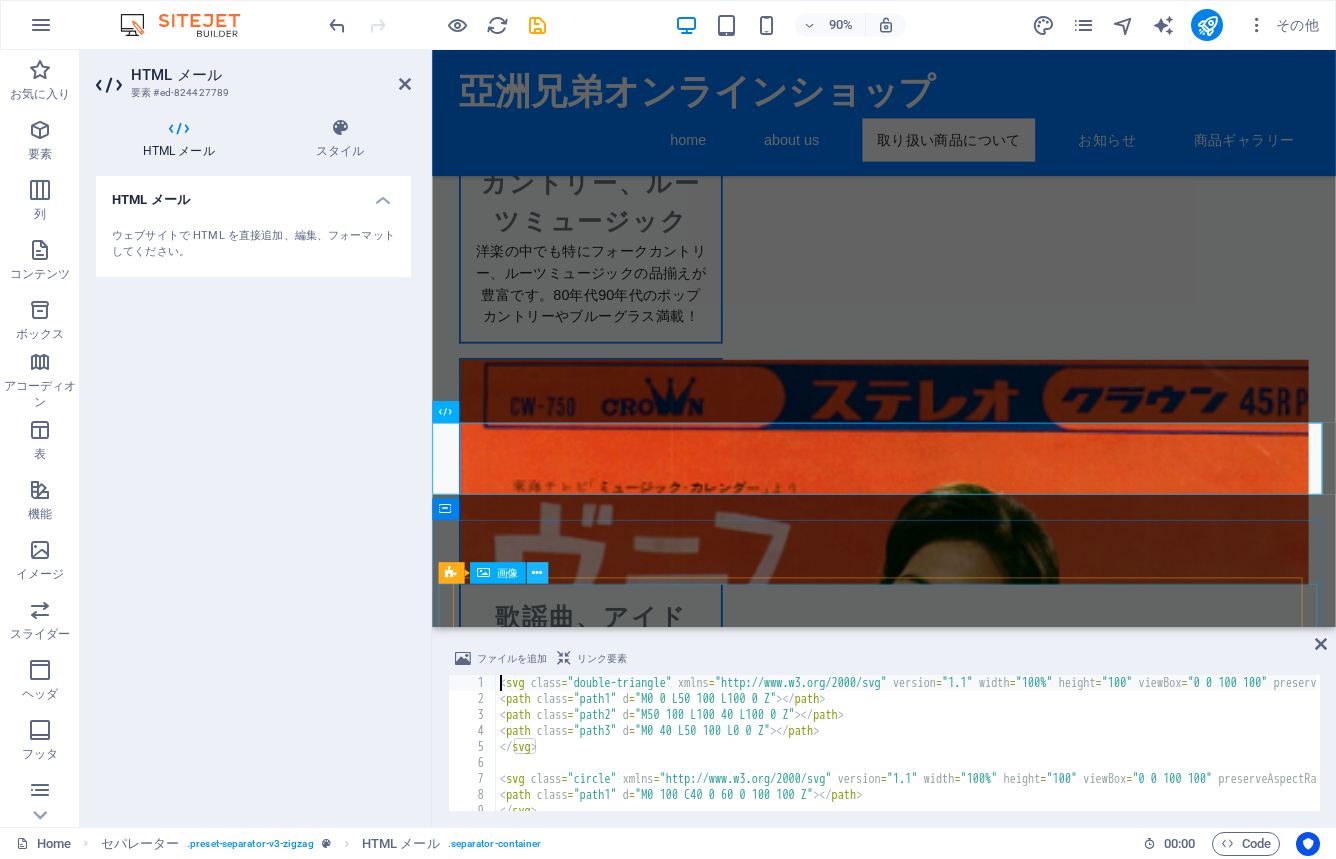 click at bounding box center [537, 572] 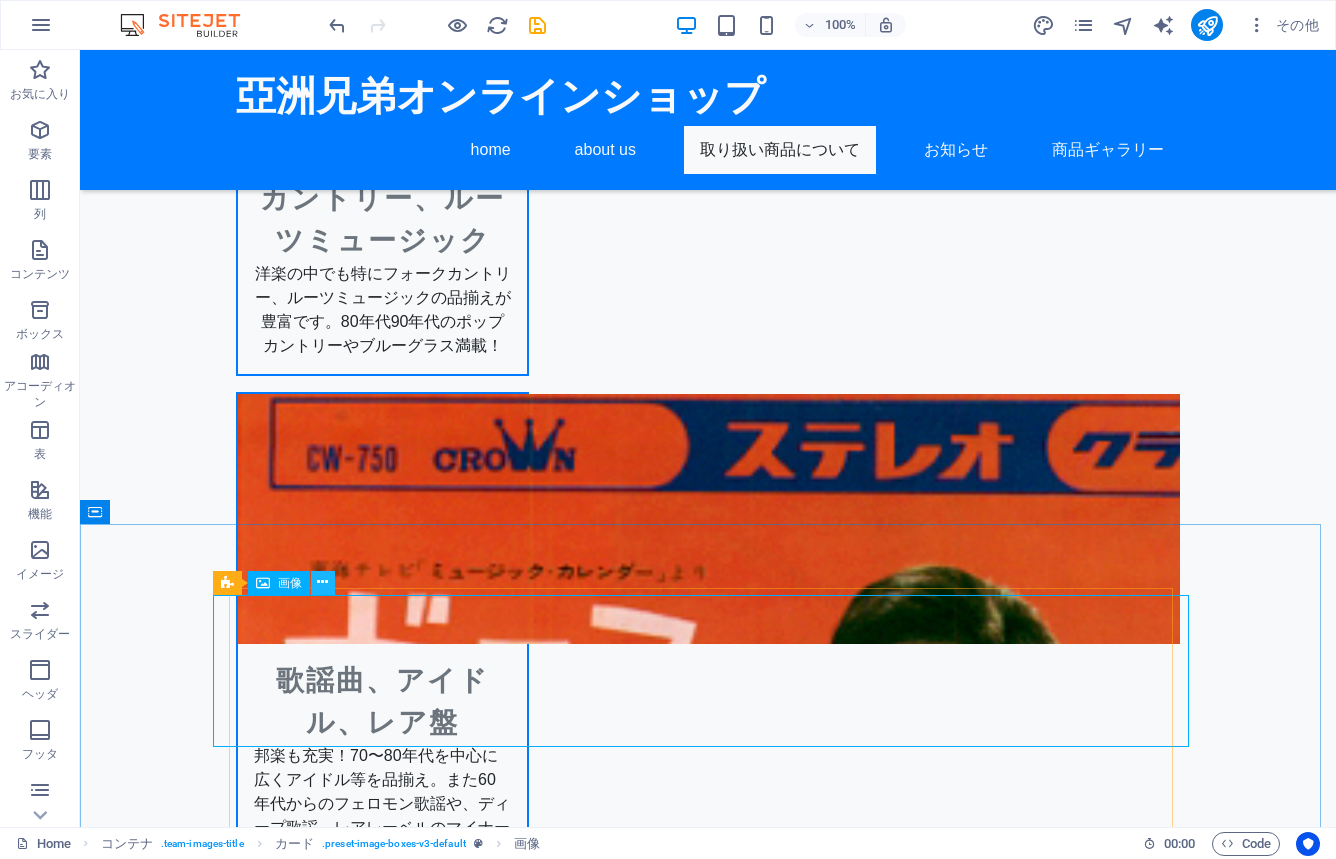 click at bounding box center (323, 583) 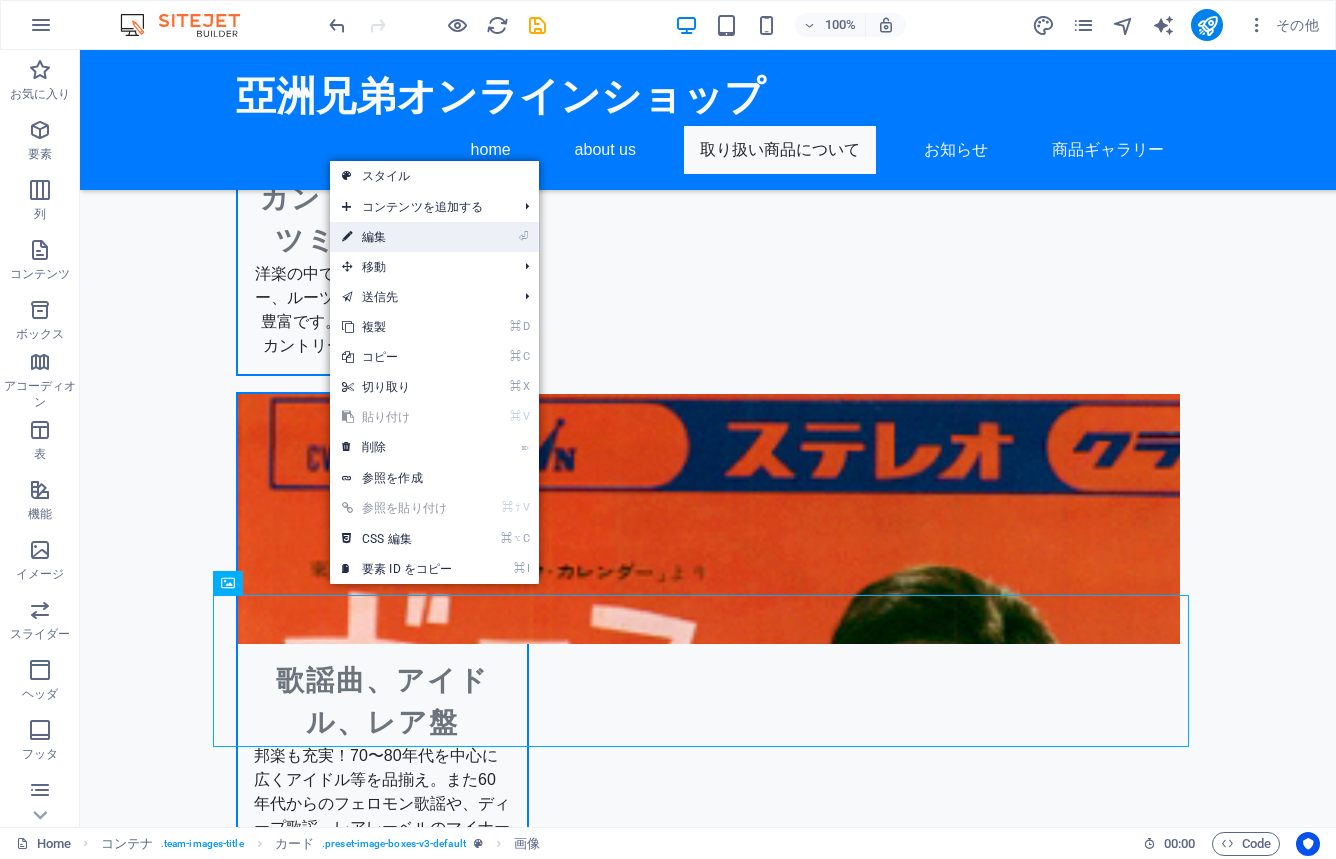 click on "⏎  編集" at bounding box center (397, 237) 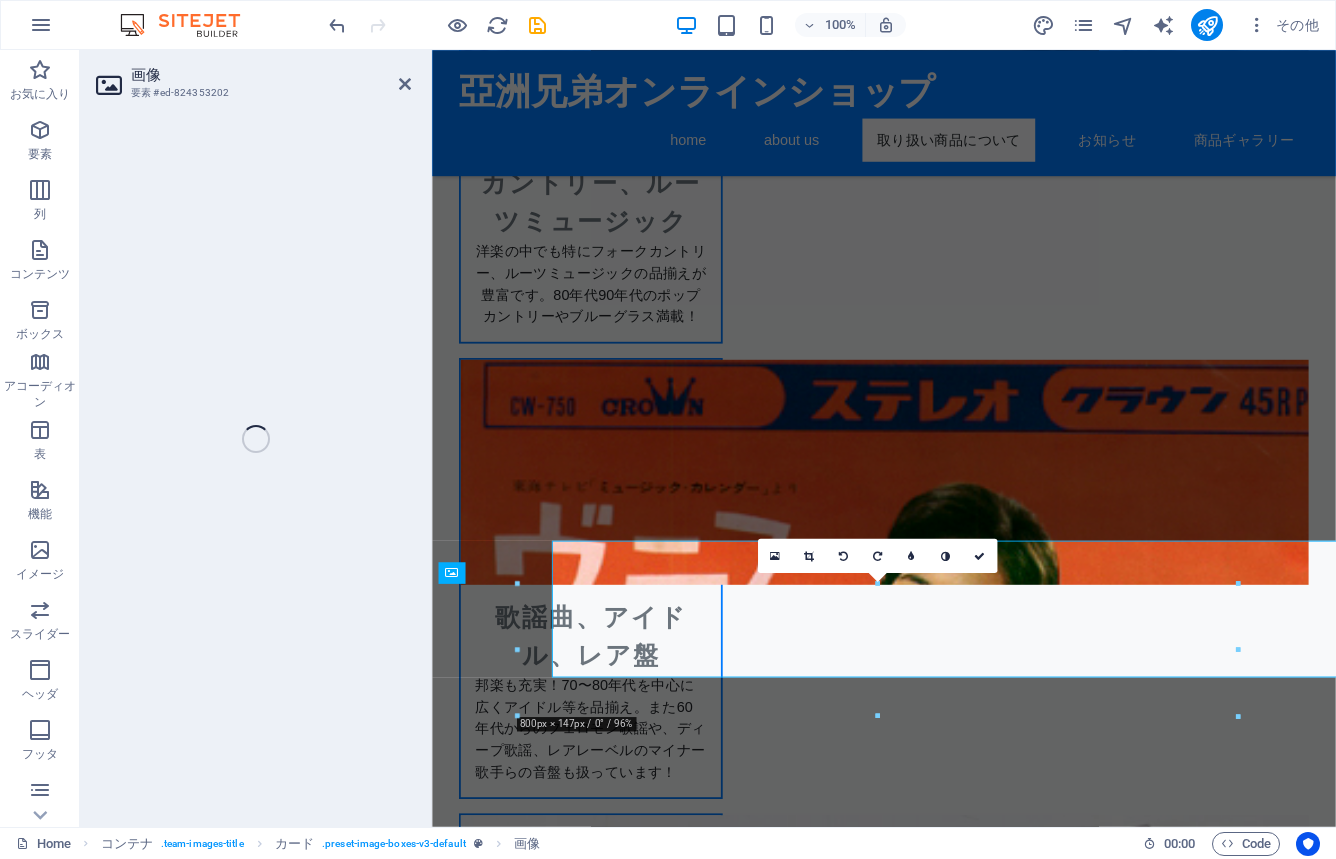 select on "px" 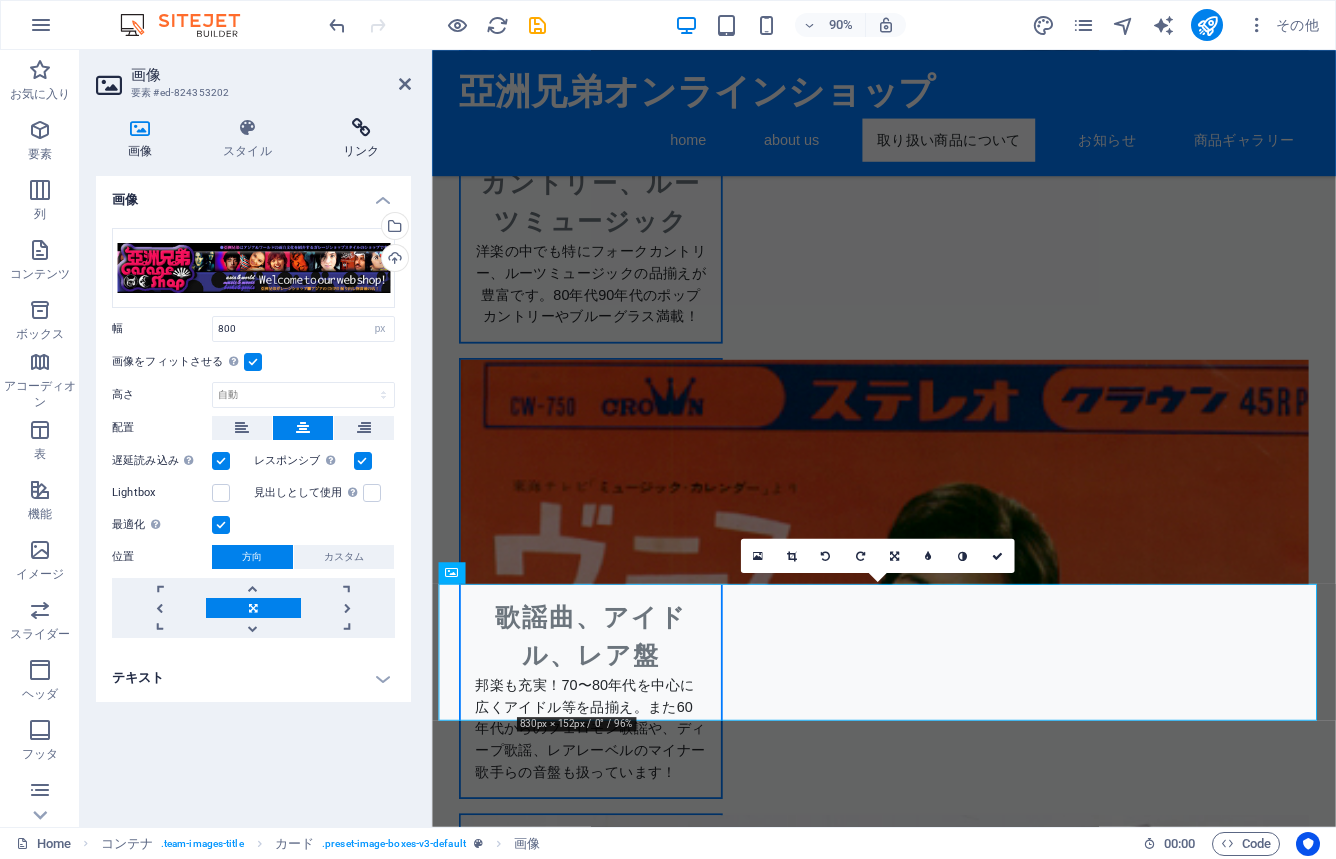 click at bounding box center [361, 128] 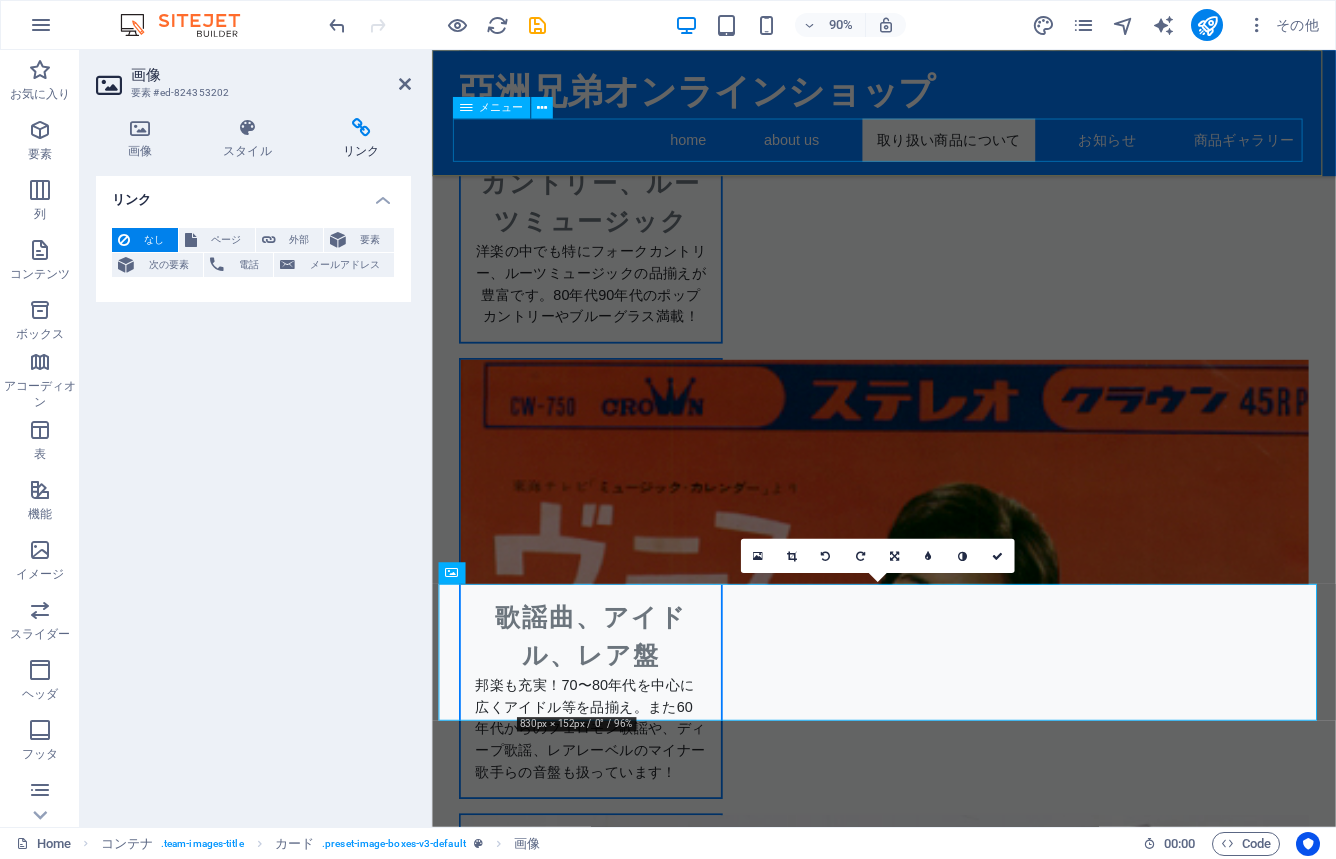 click on "home about us 取り扱い商品について お知らせ 商品ギャラリー" at bounding box center (934, 150) 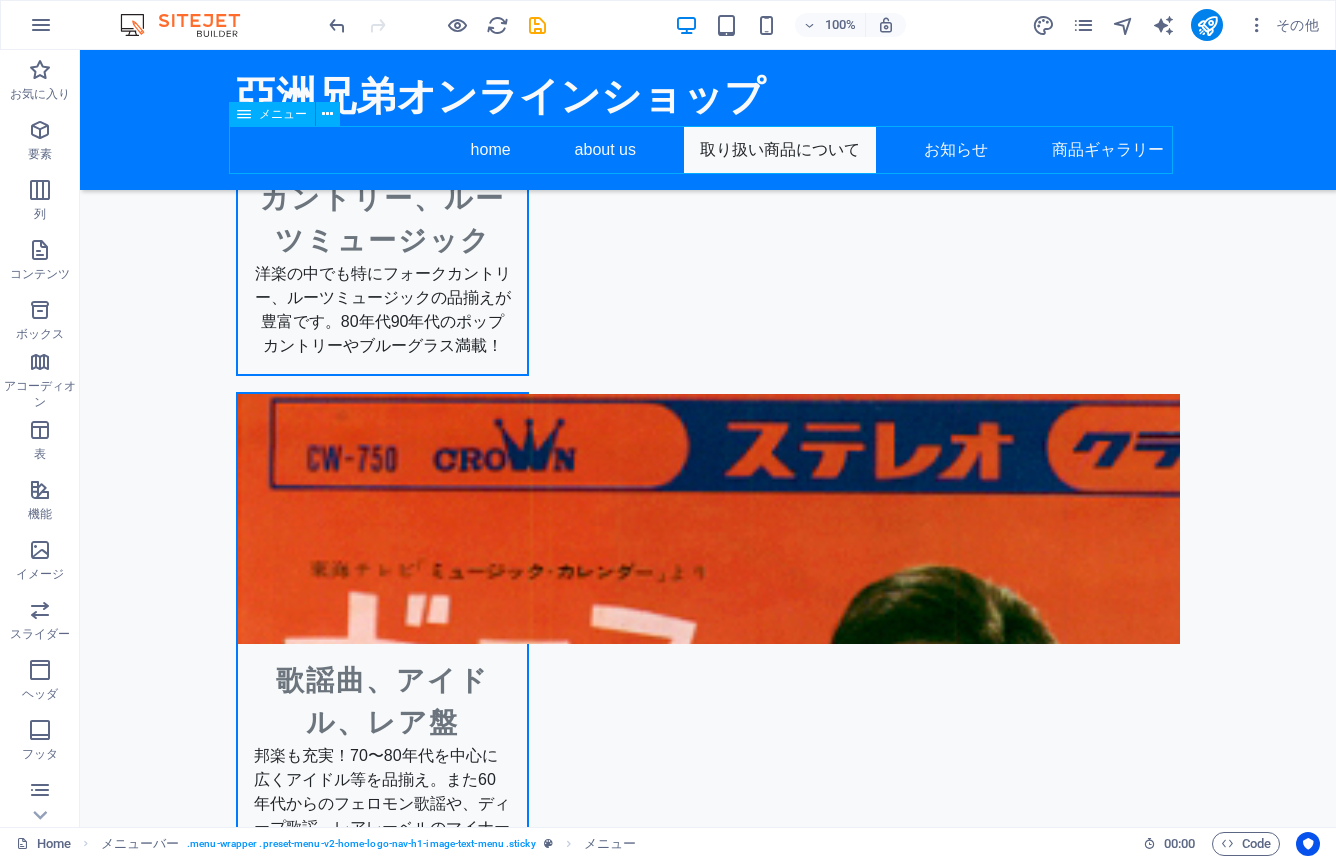 click on "home about us 取り扱い商品について お知らせ 商品ギャラリー" at bounding box center [708, 150] 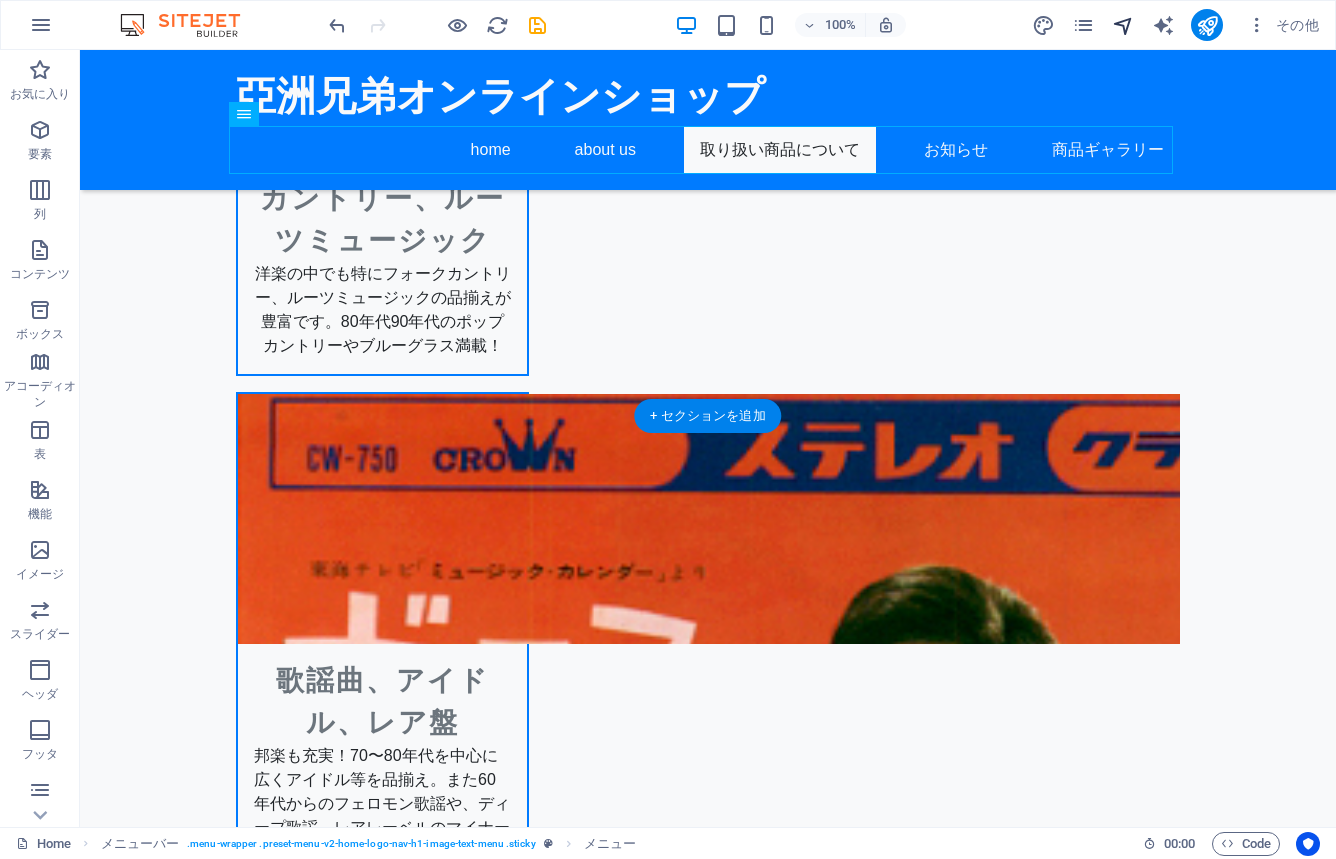 select 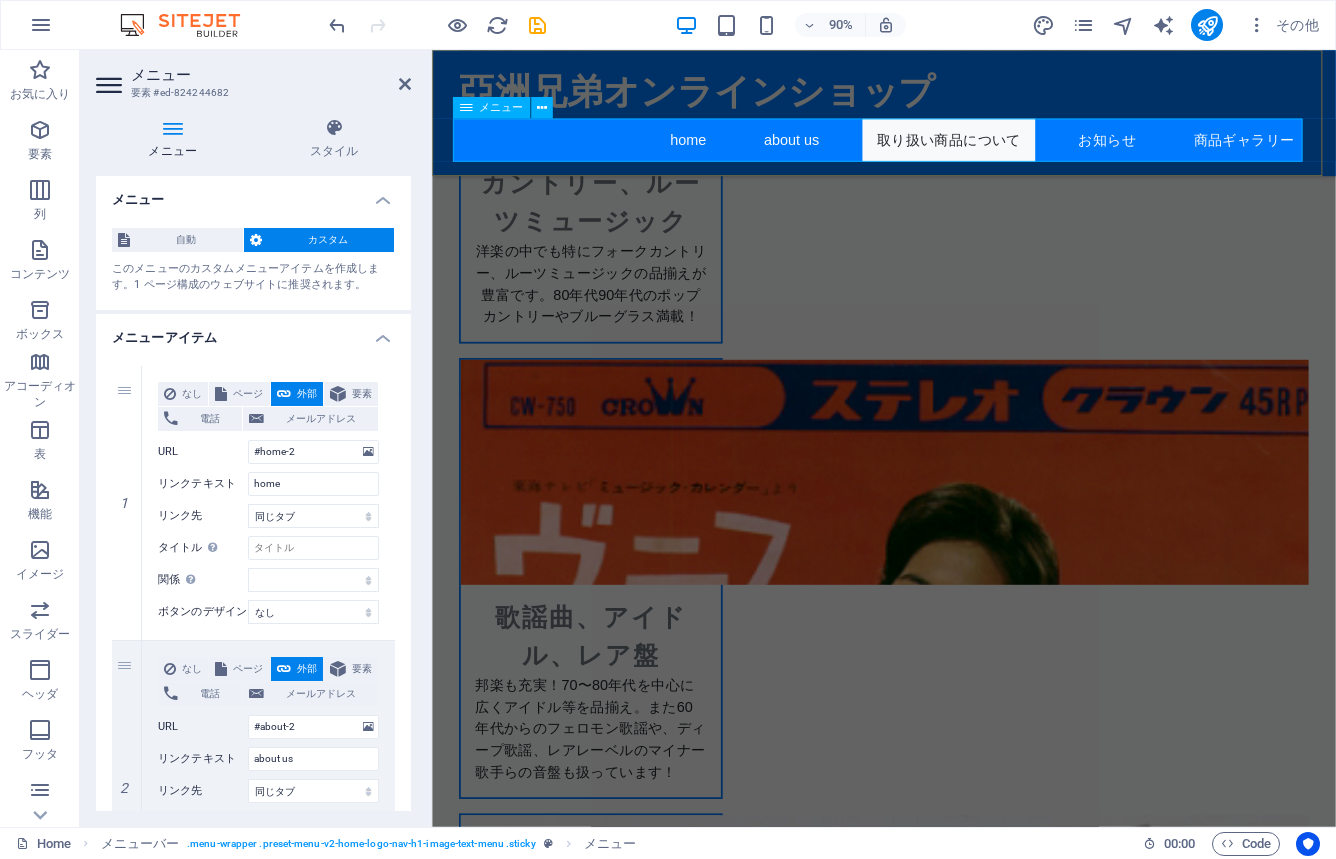 click on "home about us 取り扱い商品について お知らせ 商品ギャラリー" at bounding box center (934, 150) 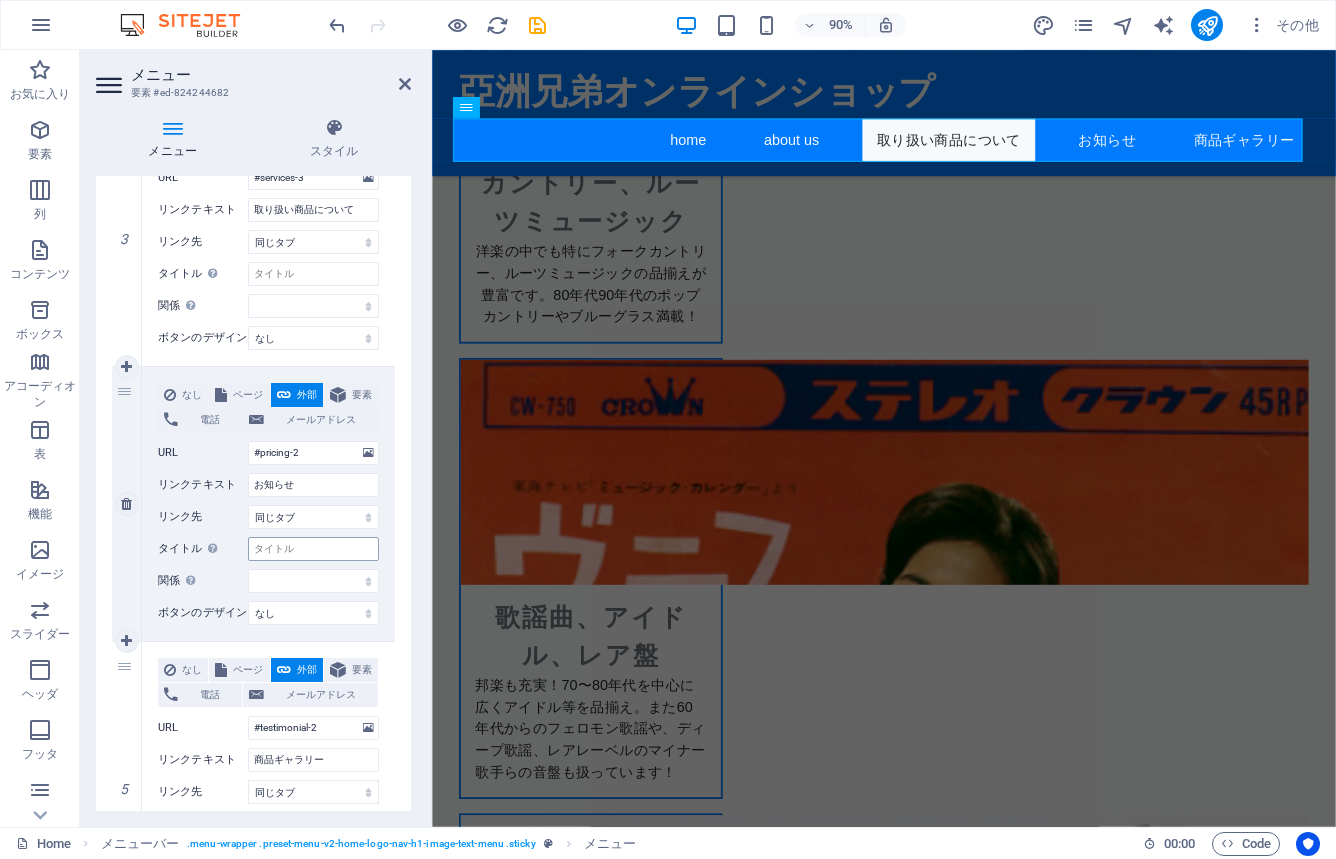 scroll, scrollTop: 828, scrollLeft: 0, axis: vertical 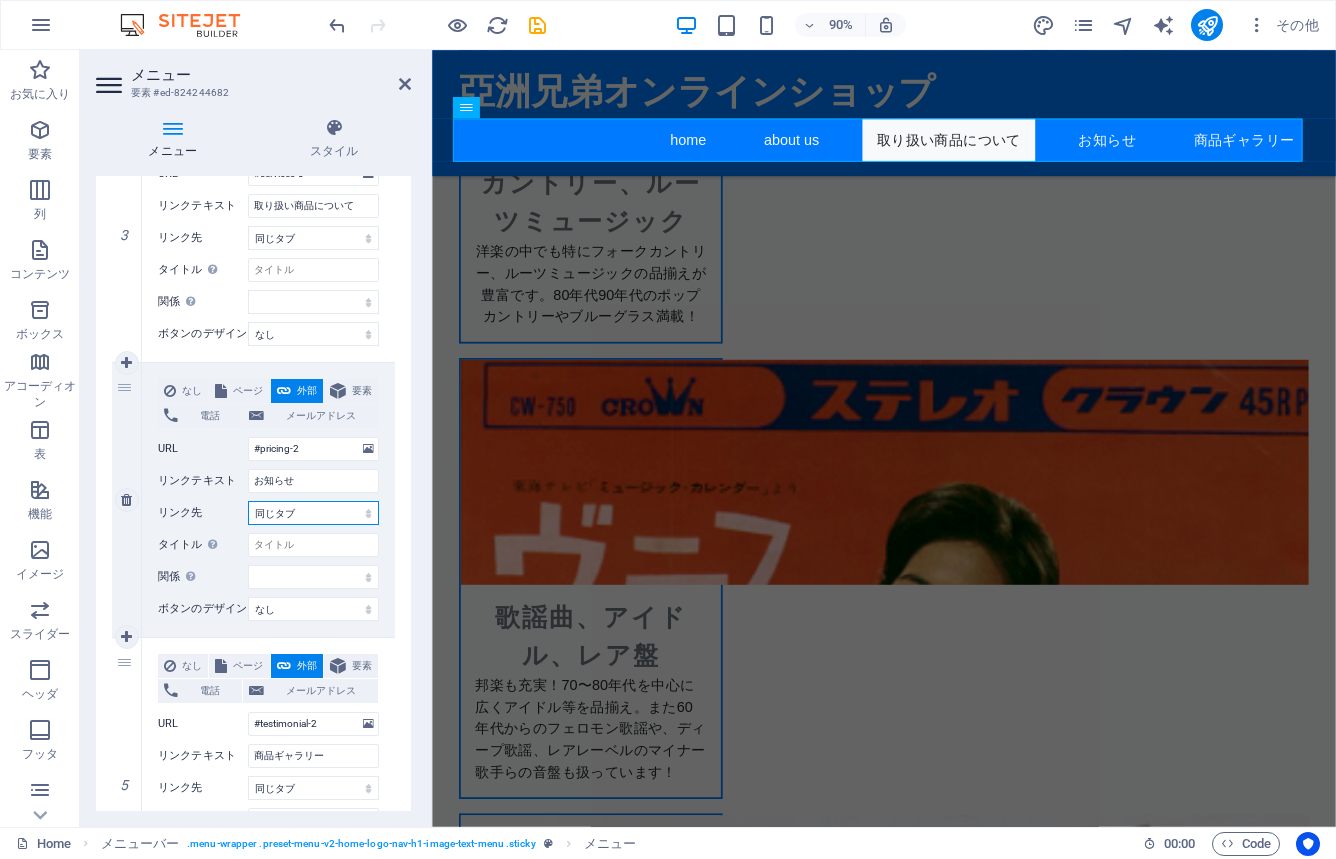 click on "新規タブ 同じタブ オーバーレイ" at bounding box center (313, 513) 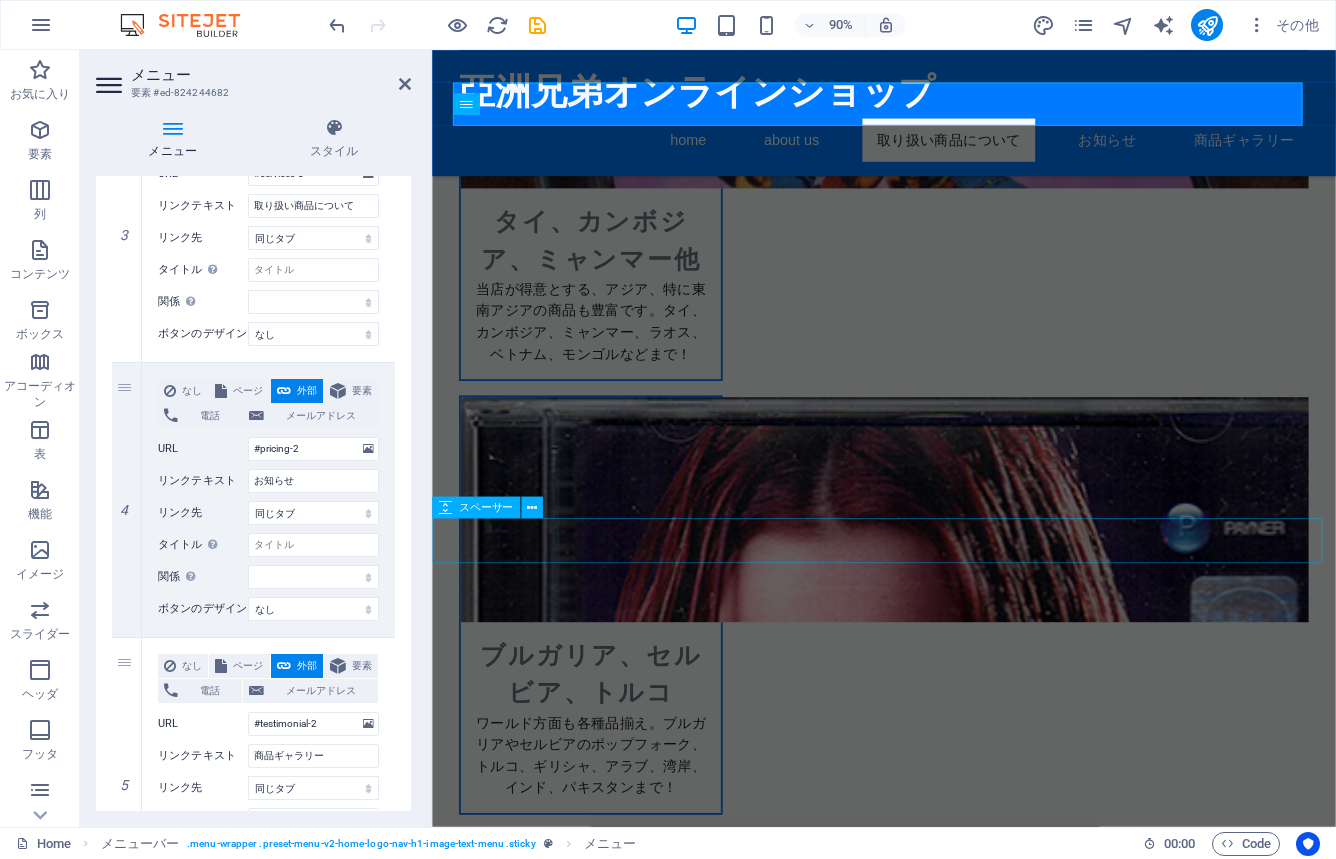 scroll, scrollTop: 1214, scrollLeft: 0, axis: vertical 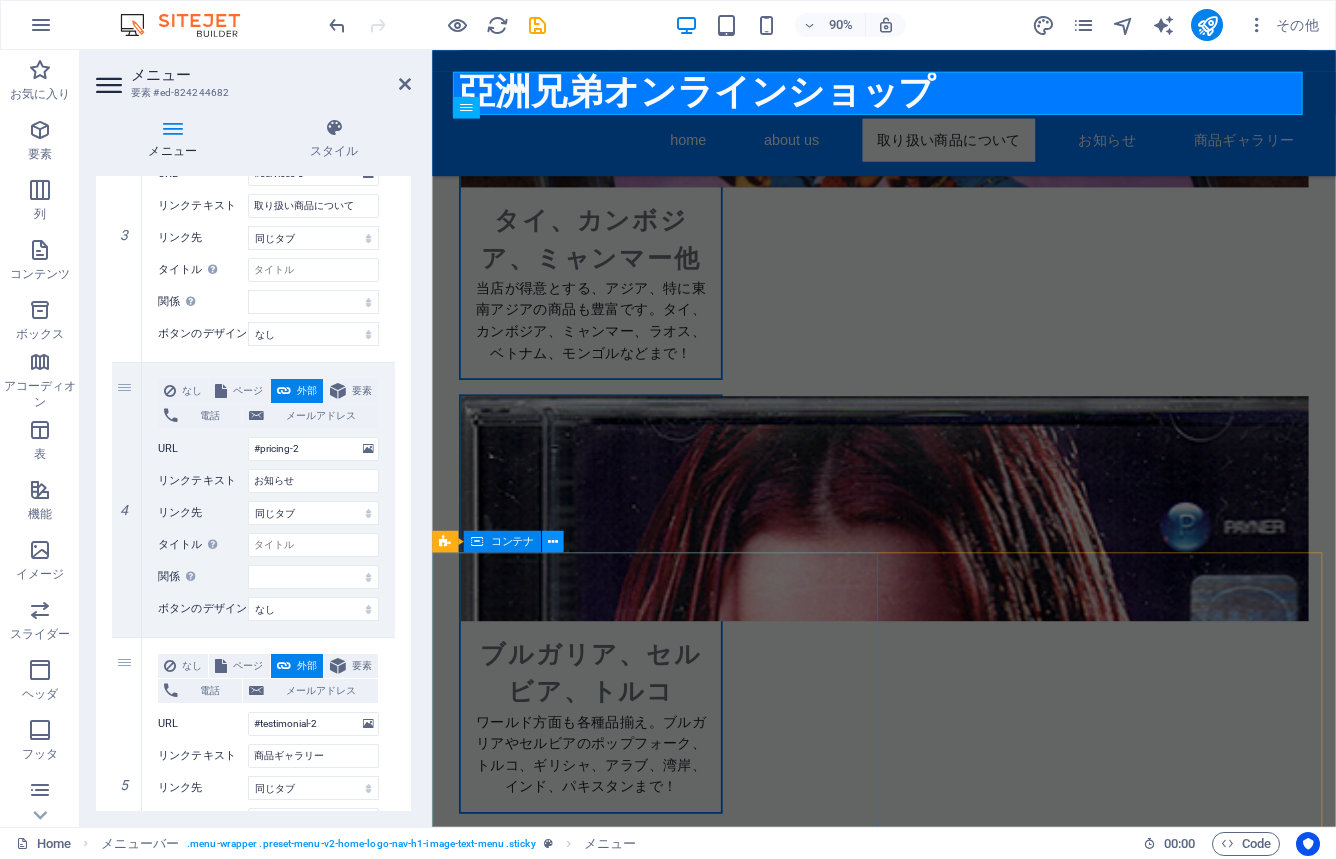 click at bounding box center (553, 541) 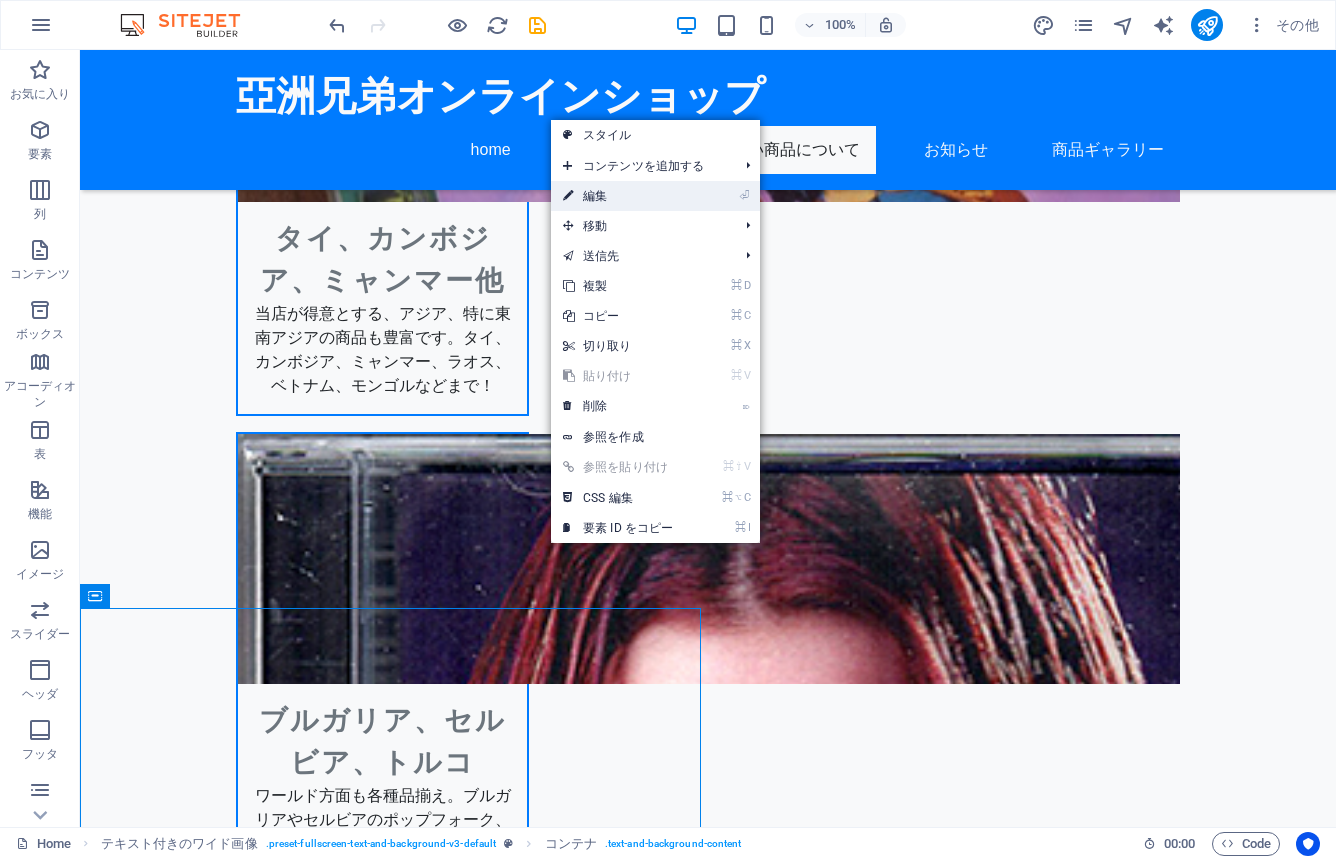 click on "⏎  編集" at bounding box center (618, 196) 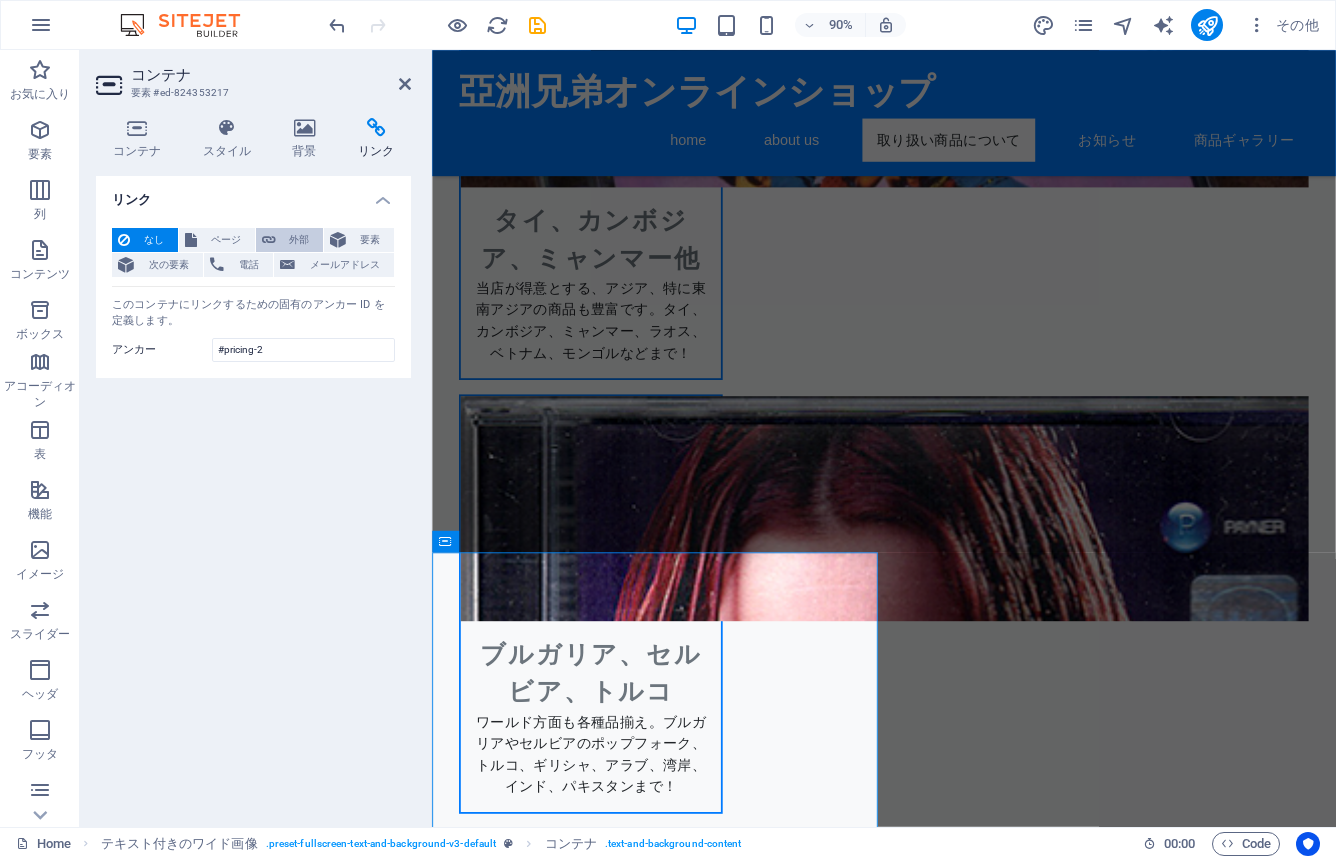 click on "外部" at bounding box center (300, 240) 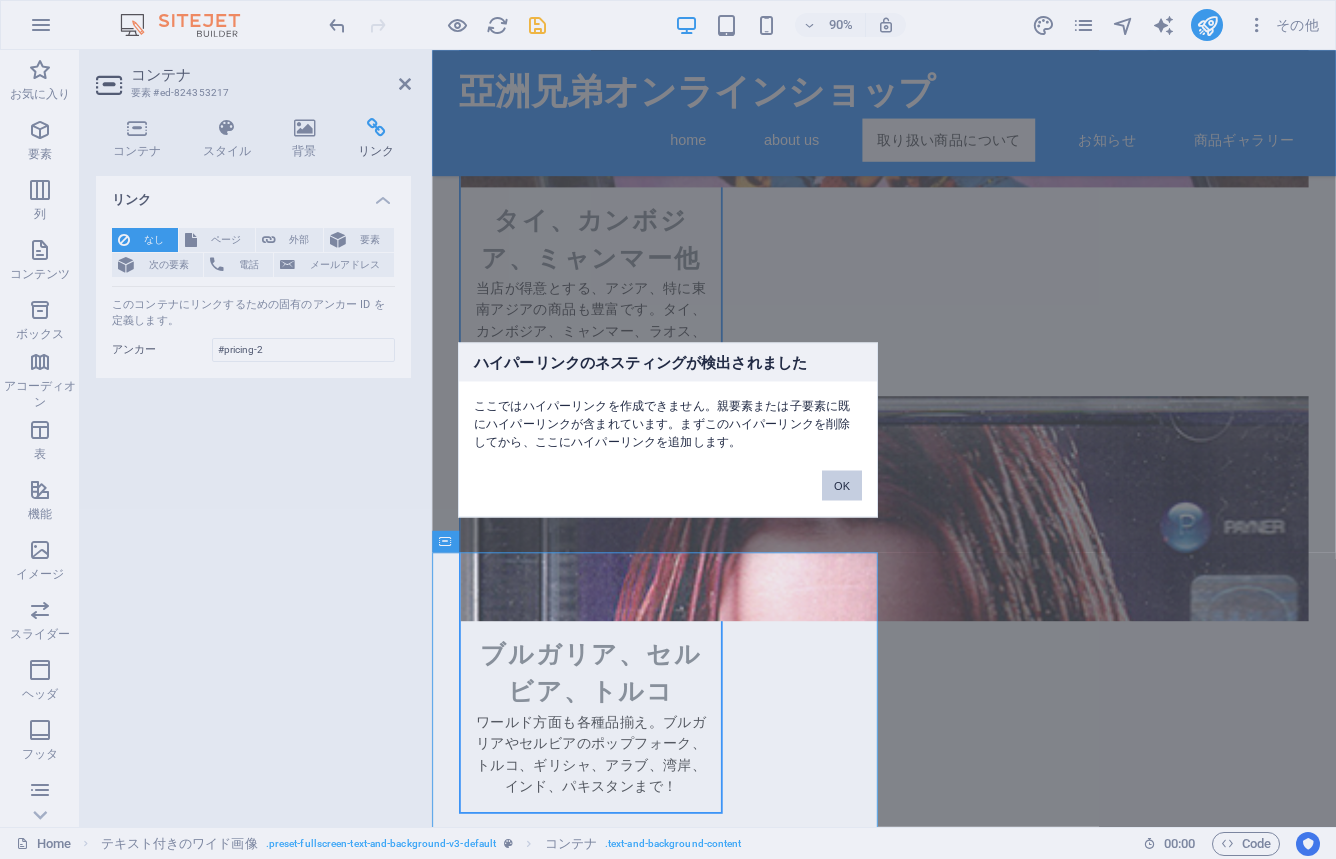 click on "OK" at bounding box center (842, 485) 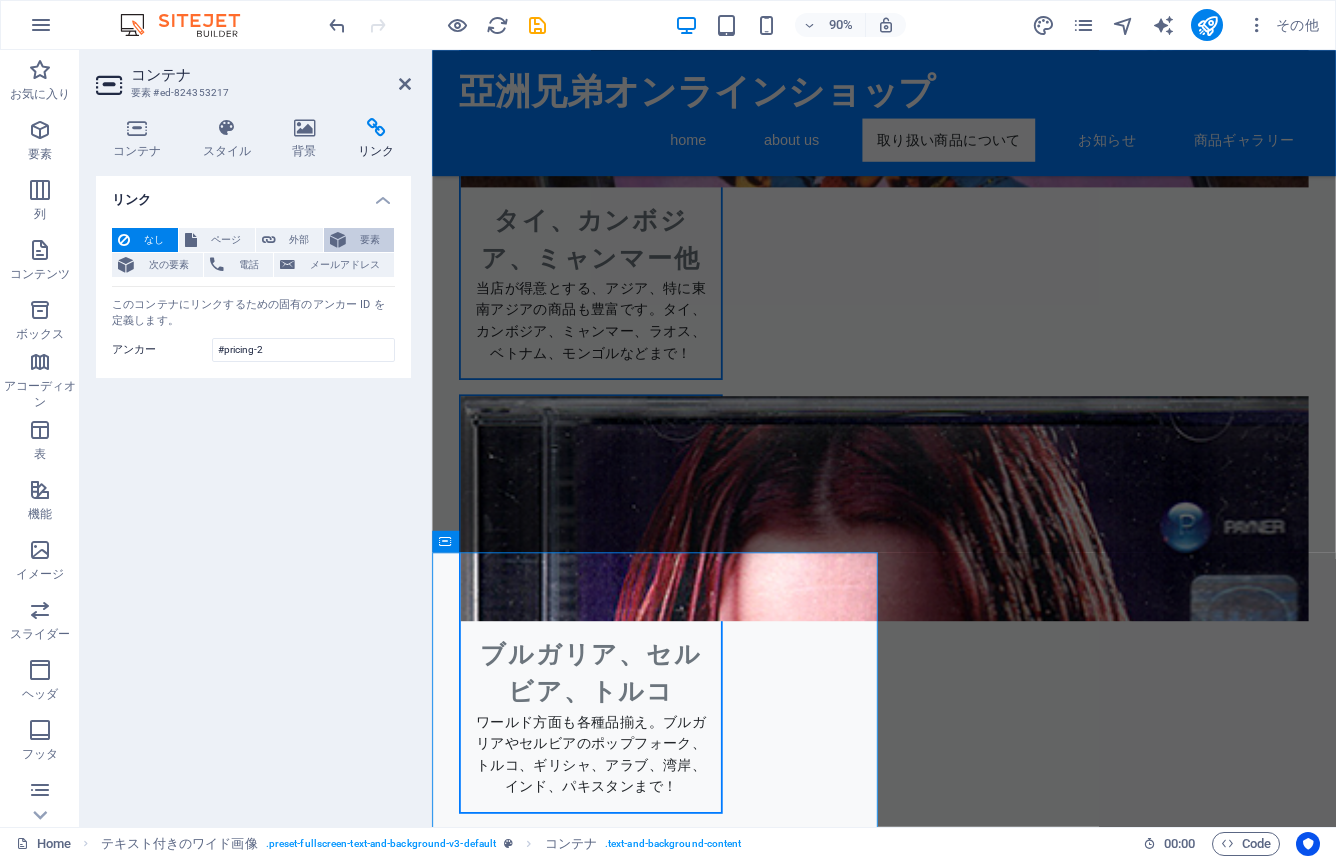 click on "要素" at bounding box center (370, 240) 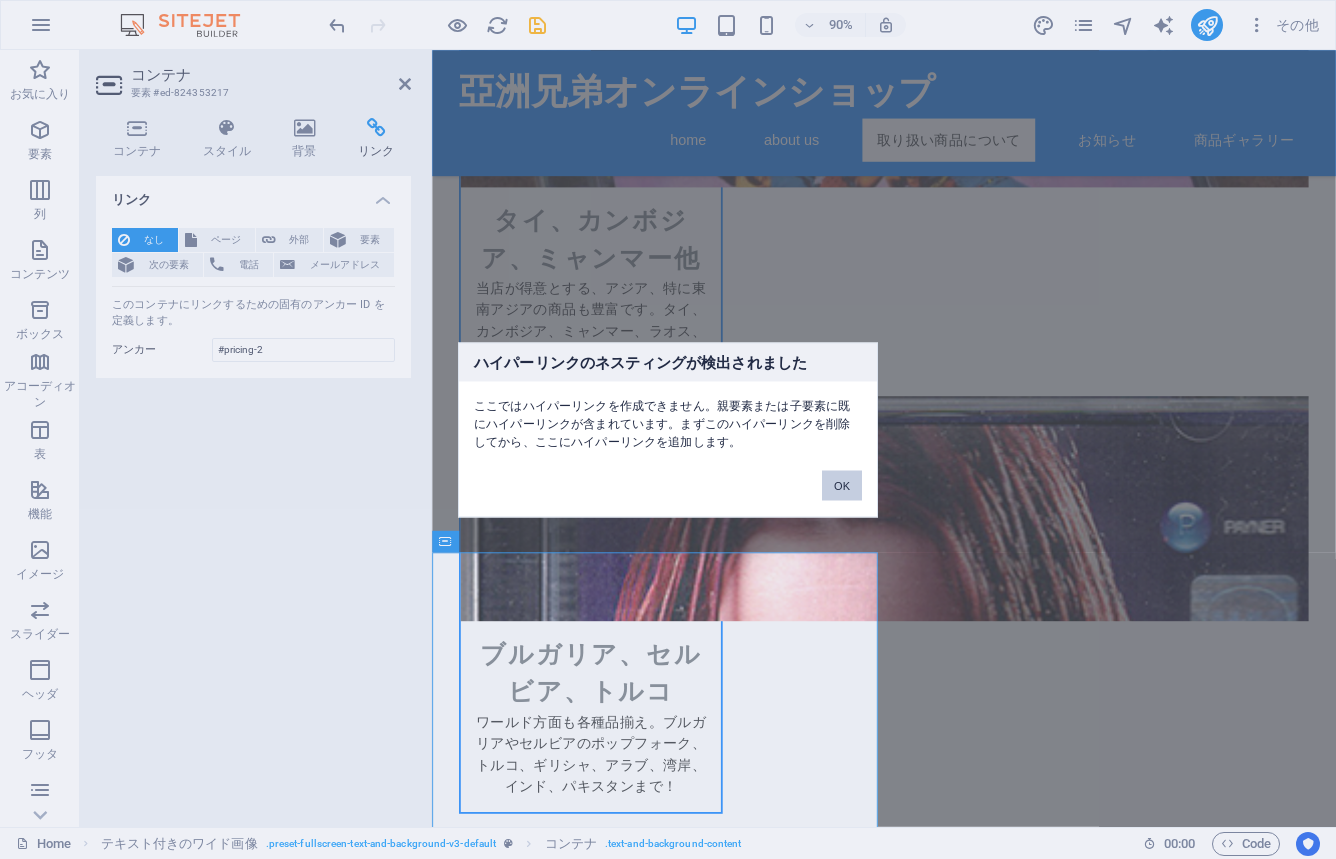 click on "OK" at bounding box center (842, 485) 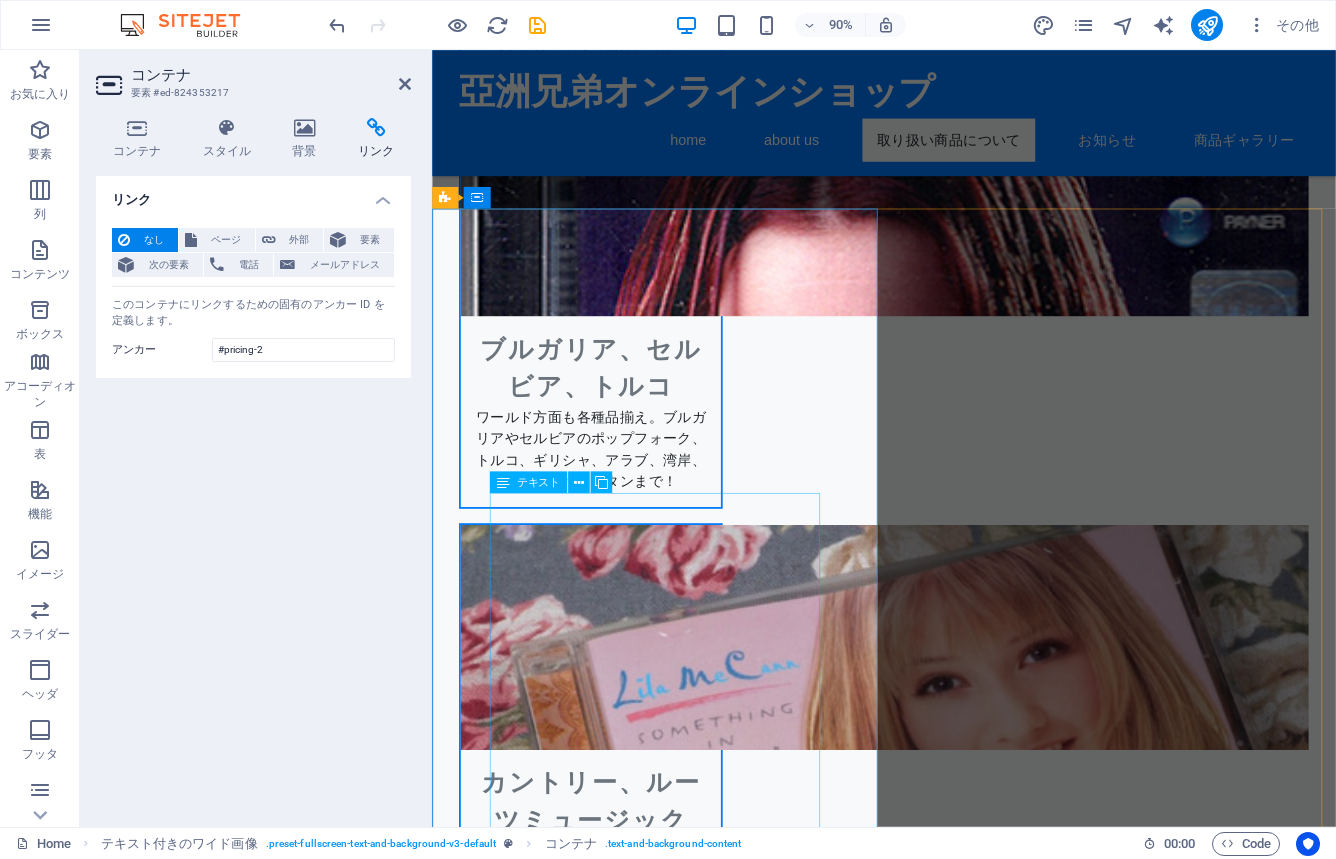 scroll, scrollTop: 1550, scrollLeft: 0, axis: vertical 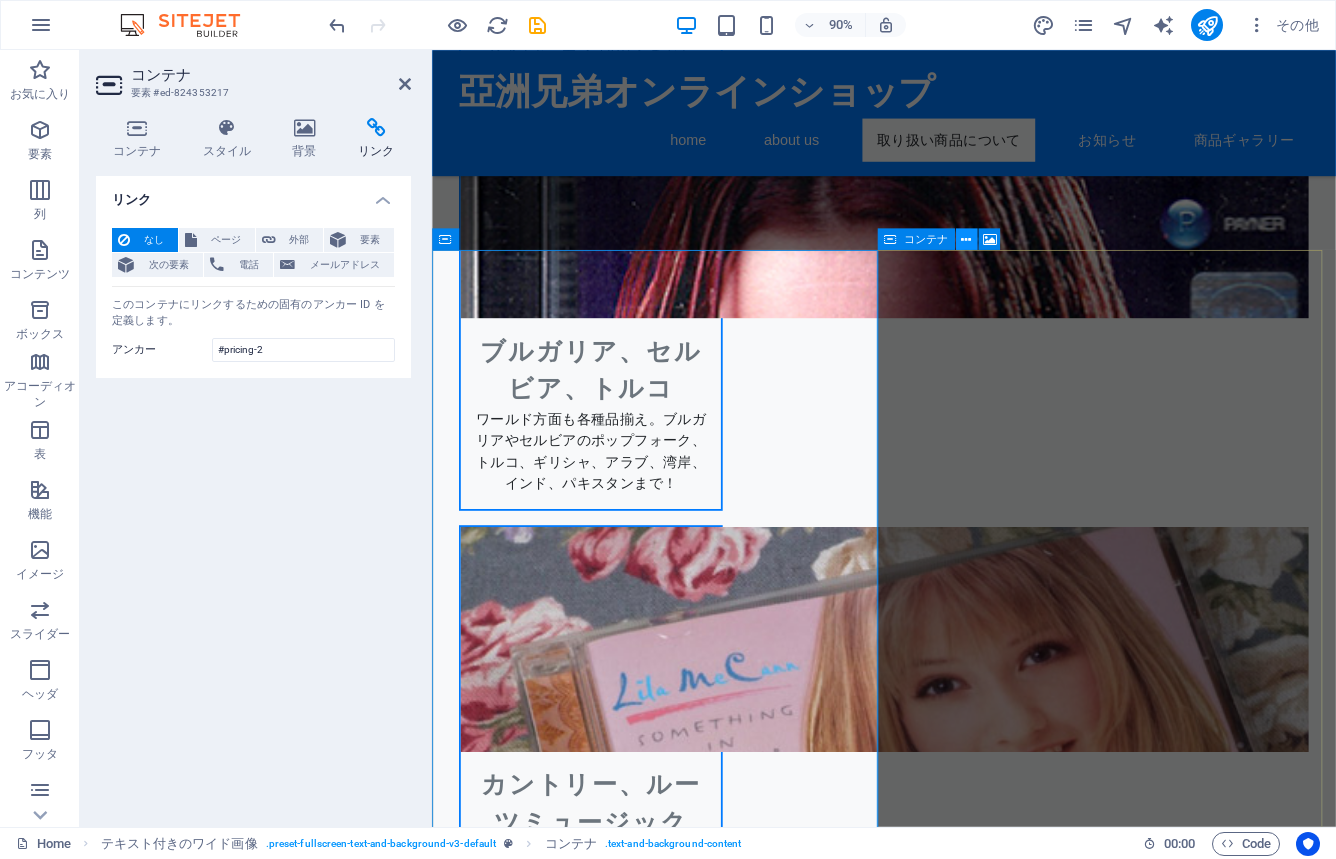 click at bounding box center [966, 239] 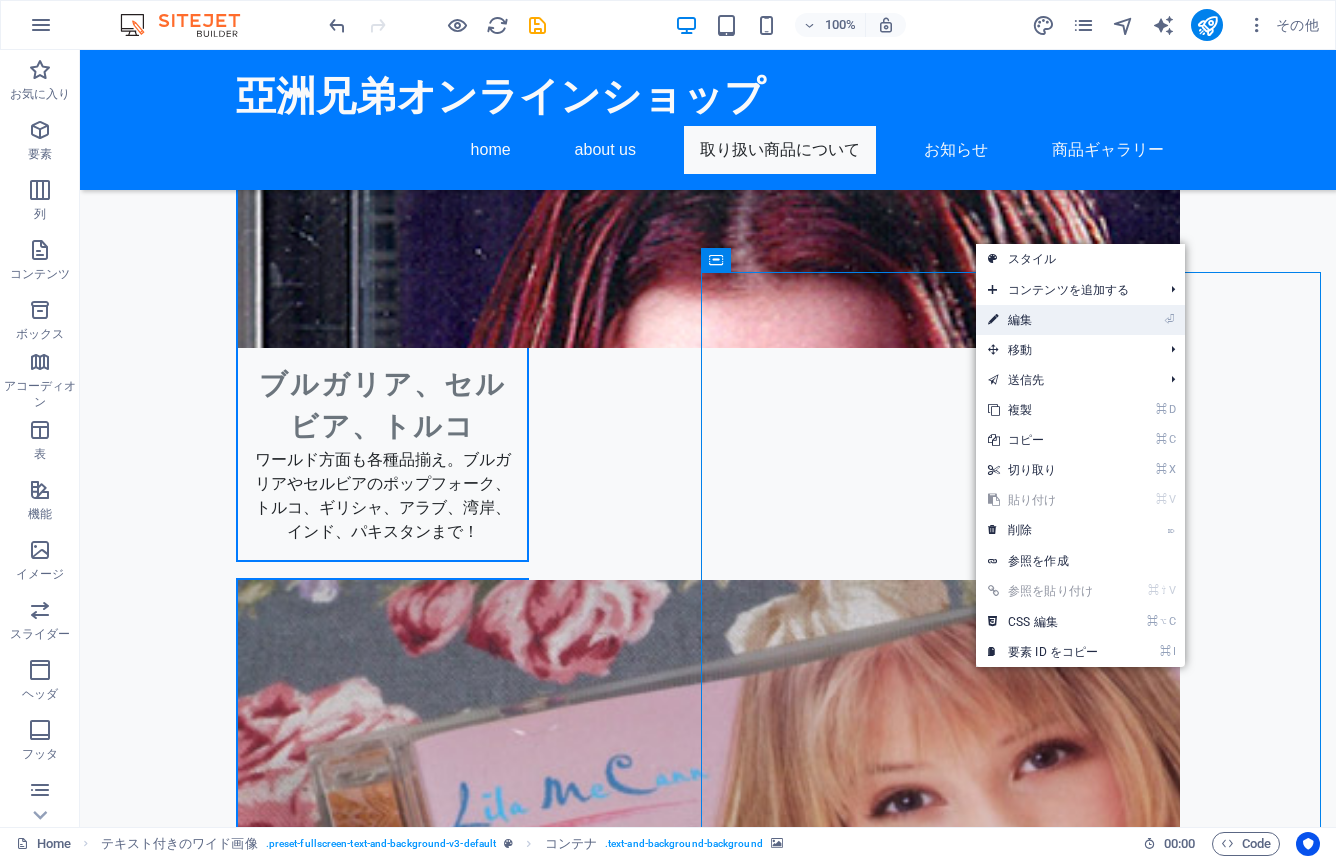 click on "⏎  編集" at bounding box center [1043, 320] 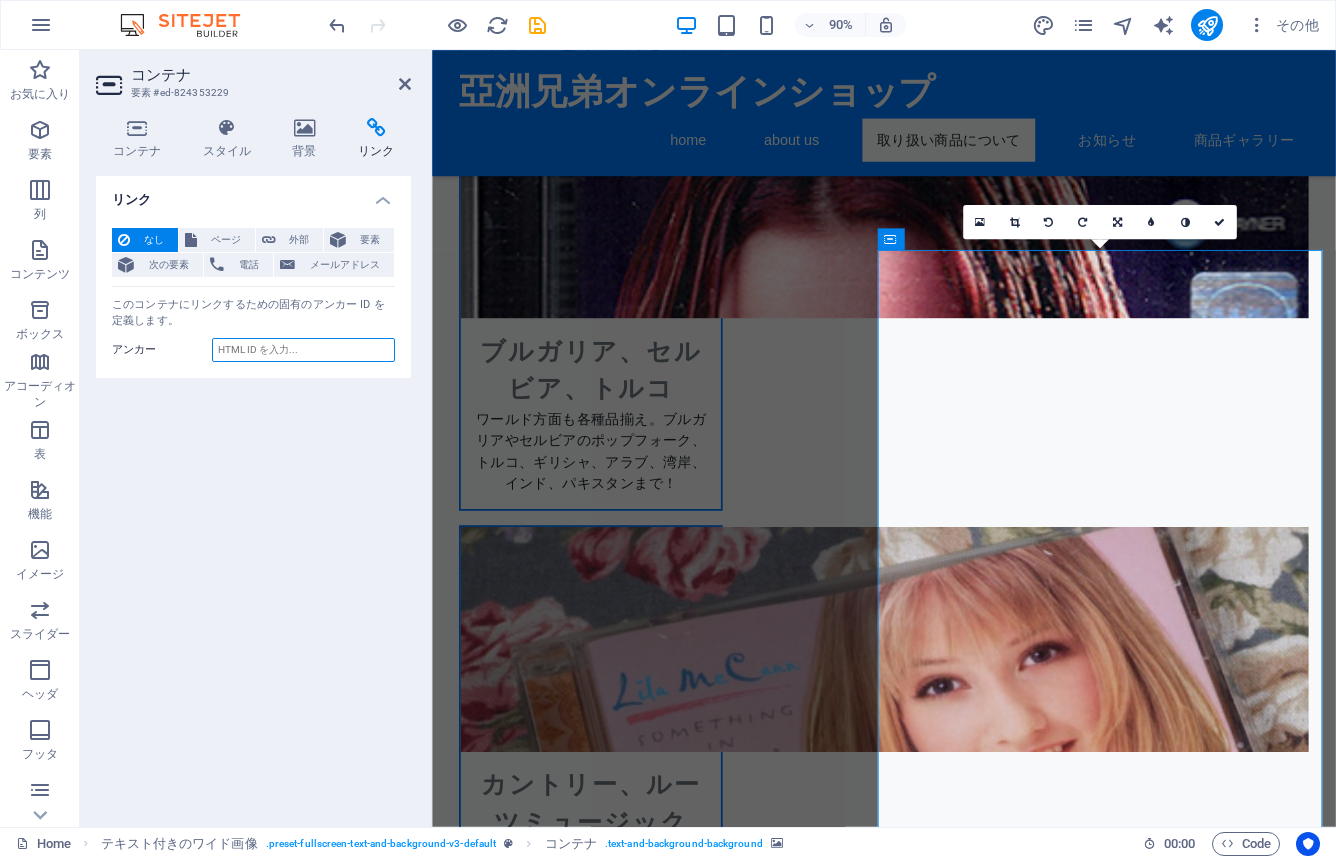 click on "アンカー" at bounding box center (303, 350) 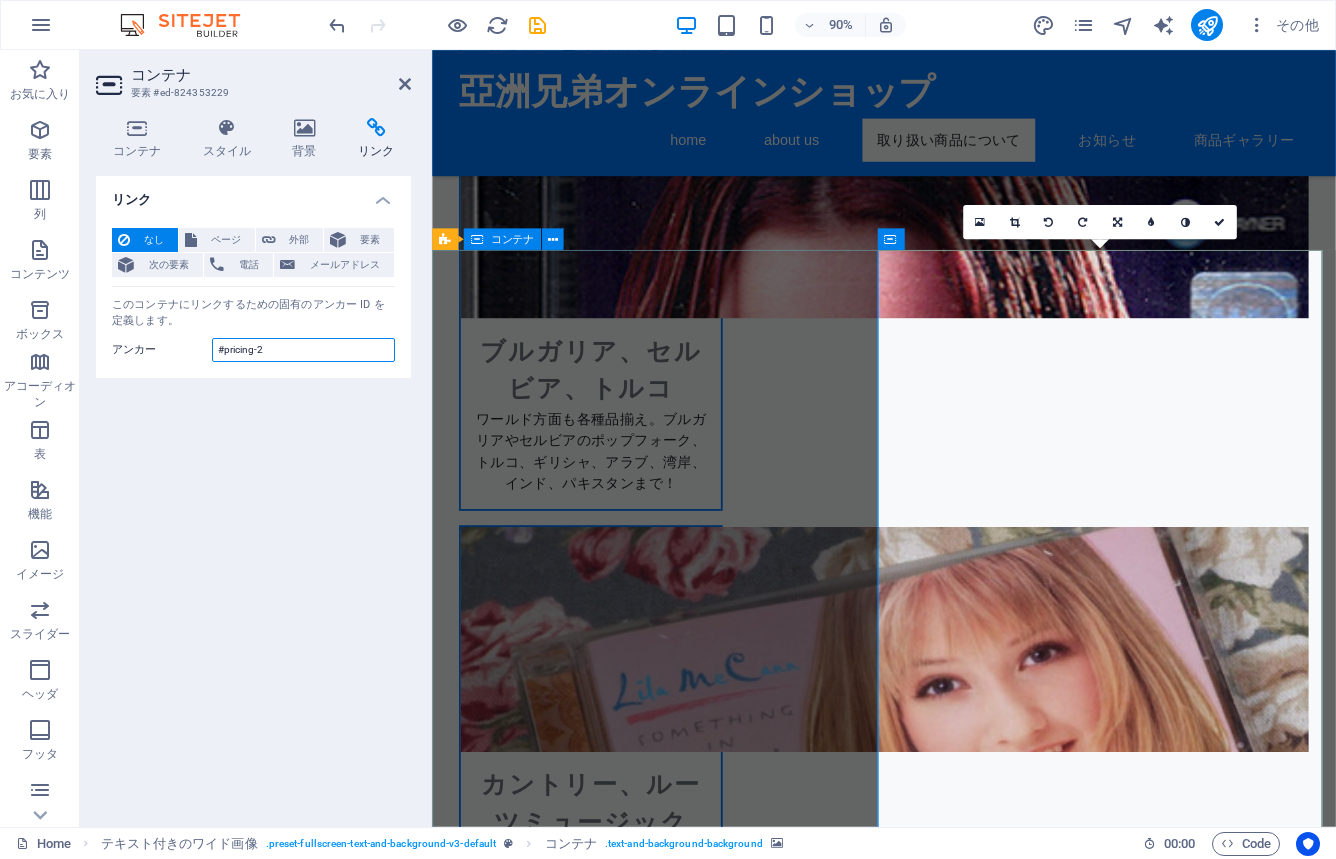 type on "#pricing-2" 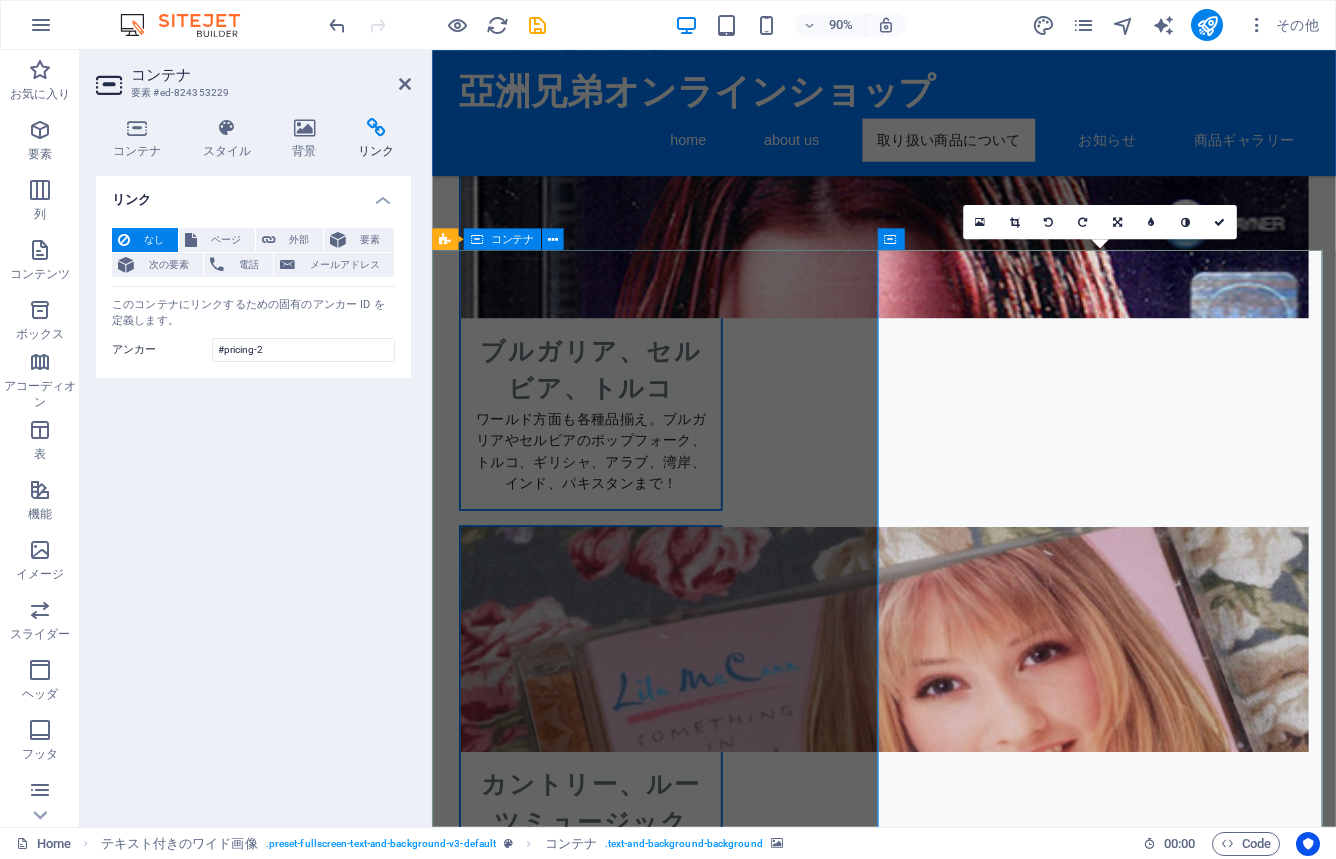 click on "!! Information !! 緊急のお知らせ 　ただいまショッピングカート・システムが破壊されてしまい、ショッピング・システムが運用できなくなっています。現在対策を講じていますが、長期時間がかかりそうなので、本サイトは見切りをつけ、新サイトを構築中です。年内をめどに作業を進めていますので、もうしばらくお待ちください。予定がわかり次第、こちらでまたお知らせいたします。せっかくご来店いただいたのに、申し訳ありません。 　また、しばらくの間、ヤフオクにて出品していますので、そちらをぜひチェックして下さい。 【ヤフオク ID】 　ojisan_rumba / banbanshobo / hige2junk 【お問い合わせ先】 　e-mail:  　 [EMAIL]  　 [EMAIL]  　 [EMAIL]  　tel.&fax.: [PHONE]" at bounding box center [934, 2994] 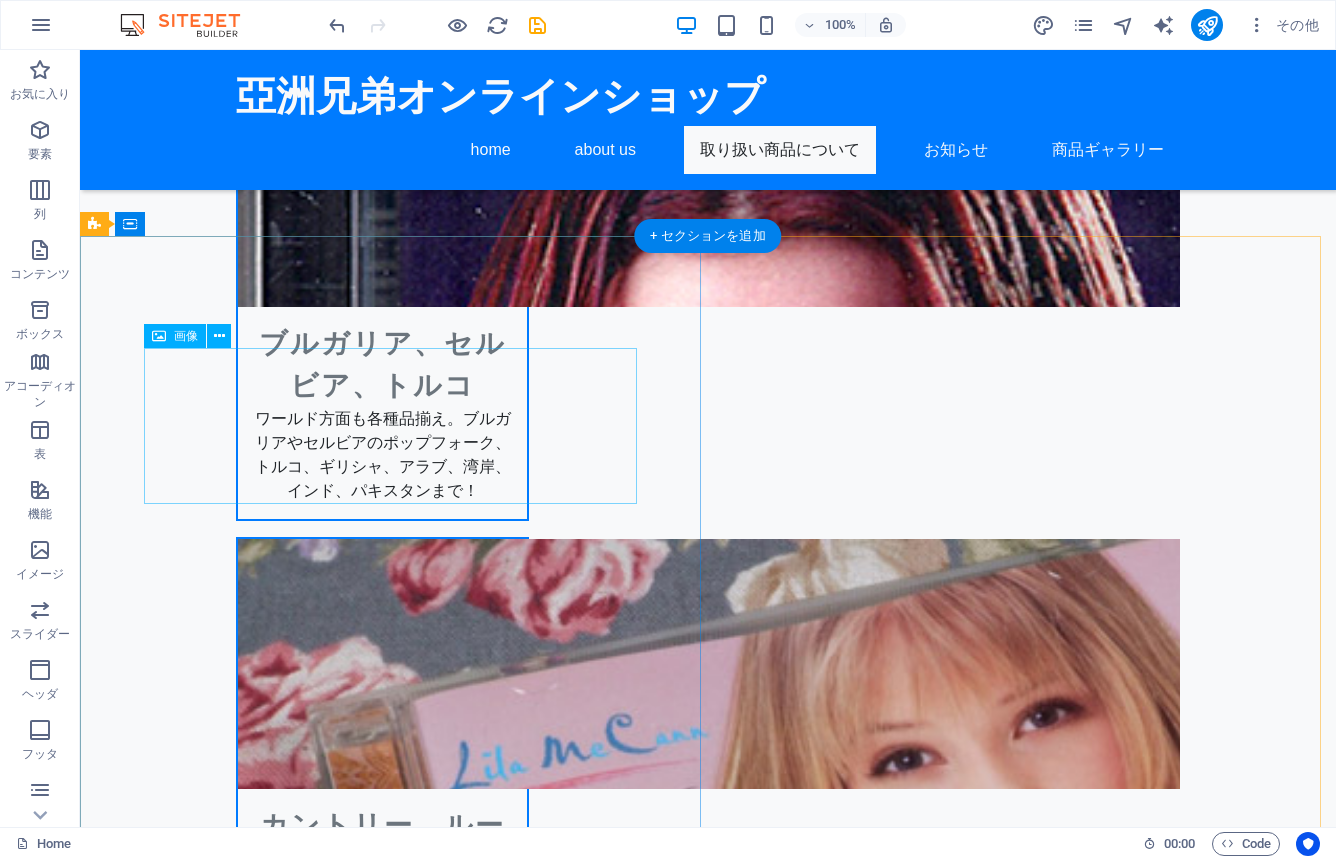 scroll, scrollTop: 1586, scrollLeft: 0, axis: vertical 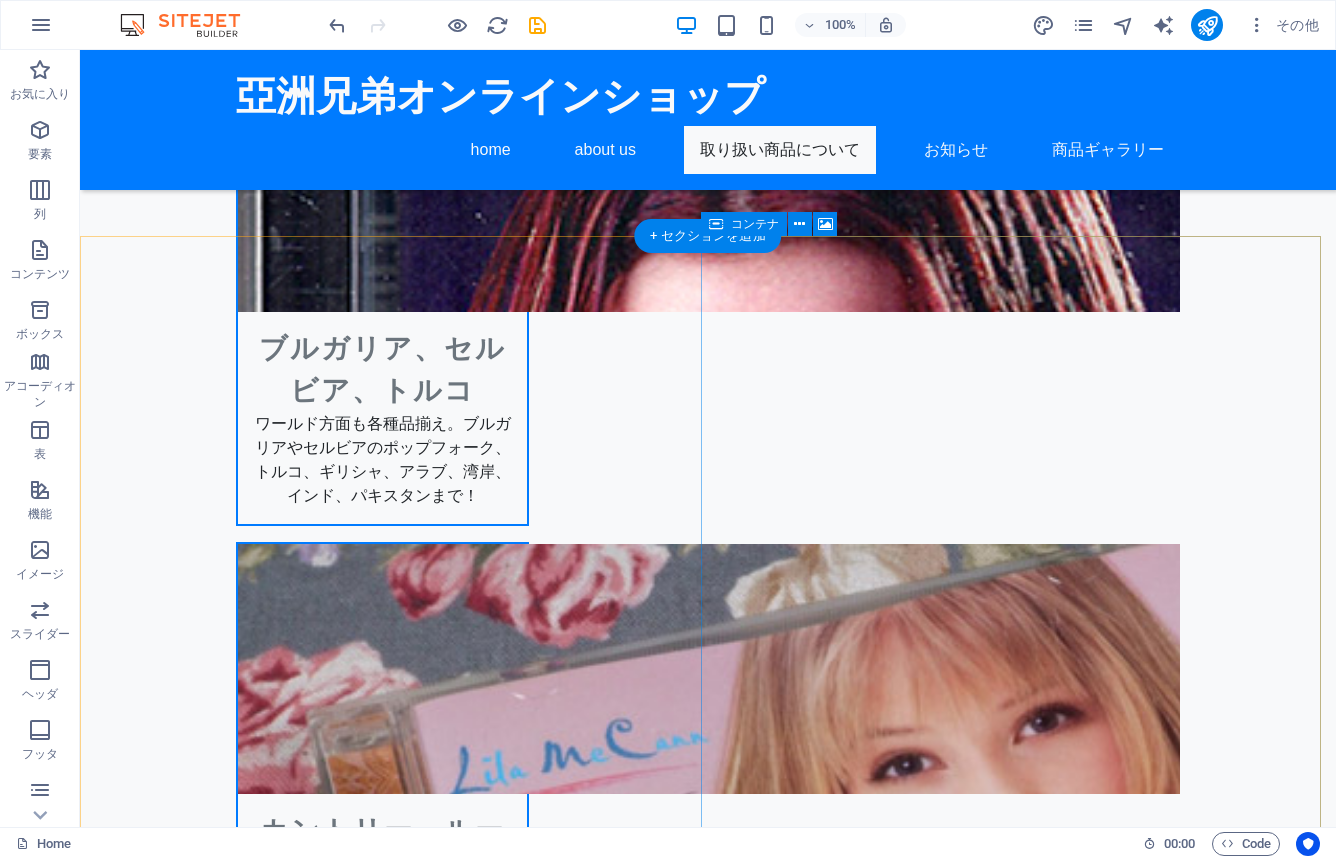 click on "ここにコンテンツをドロップしてください または  要素を追加  クリップボードから貼り付ける" at bounding box center (708, 4199) 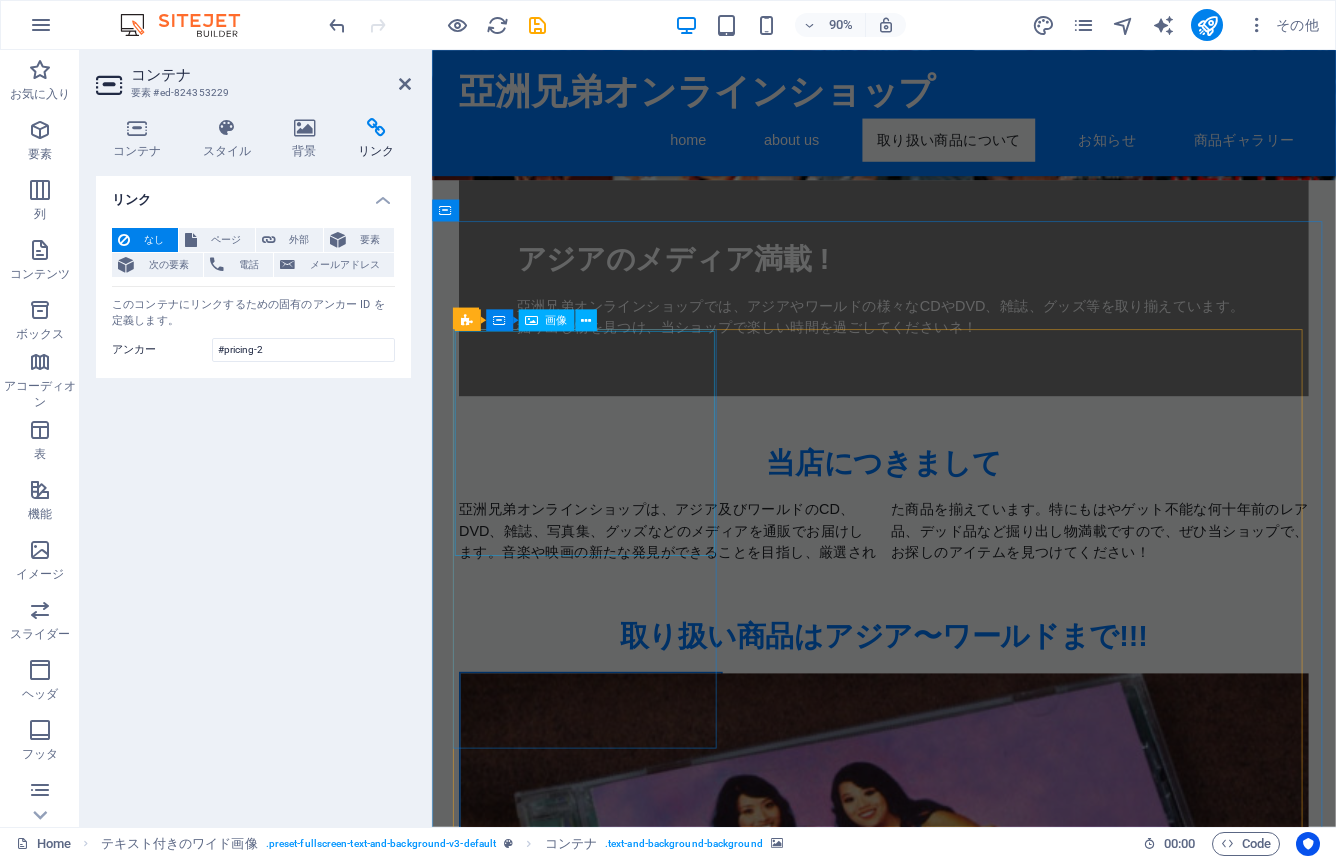 scroll, scrollTop: 434, scrollLeft: 0, axis: vertical 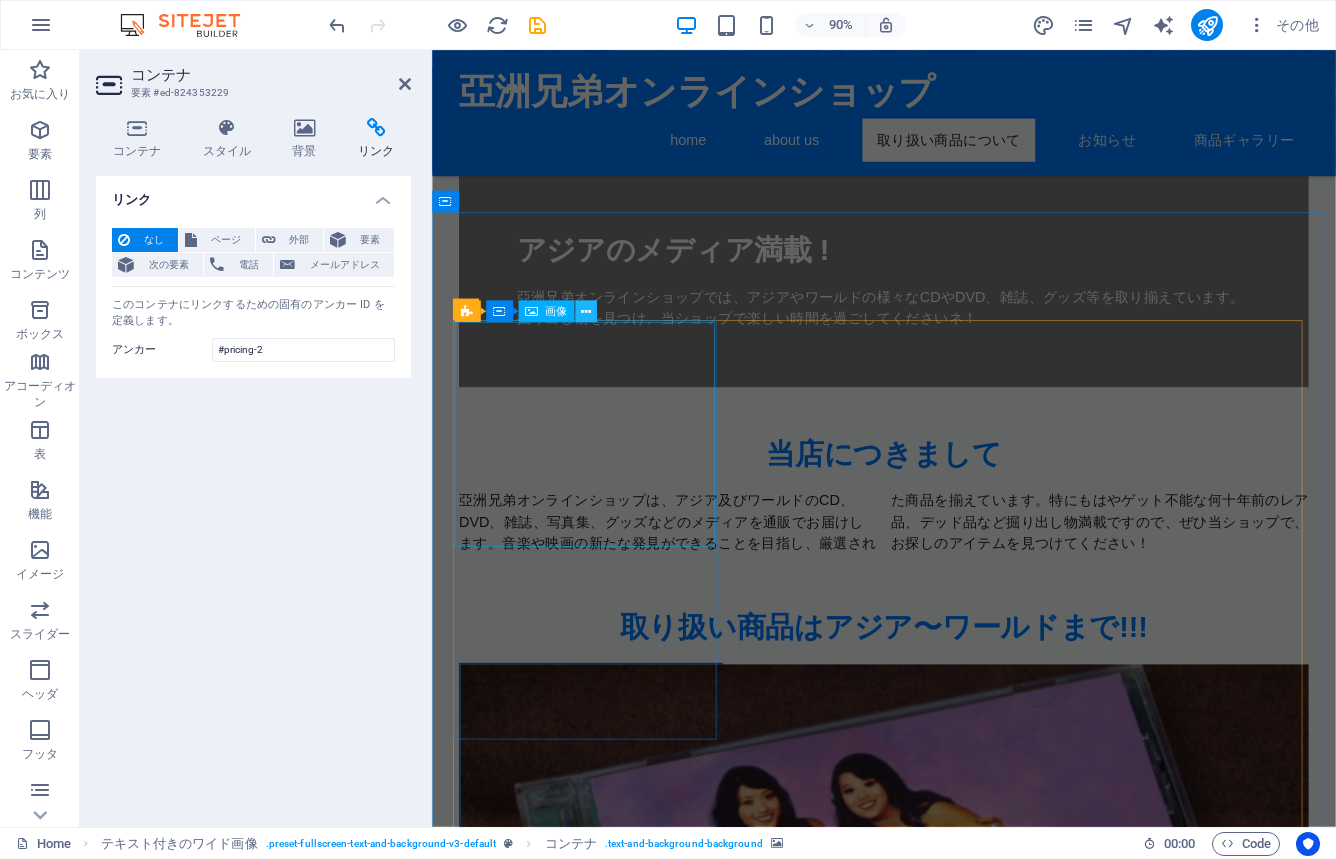 click at bounding box center (586, 311) 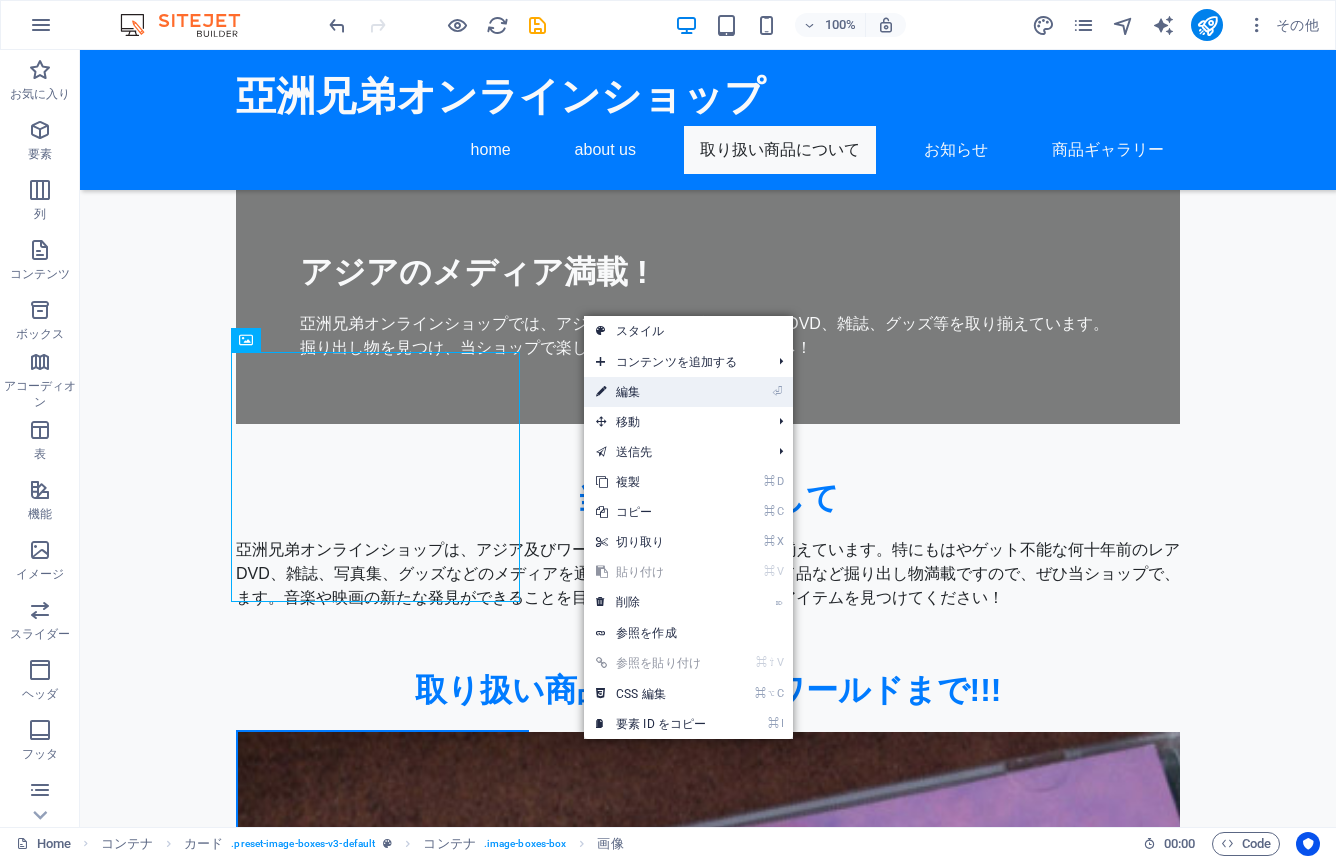 click on "⏎  編集" at bounding box center [651, 392] 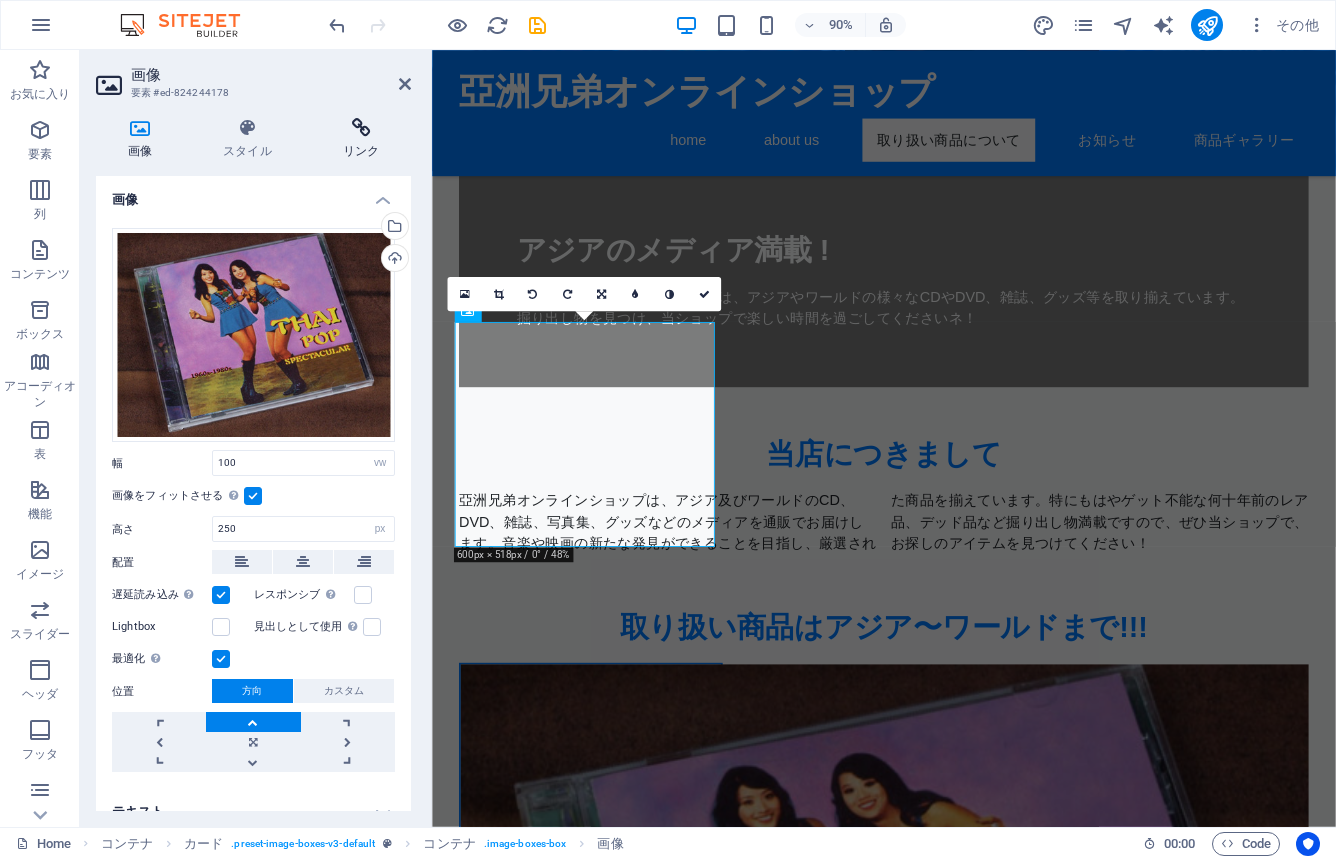 click at bounding box center [361, 128] 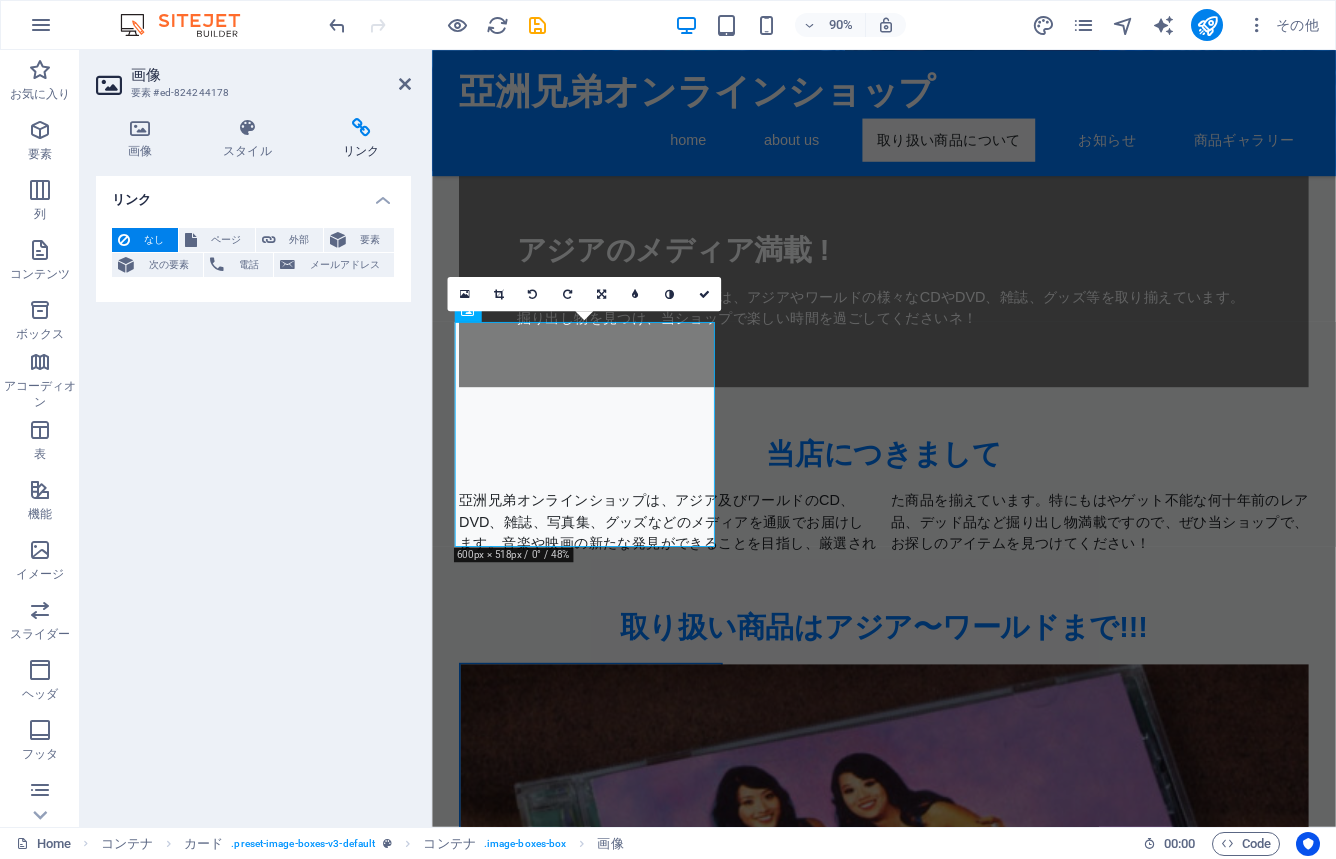 click on "リンク" at bounding box center (361, 139) 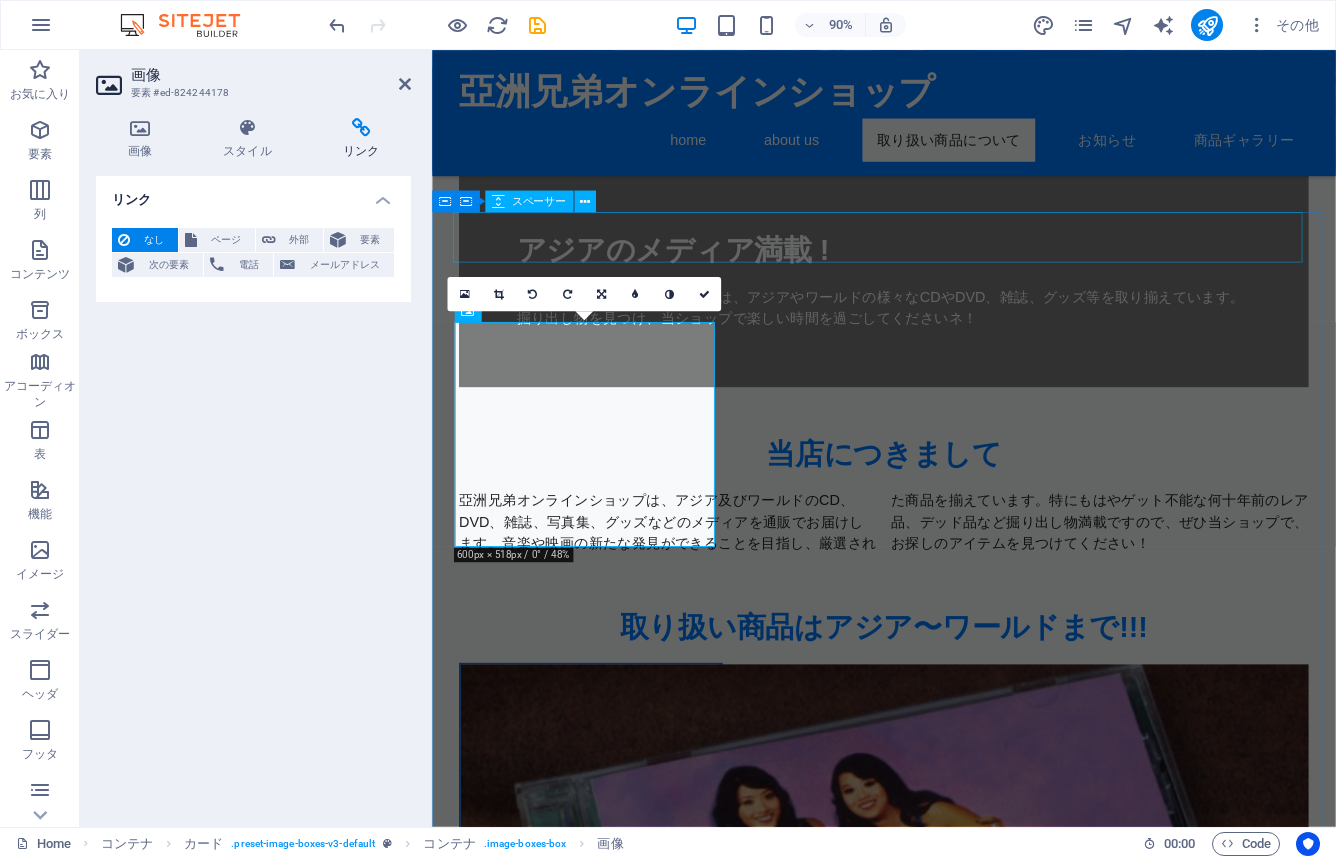 click at bounding box center (934, 638) 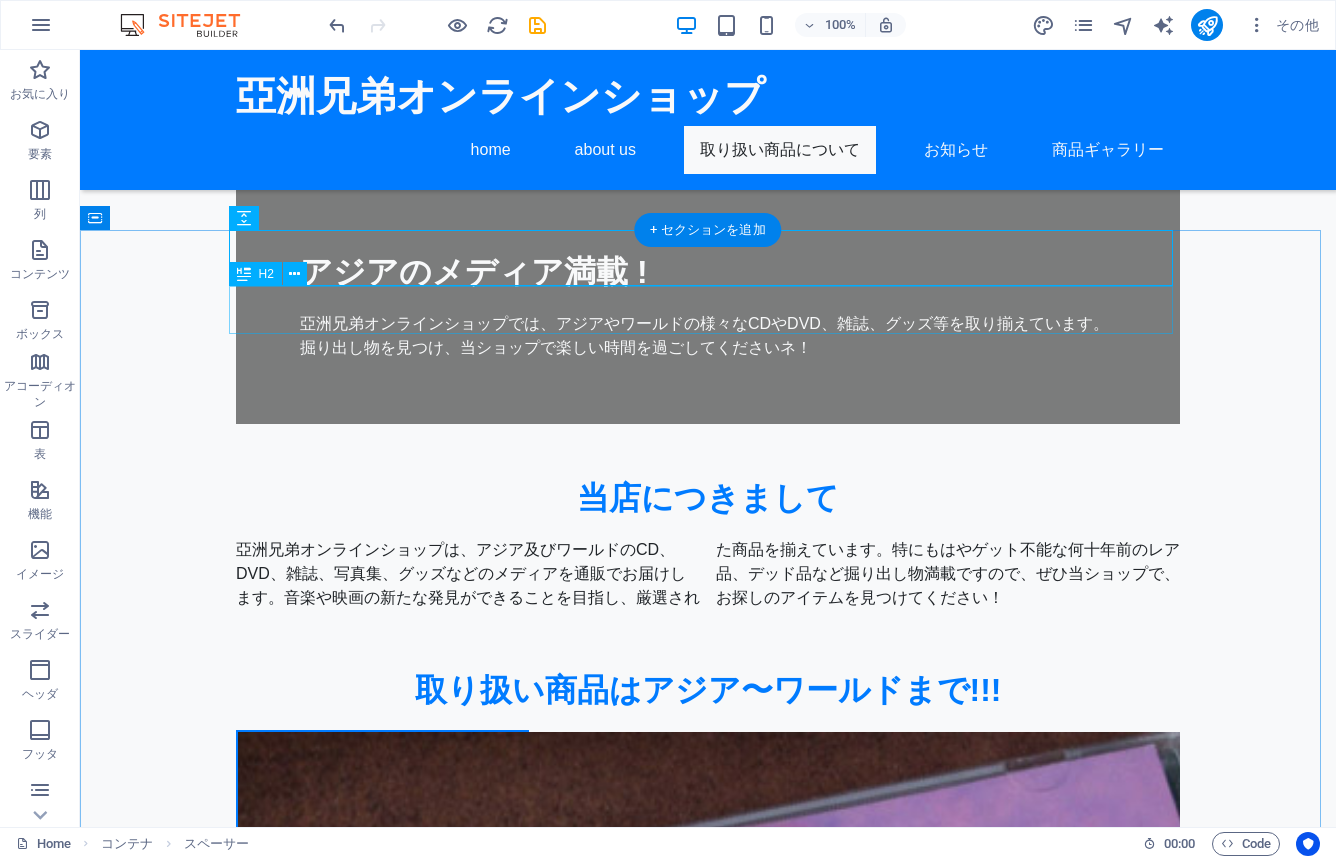 click on "取り扱い商品はアジア〜ワールドまで!!!" at bounding box center [708, 690] 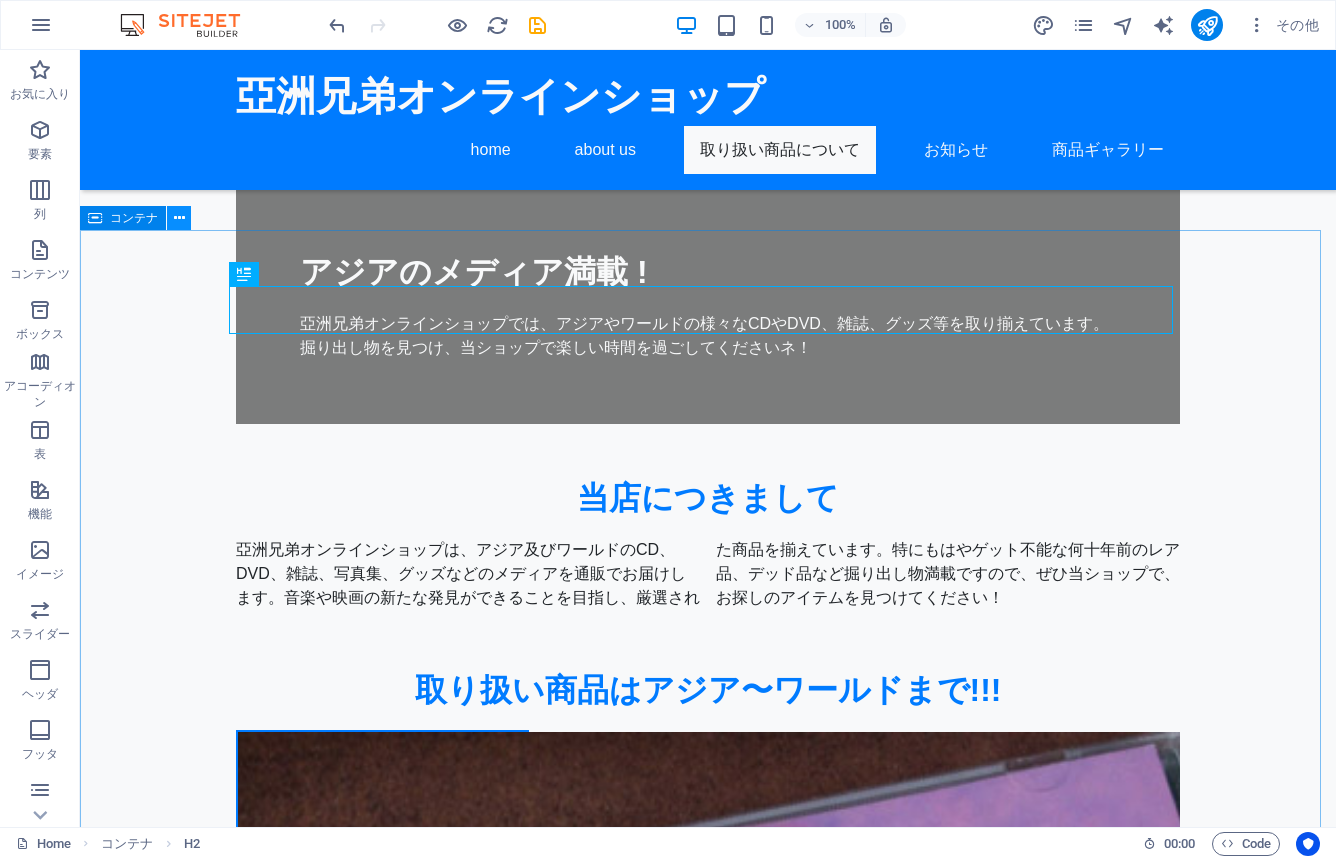 click at bounding box center (179, 218) 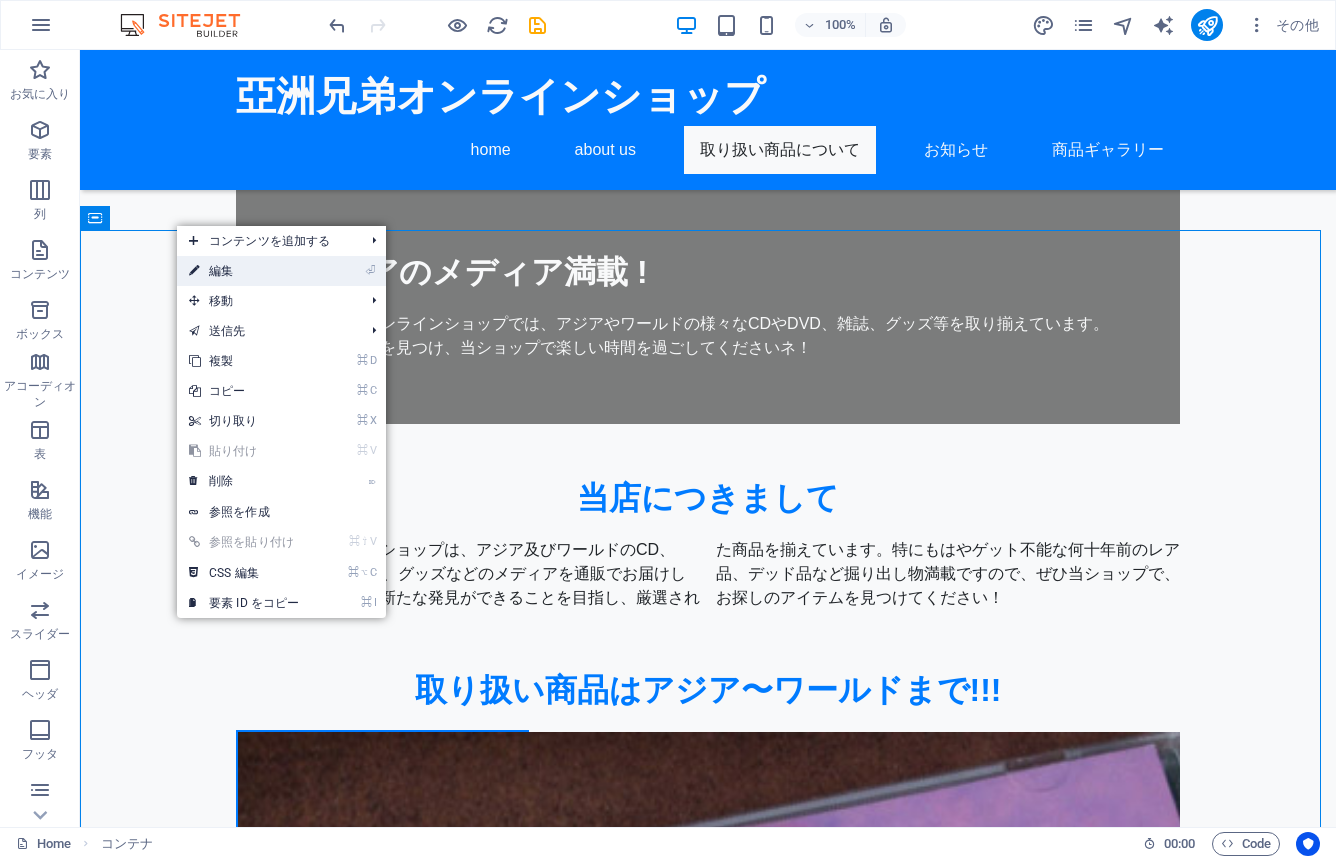 click on "⏎  編集" at bounding box center [244, 271] 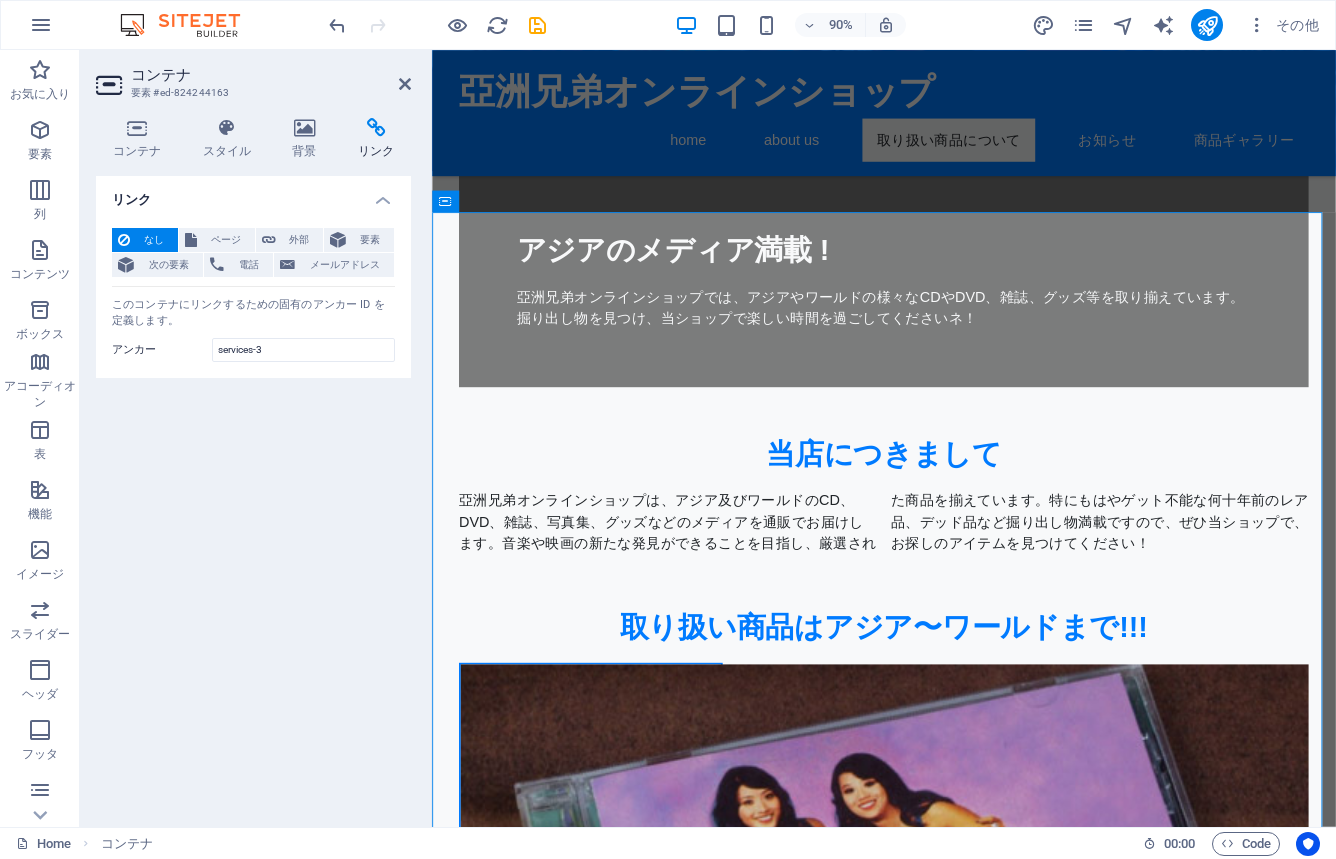 click at bounding box center (376, 128) 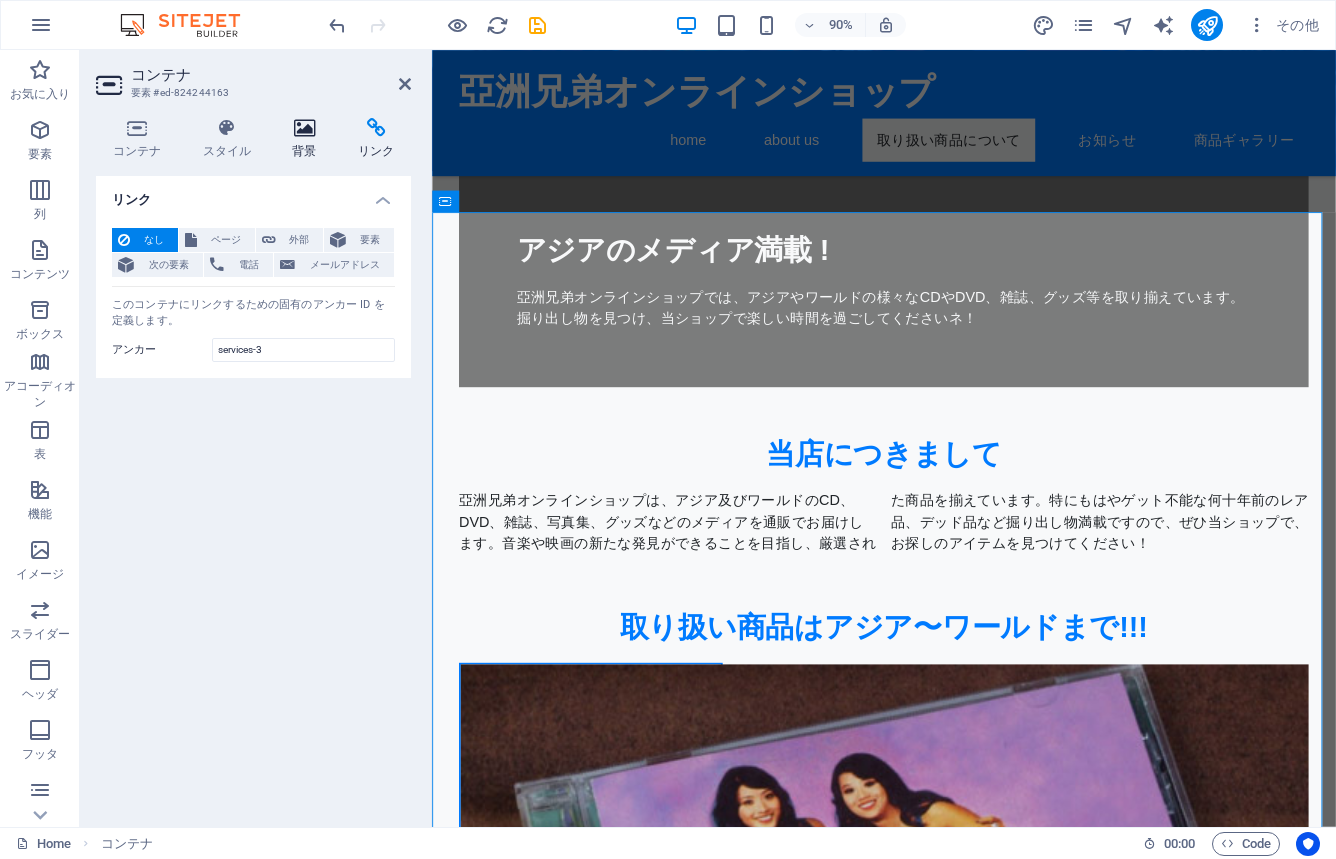 click on "背景" at bounding box center (309, 139) 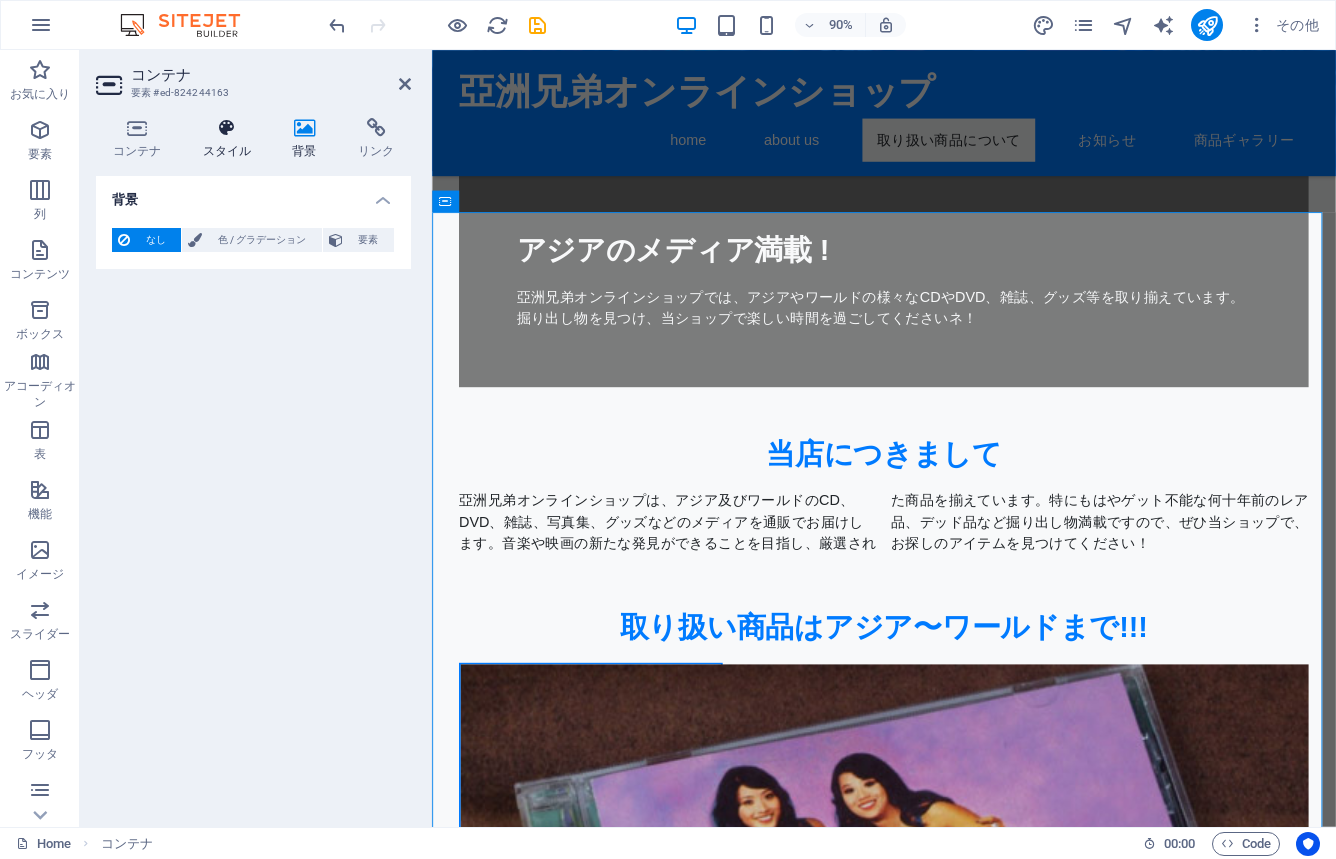 click on "スタイル" at bounding box center (231, 139) 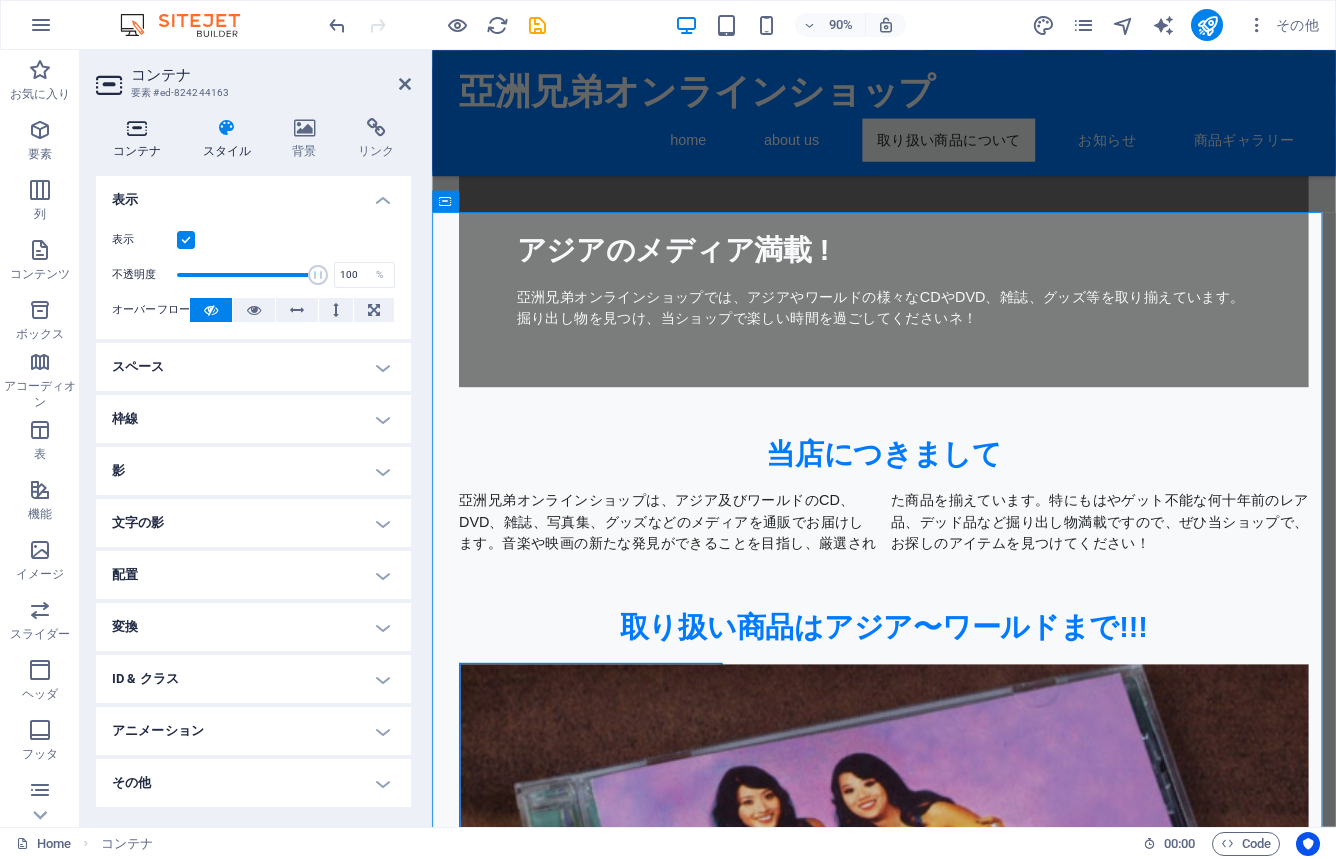 click at bounding box center [137, 128] 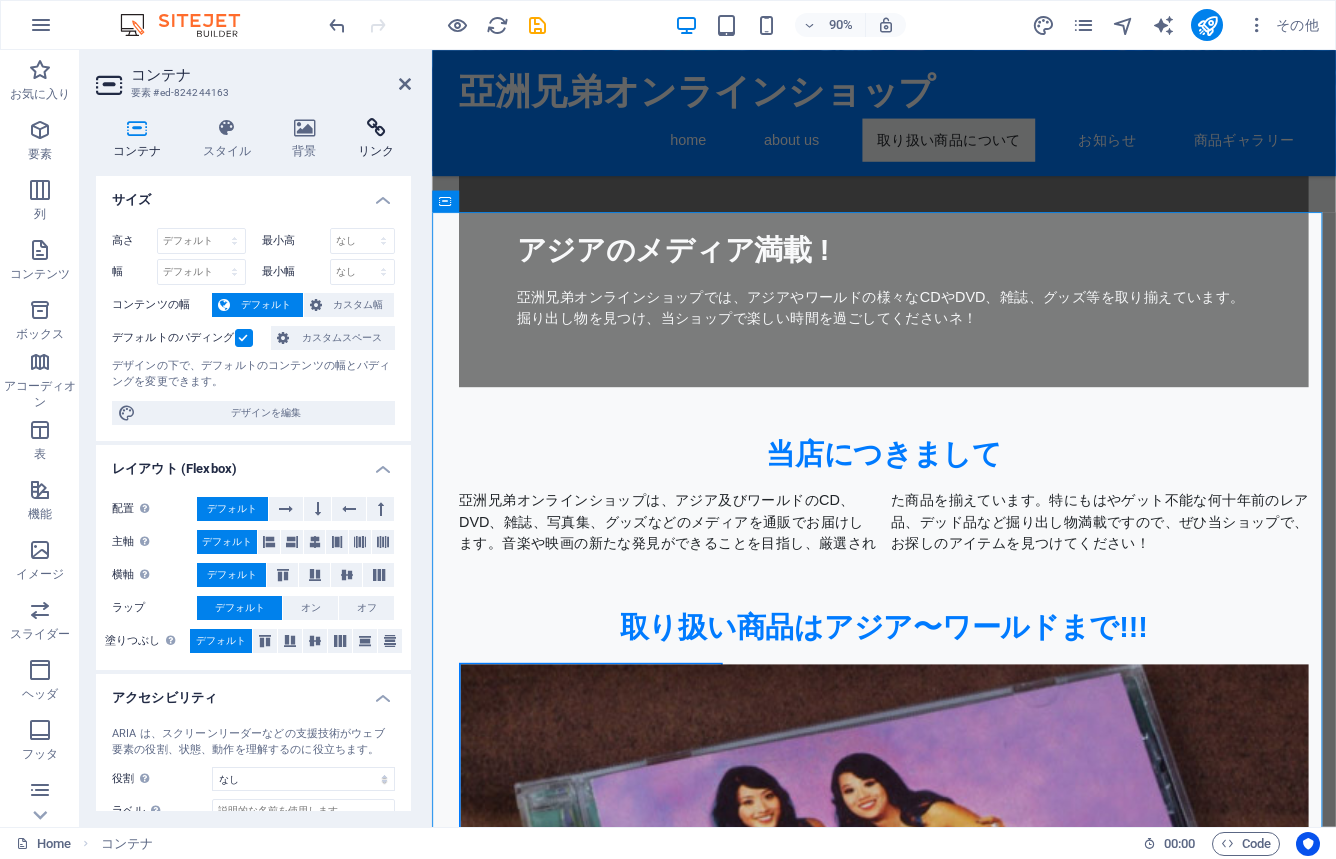 click on "リンク" at bounding box center [376, 139] 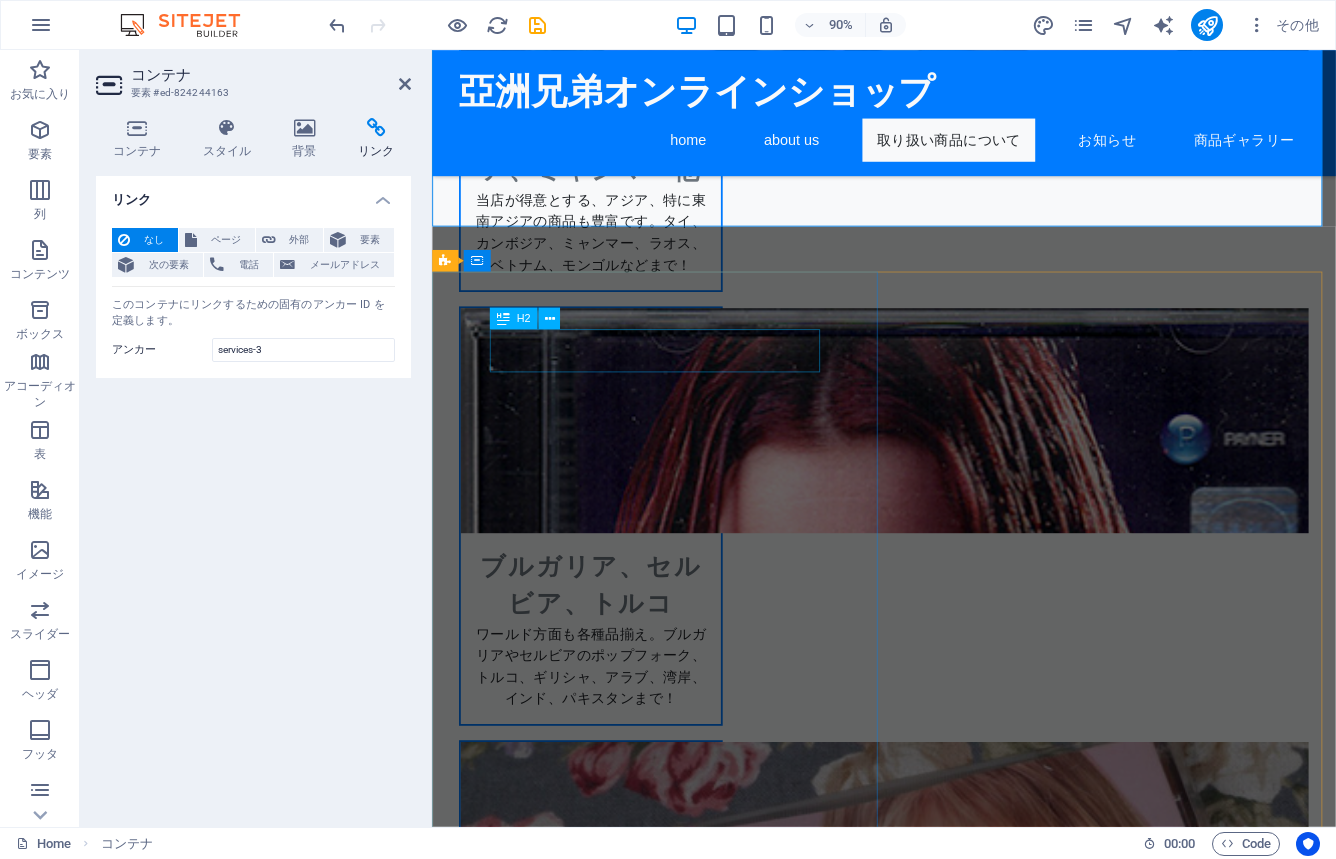 scroll, scrollTop: 1538, scrollLeft: 0, axis: vertical 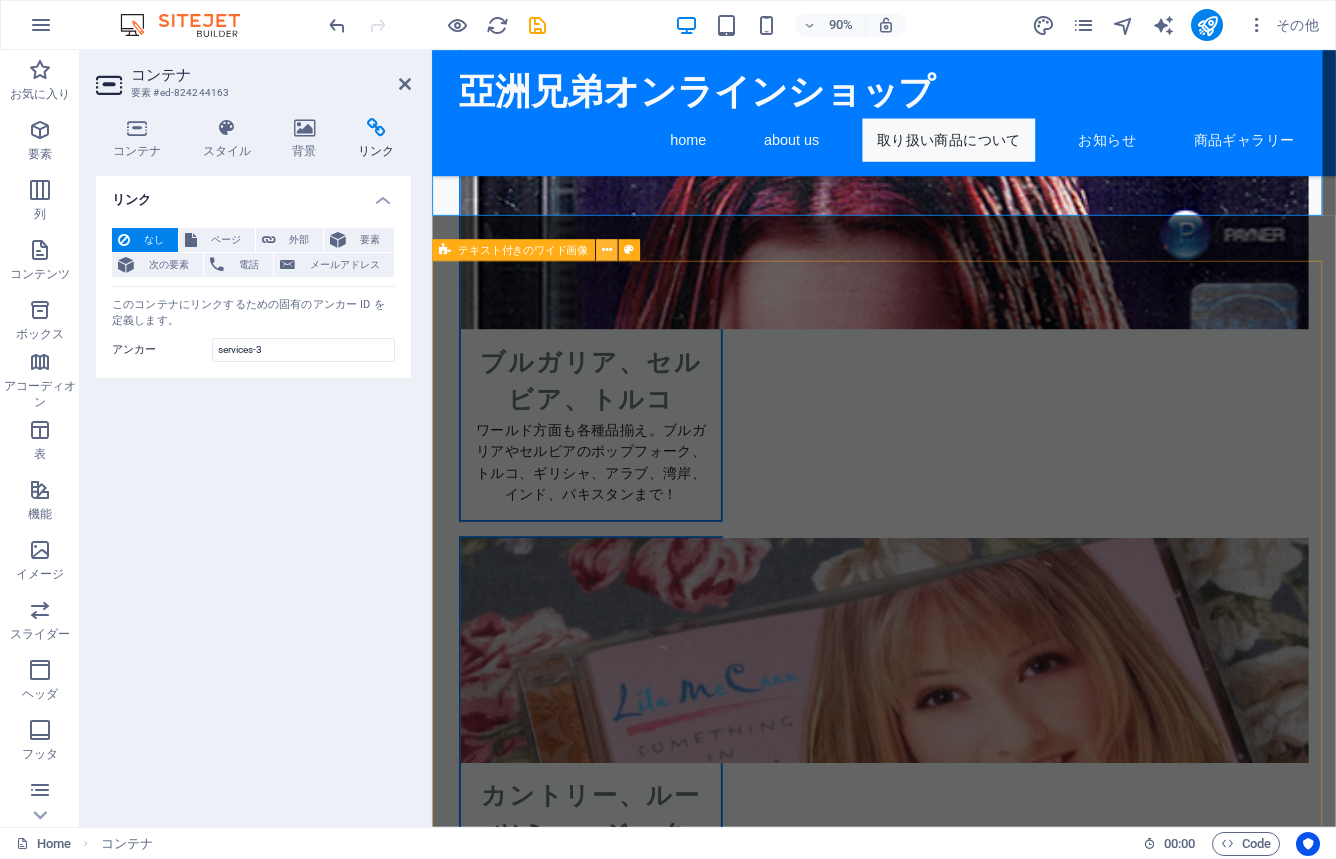 click at bounding box center (607, 249) 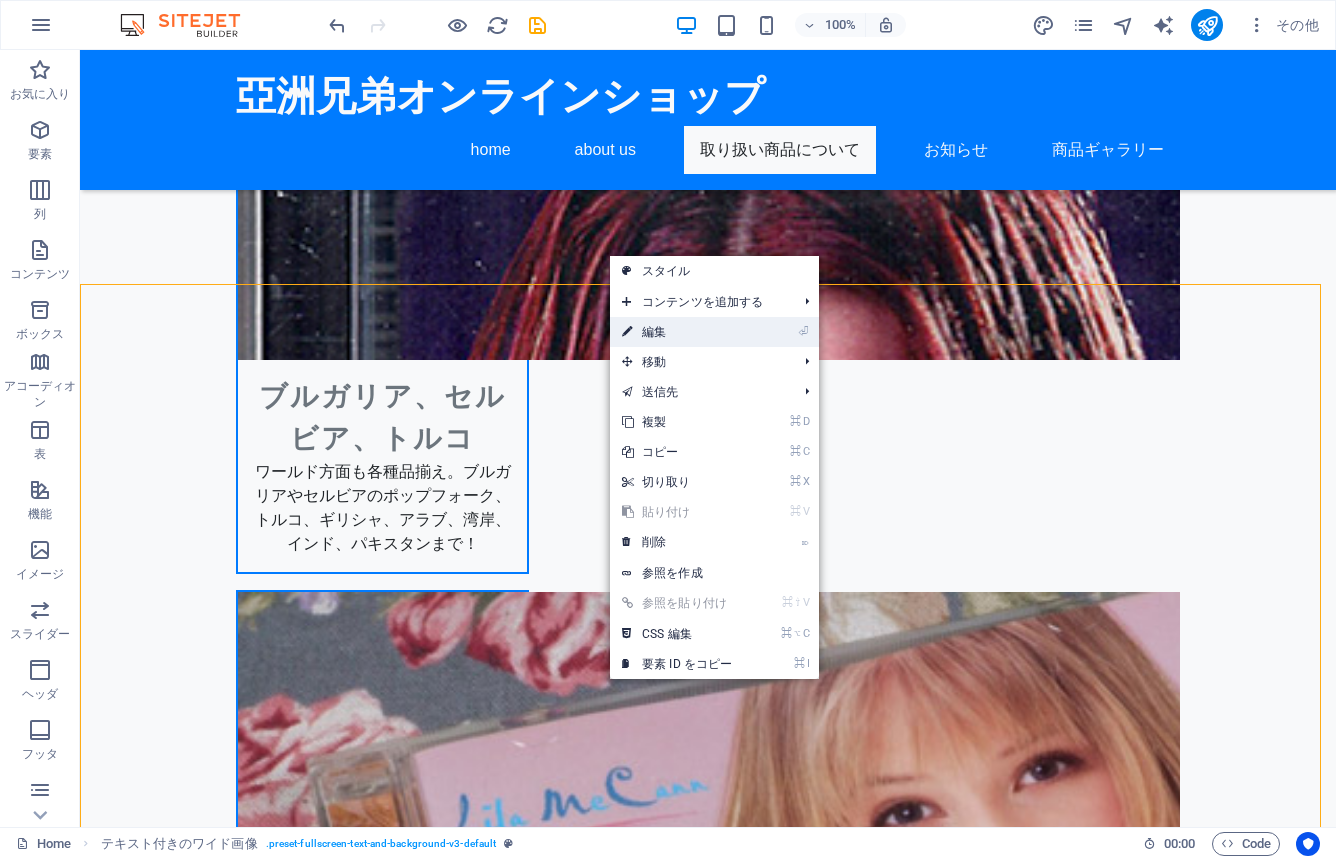 click on "⏎  編集" at bounding box center [677, 332] 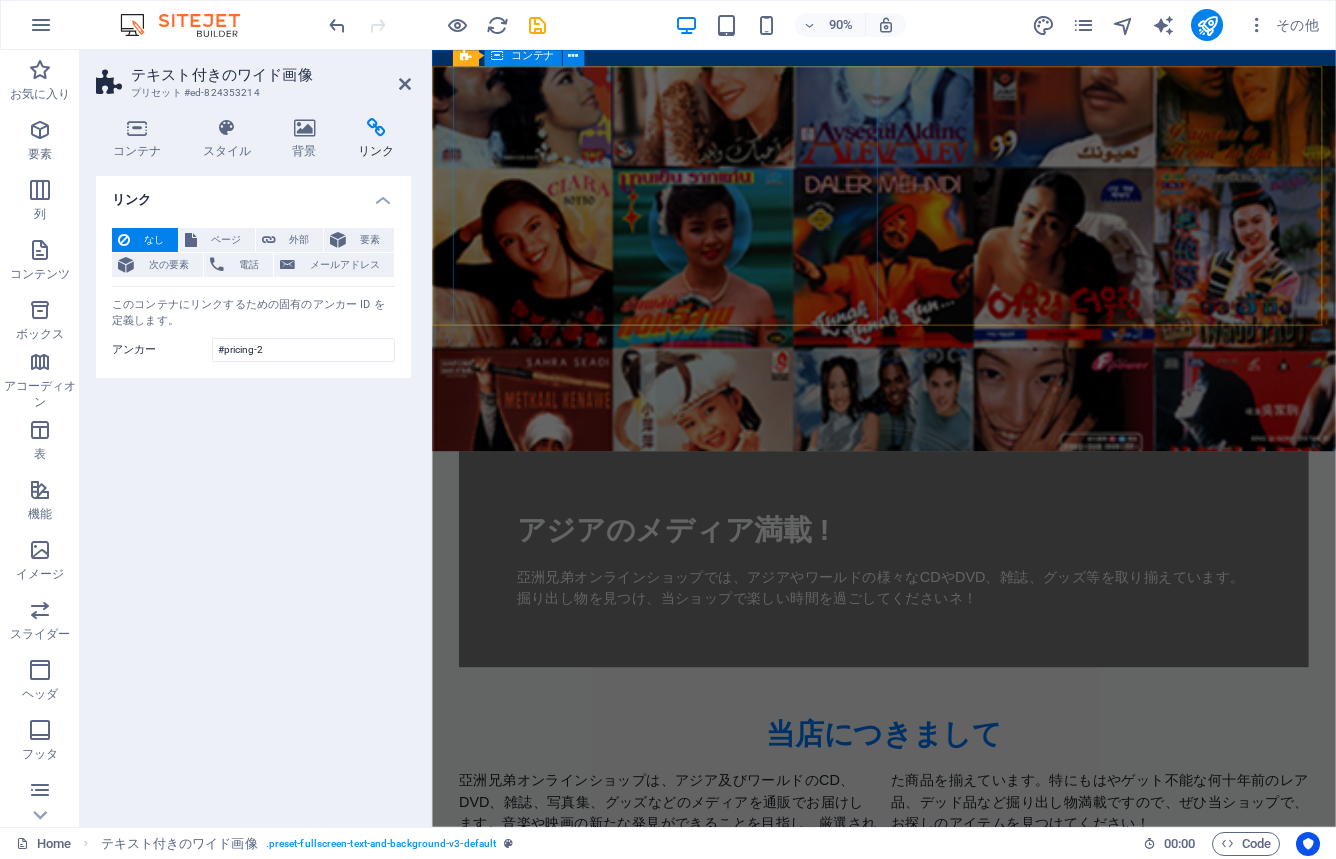 scroll, scrollTop: 0, scrollLeft: 0, axis: both 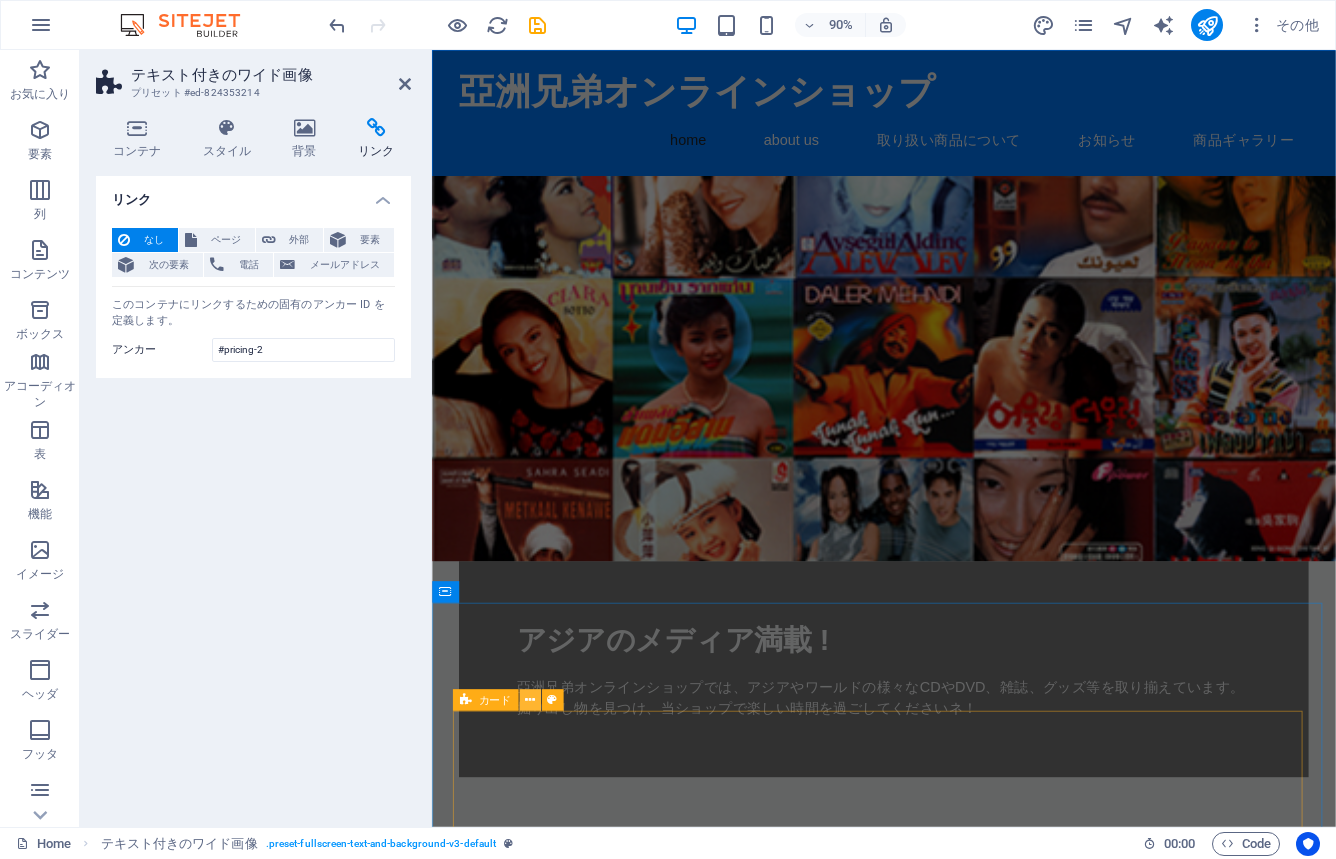 click at bounding box center [530, 700] 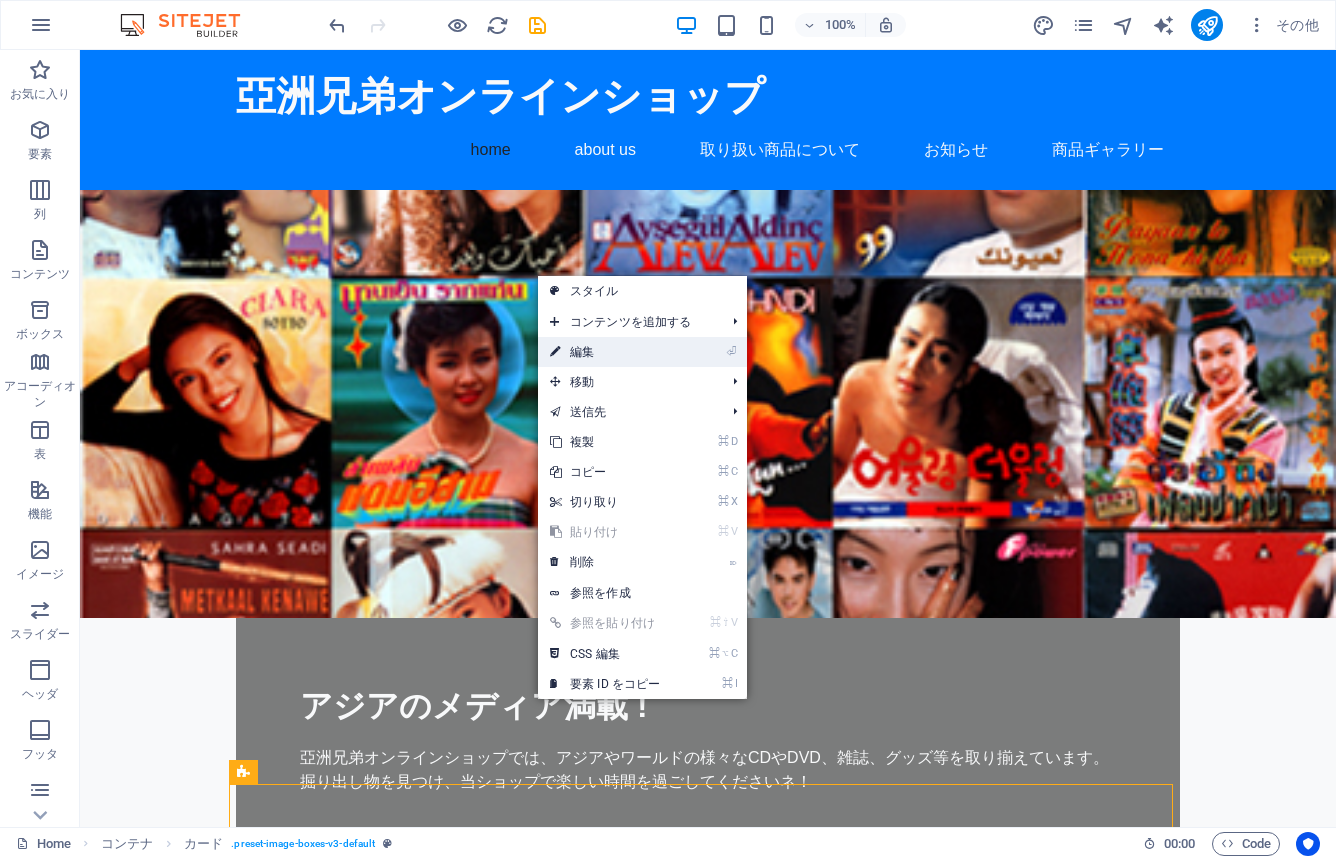 click on "⏎  編集" at bounding box center [605, 352] 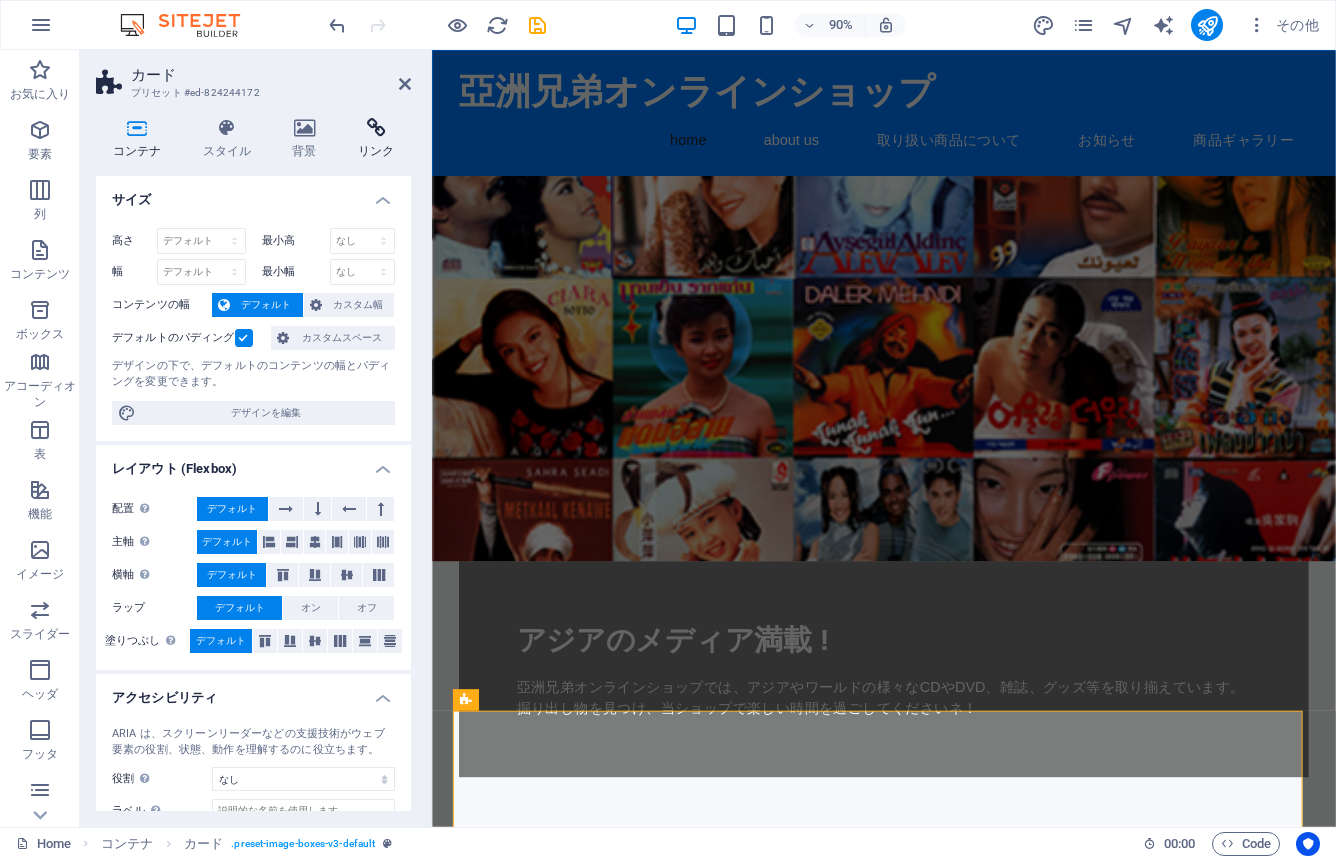 click at bounding box center [376, 128] 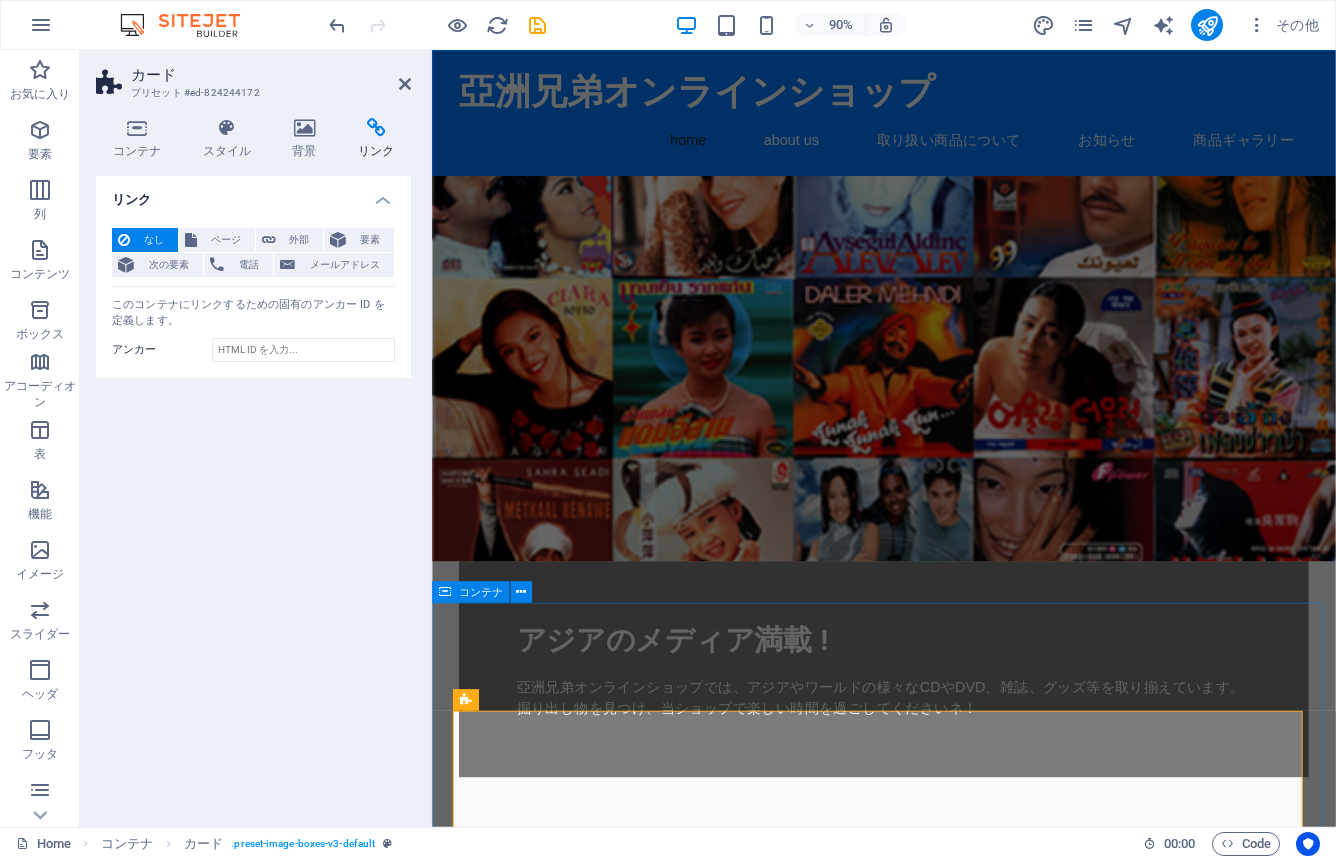 click on "取り扱い商品はアジア〜ワールドまで!!! タイ、カンボジア、ミャンマー他 当店が得意とする、アジア、特に東南アジアの商品も豊富です。タイ、カンボジア、ミャンマー、ラオス、ベトナム、モンゴルなどまで！ ブルガリア、セルビア、トルコ ワールド方面も各種品揃え。ブルガリアやセルビアのポップフォーク、トルコ、ギリシャ、アラブ、湾岸、インド、パキスタンまで！ カントリー、ルーツミュージック 洋楽の中でも特にフォークカントリー、ルーツミュージックの品揃えが豊富です。80年代90年代のポップカントリーやブルーグラス満載！ 歌謡曲、アイドル、レア盤 邦楽も充実！70〜80年代を中心に広くアイドル等を品揃え。また60年代からのフェロモン歌謡や、ディープ歌謡、レアレーベルのマイナー歌手らの音盤も扱っています！" at bounding box center (934, 2590) 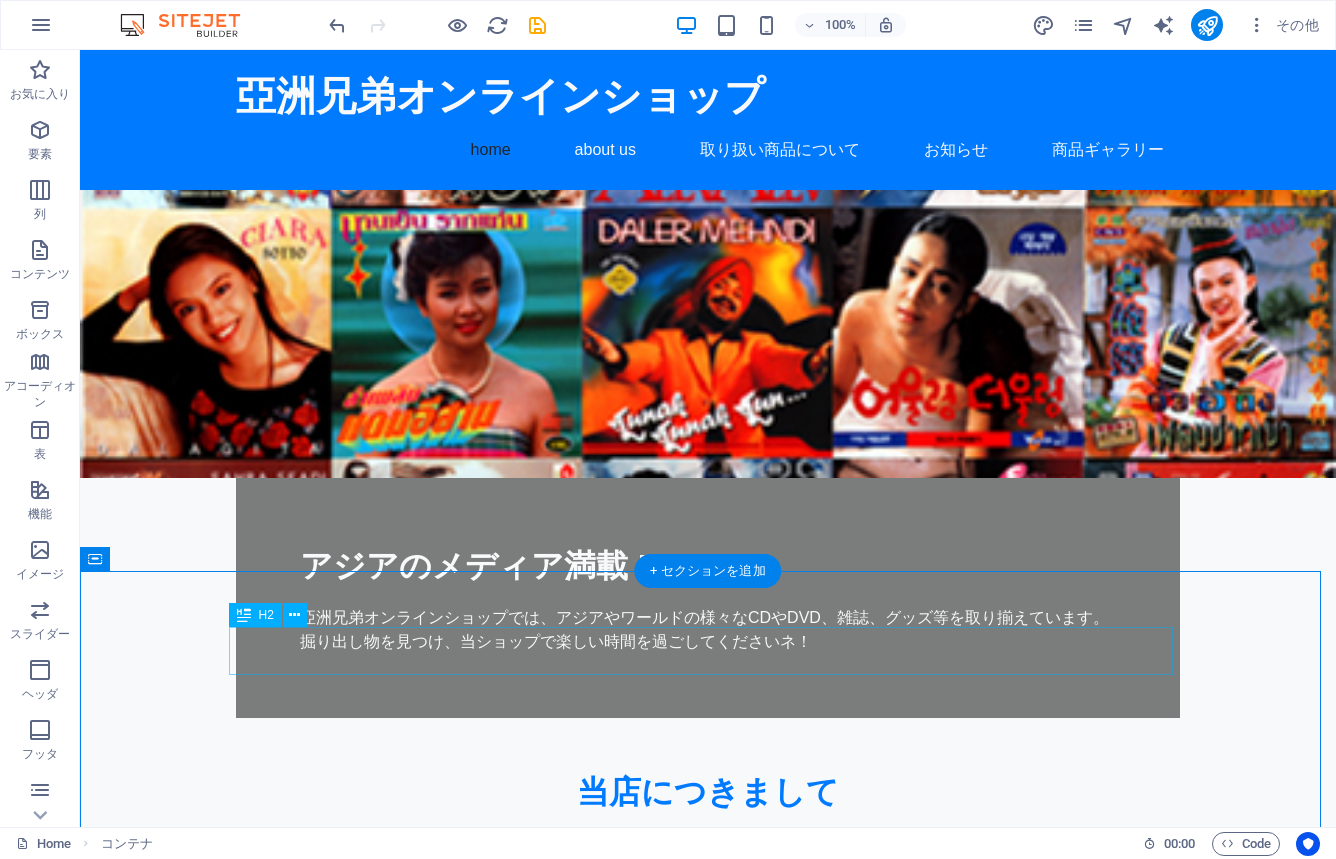 scroll, scrollTop: 100, scrollLeft: 0, axis: vertical 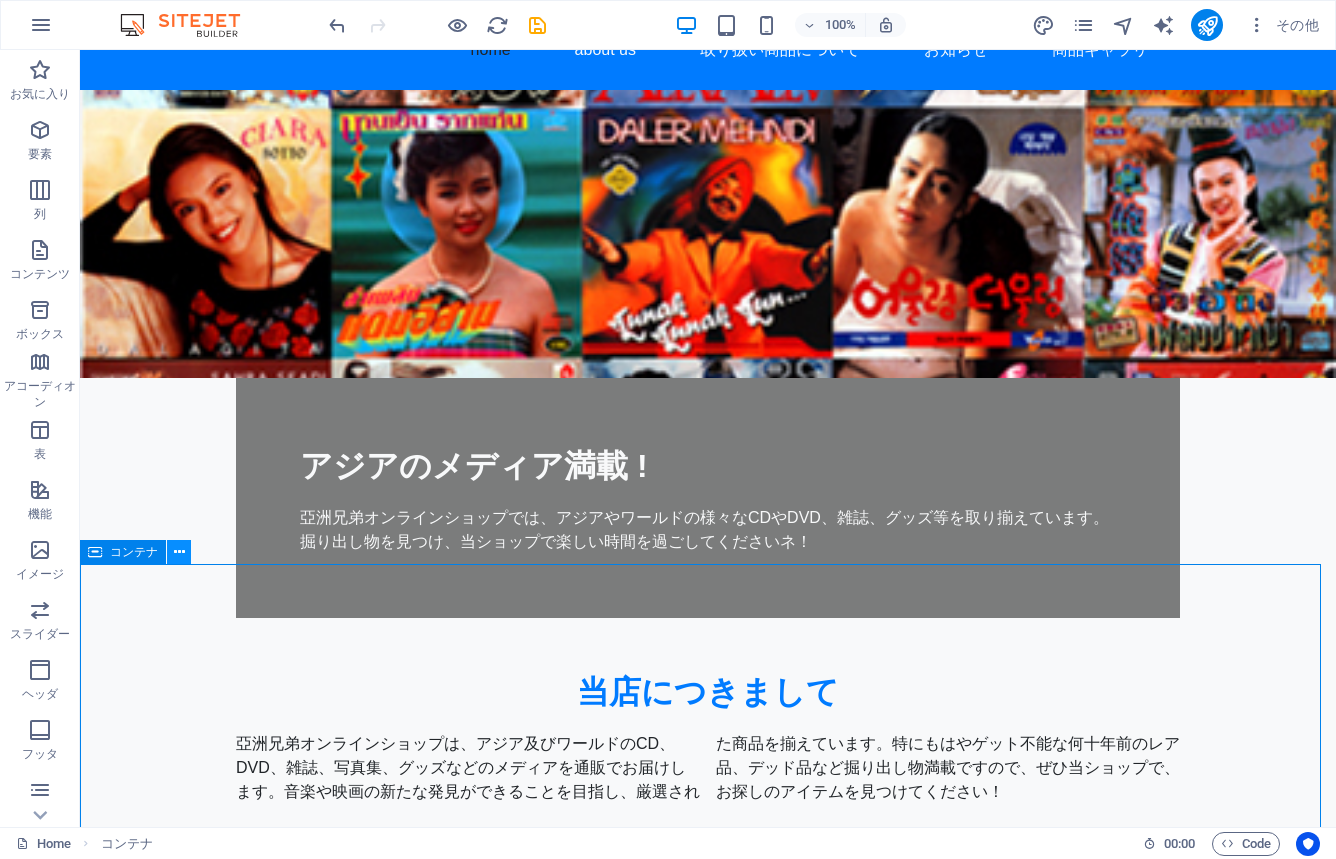 click at bounding box center (179, 552) 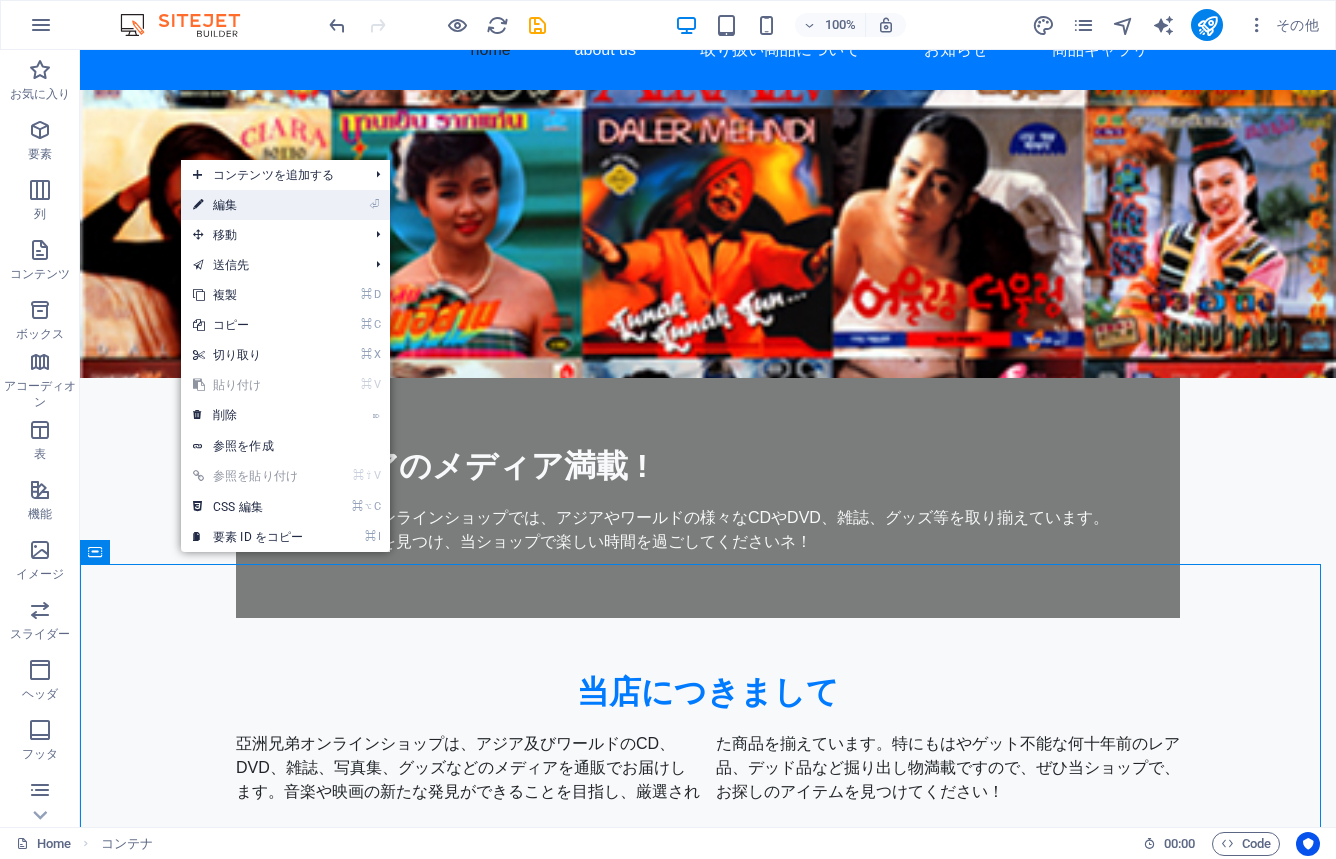 click on "⏎  編集" at bounding box center (248, 205) 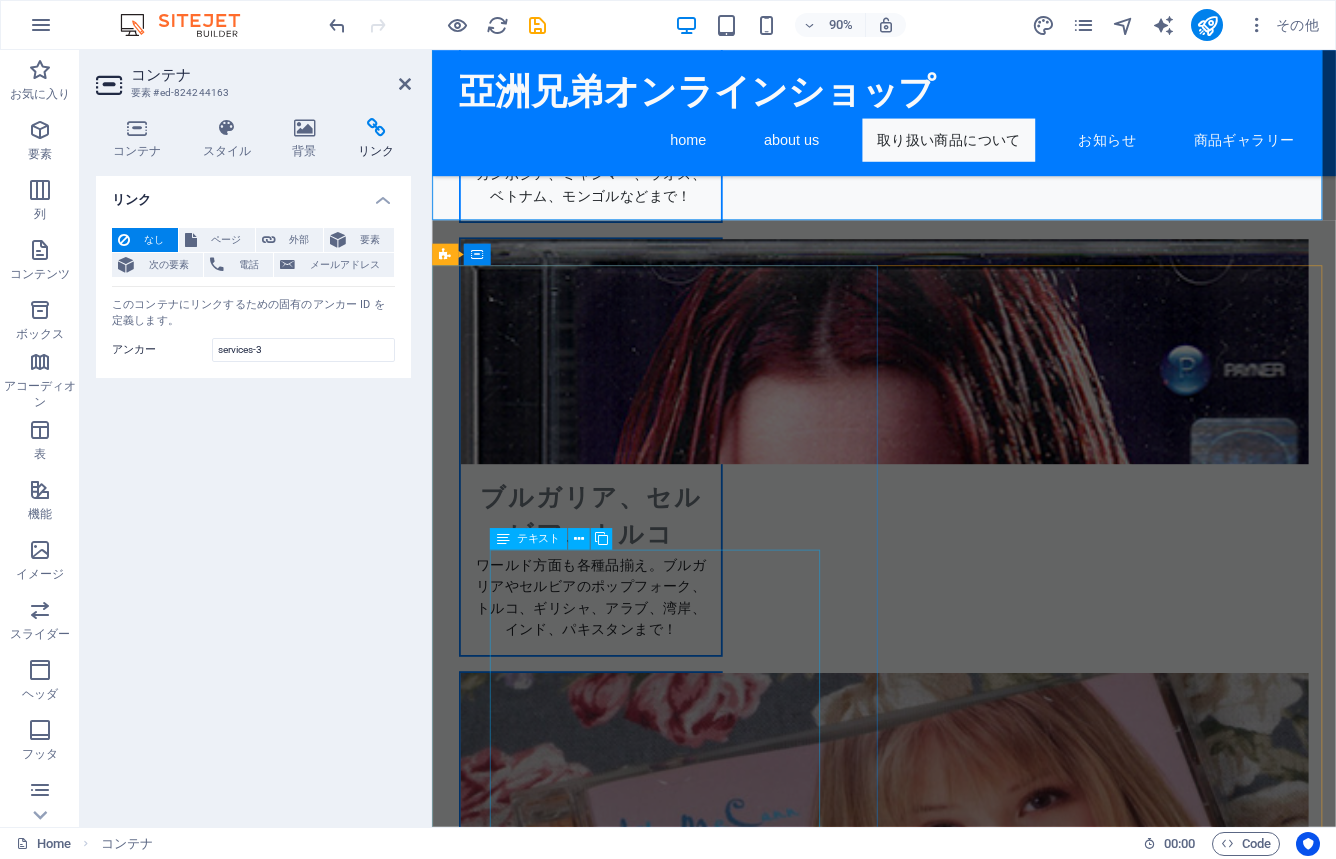 scroll, scrollTop: 1556, scrollLeft: 0, axis: vertical 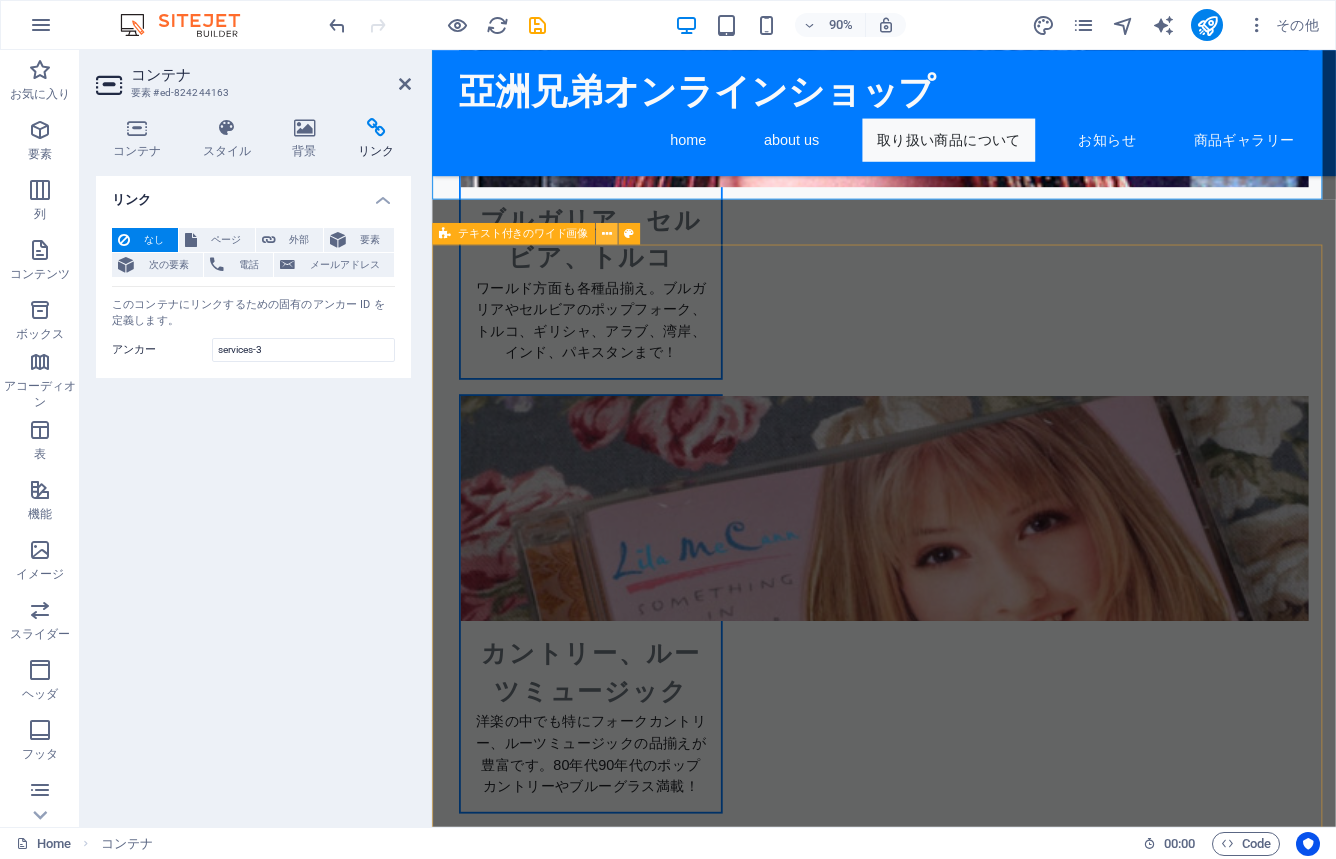 click at bounding box center [607, 233] 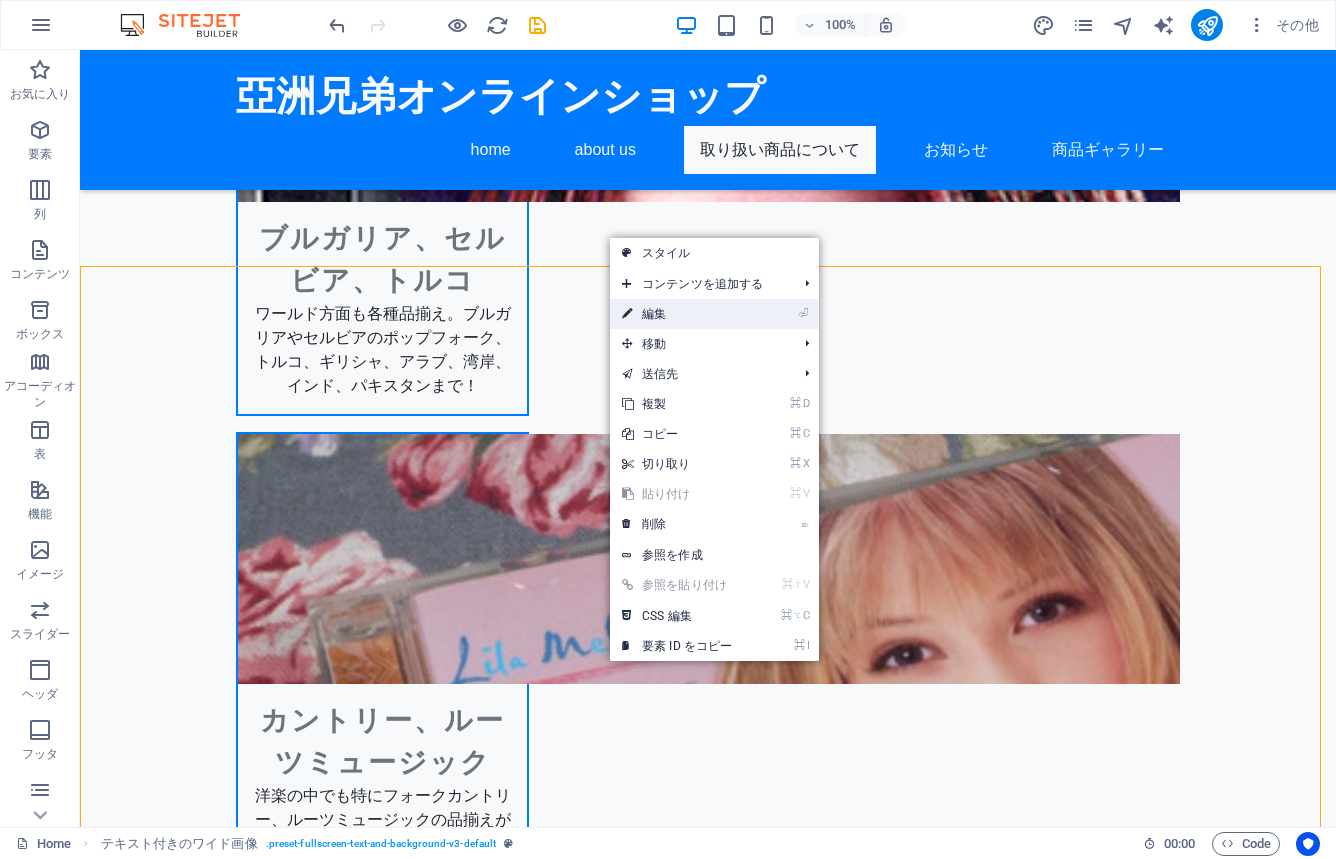 click on "⏎  編集" at bounding box center [677, 314] 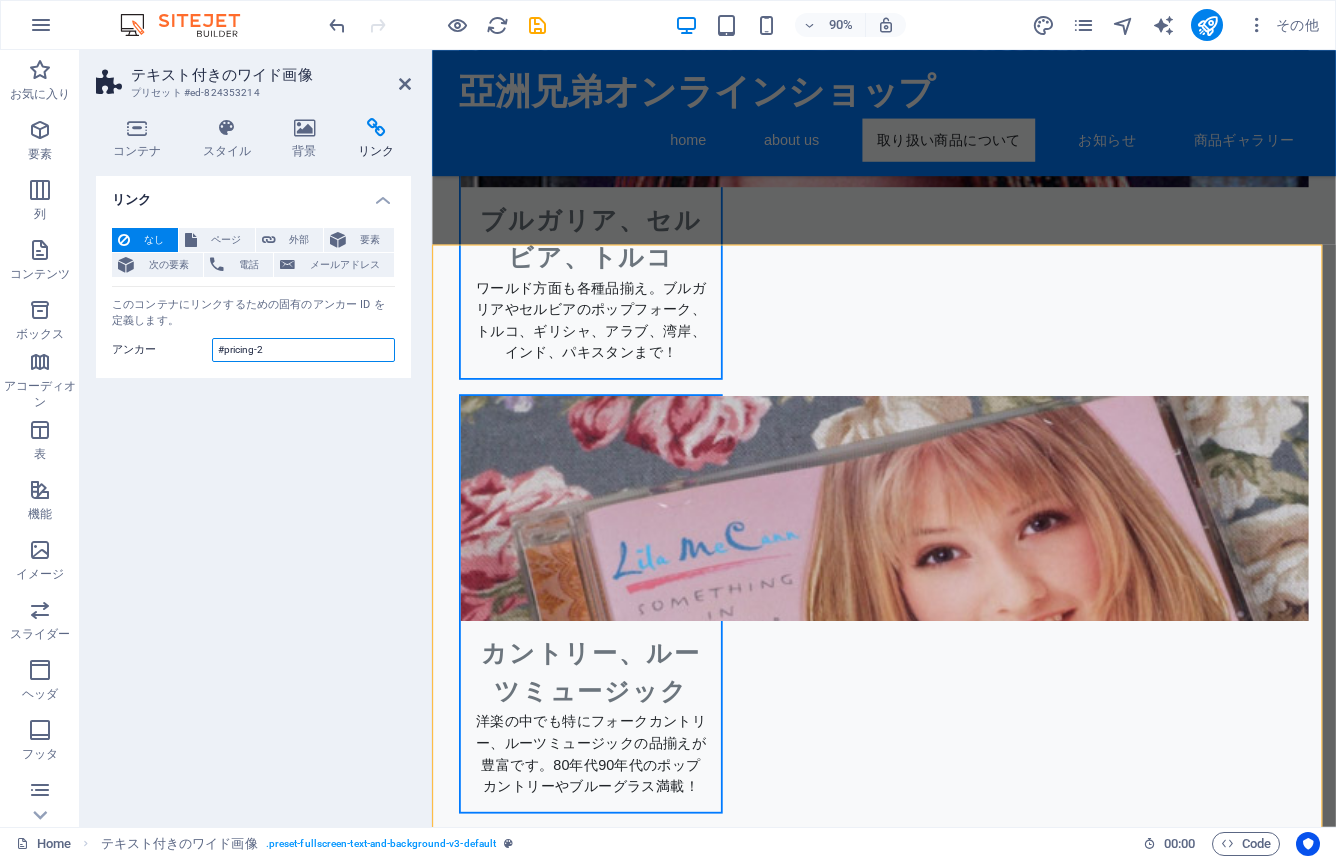 click on "#pricing-2" at bounding box center (303, 350) 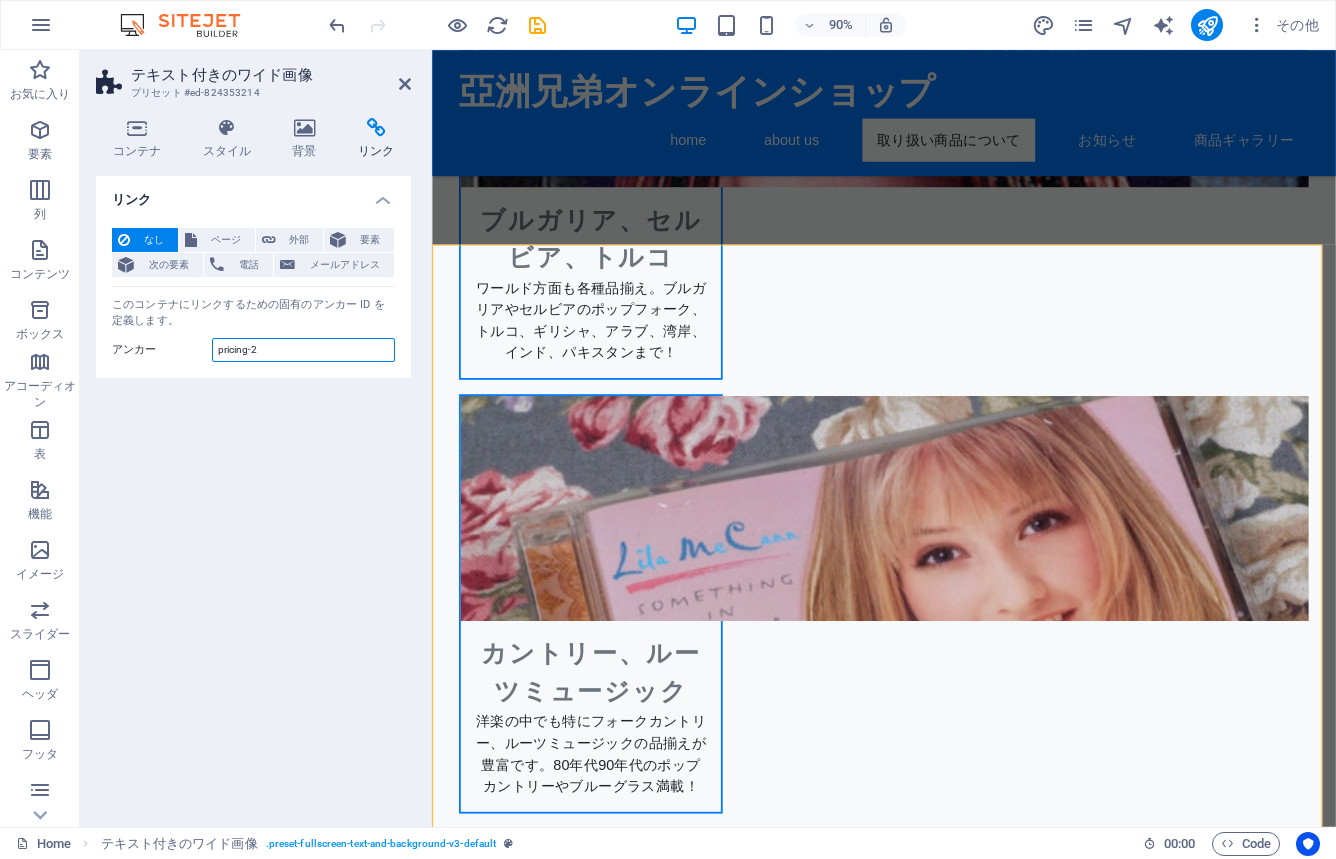 type on "pricing-2" 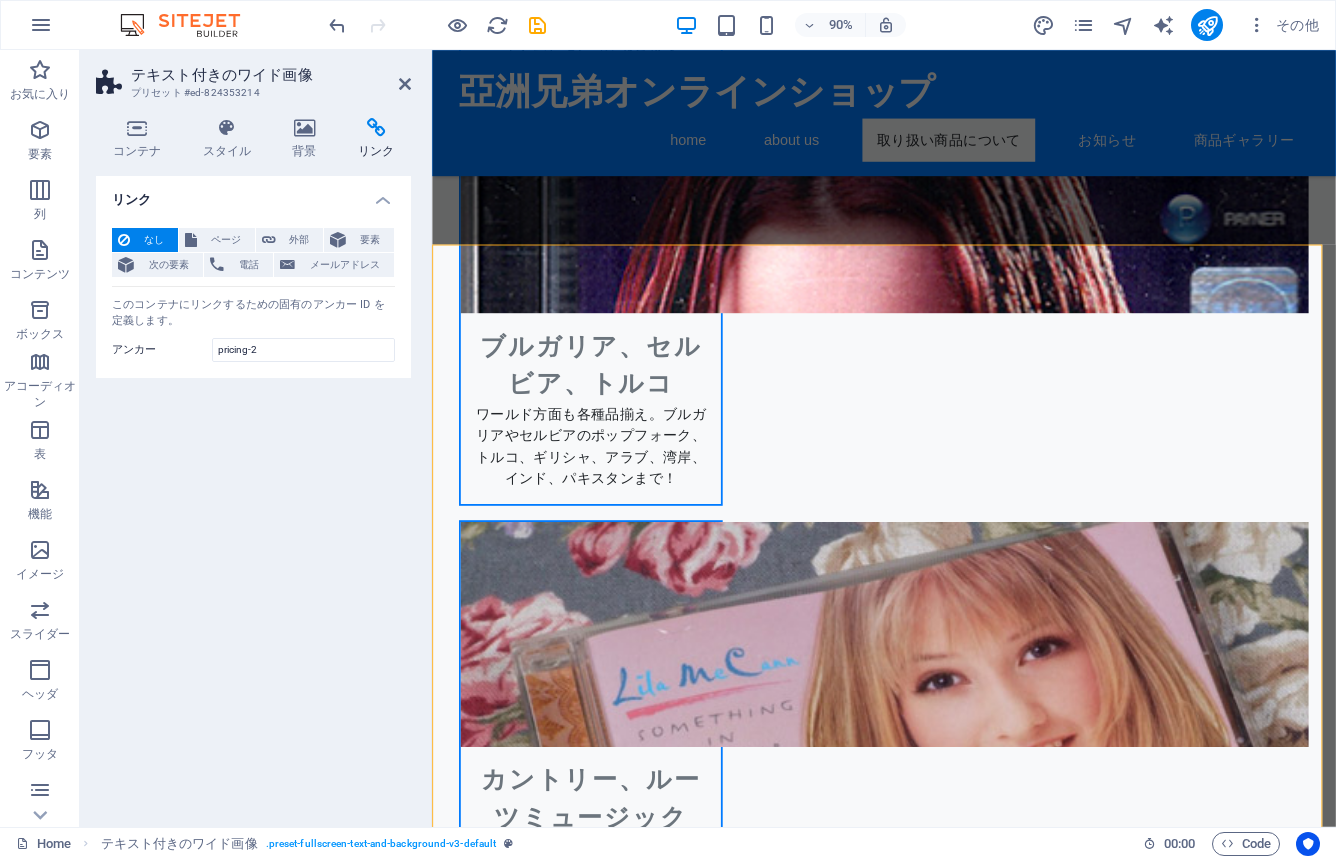 click on "リンク なし ページ 外部 要素 次の要素 電話 メールアドレス ページ Home Subpage Legal Notice Privacy 要素
URL 電話 メールアドレス リンク先 新規タブ 同じタブ オーバーレイ タイトル 追加リンクの説明。リンクテキストと同じにしないでください。タイトルは、要素の上にカーソルを動かしたときにヒントのテキストとしてよく表示されます。よくわからない場合は空のままにしてください。 関係 このリンクからリンク先への関係 を設定します。たとえば、値 "nofollow" は検索エンジンに対し、リンクを辿らないように指示します。空のまま残すことができます。 alternate 作成者 bookmark 外部 ヘルプ ライセンス 次へ nofollow noreferrer noopener 前へ 検索 タグ このコンテナにリンクするための固有のアンカー ID を定義します。 アンカー pricing-2" at bounding box center [253, 493] 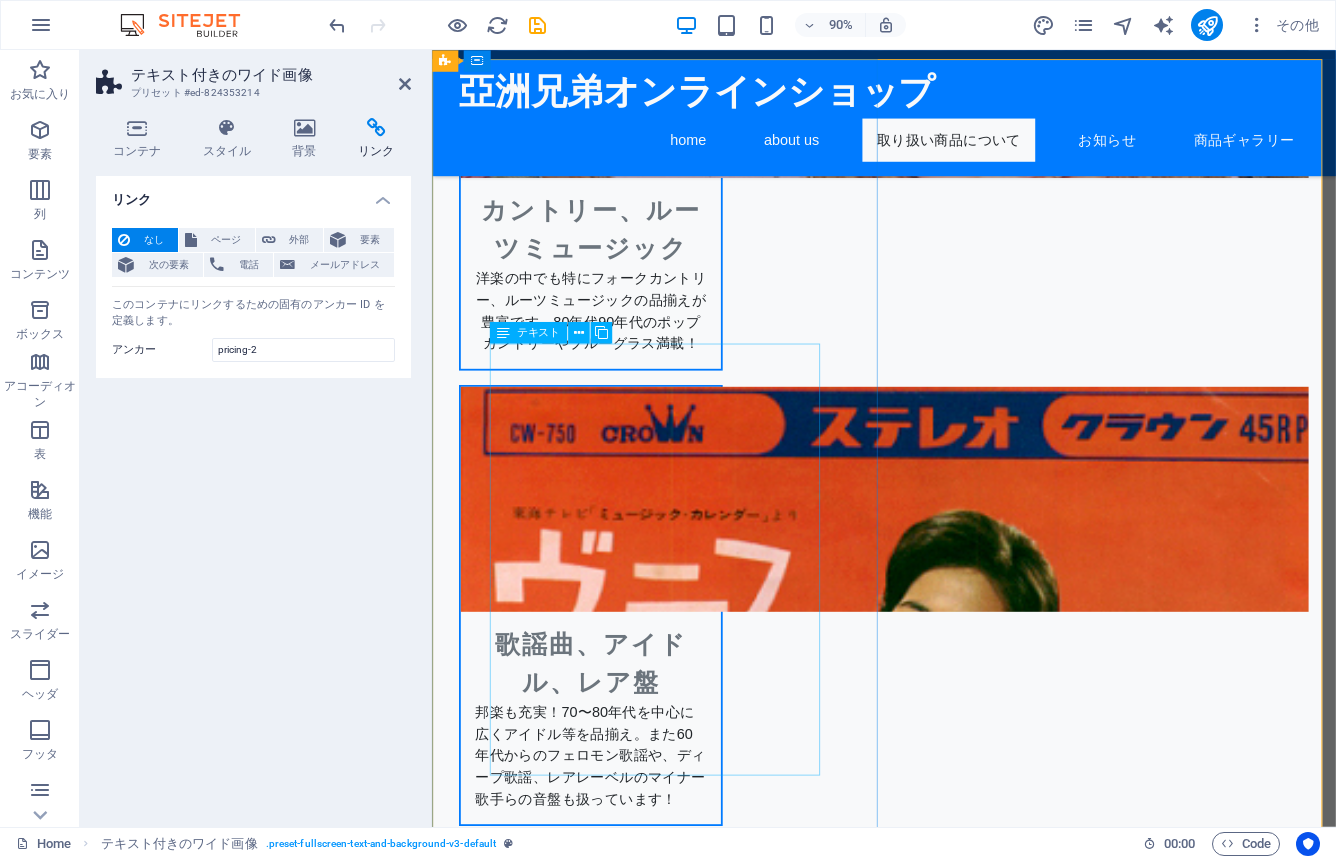 scroll, scrollTop: 1476, scrollLeft: 0, axis: vertical 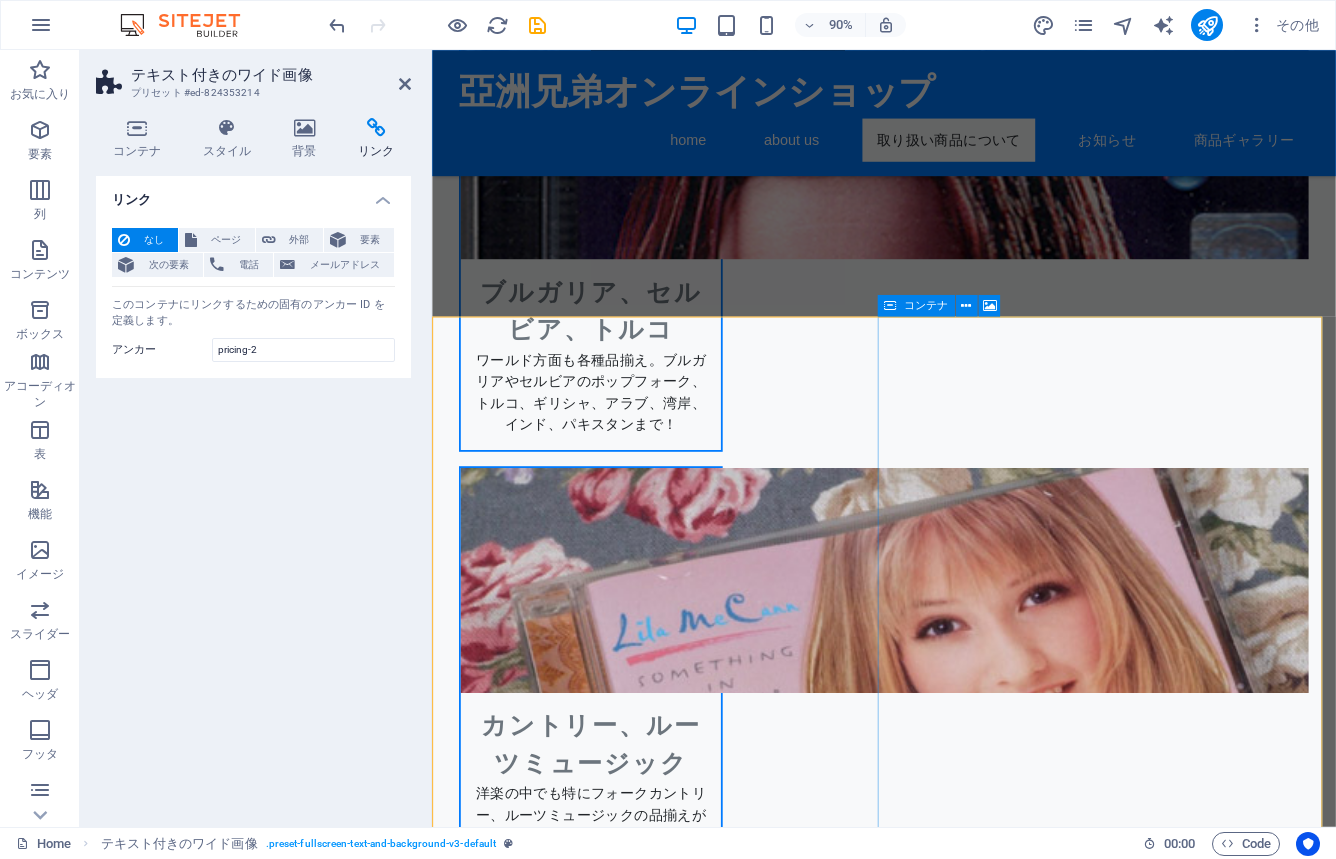 click on "ここにコンテンツをドロップしてください または  要素を追加  クリップボードから貼り付ける" at bounding box center (934, 4217) 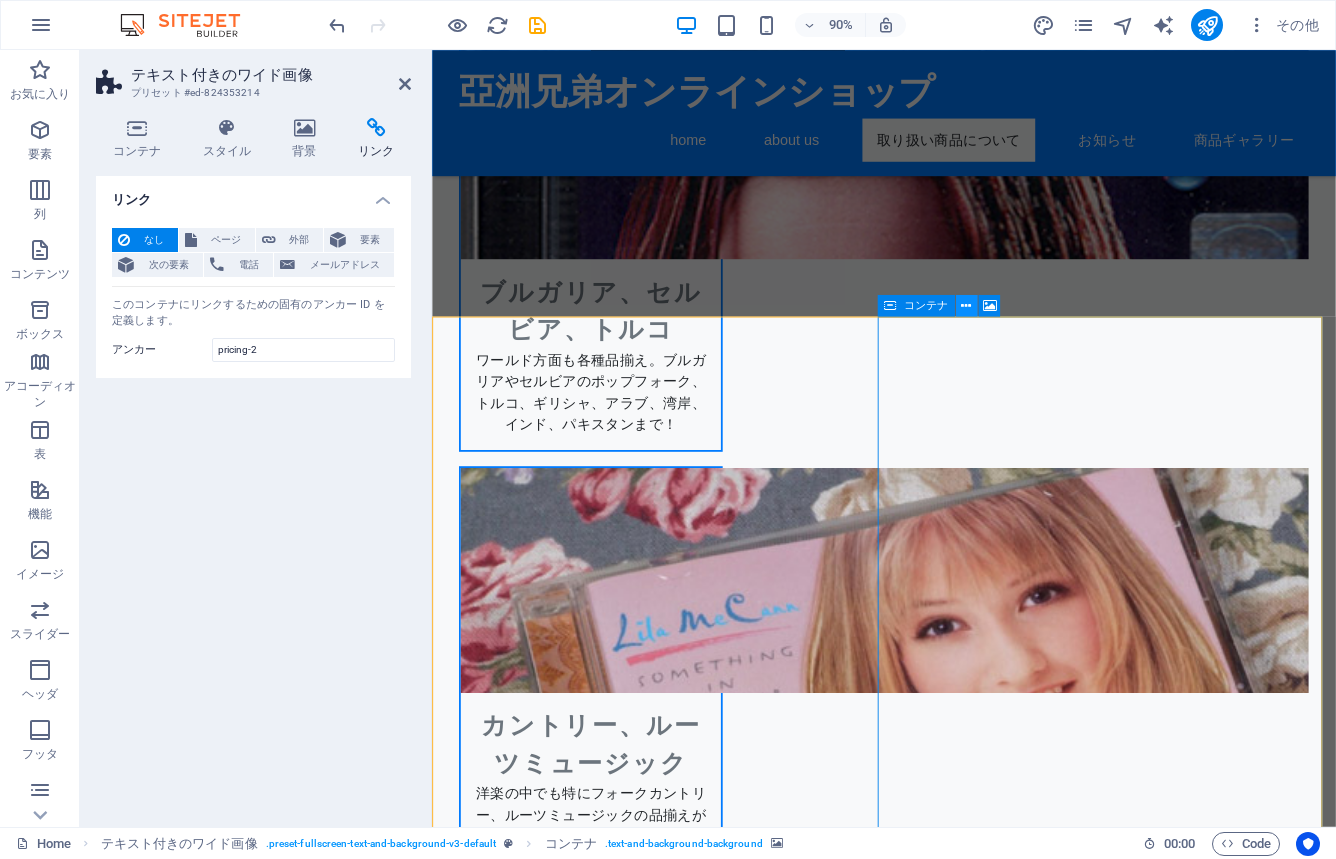 click at bounding box center (966, 305) 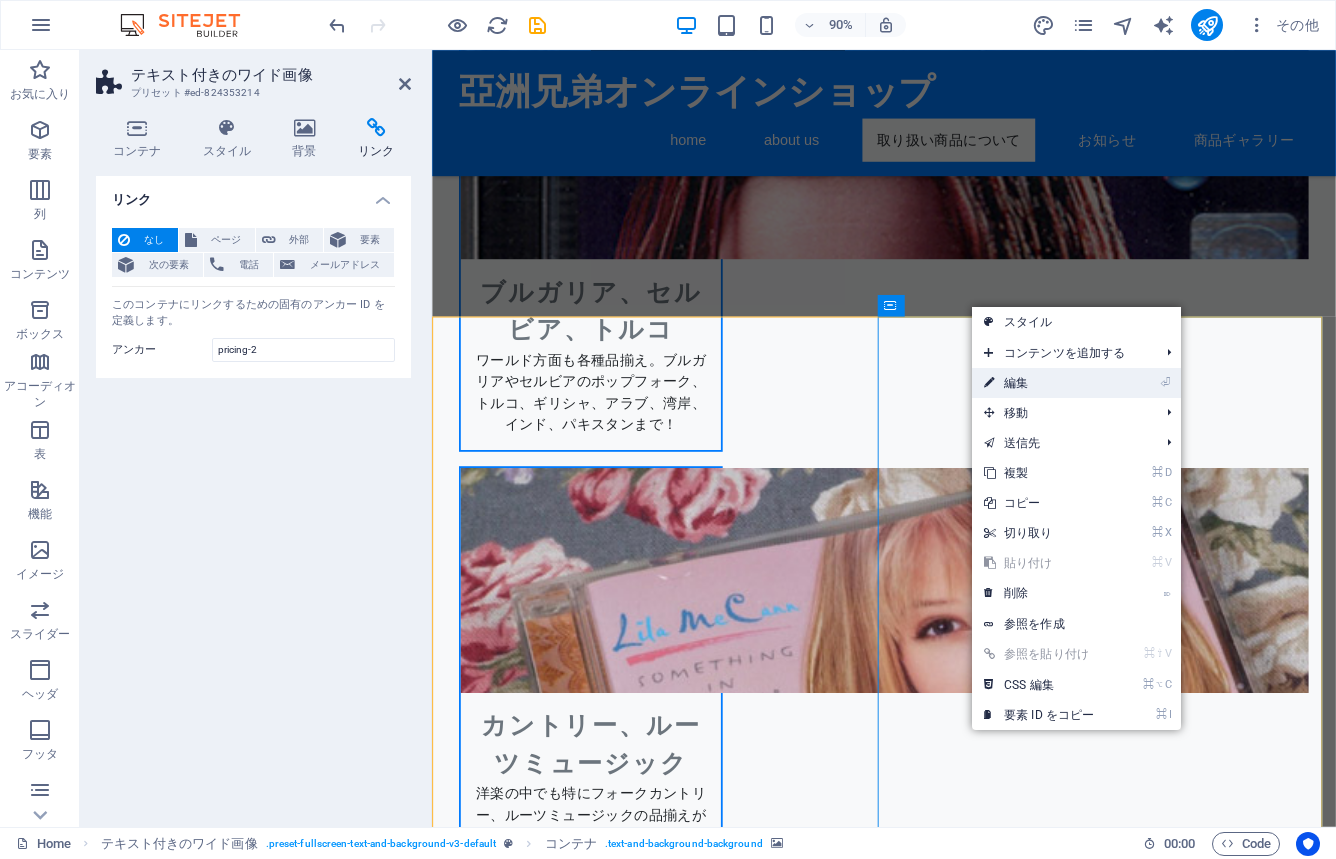 drag, startPoint x: 991, startPoint y: 378, endPoint x: 138, endPoint y: 310, distance: 855.7061 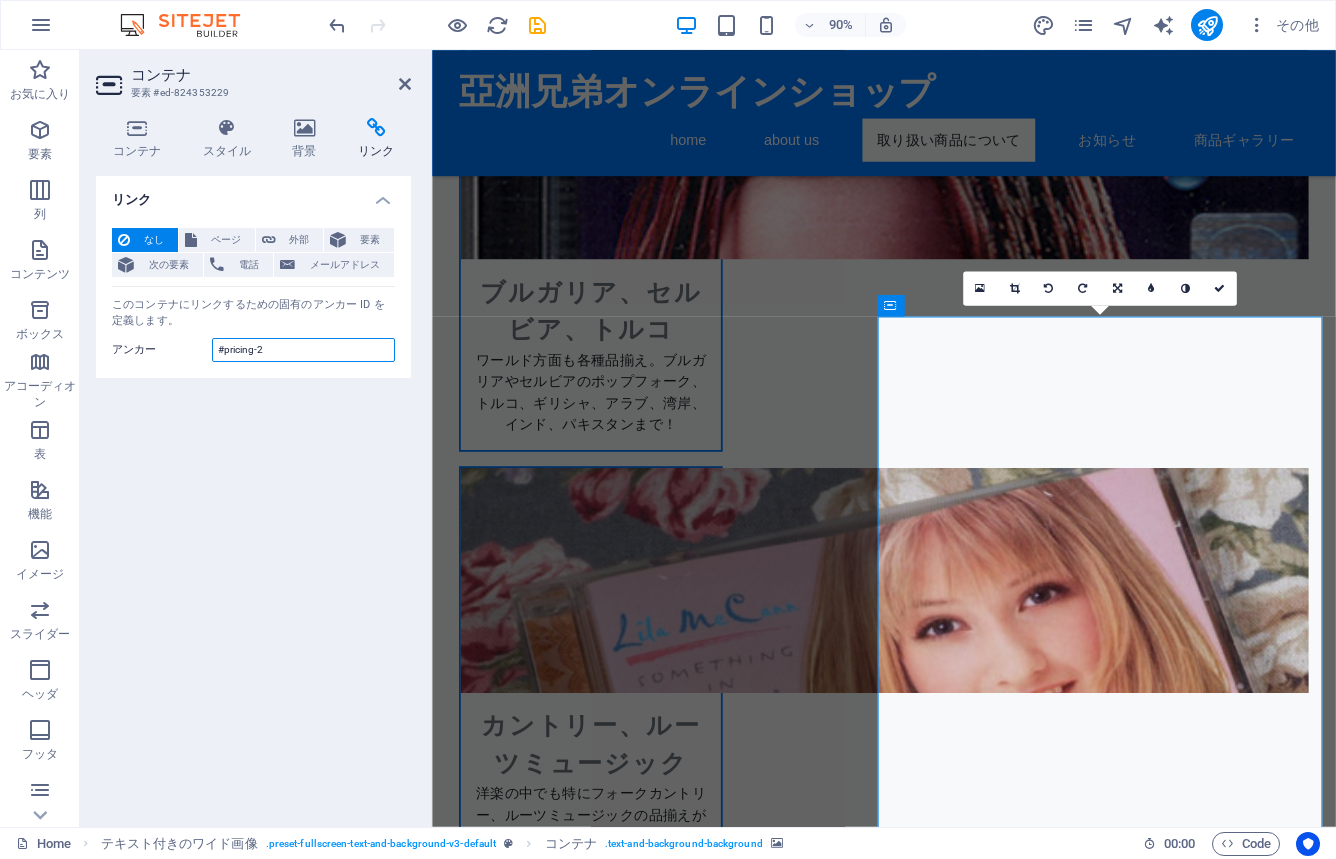drag, startPoint x: 221, startPoint y: 350, endPoint x: 197, endPoint y: 351, distance: 24.020824 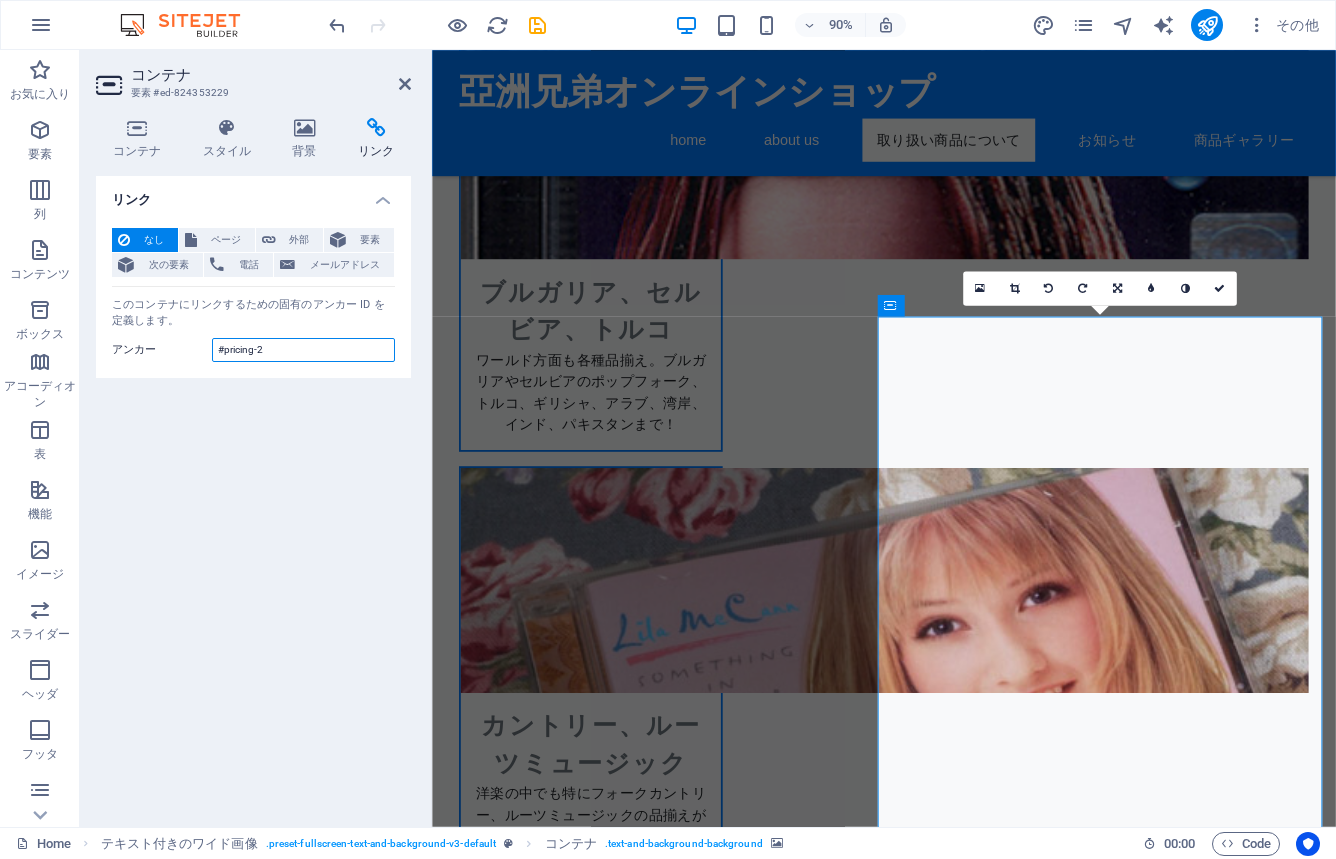 drag, startPoint x: 223, startPoint y: 350, endPoint x: 170, endPoint y: 348, distance: 53.037724 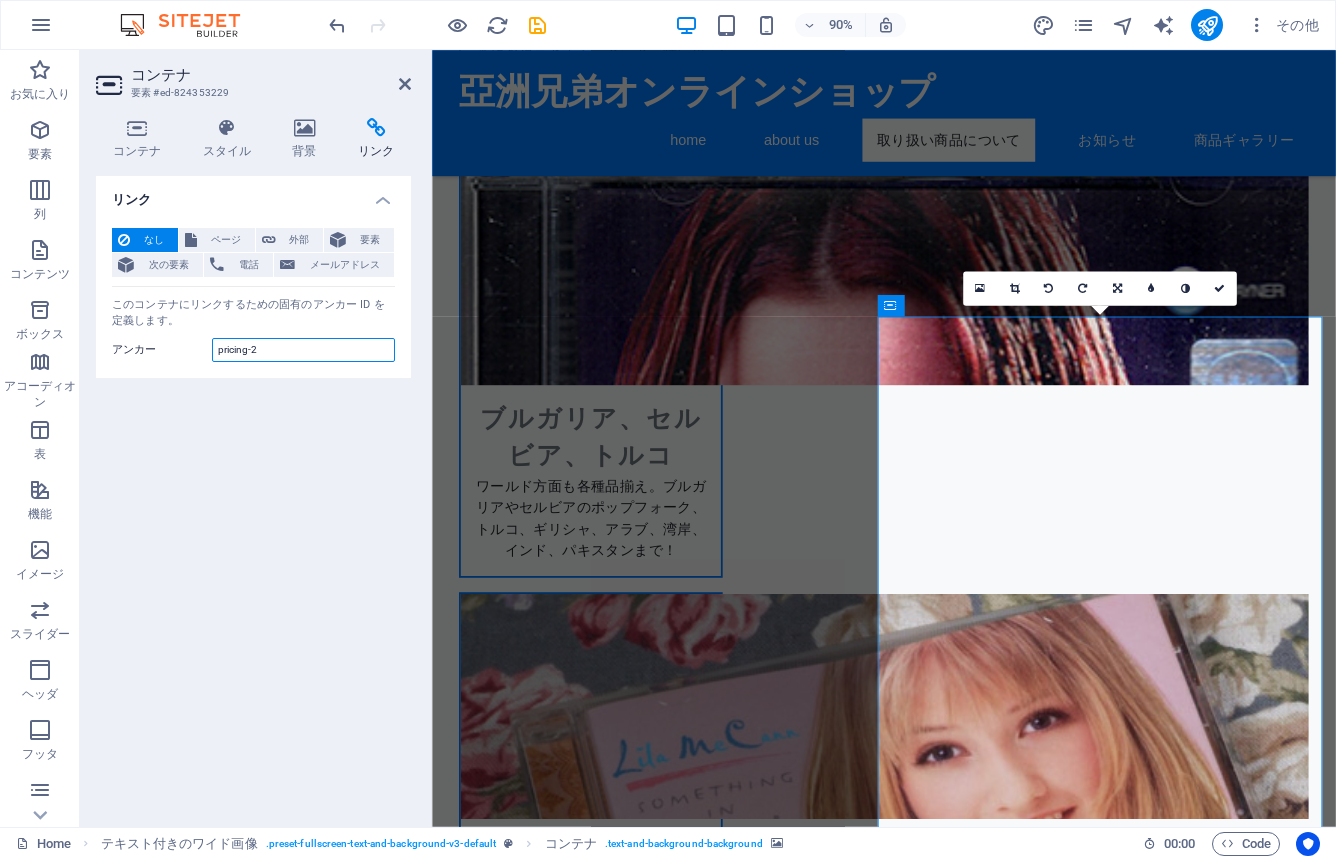 type on "pricing-2" 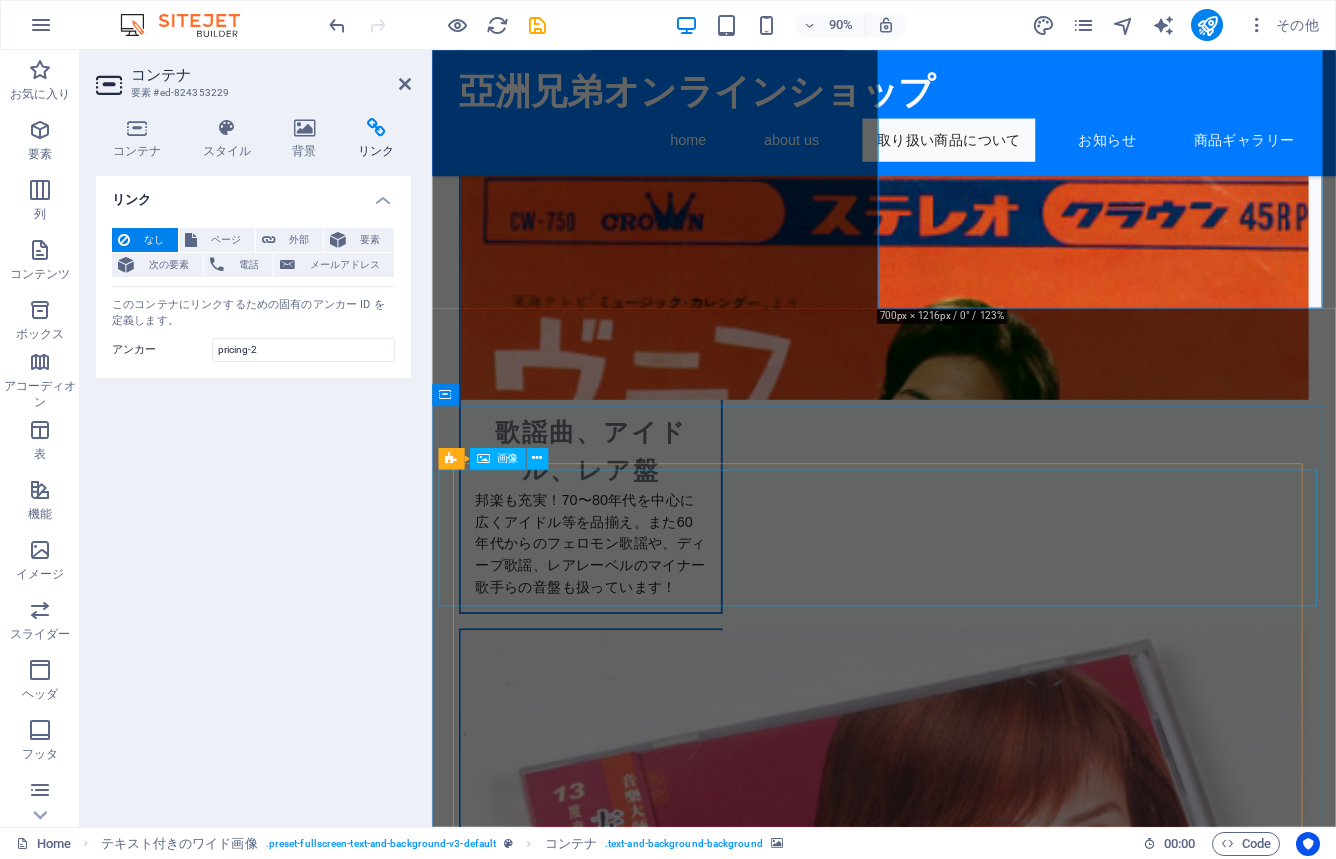 scroll, scrollTop: 2100, scrollLeft: 0, axis: vertical 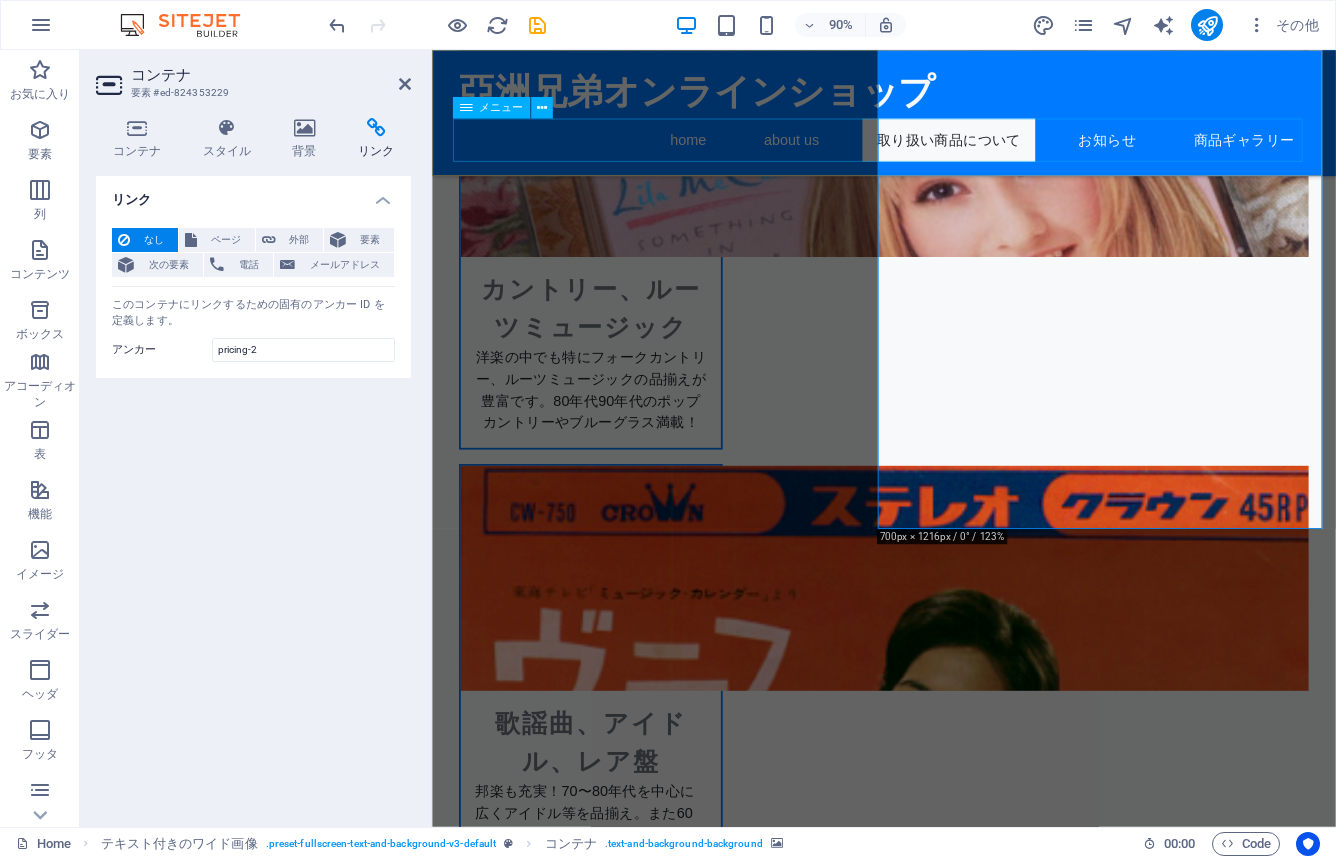click on "home about us 取り扱い商品について お知らせ 商品ギャラリー" at bounding box center [934, 150] 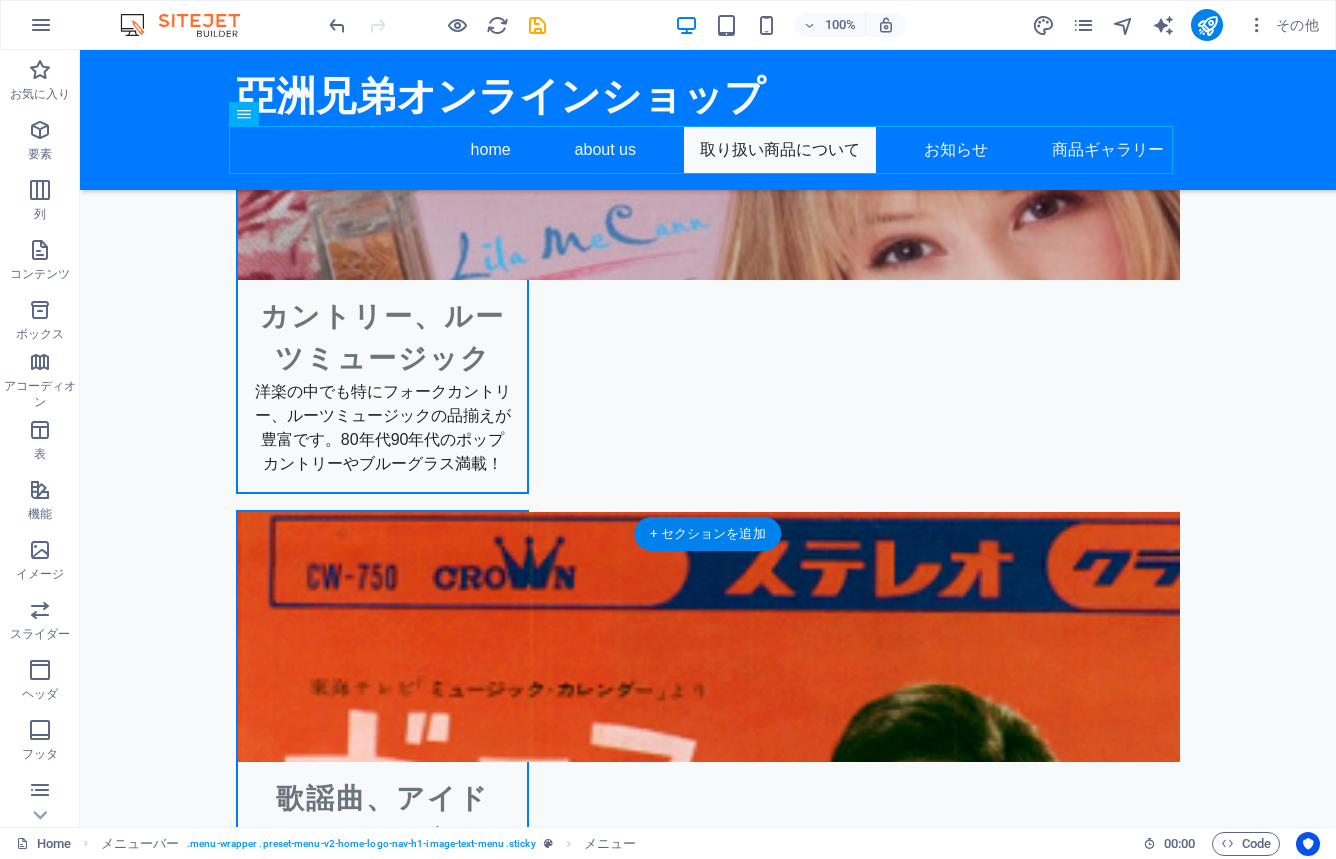 select 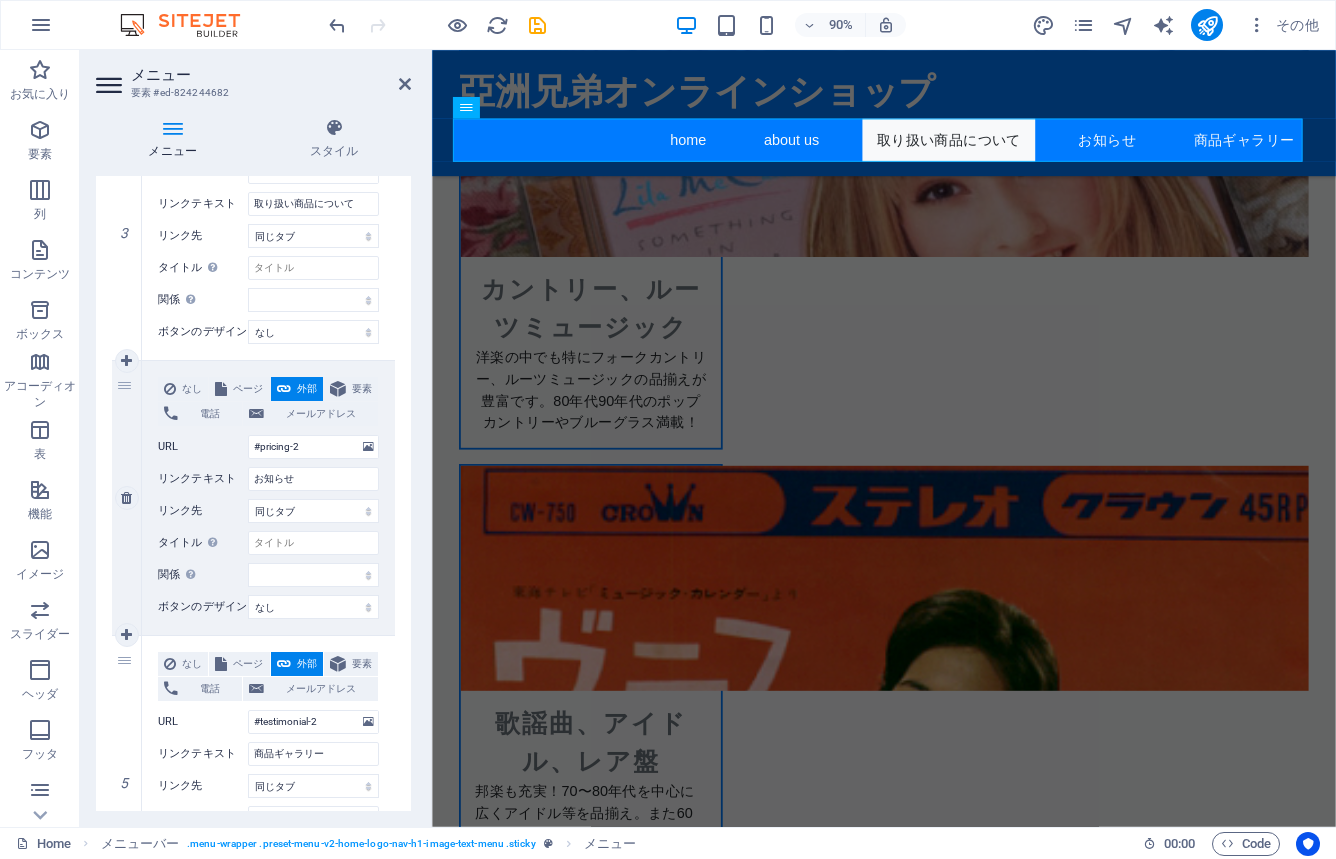 scroll, scrollTop: 836, scrollLeft: 0, axis: vertical 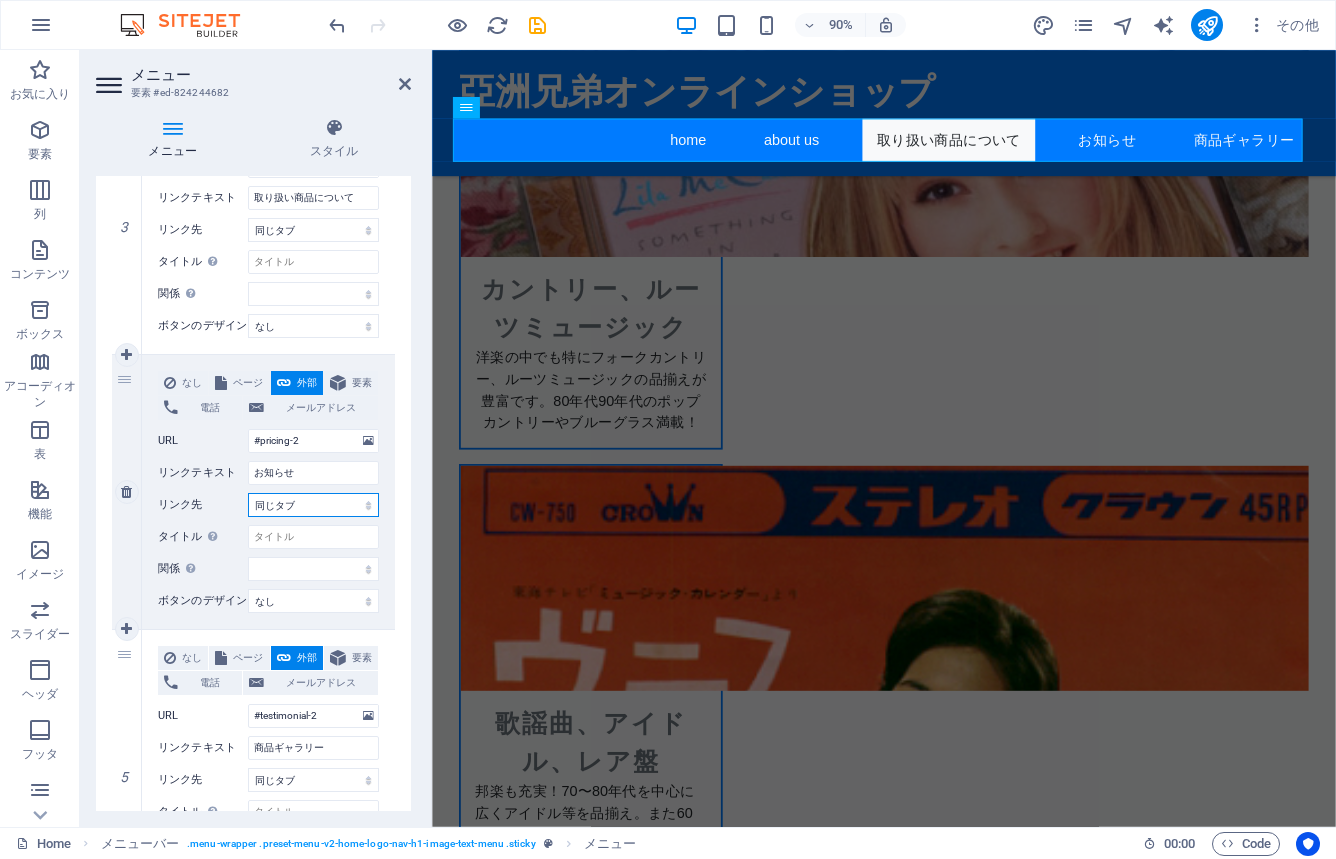 click on "新規タブ 同じタブ オーバーレイ" at bounding box center [313, 505] 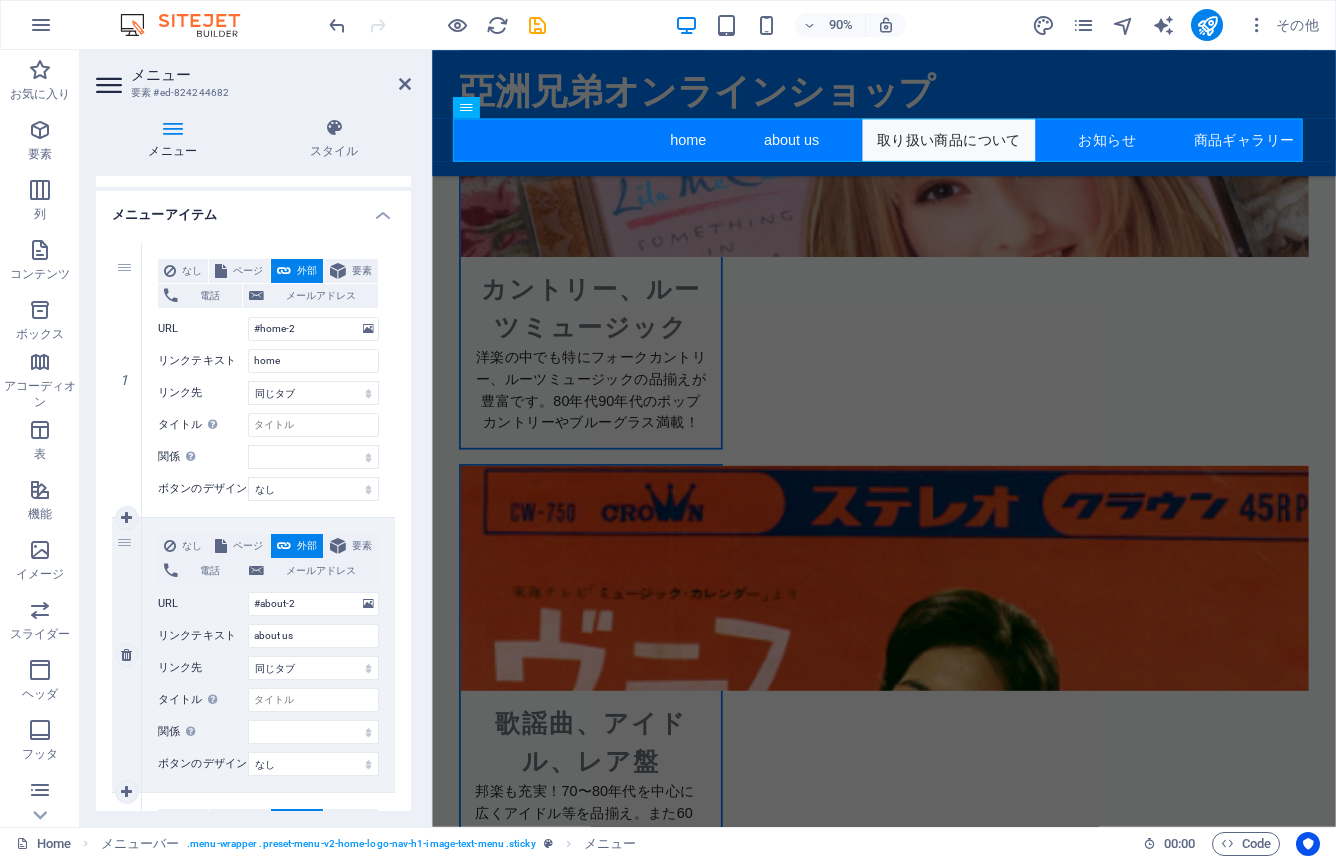 scroll, scrollTop: 120, scrollLeft: 0, axis: vertical 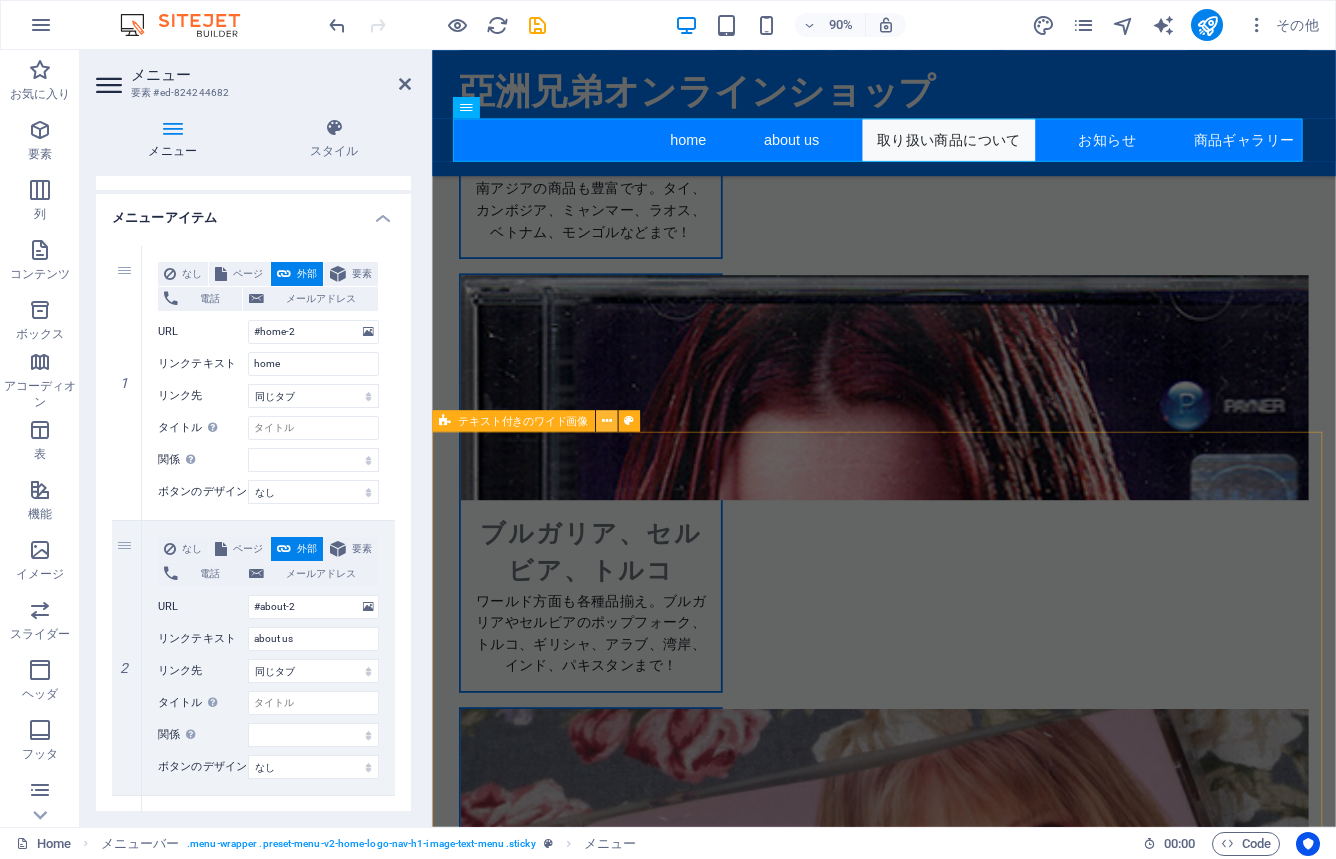 click at bounding box center (607, 420) 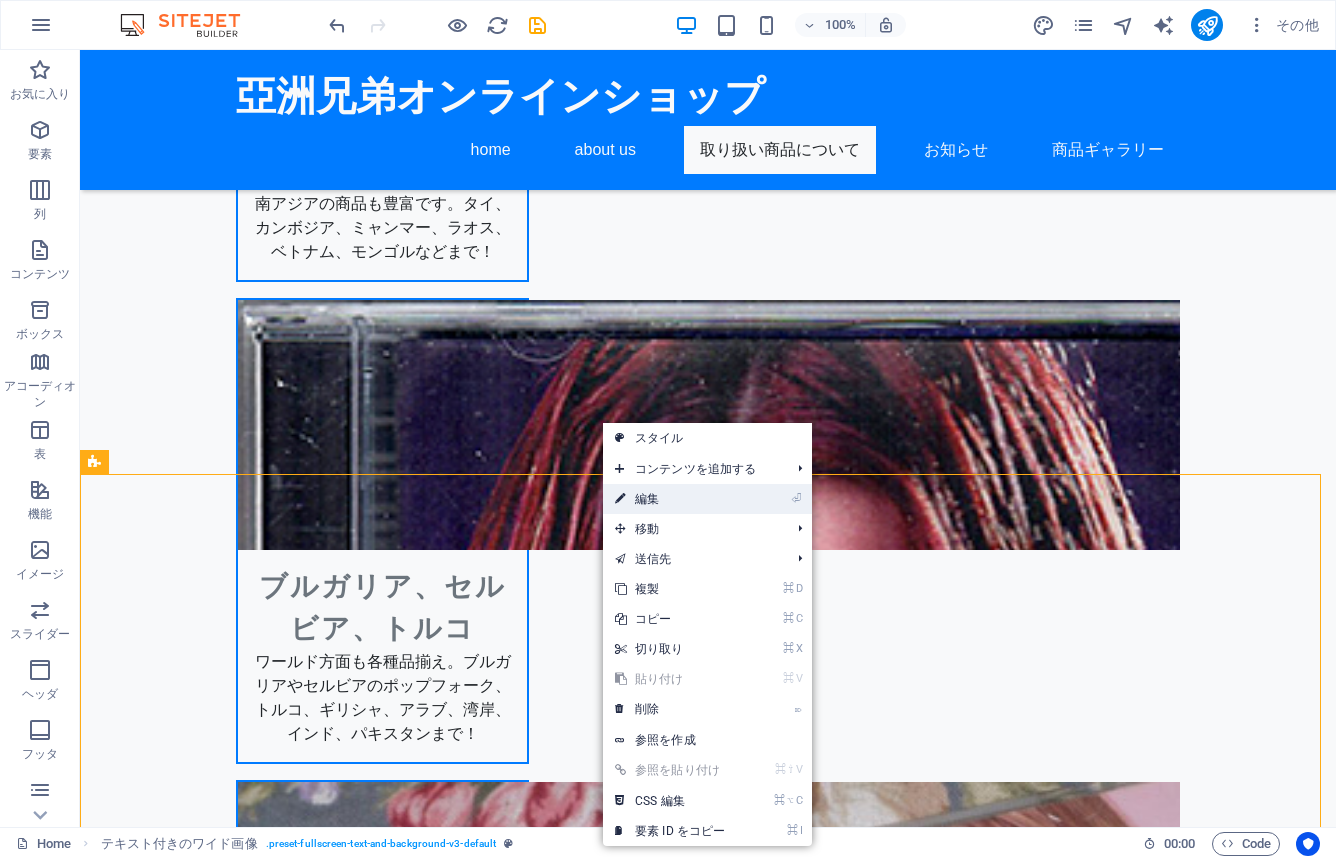 click at bounding box center (620, 499) 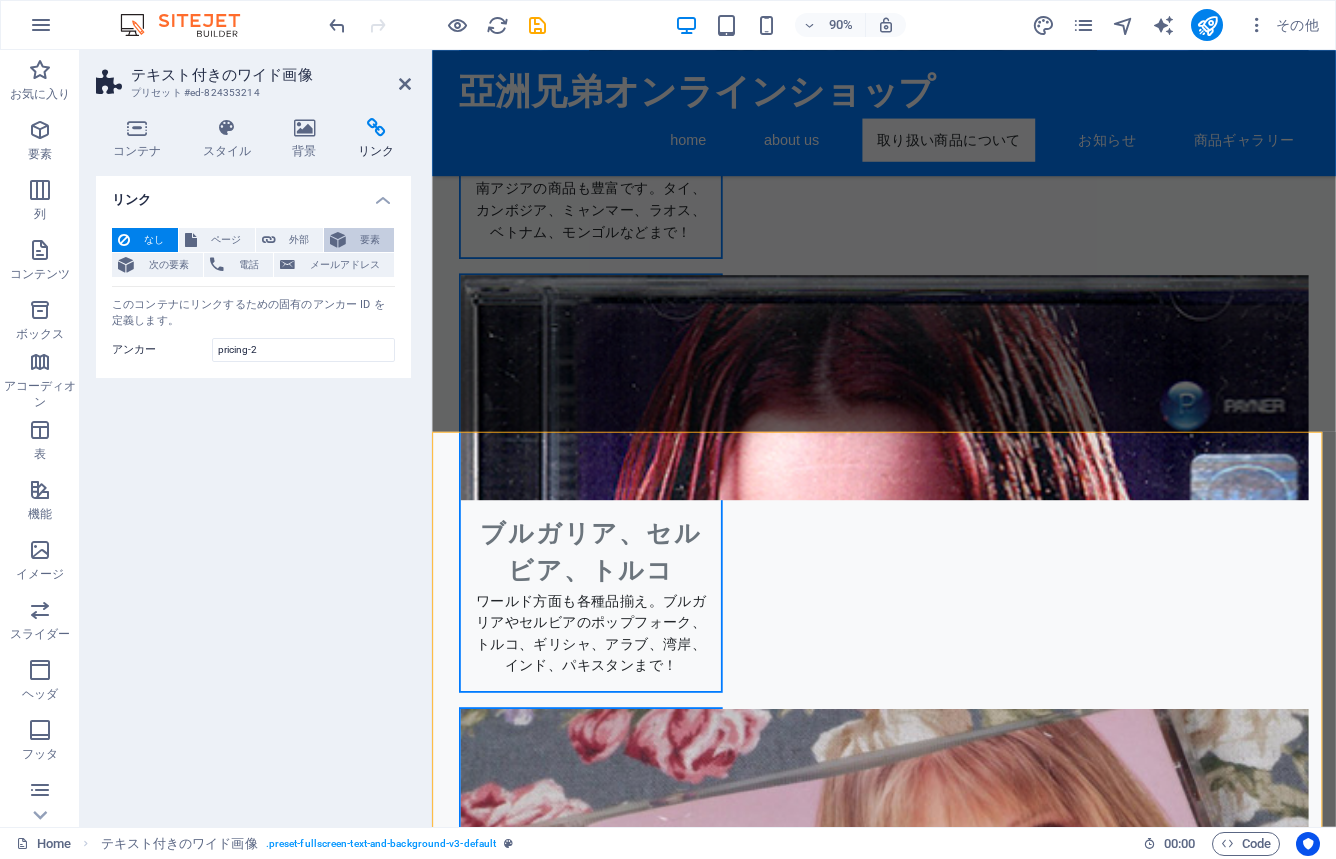 click on "要素" at bounding box center [370, 240] 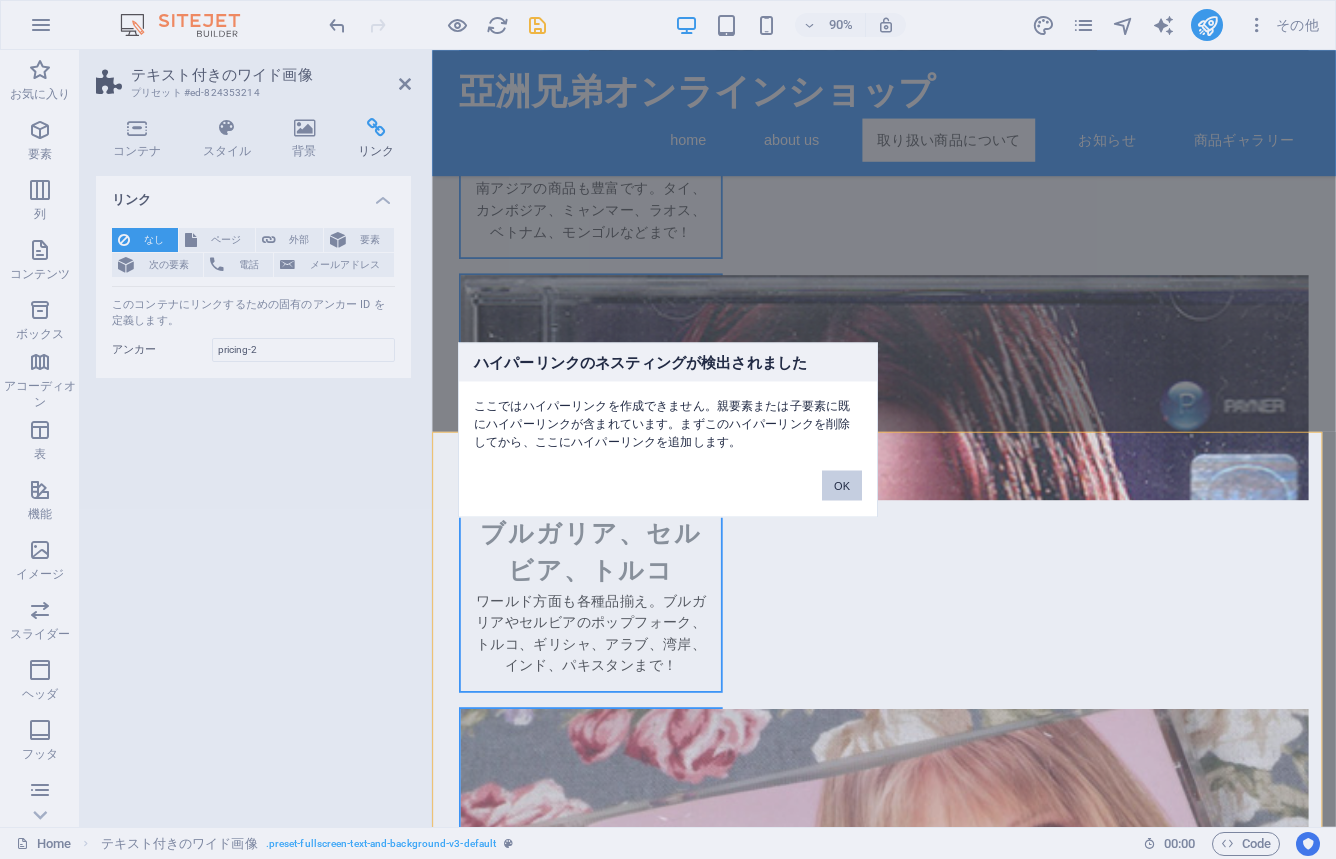 click on "OK" at bounding box center [842, 485] 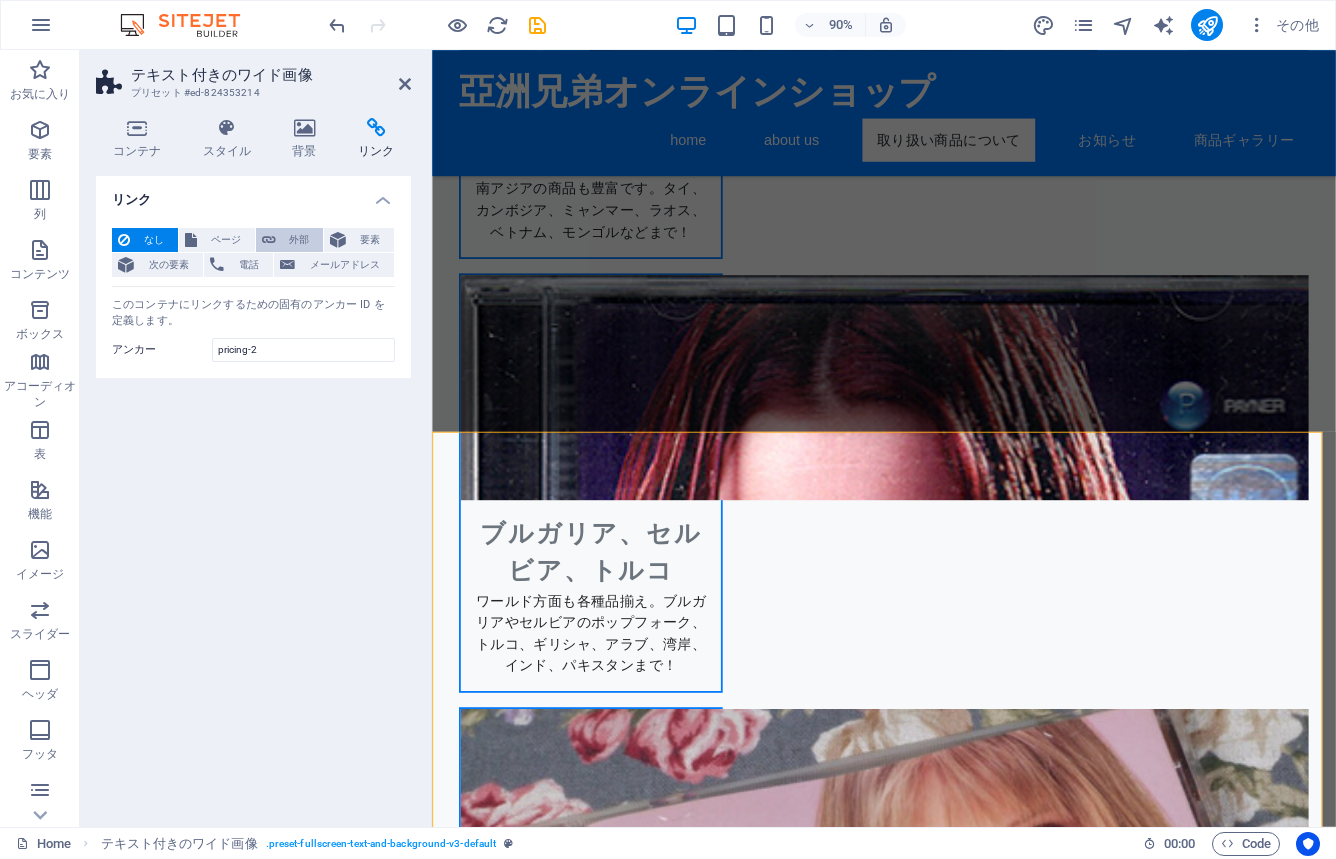 click on "外部" at bounding box center [300, 240] 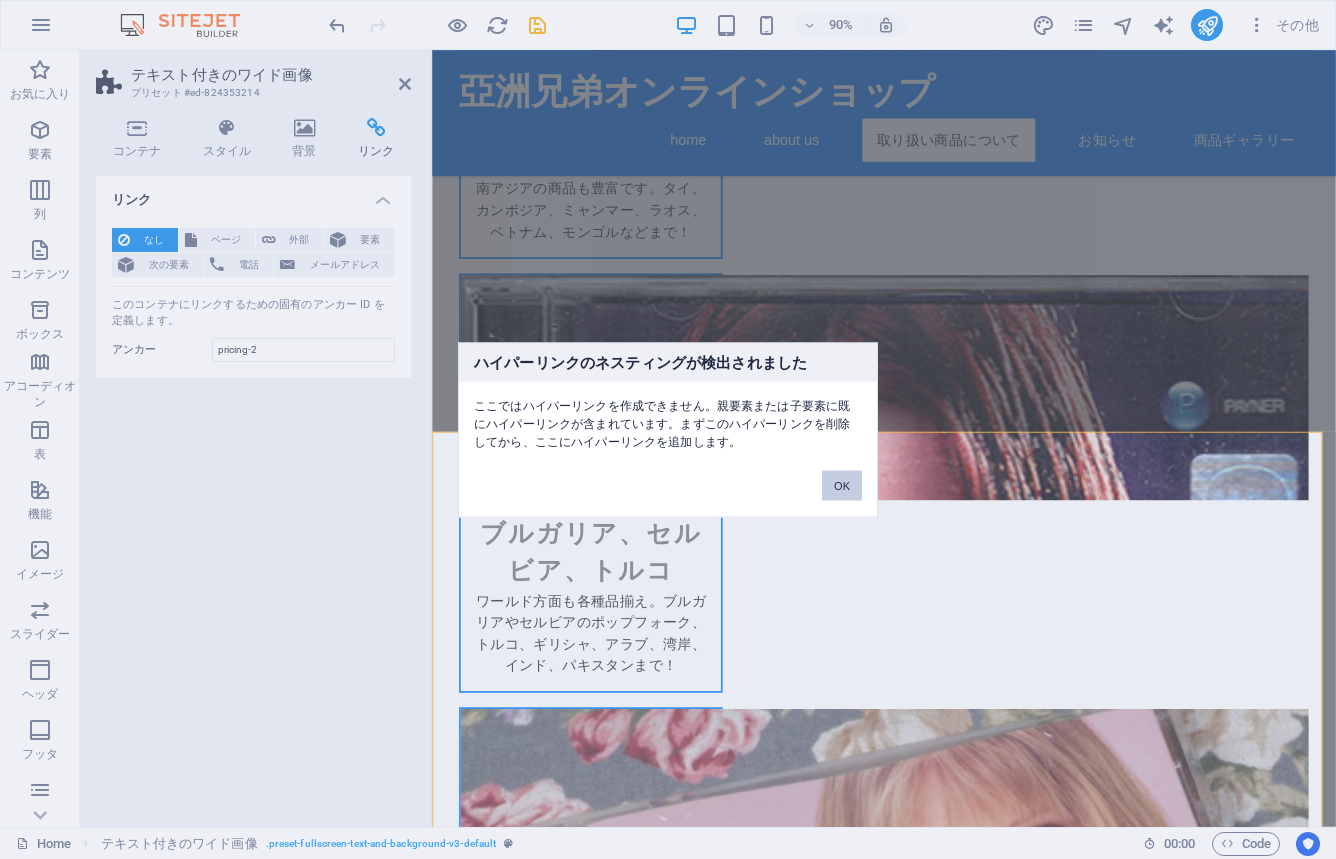 click on "OK" at bounding box center (842, 485) 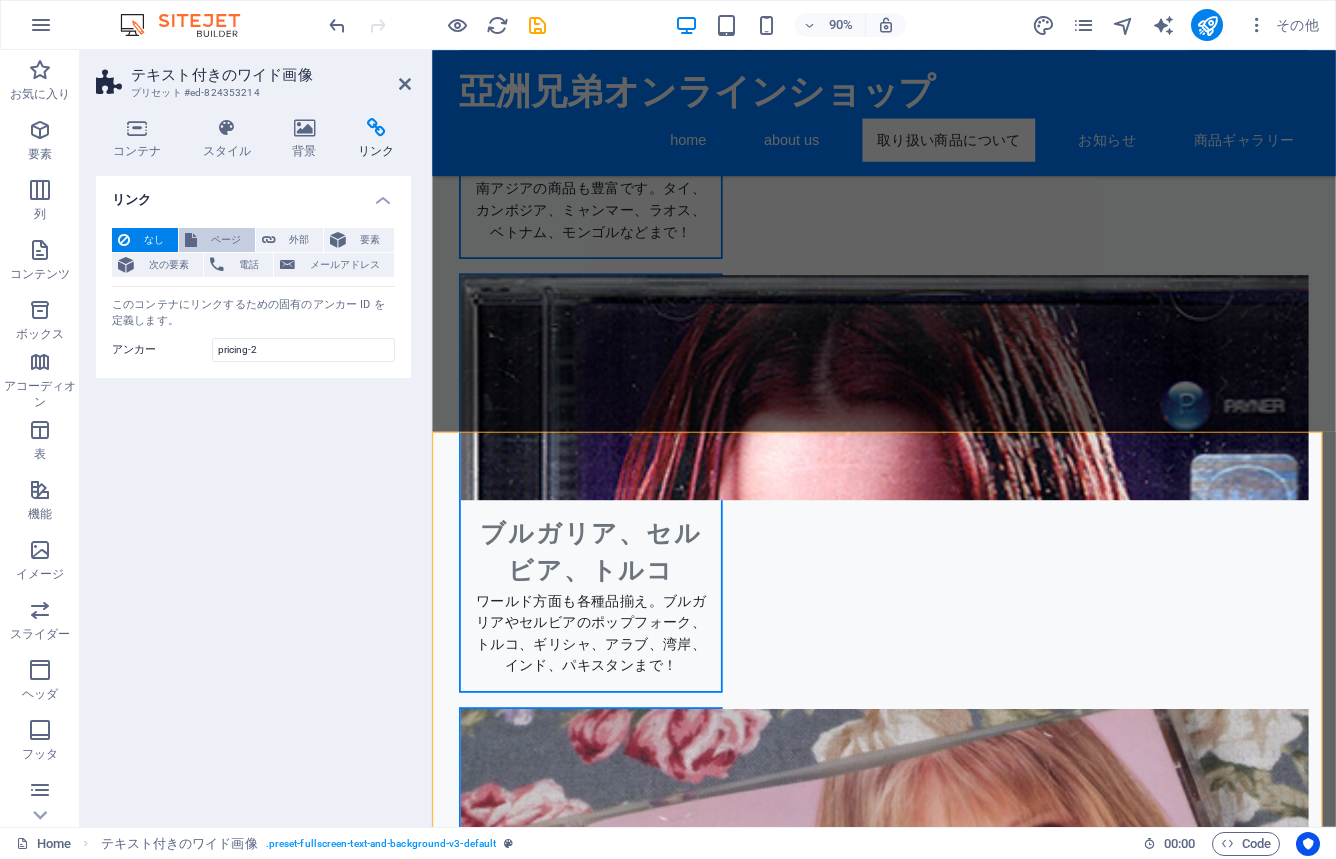 click on "ページ" at bounding box center (217, 240) 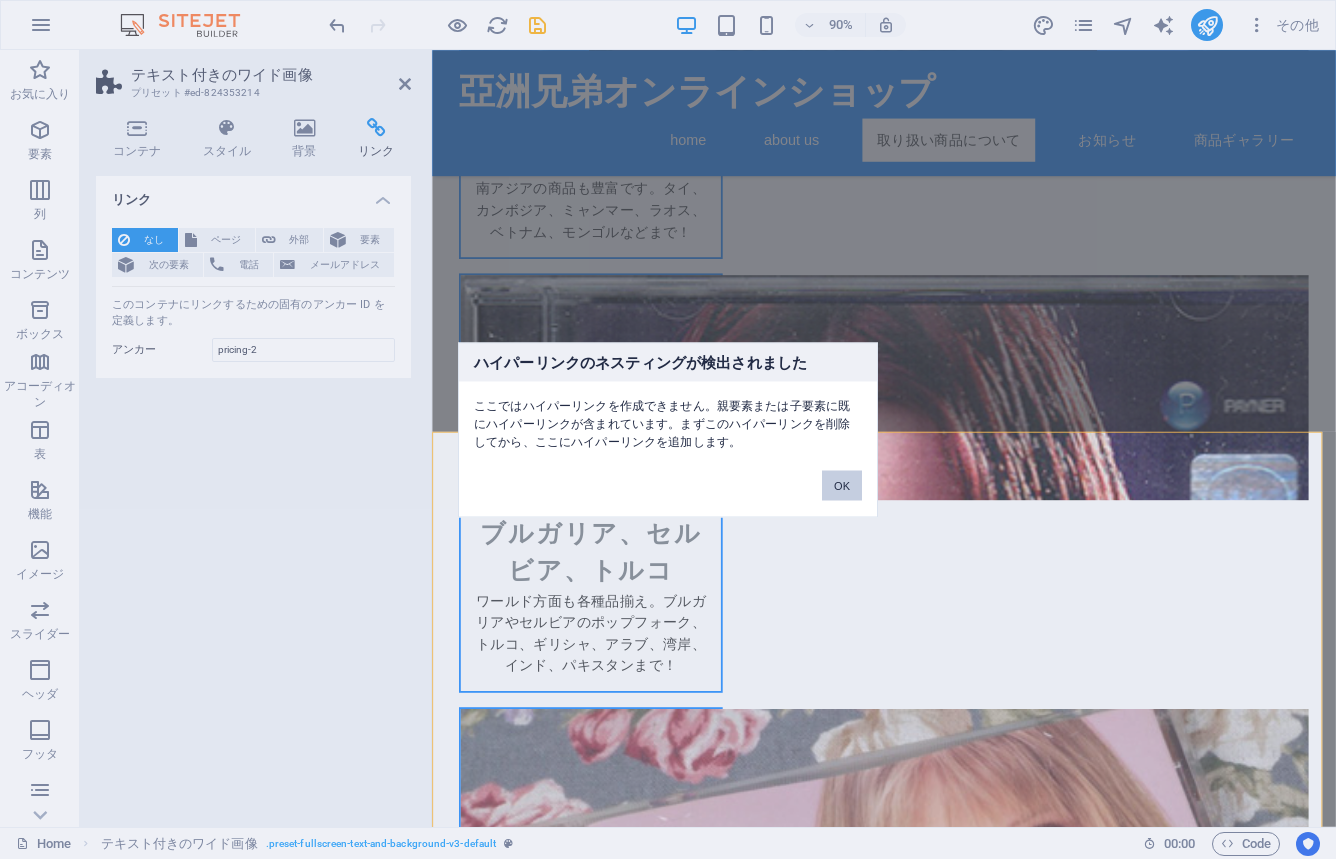 click on "OK" at bounding box center [842, 485] 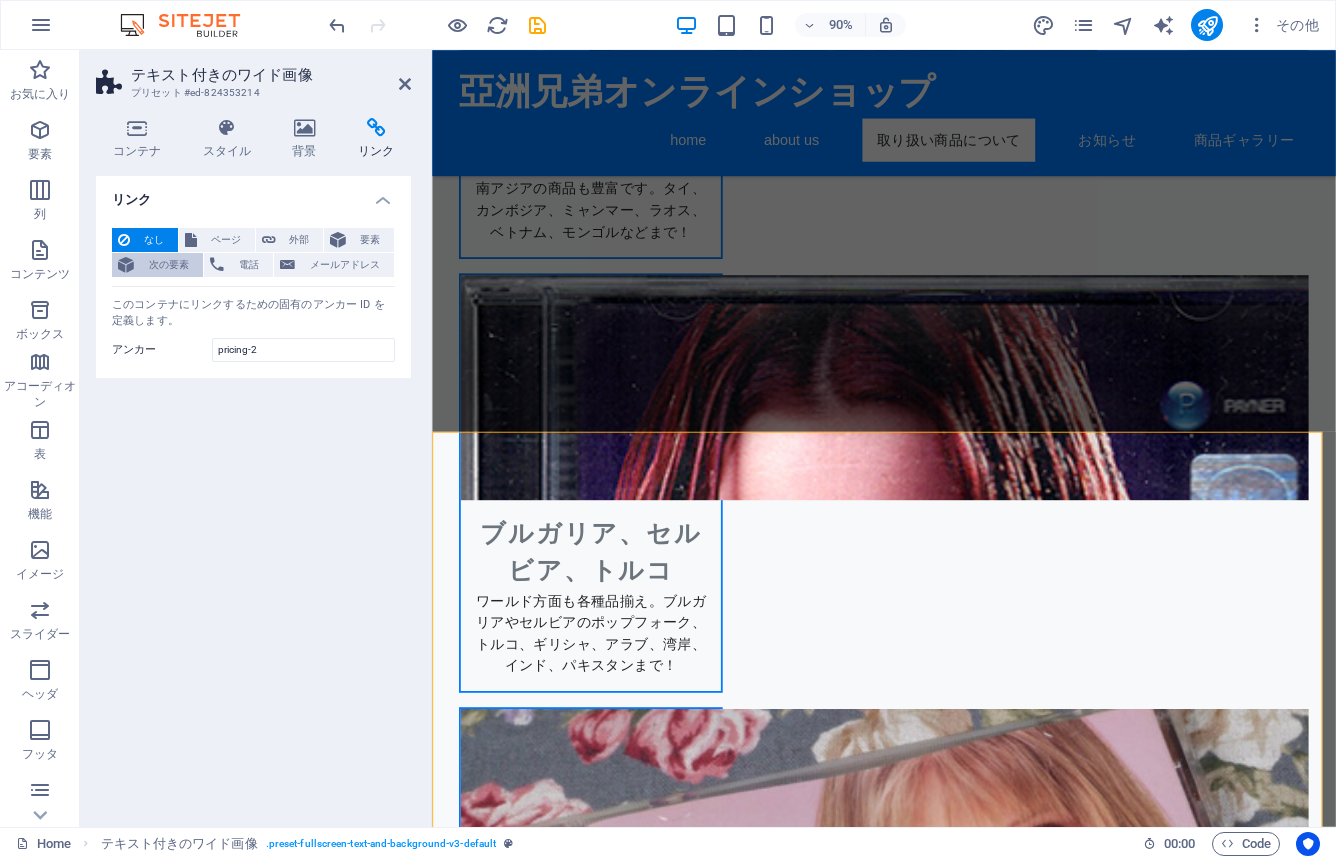 click on "次の要素" at bounding box center [168, 265] 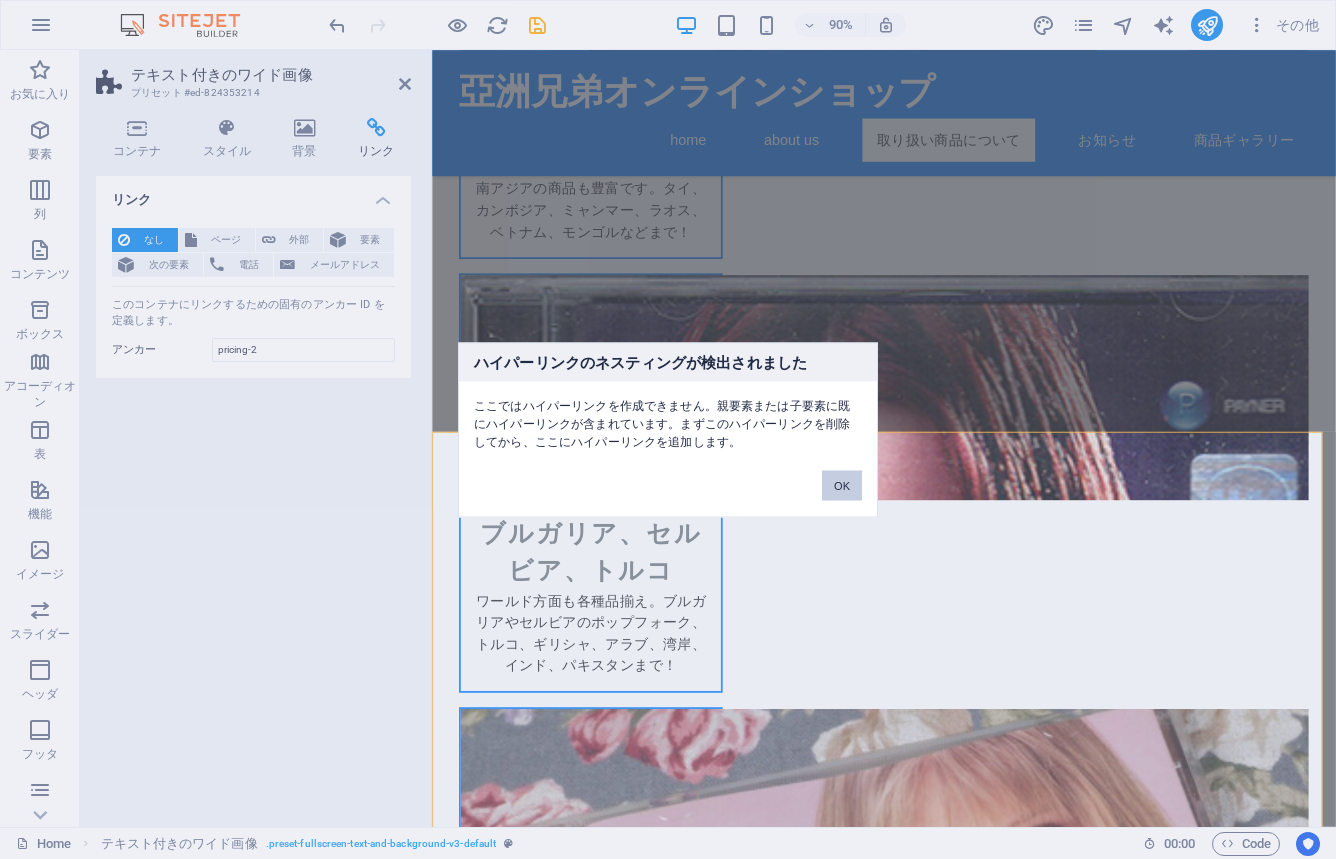 click on "OK" at bounding box center [842, 485] 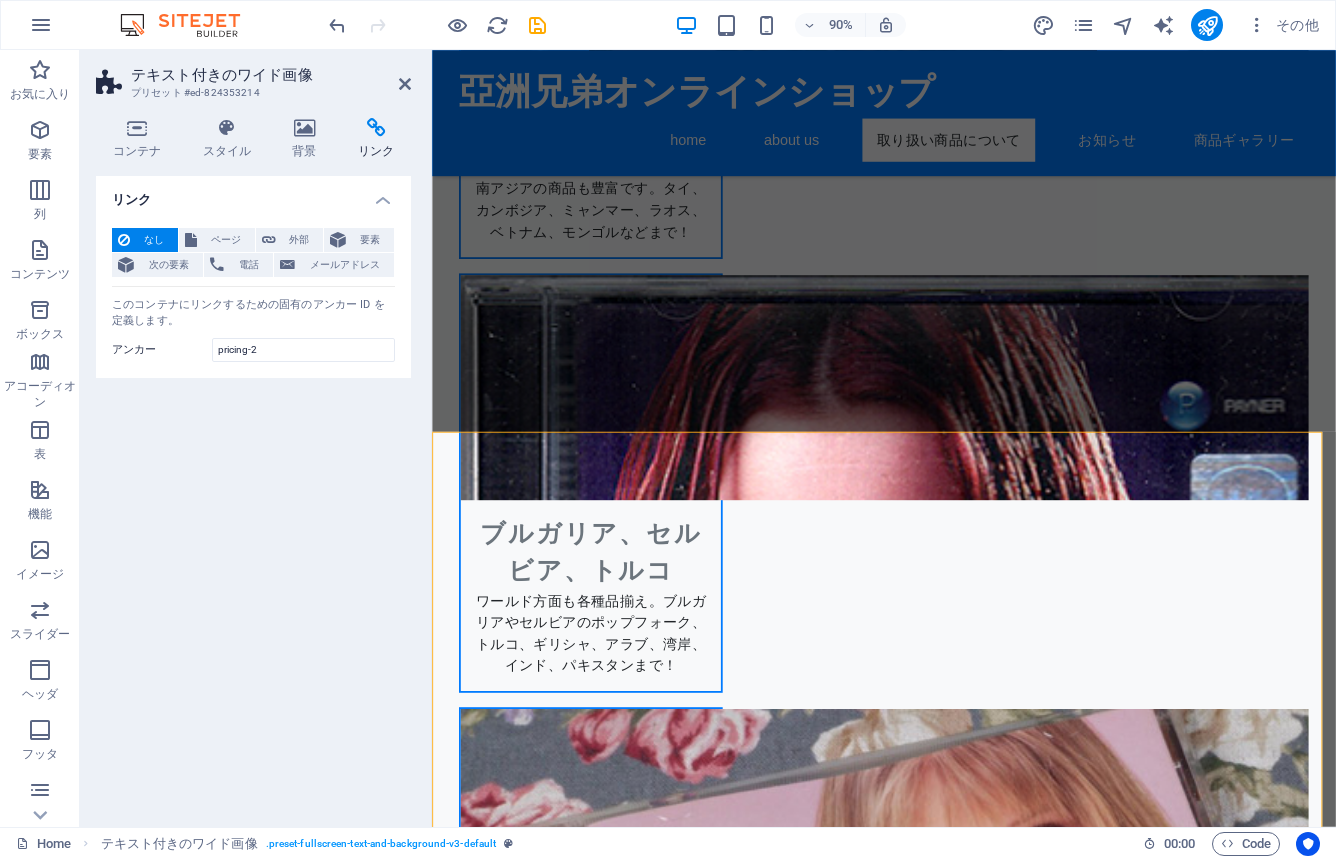 click on "リンク なし ページ 外部 要素 次の要素 電話 メールアドレス ページ Home Subpage Legal Notice Privacy 要素
URL 電話 メールアドレス リンク先 新規タブ 同じタブ オーバーレイ タイトル 追加リンクの説明。リンクテキストと同じにしないでください。タイトルは、要素の上にカーソルを動かしたときにヒントのテキストとしてよく表示されます。よくわからない場合は空のままにしてください。 関係 このリンクからリンク先への関係 を設定します。たとえば、値 "nofollow" は検索エンジンに対し、リンクを辿らないように指示します。空のまま残すことができます。 alternate 作成者 bookmark 外部 ヘルプ ライセンス 次へ nofollow noreferrer noopener 前へ 検索 タグ このコンテナにリンクするための固有のアンカー ID を定義します。 アンカー pricing-2" at bounding box center (253, 493) 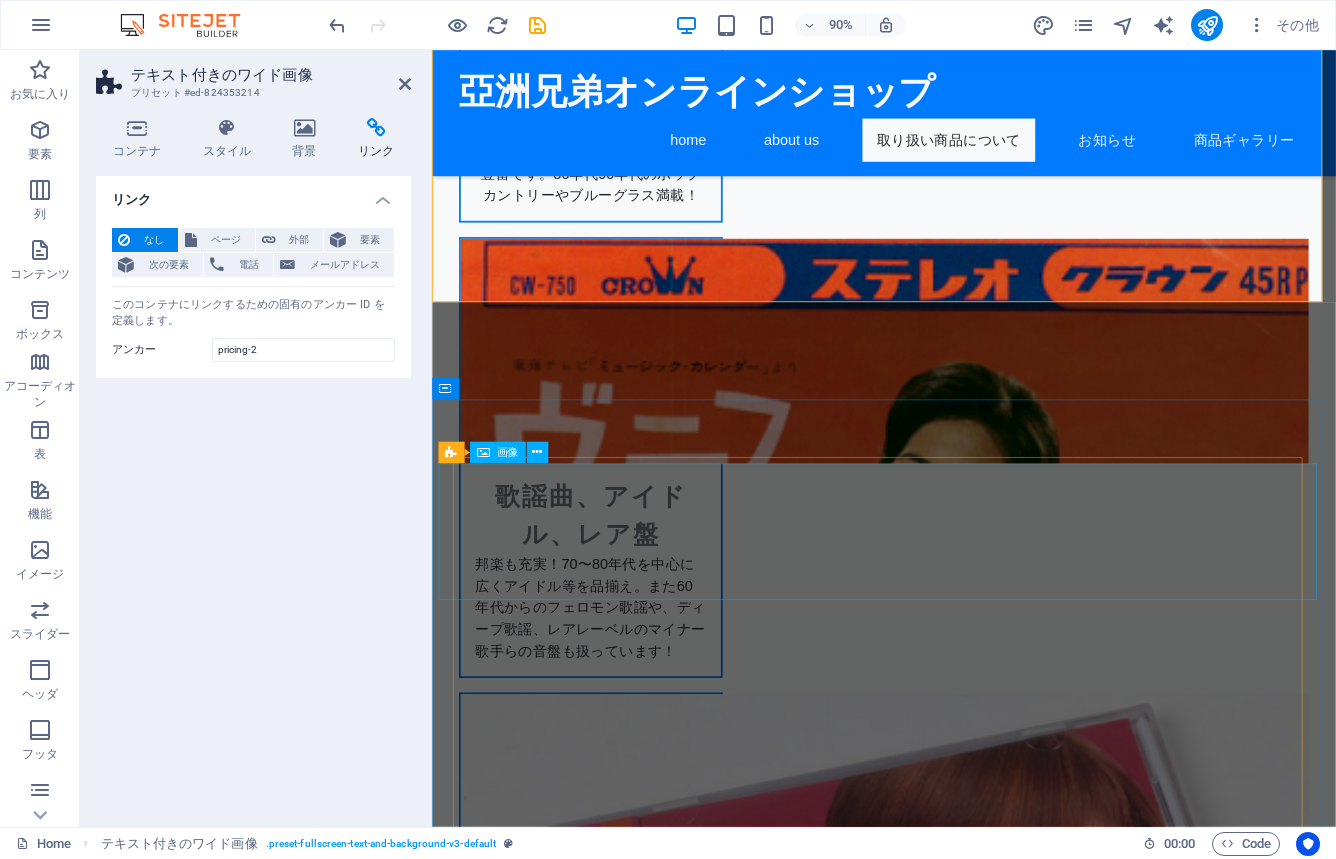 scroll, scrollTop: 2348, scrollLeft: 0, axis: vertical 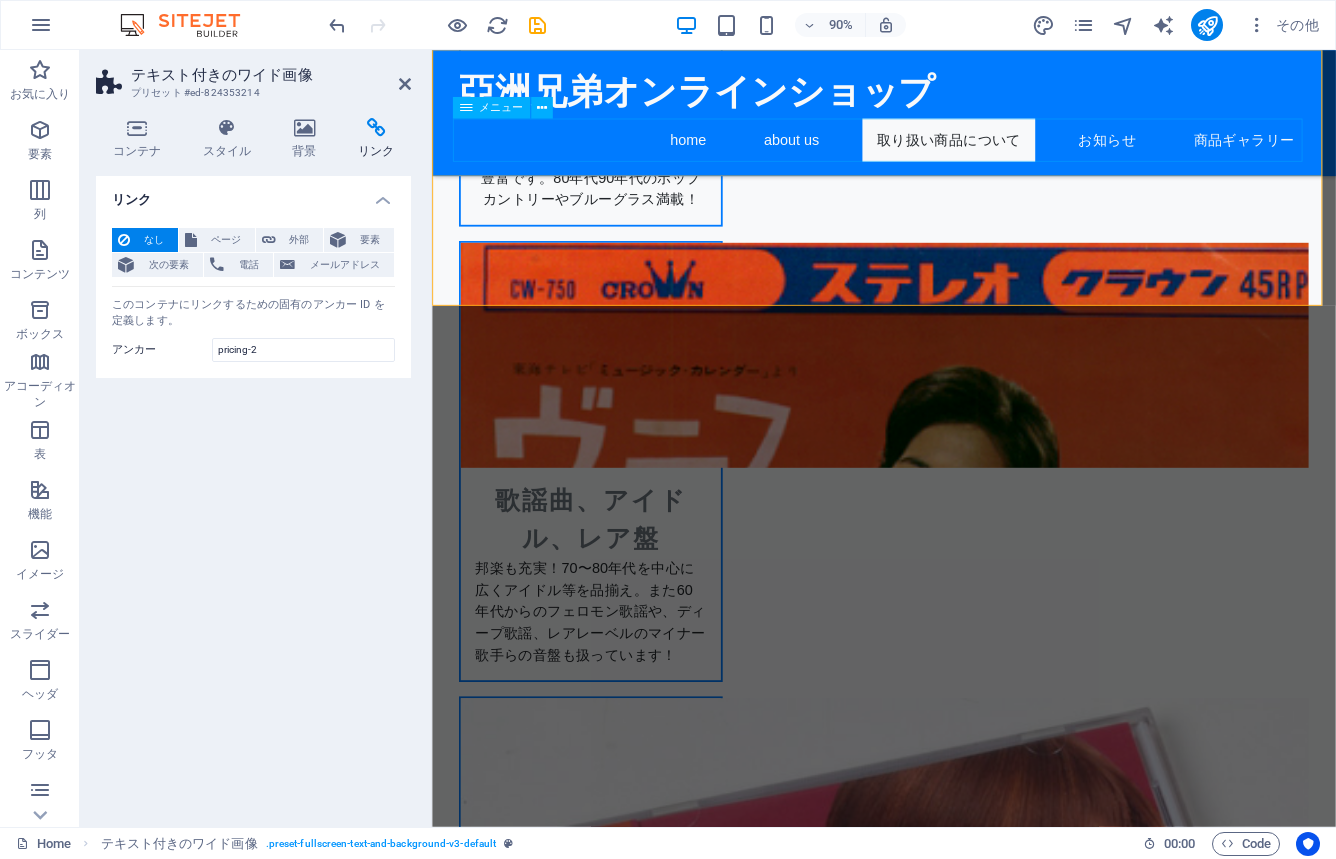 click on "home about us 取り扱い商品について お知らせ 商品ギャラリー" at bounding box center (934, 150) 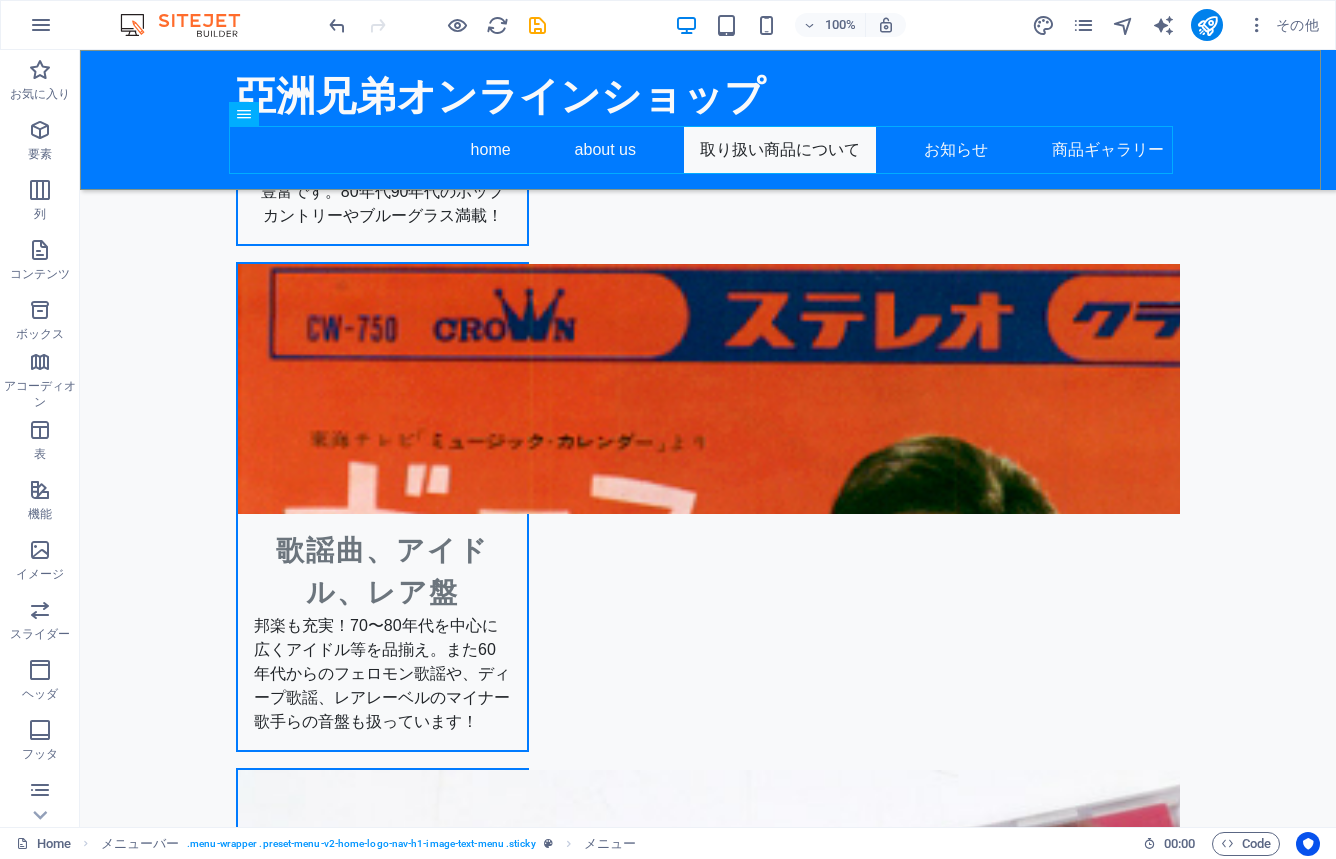scroll, scrollTop: 2300, scrollLeft: 0, axis: vertical 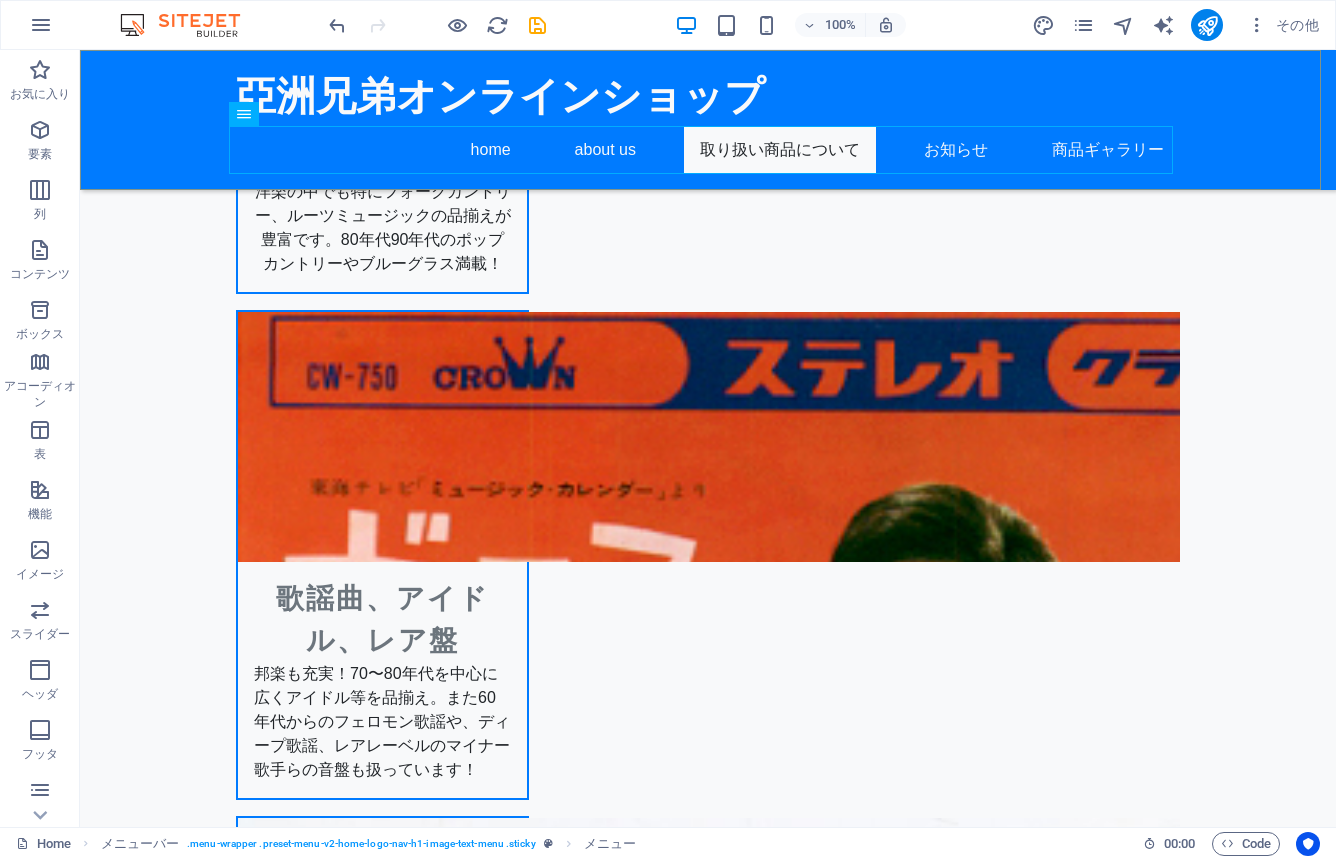 select 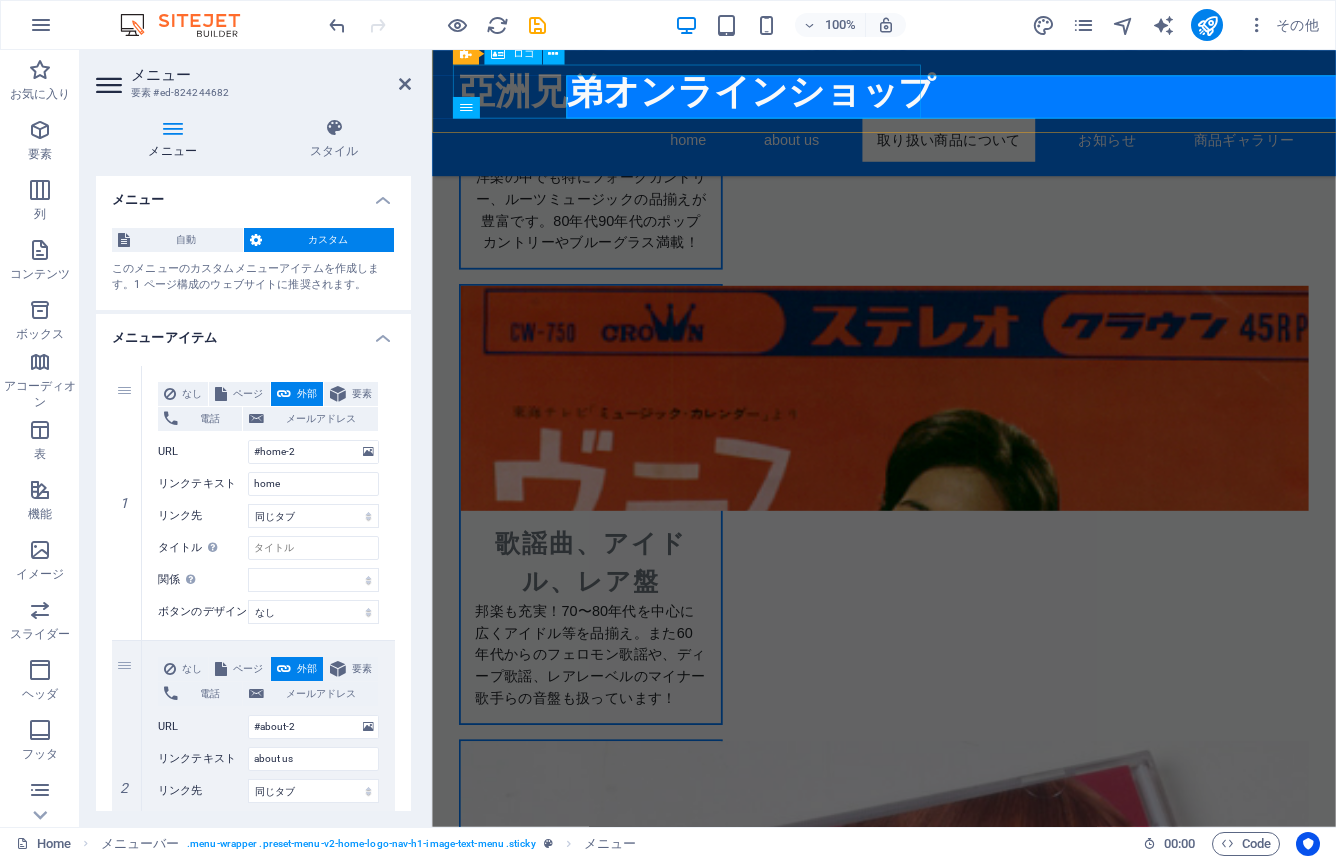 scroll, scrollTop: 2348, scrollLeft: 0, axis: vertical 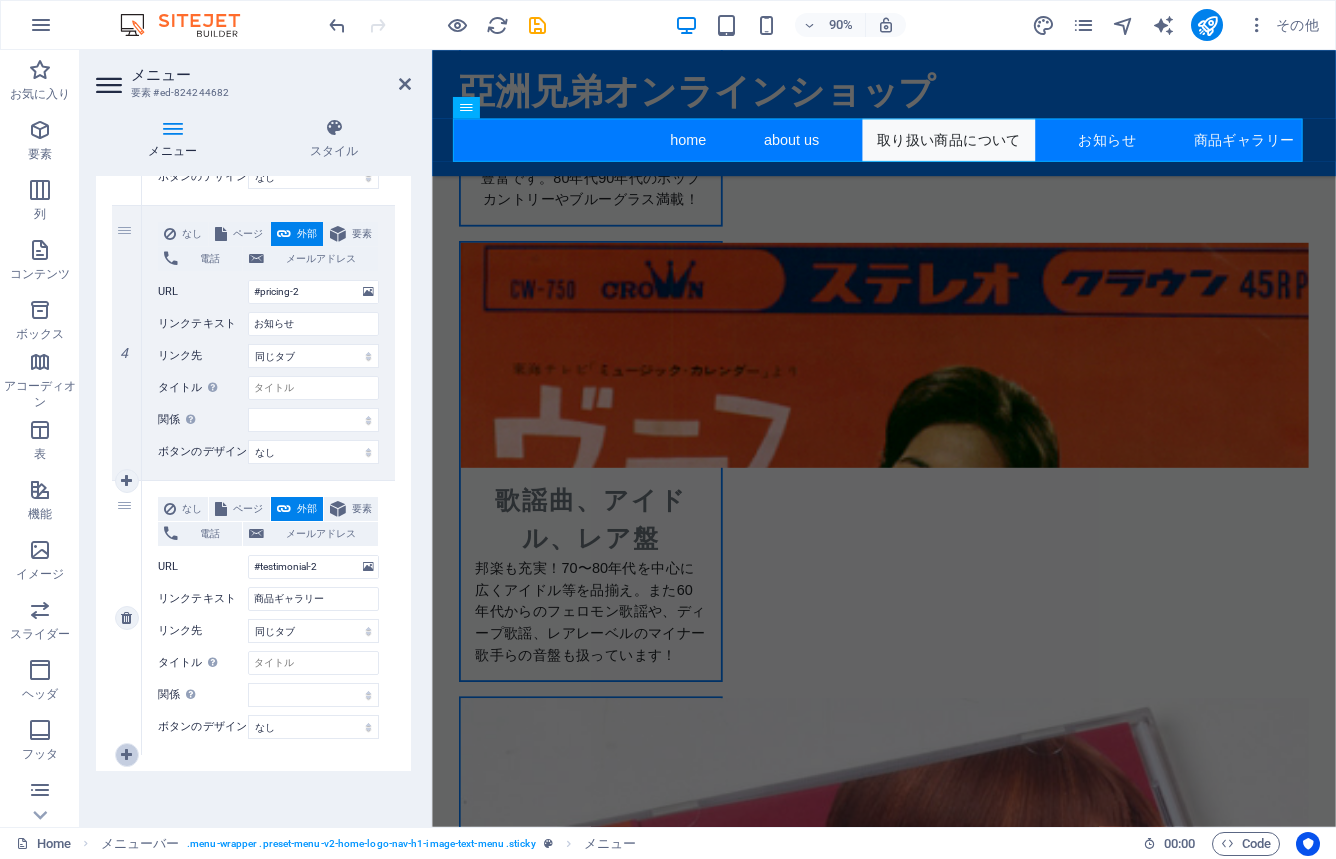 click at bounding box center (127, 755) 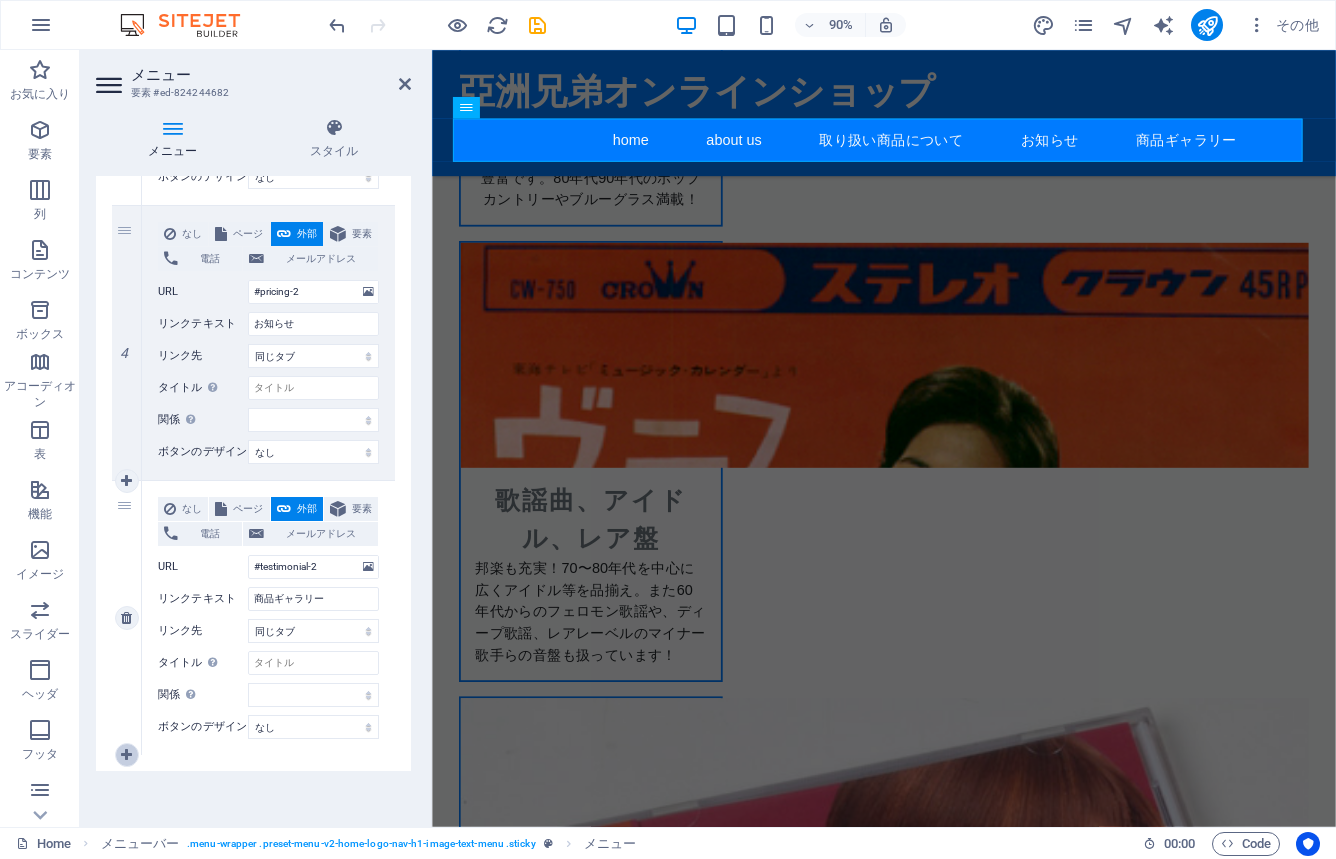 select 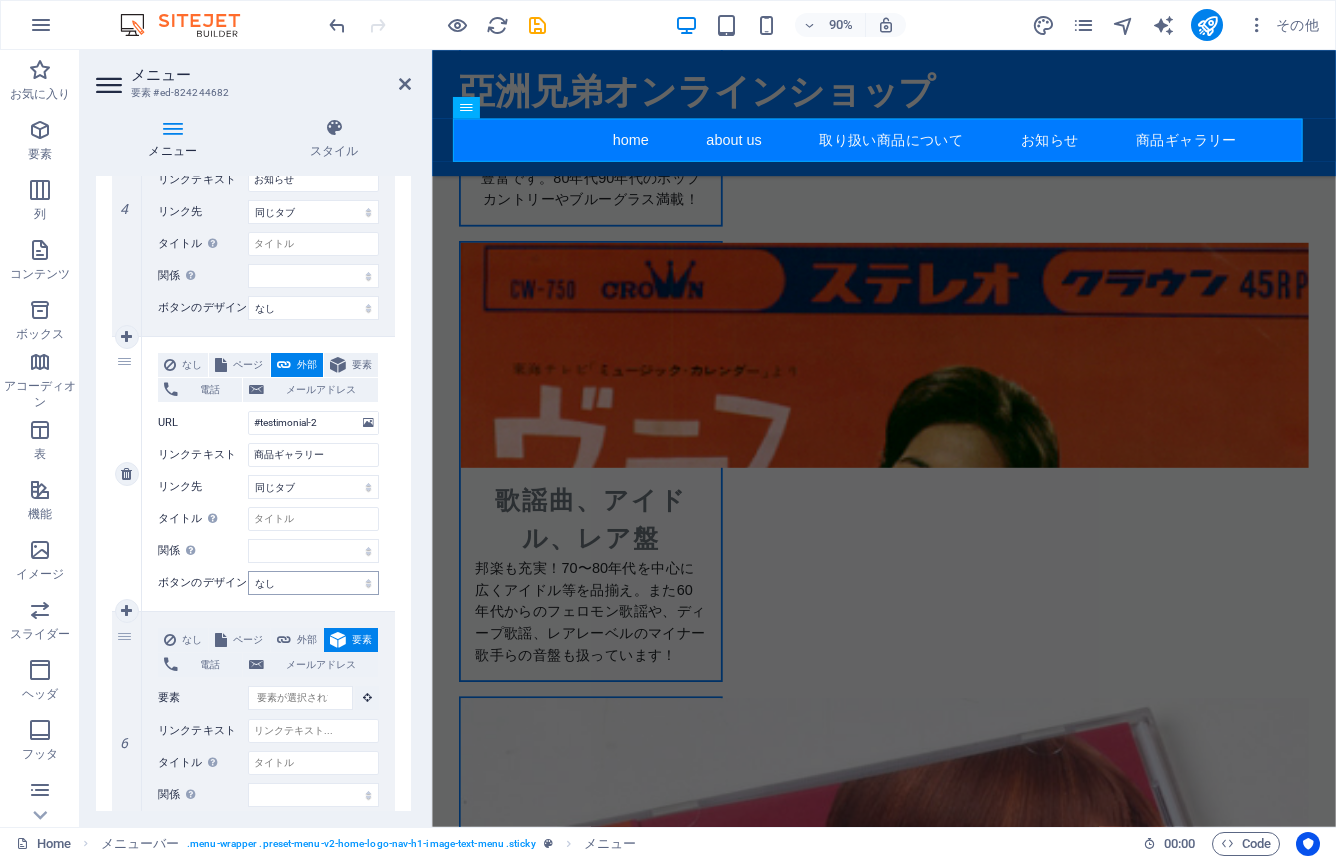 scroll, scrollTop: 1229, scrollLeft: 0, axis: vertical 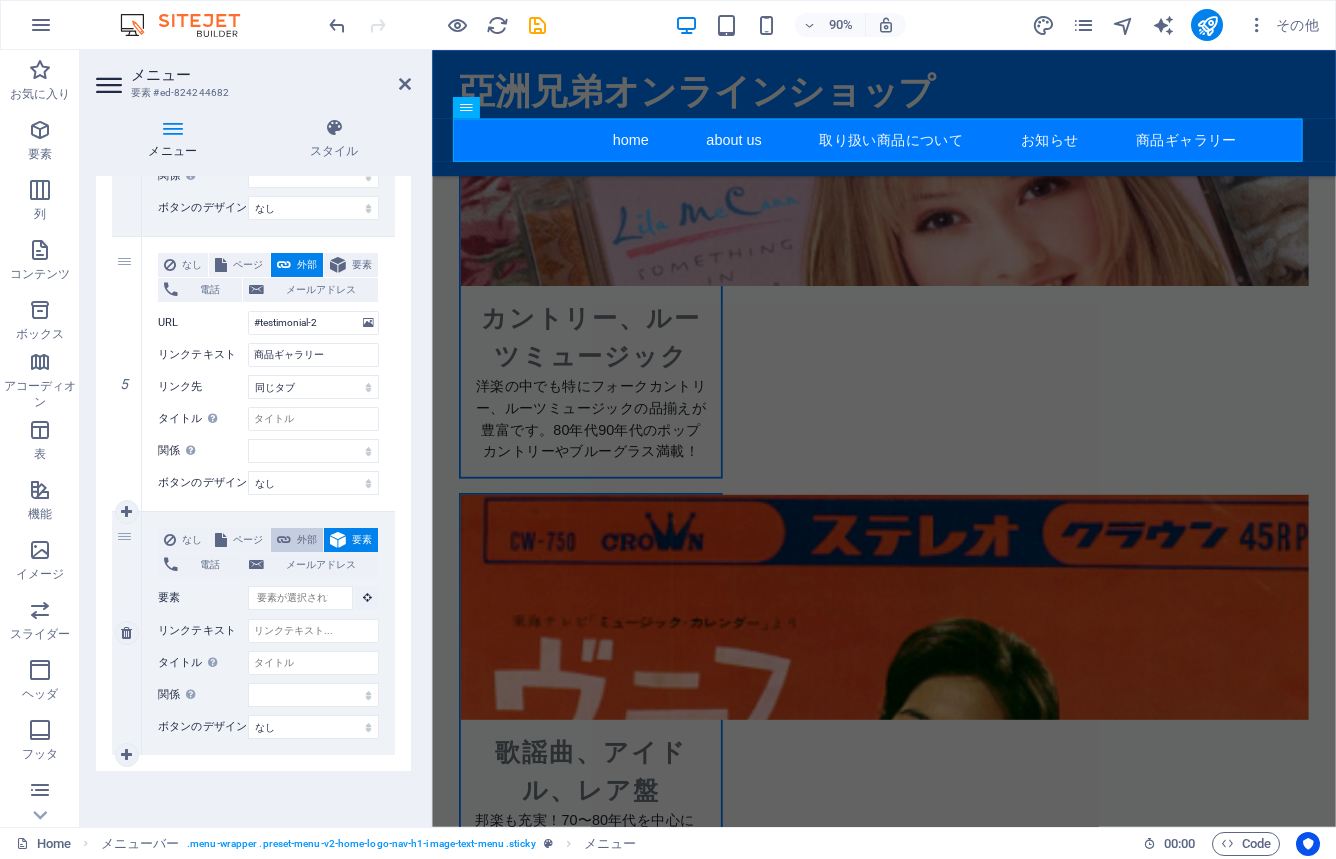 click on "外部" at bounding box center [307, 540] 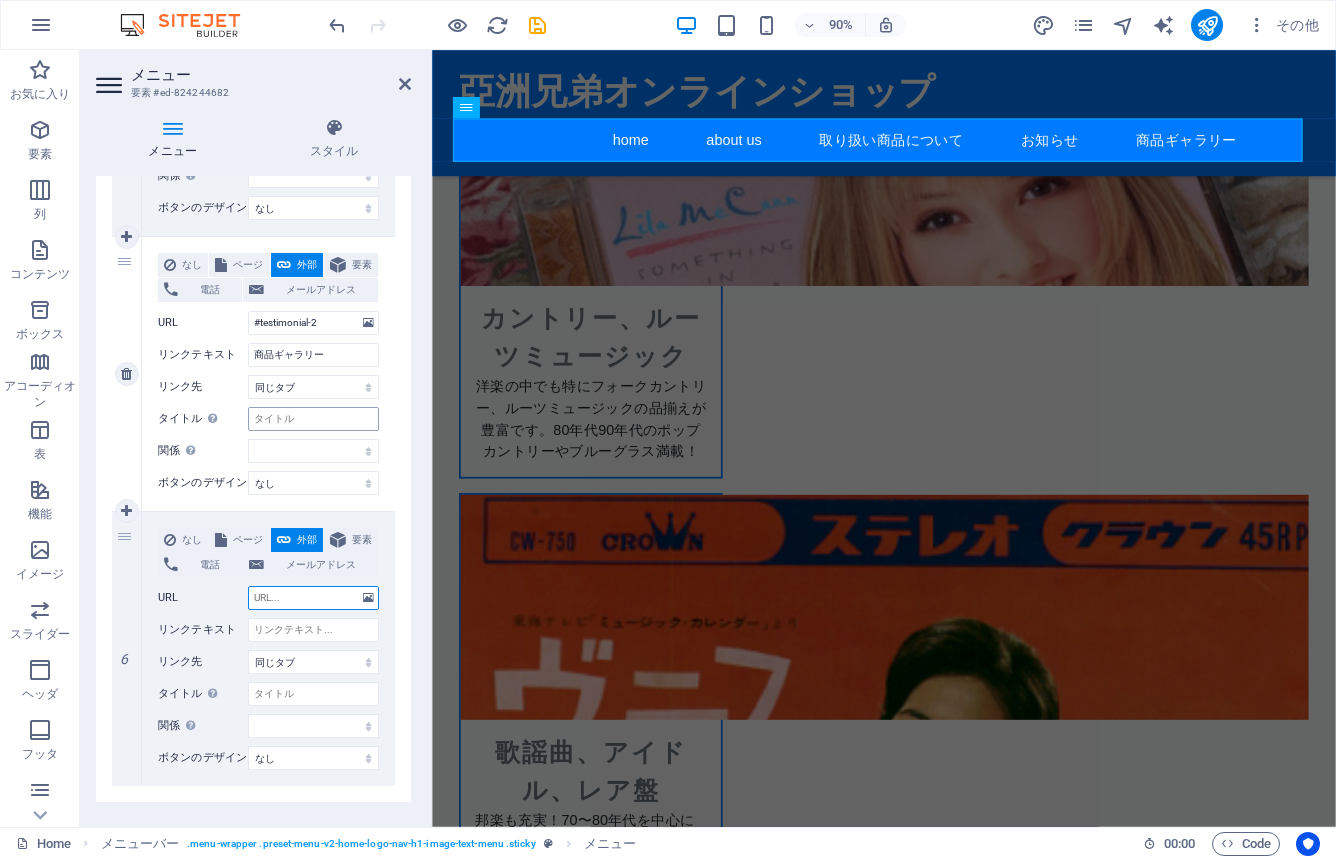 select 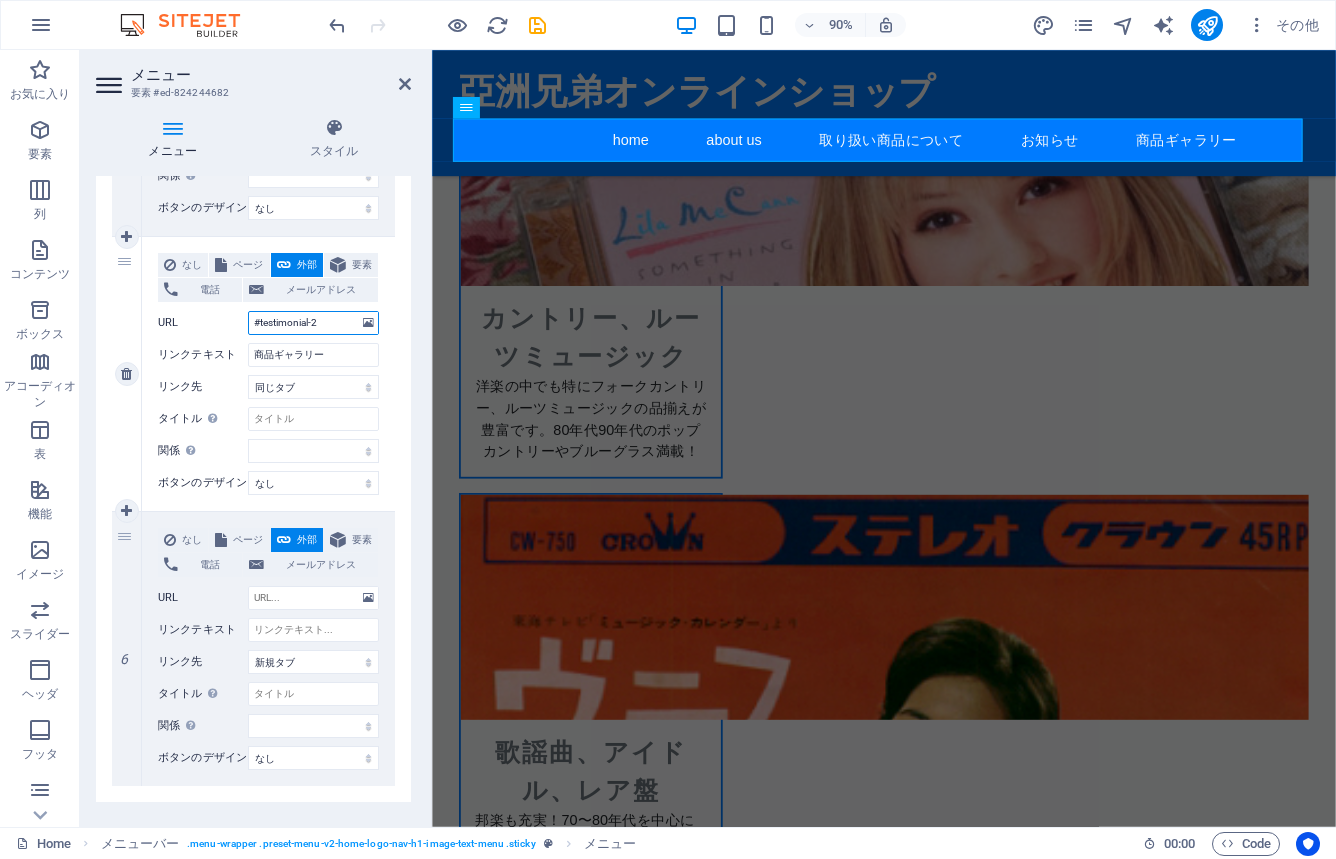 drag, startPoint x: 322, startPoint y: 327, endPoint x: 192, endPoint y: 308, distance: 131.38112 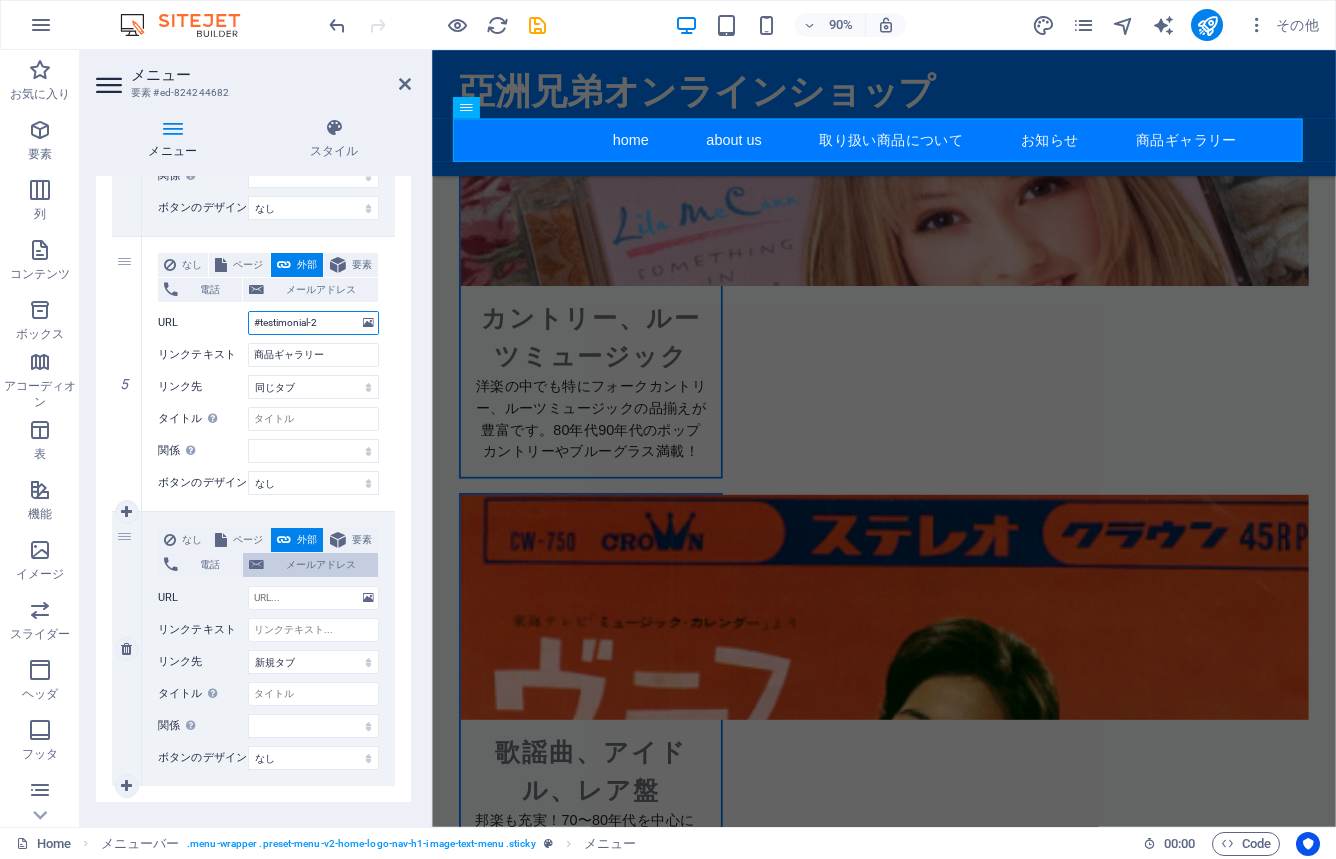 type 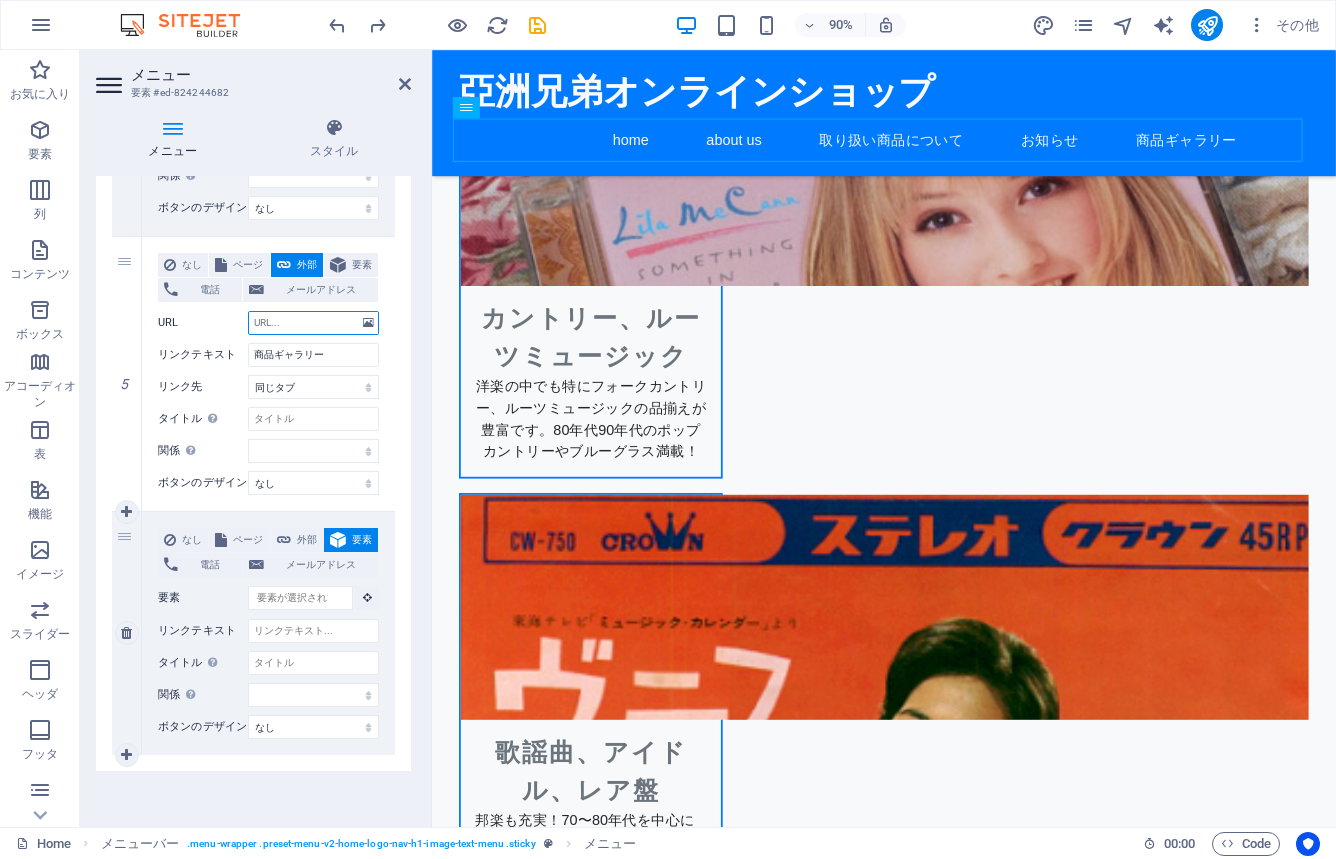 select 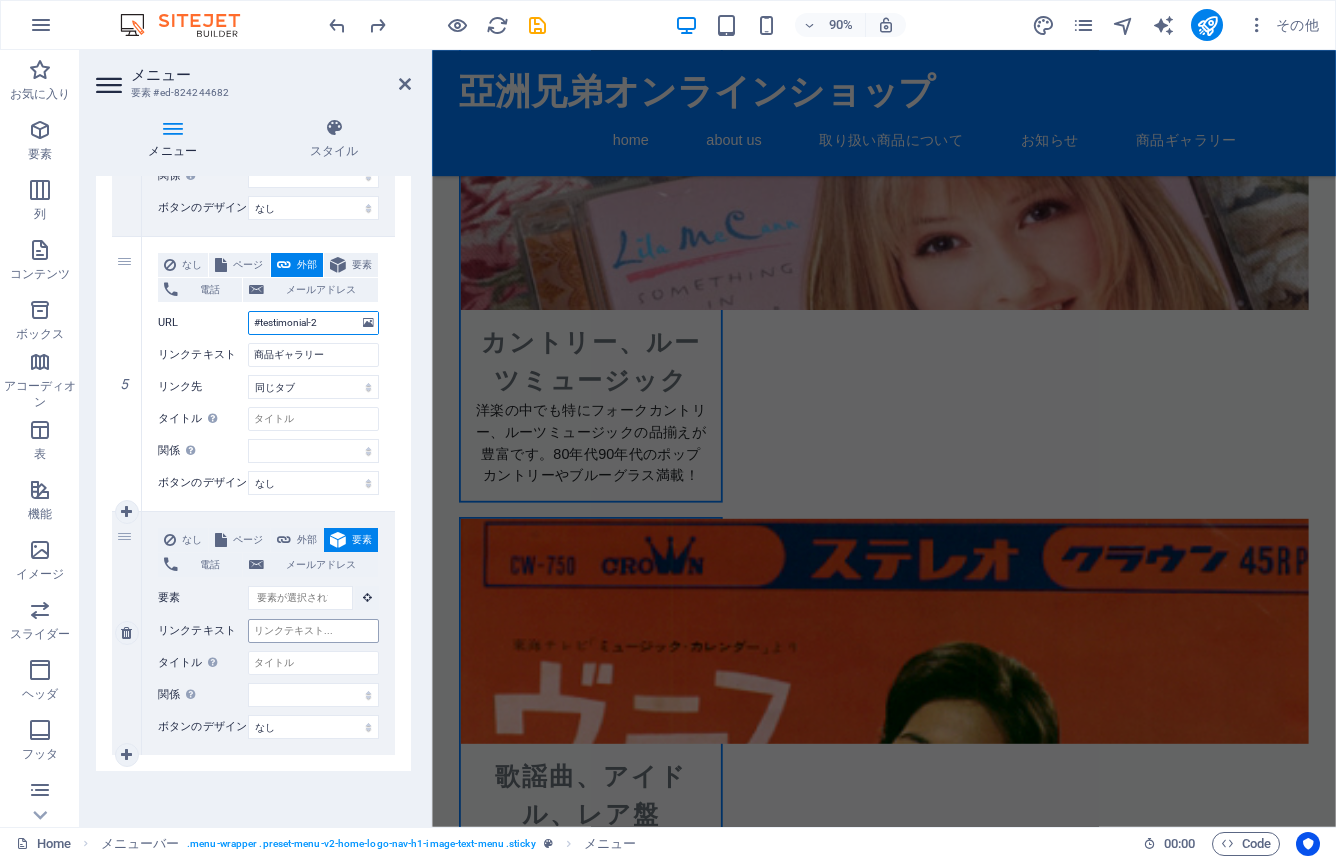 scroll, scrollTop: 1928, scrollLeft: 0, axis: vertical 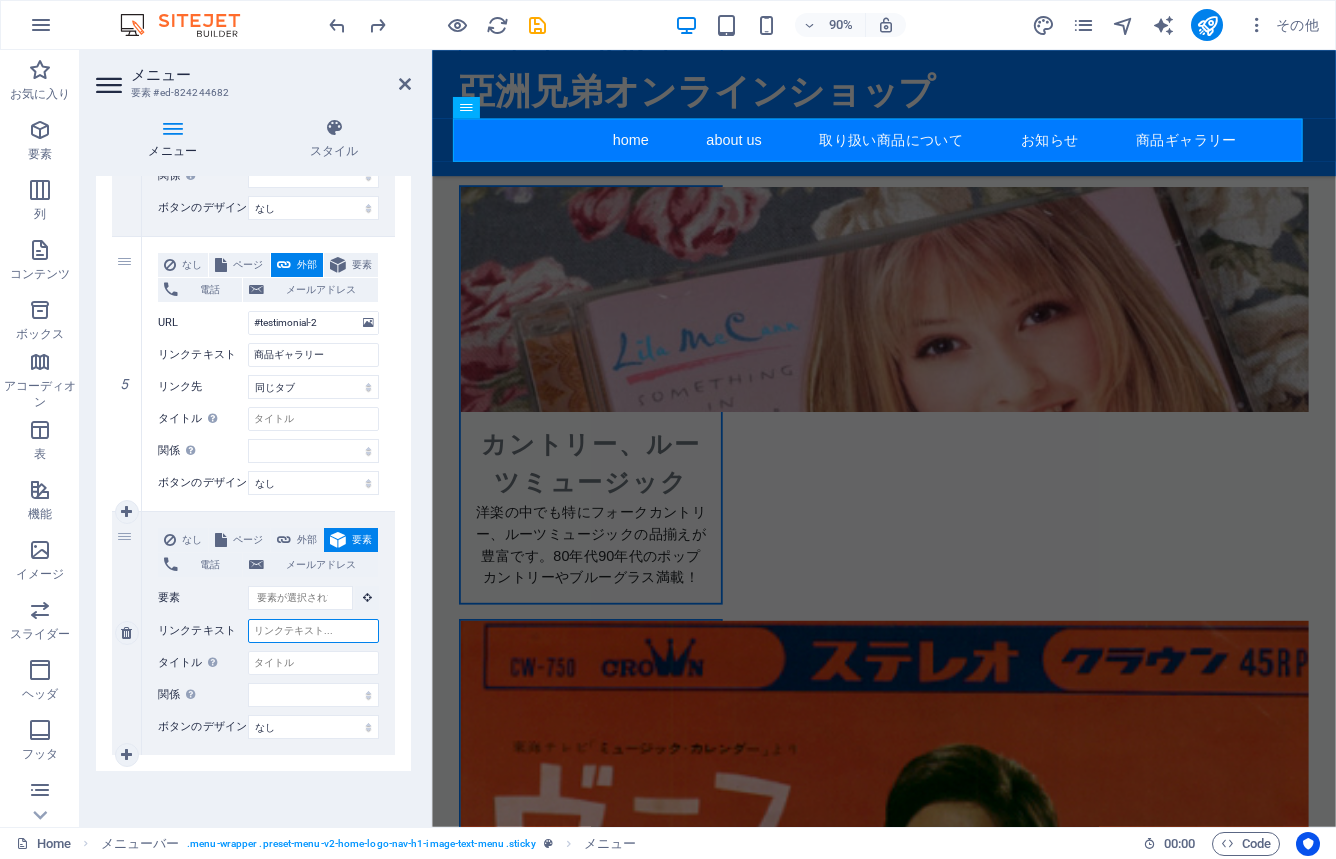 click on "リンクテキスト" at bounding box center [313, 631] 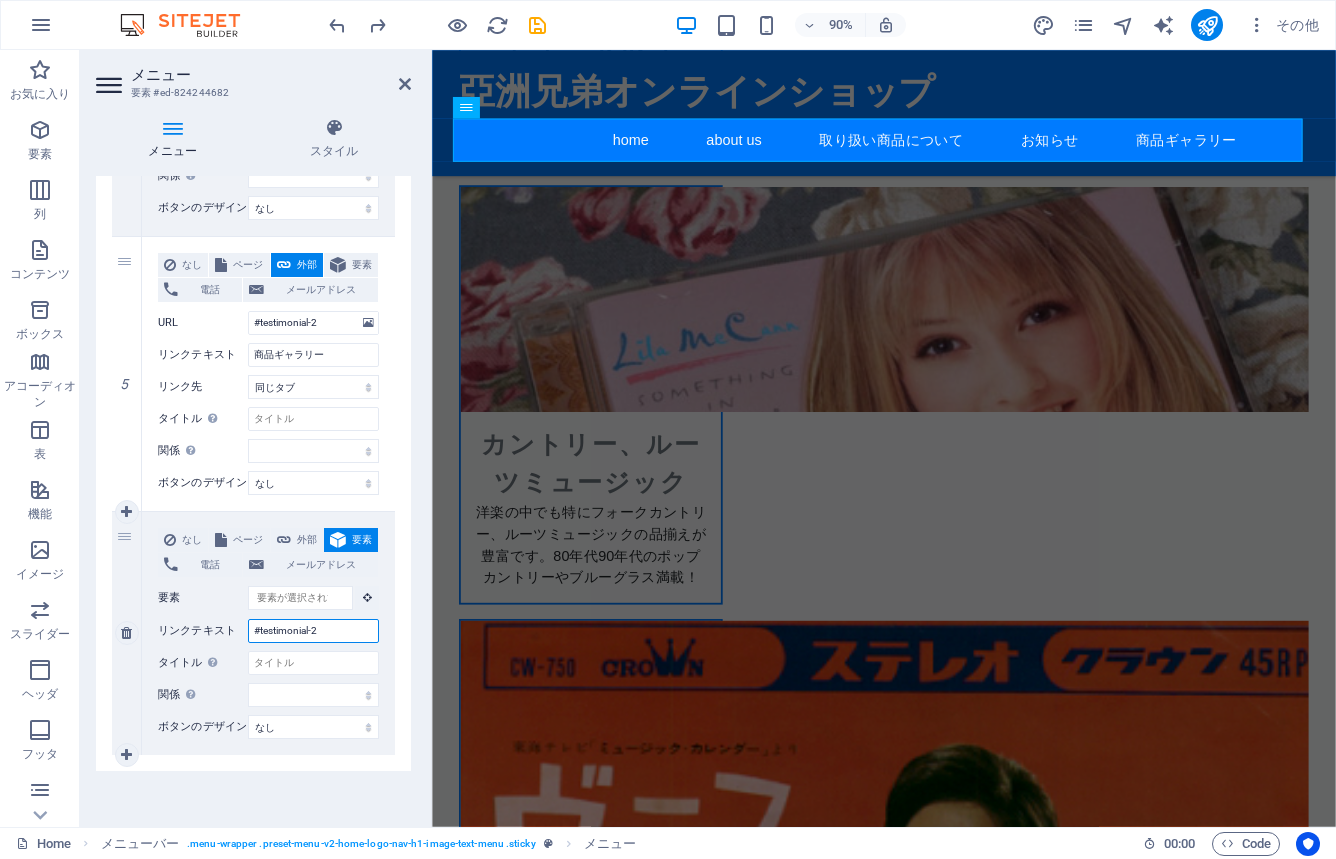select 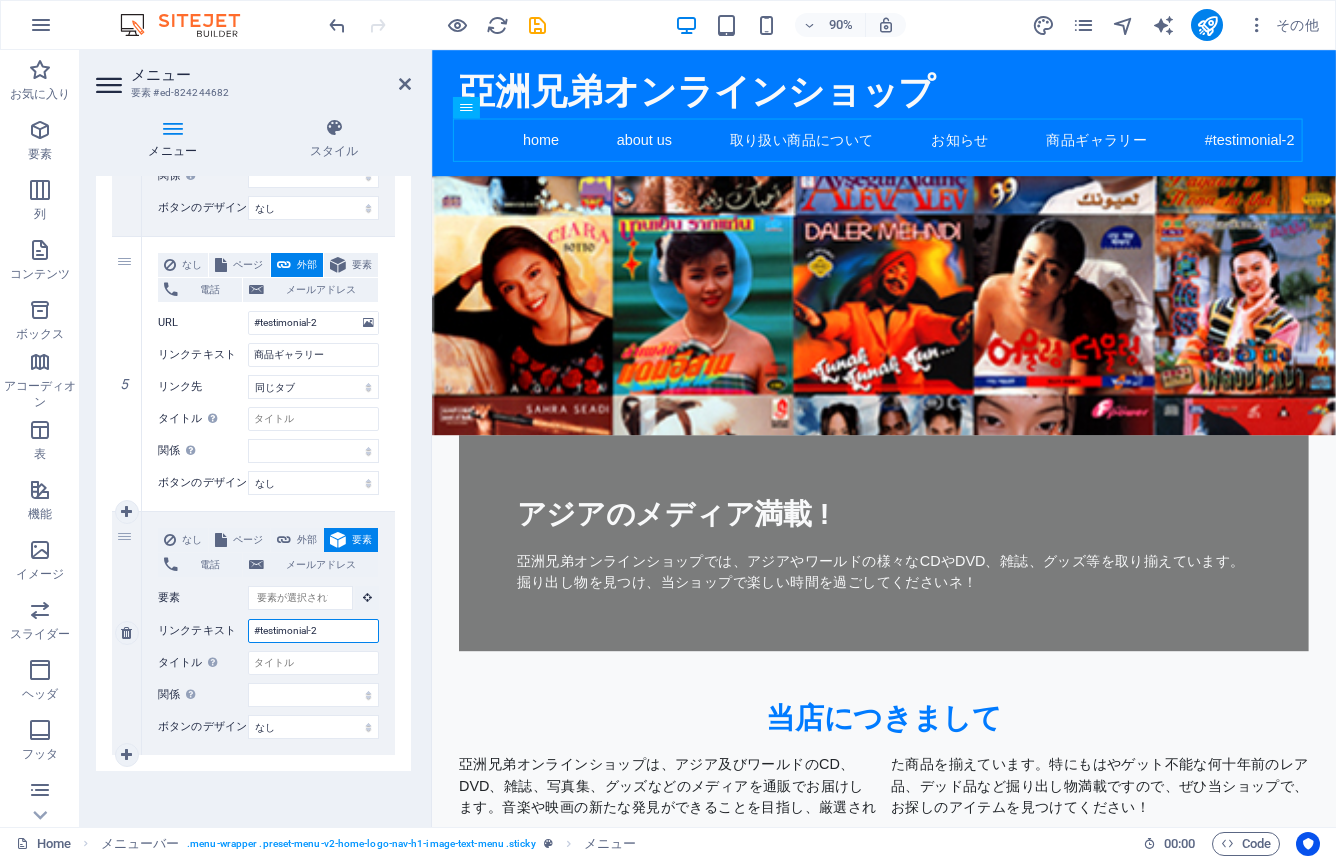 scroll, scrollTop: 1648, scrollLeft: 0, axis: vertical 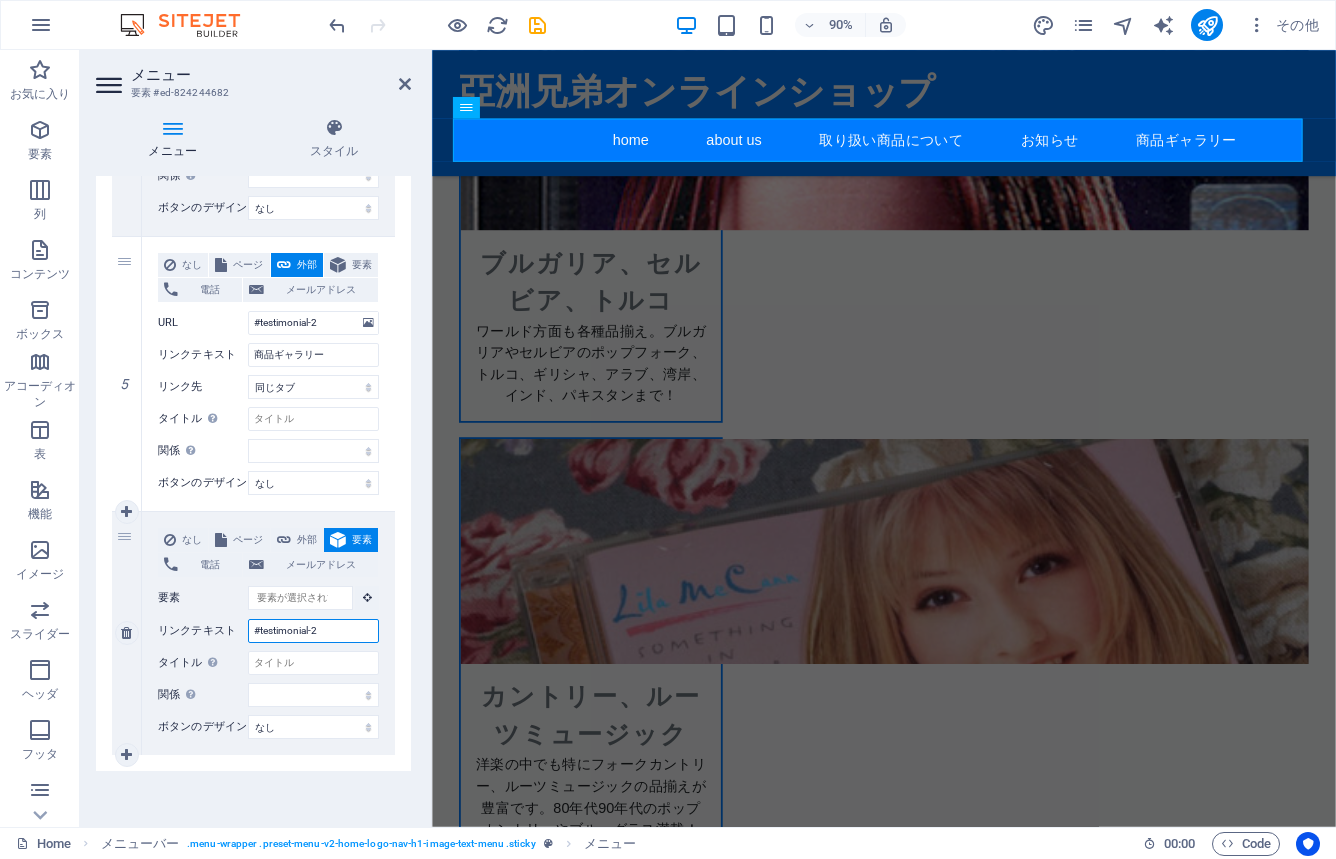 select 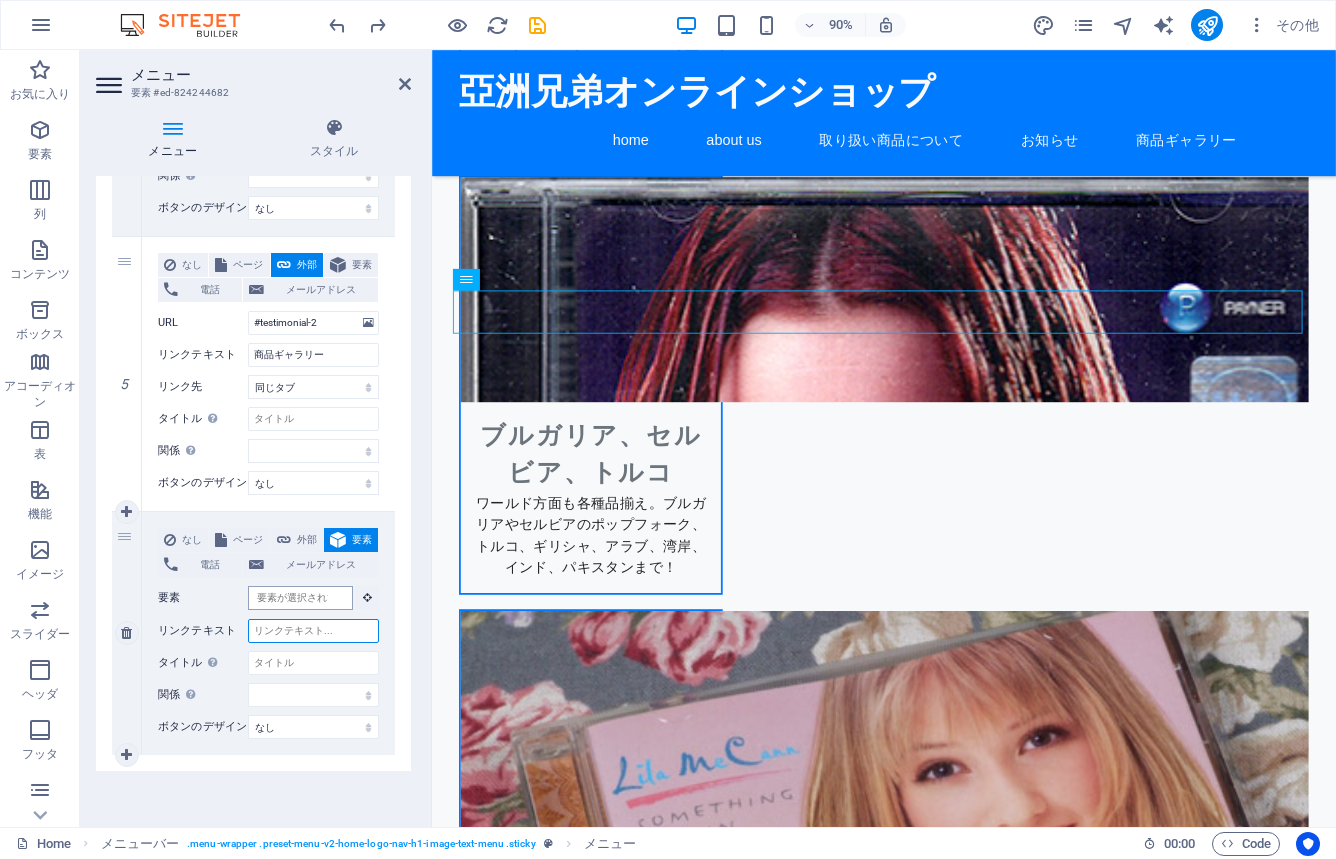 scroll, scrollTop: 0, scrollLeft: 0, axis: both 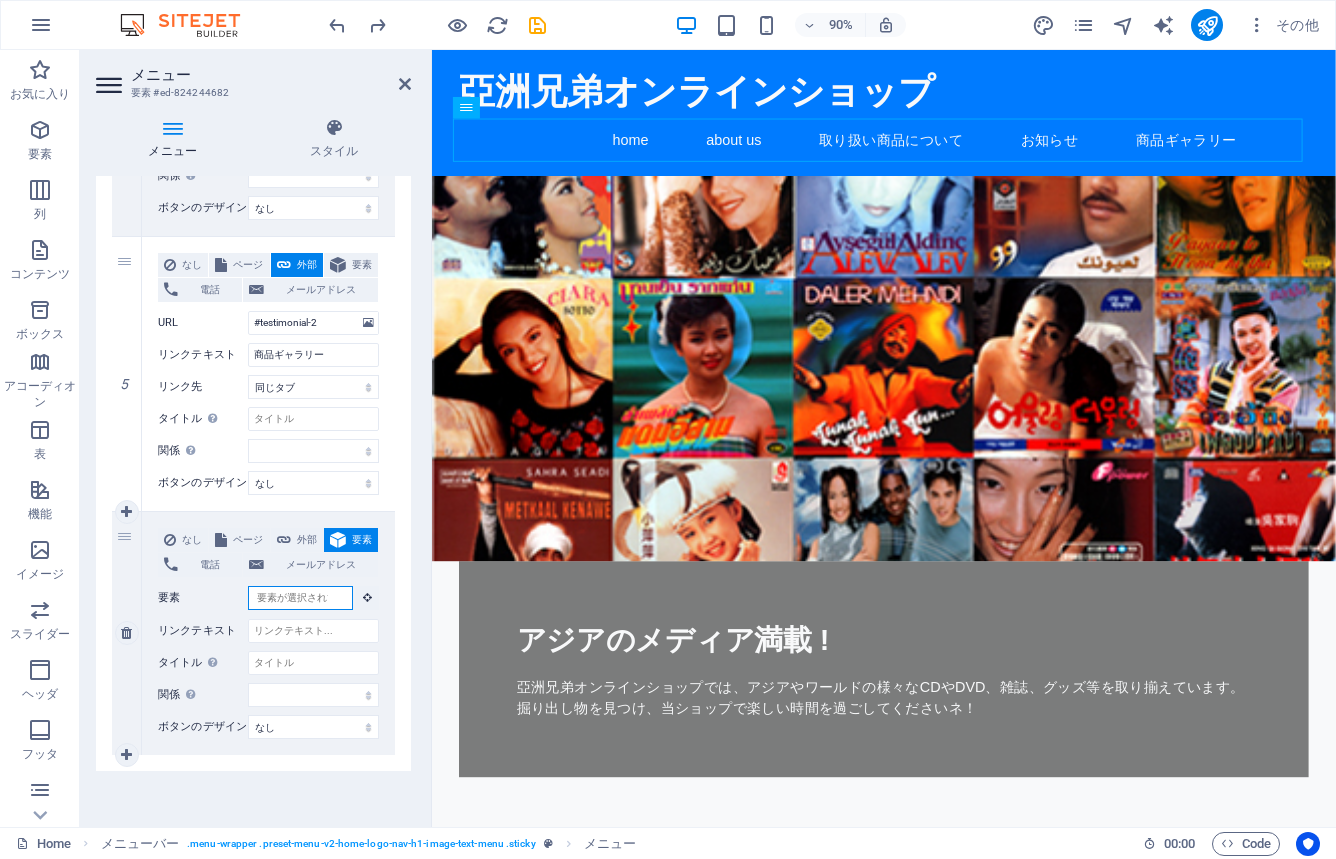click on "要素" at bounding box center (300, 598) 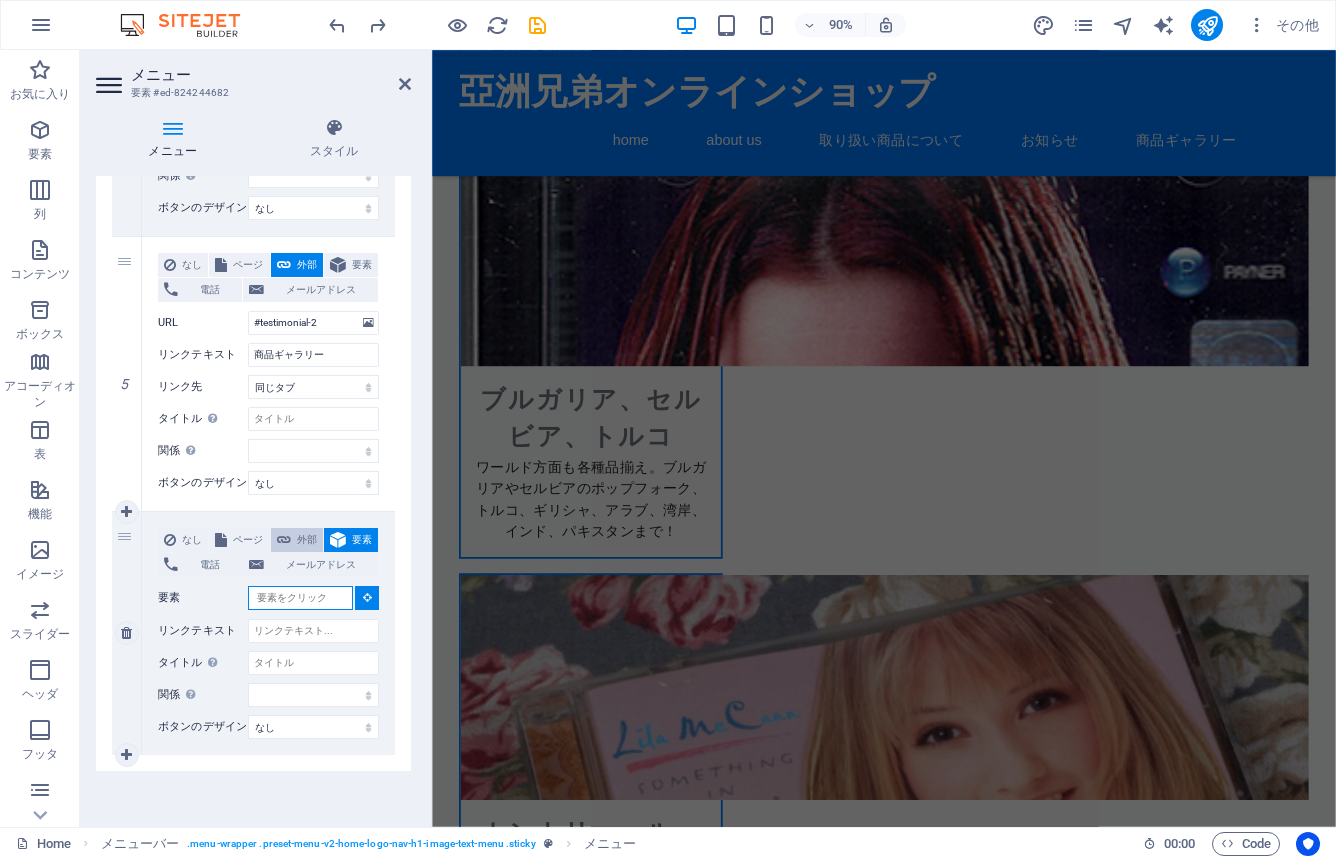 scroll, scrollTop: 1508, scrollLeft: 0, axis: vertical 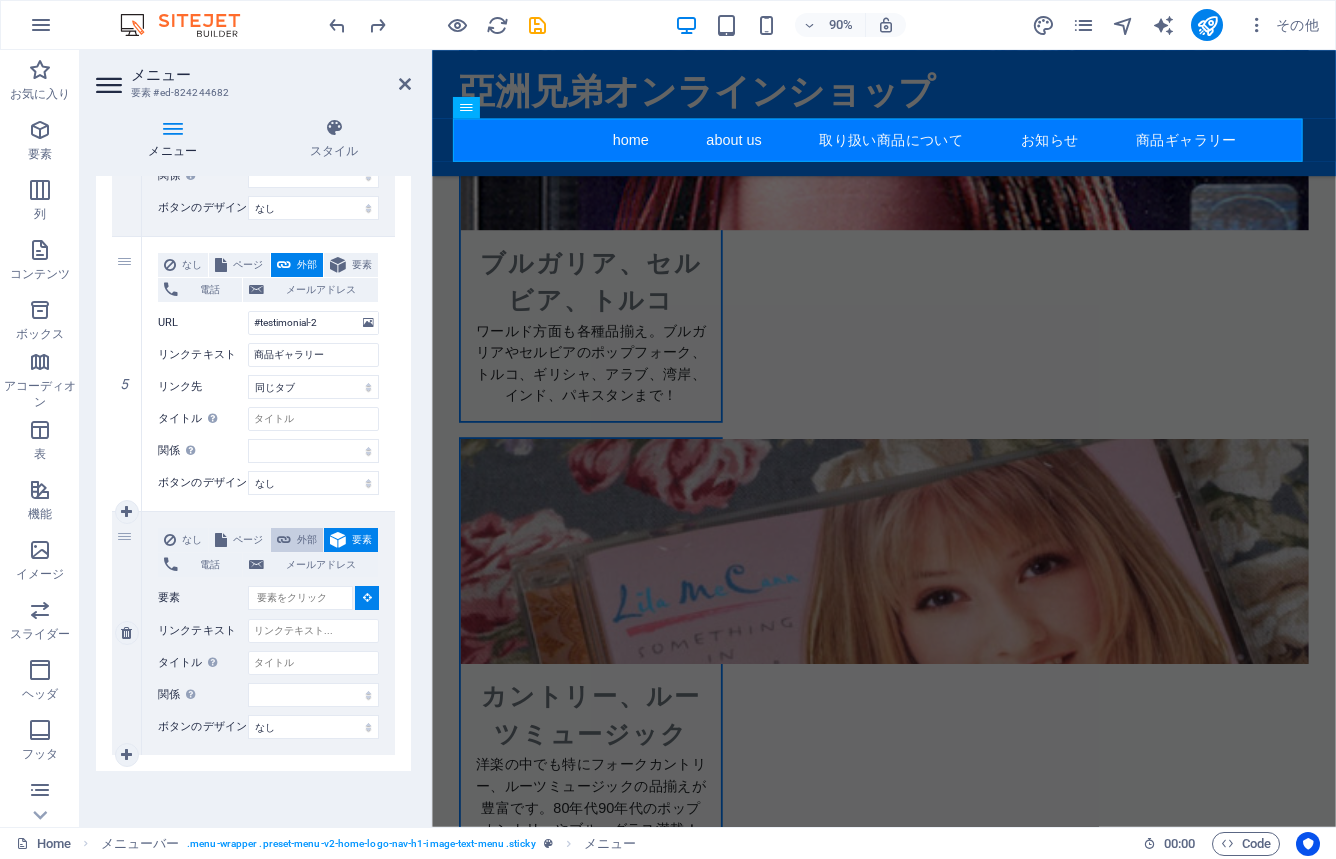 click on "外部" at bounding box center [307, 540] 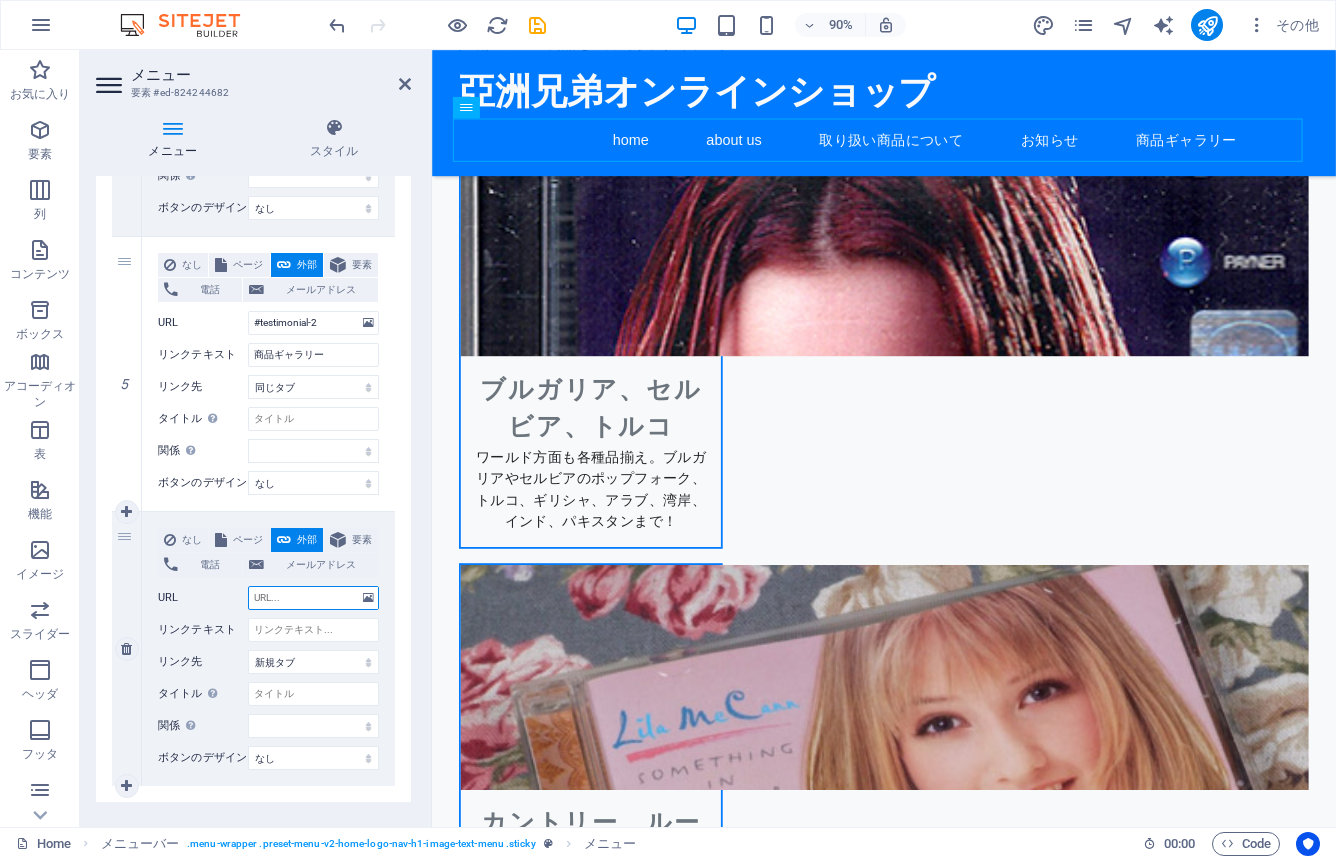 paste on "#testimonial-2" 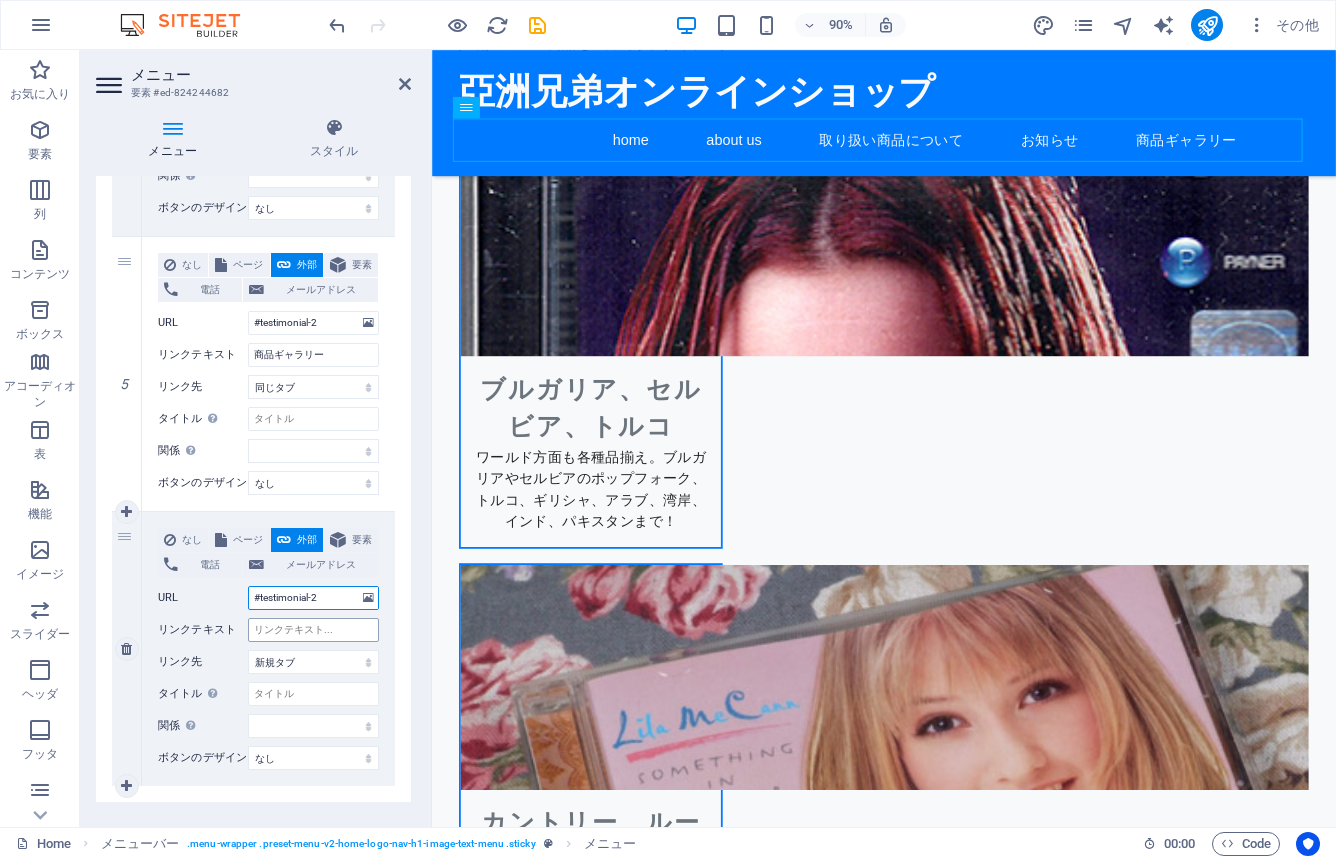 select 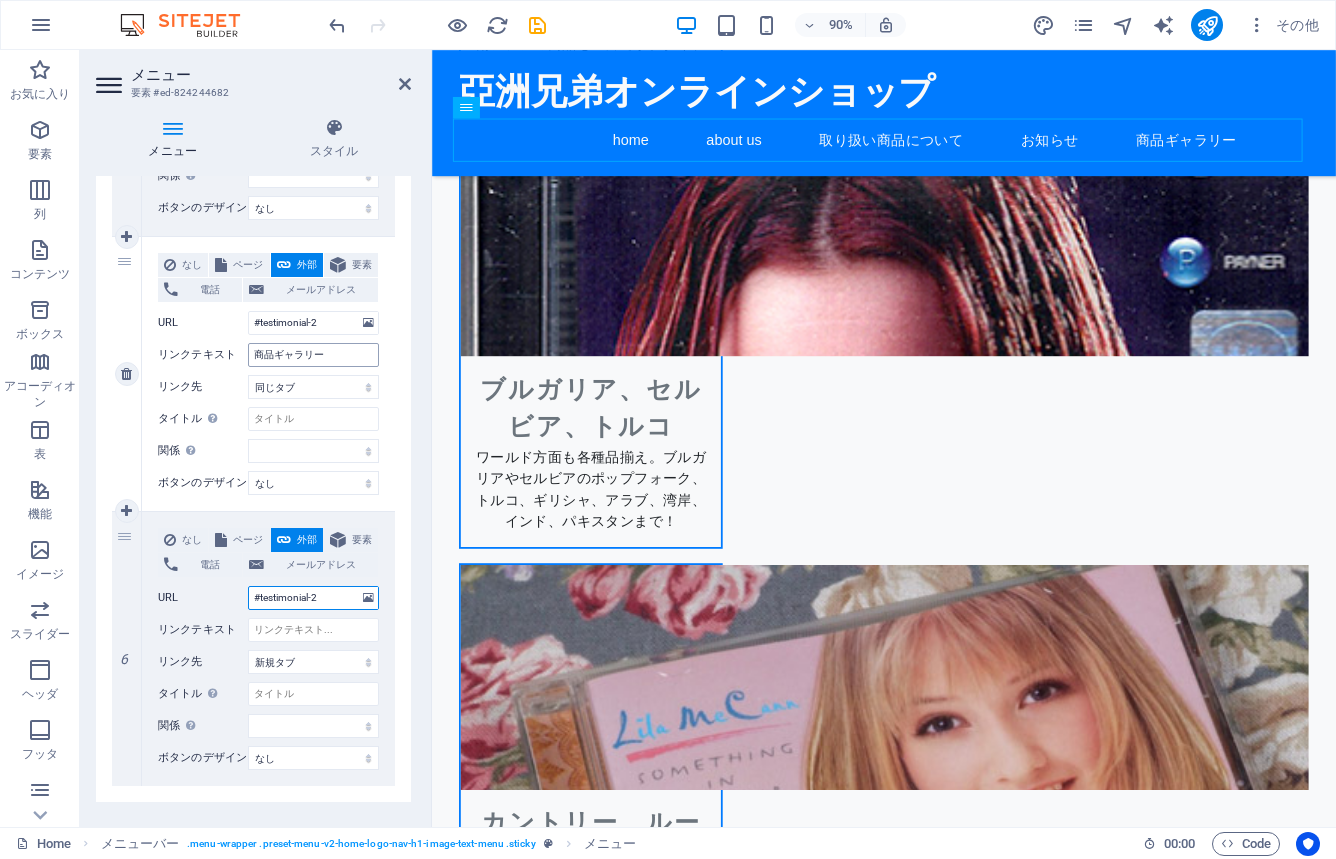 type on "#testimonial-2" 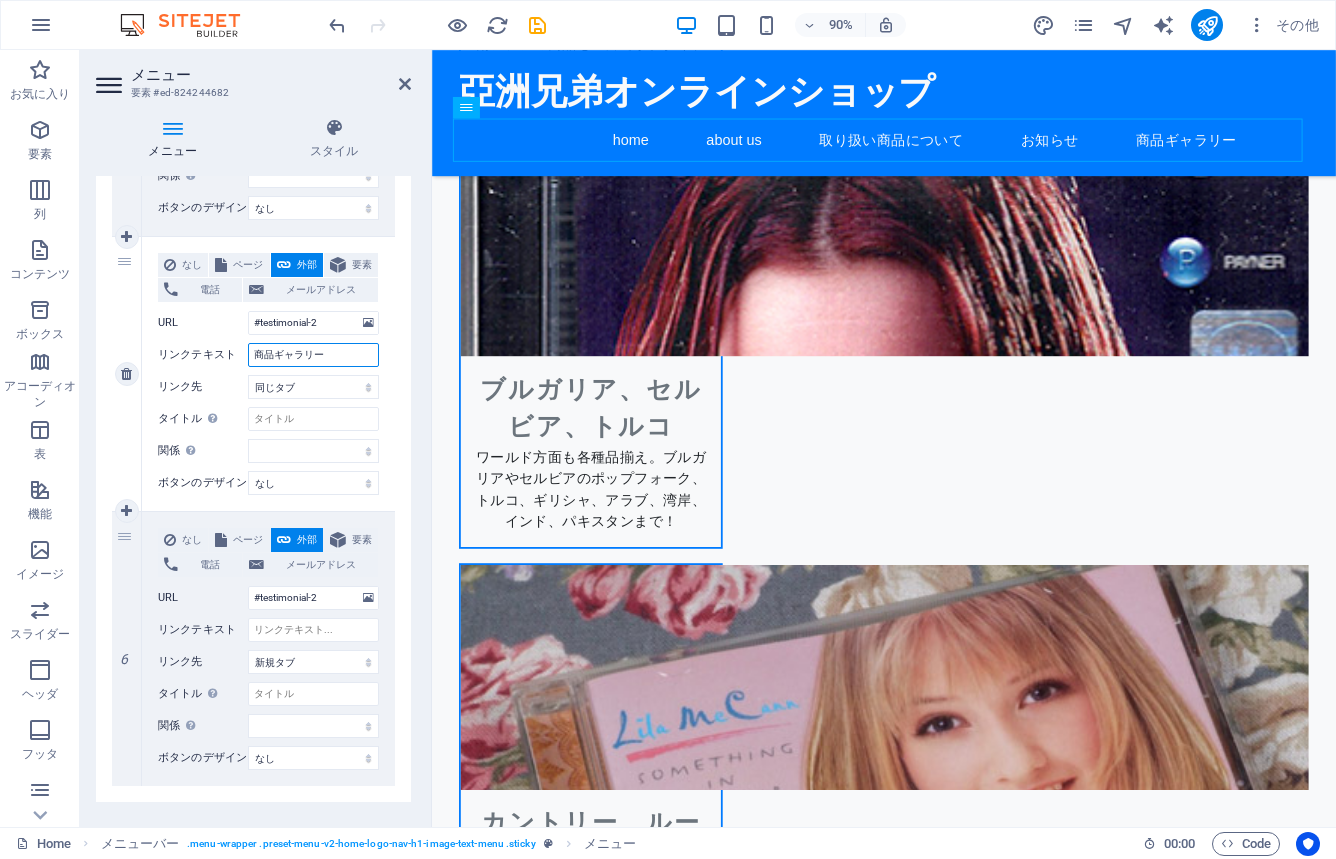 drag, startPoint x: 331, startPoint y: 356, endPoint x: 232, endPoint y: 349, distance: 99.24717 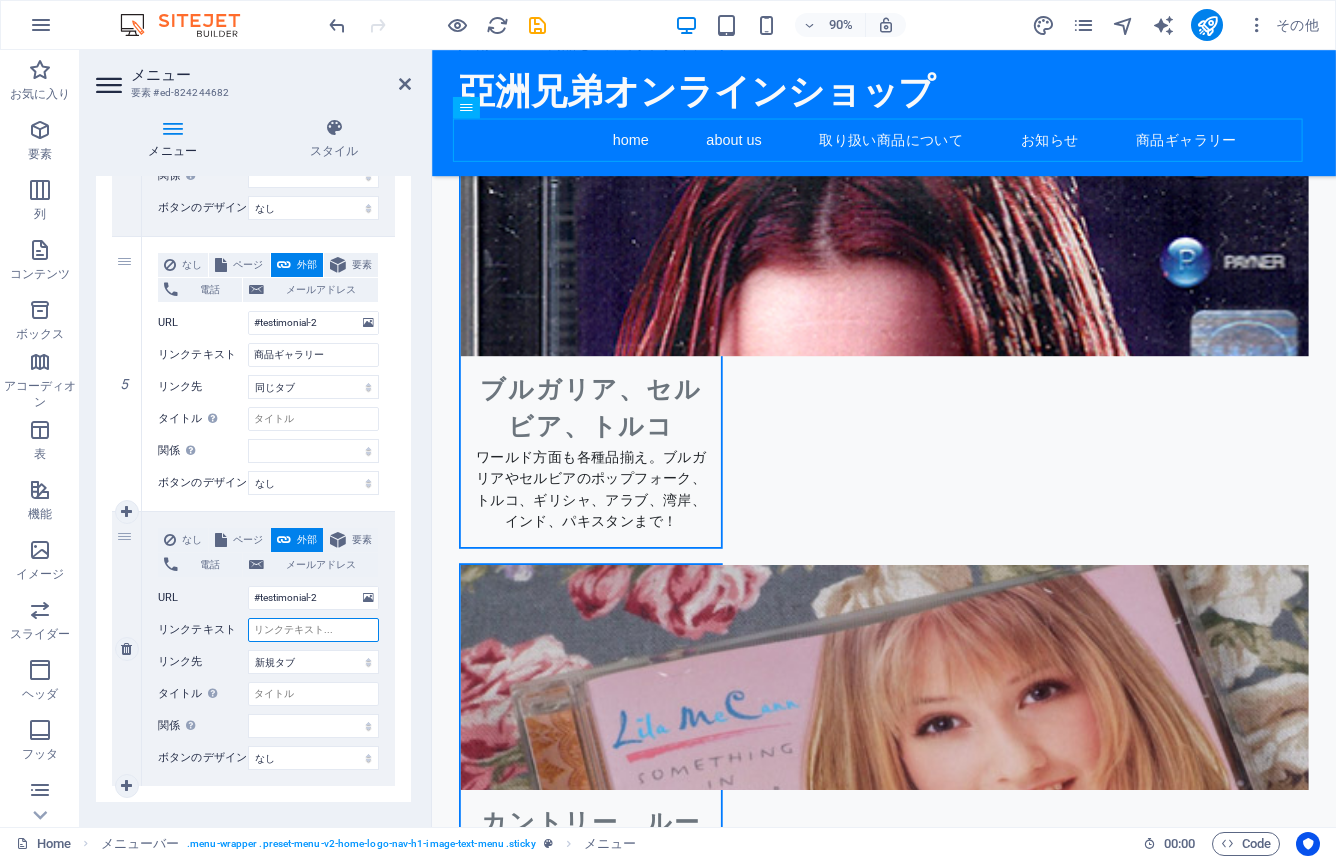 click on "リンクテキスト" at bounding box center (313, 630) 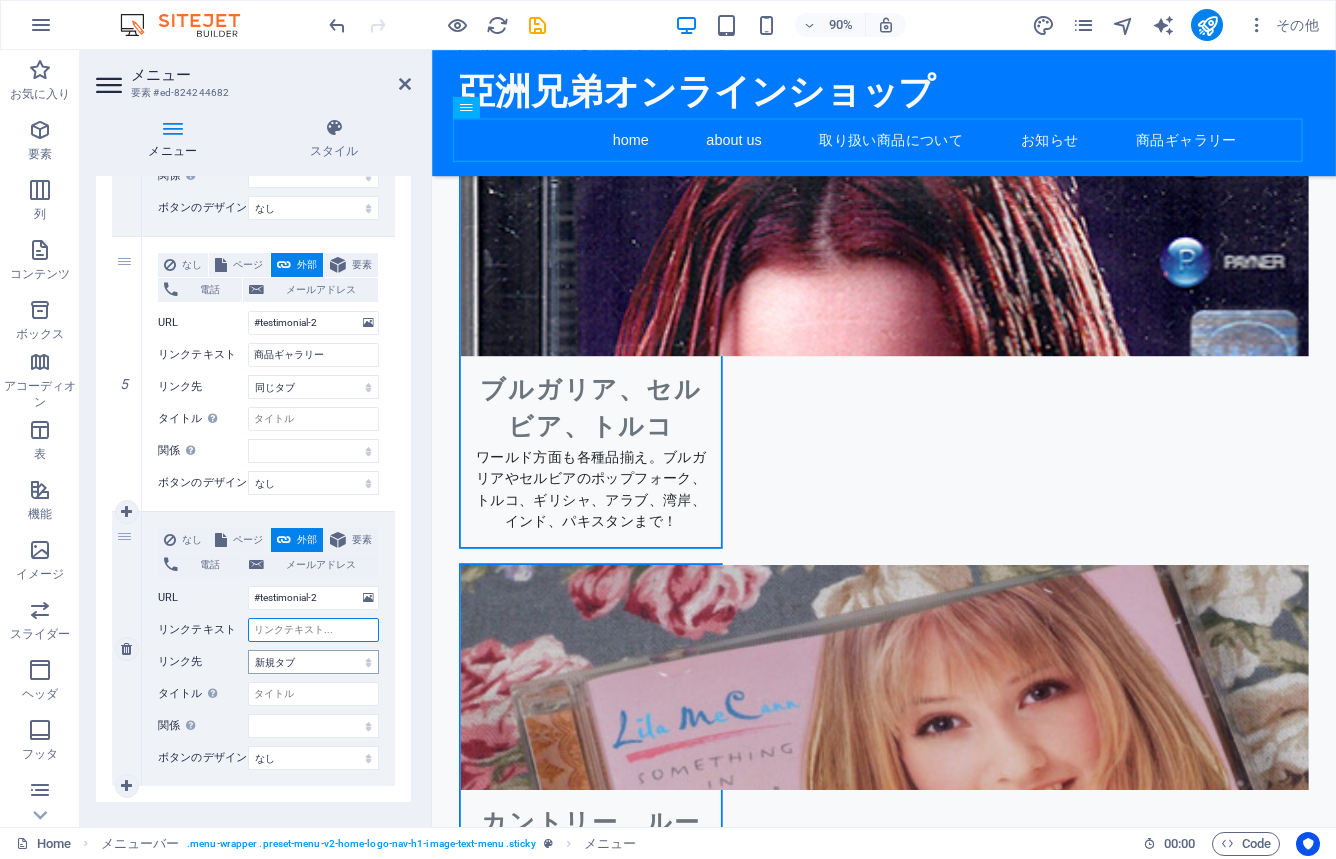 type on "商品ギャラリー" 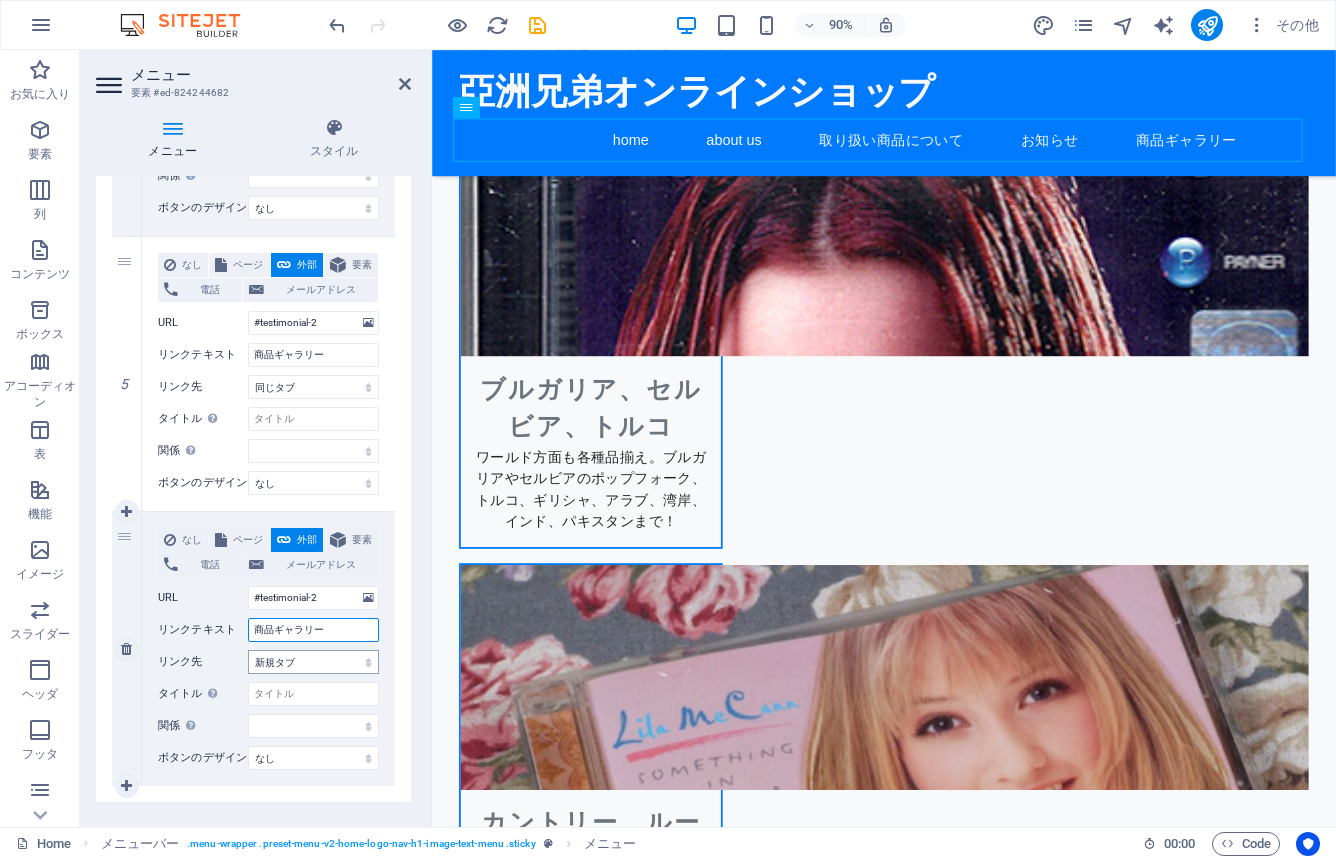 select 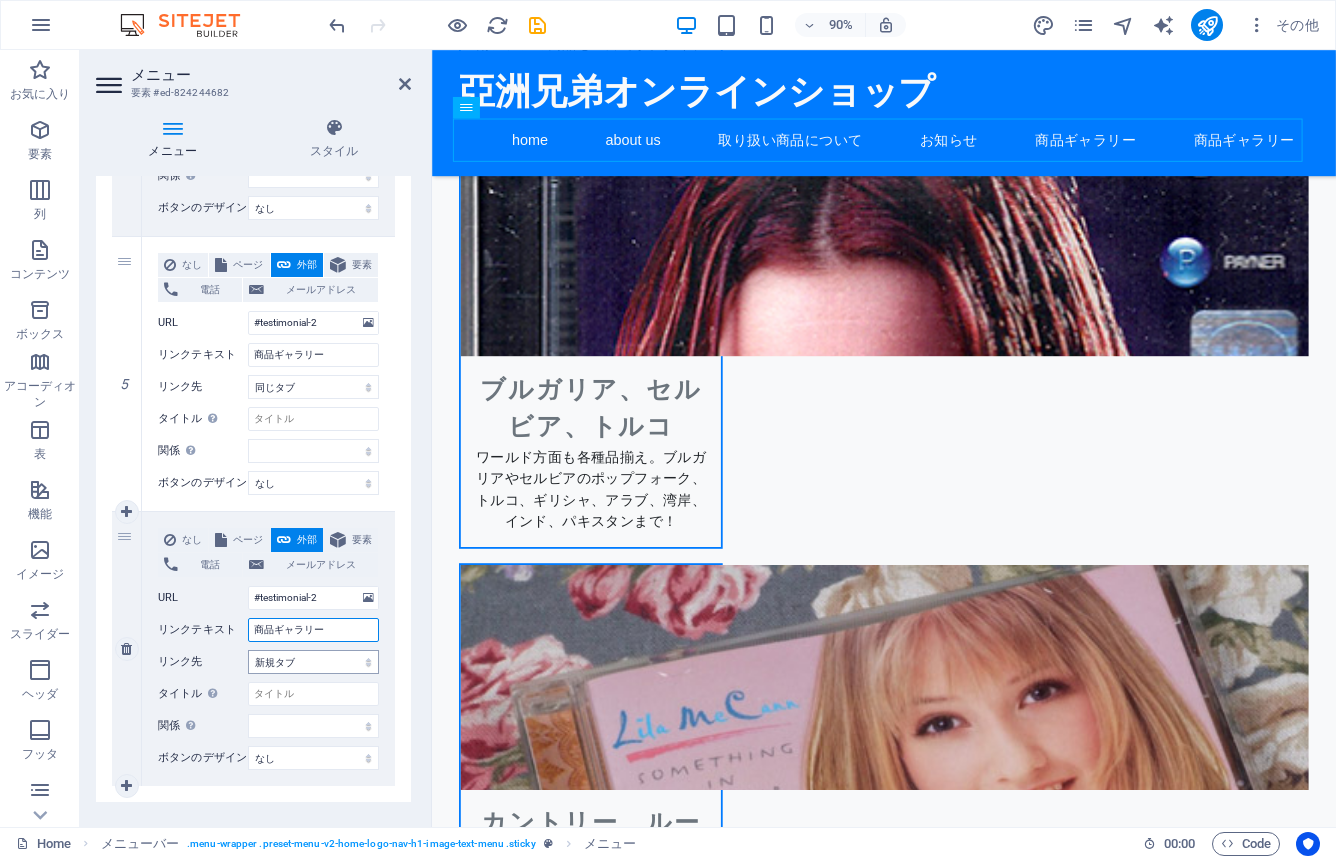 type on "商品ギャラリー" 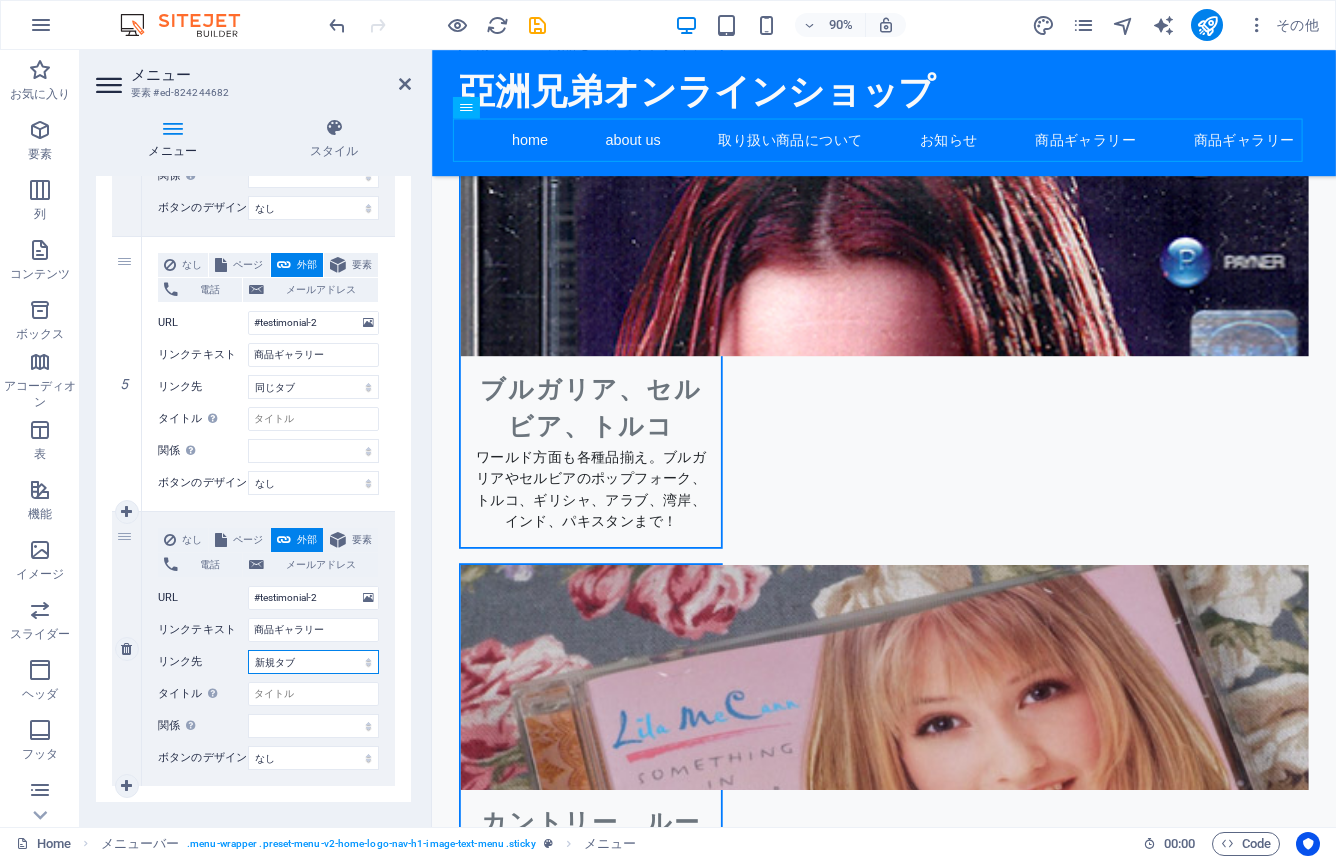 click on "新規タブ 同じタブ オーバーレイ" at bounding box center (313, 662) 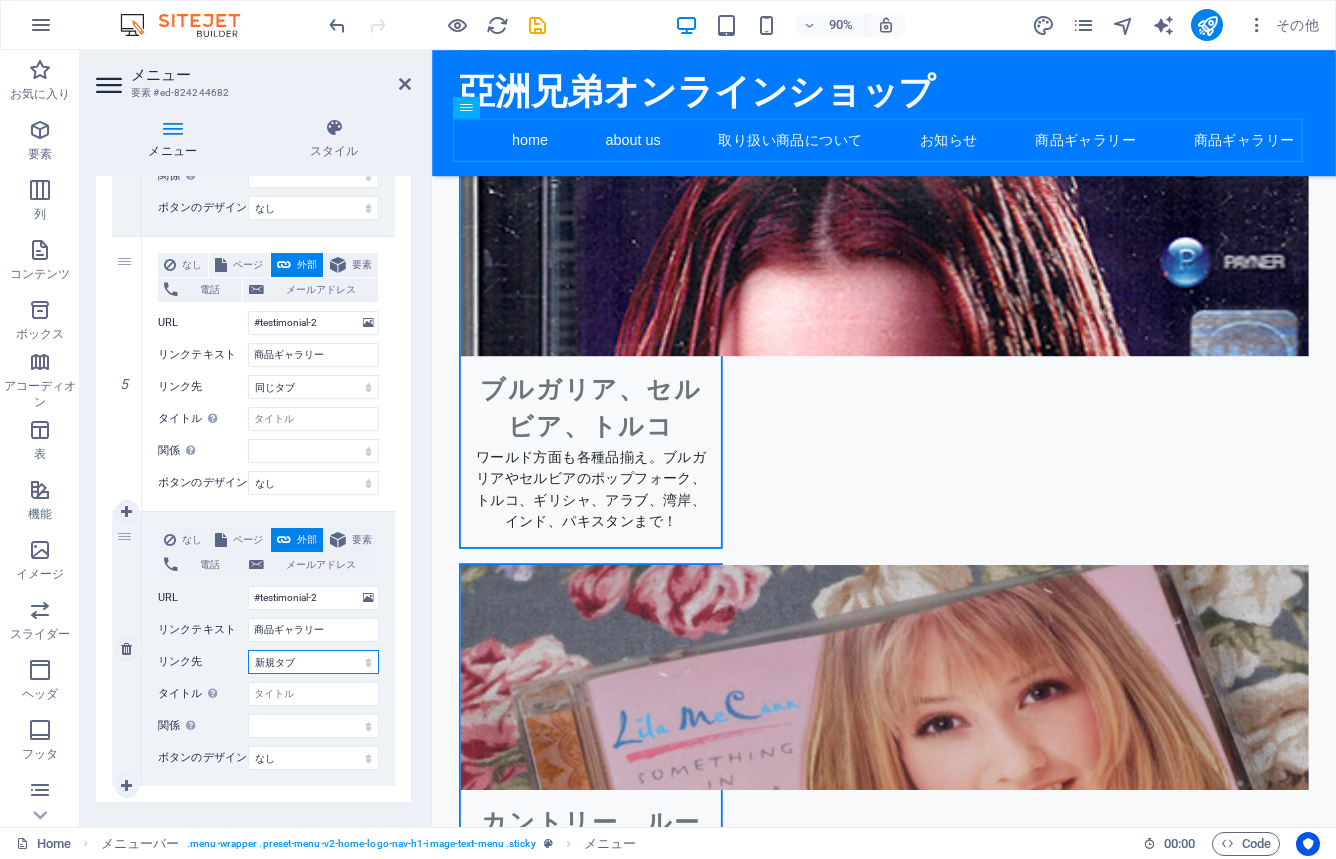 select 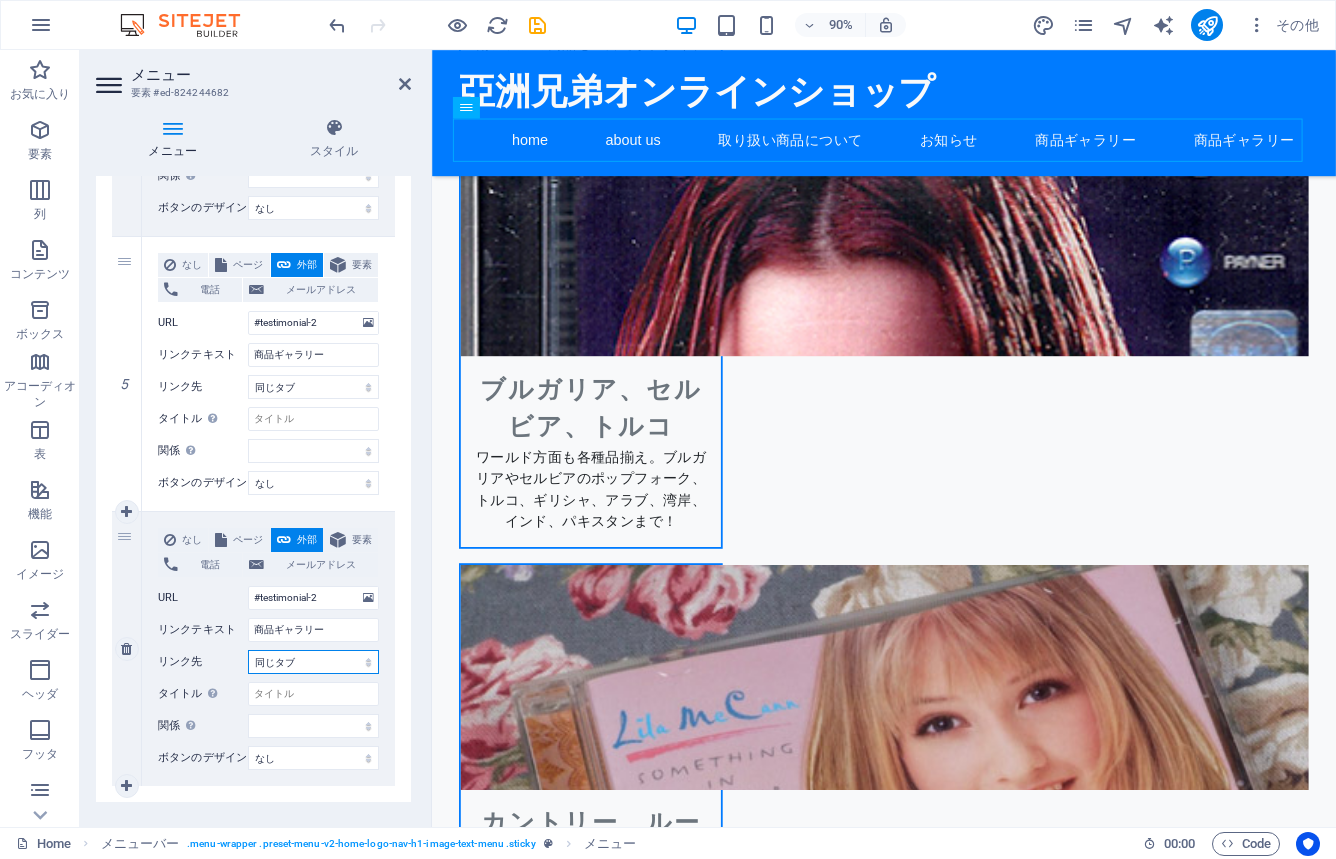 select 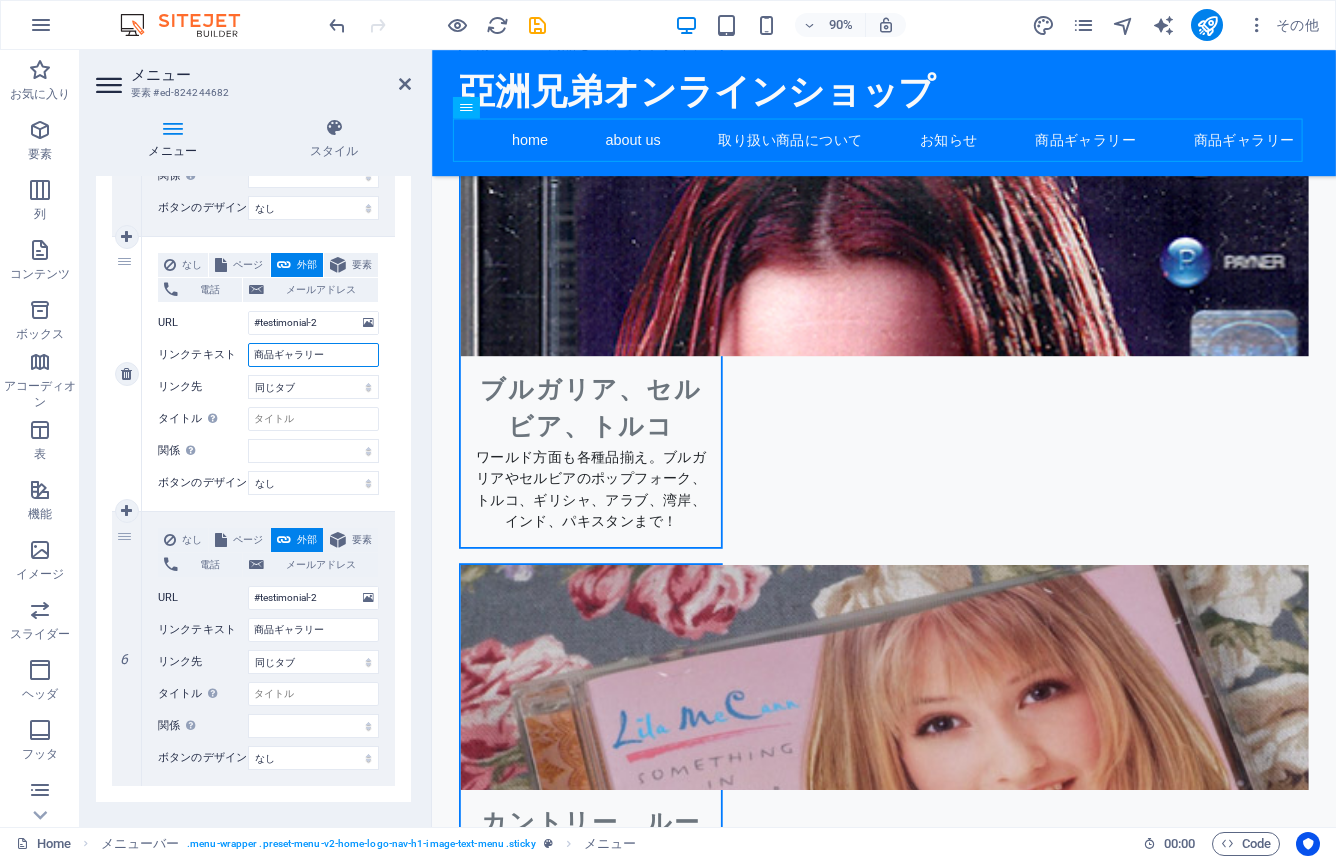 drag, startPoint x: 325, startPoint y: 357, endPoint x: 189, endPoint y: 337, distance: 137.46272 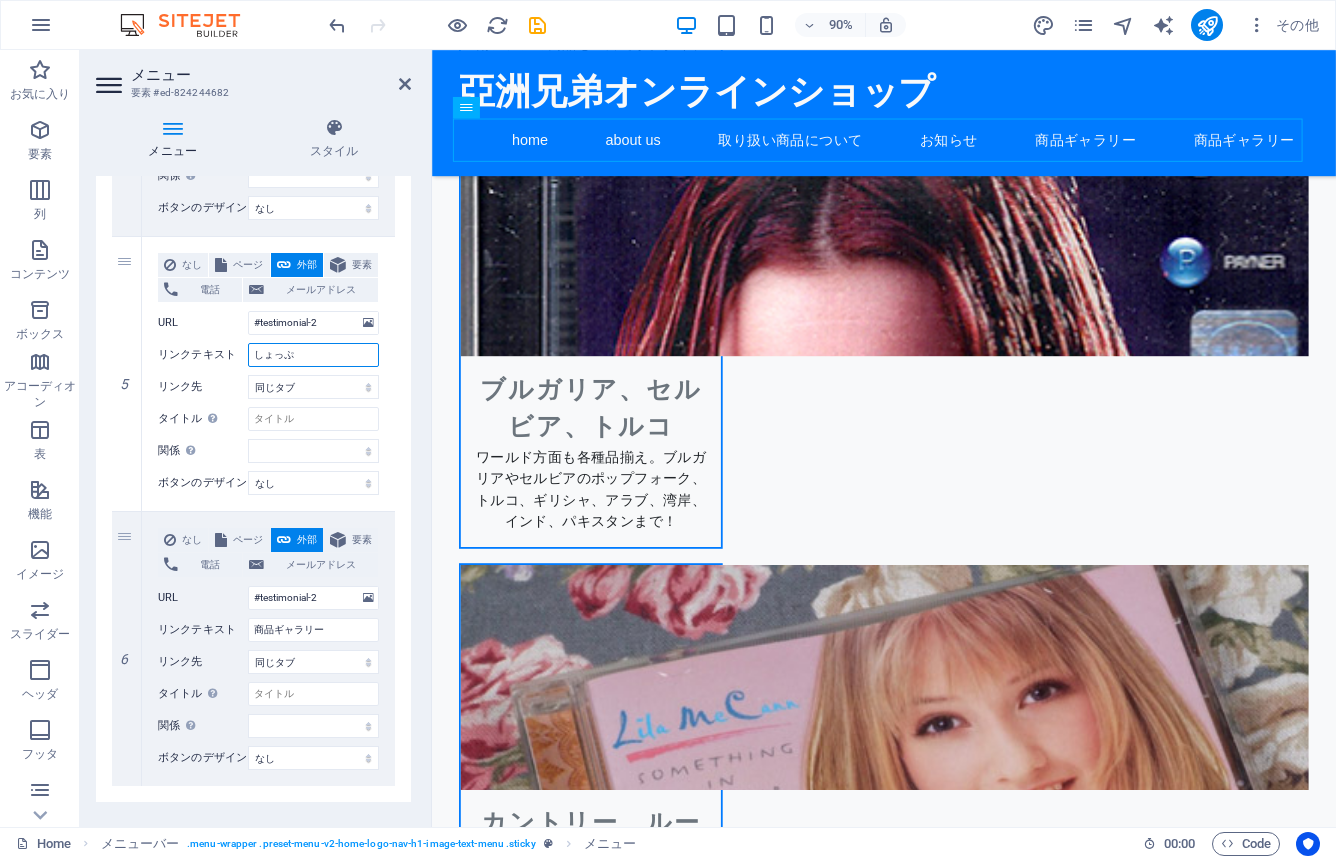 type on "ショップ" 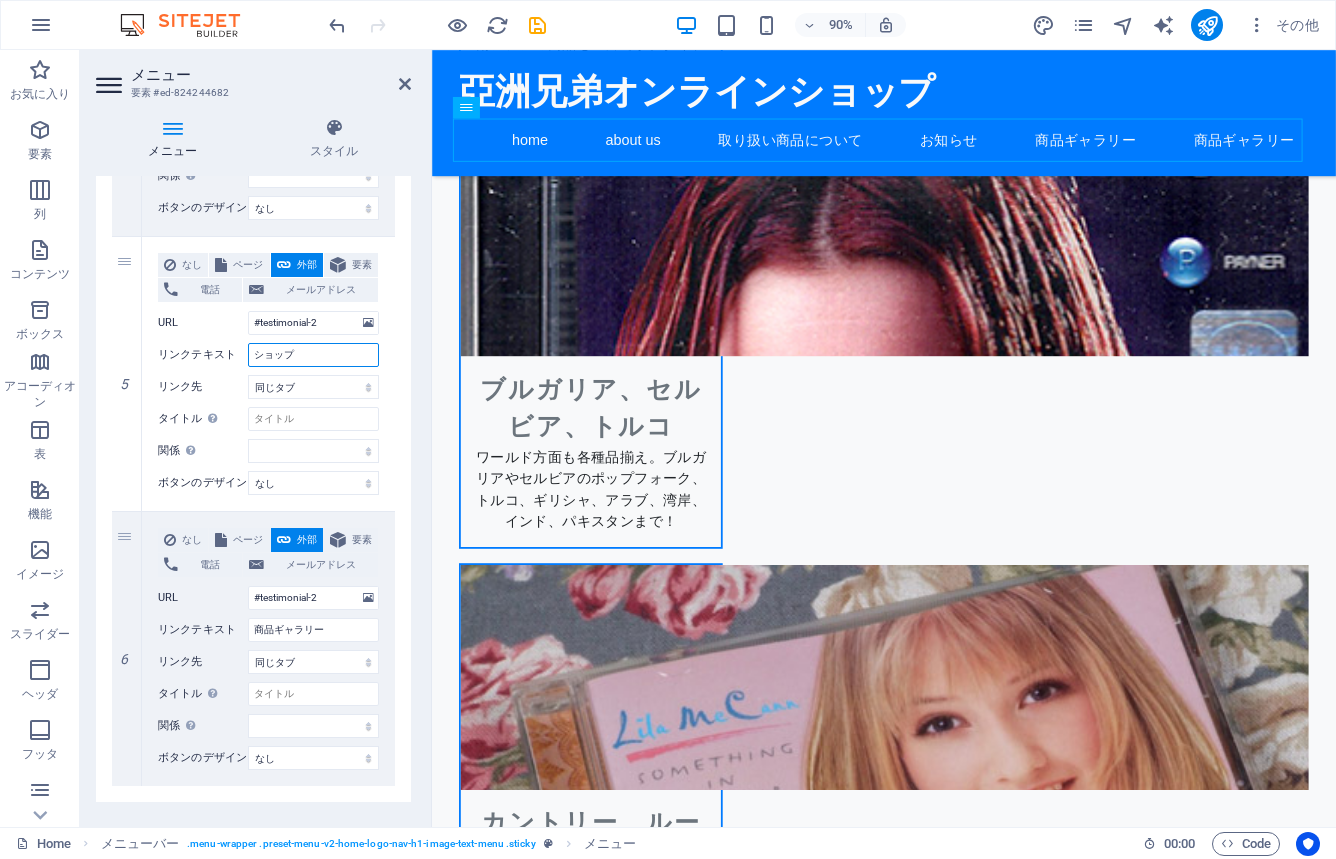 select 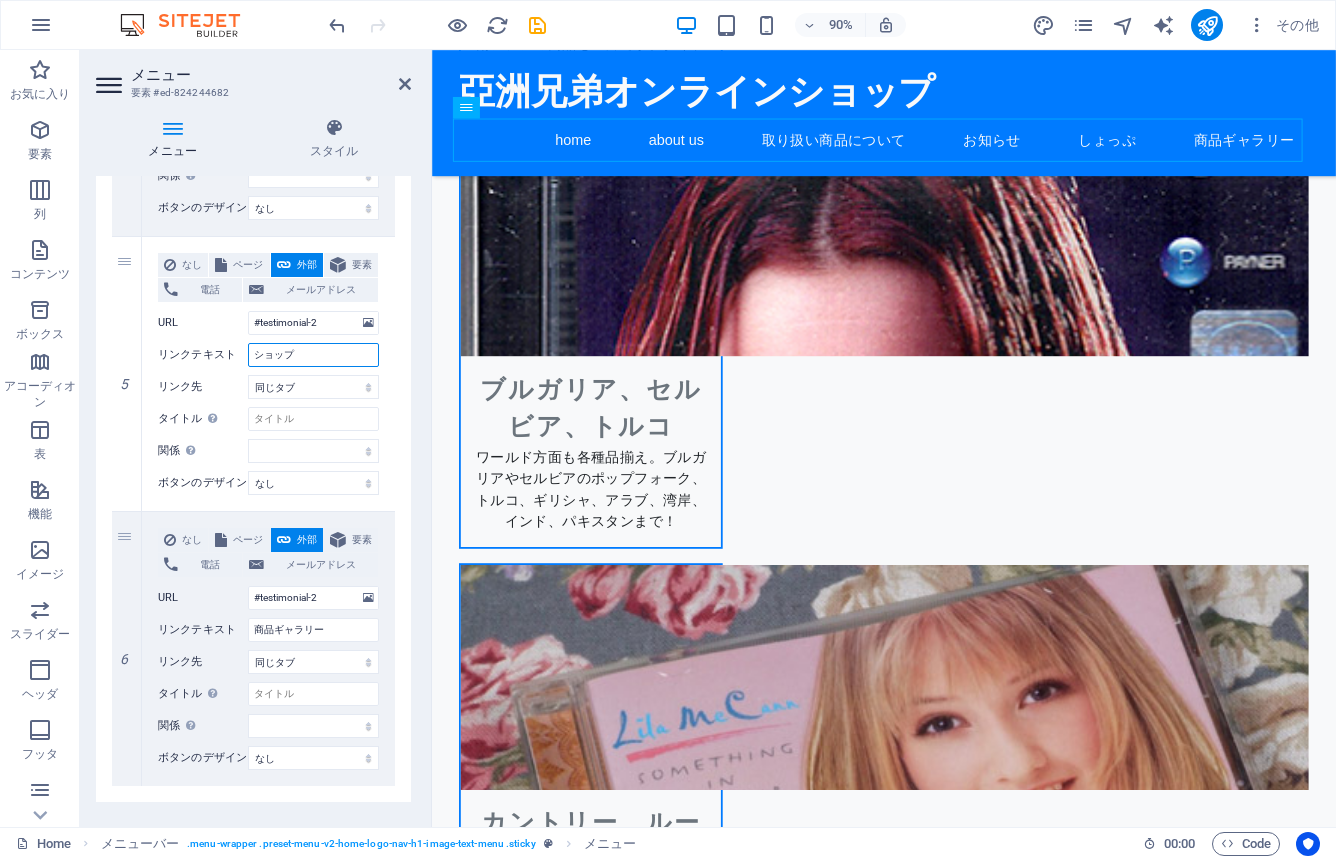 select 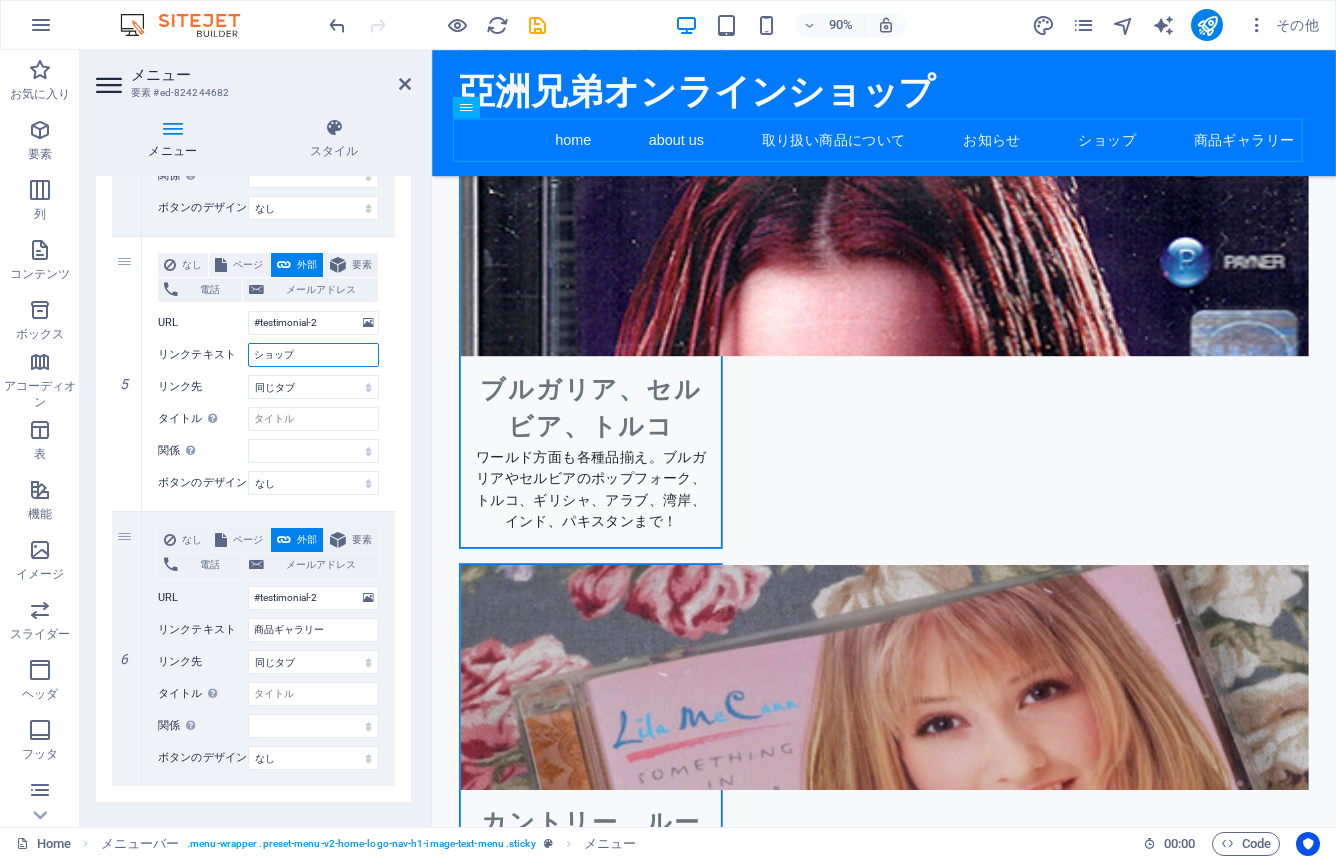 type on "ショップ・" 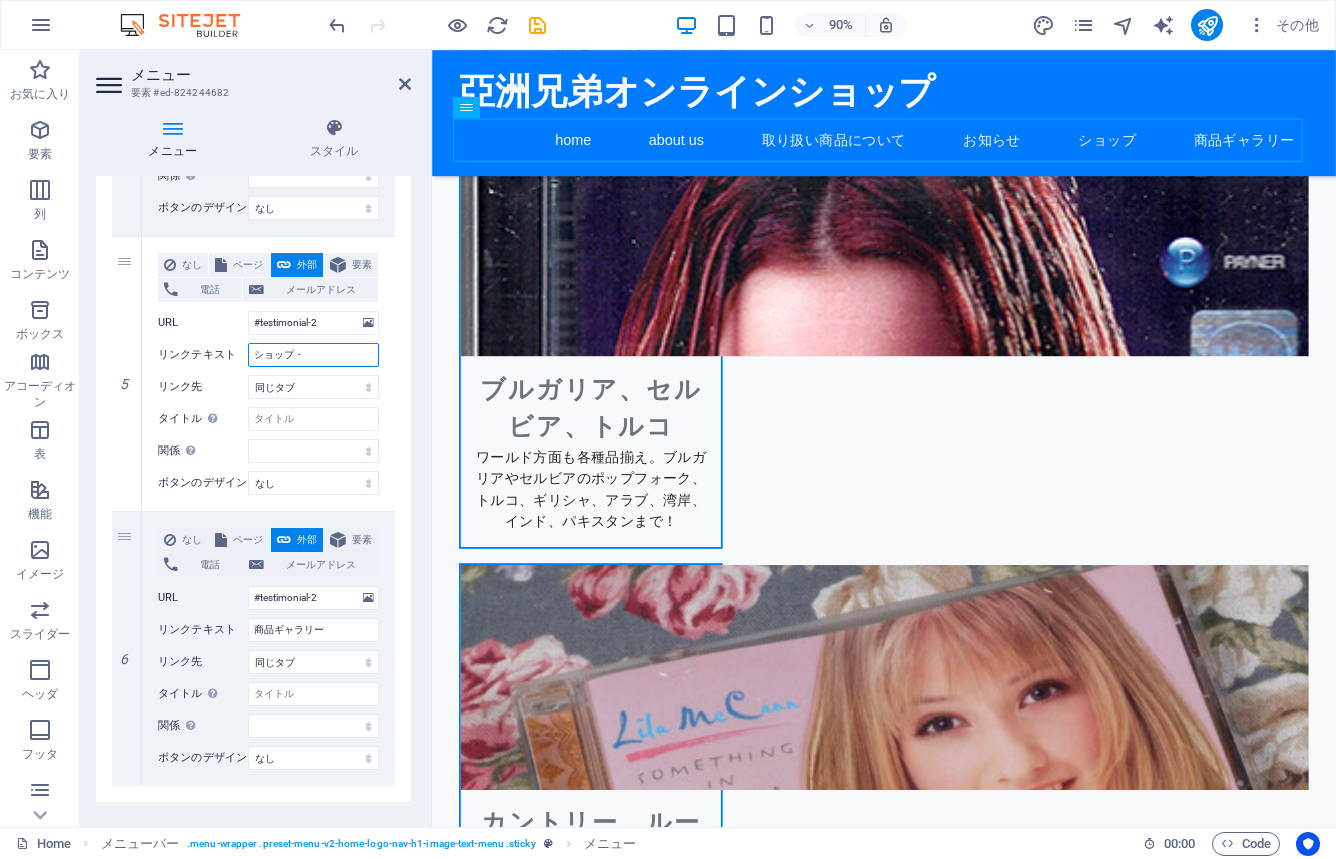 select 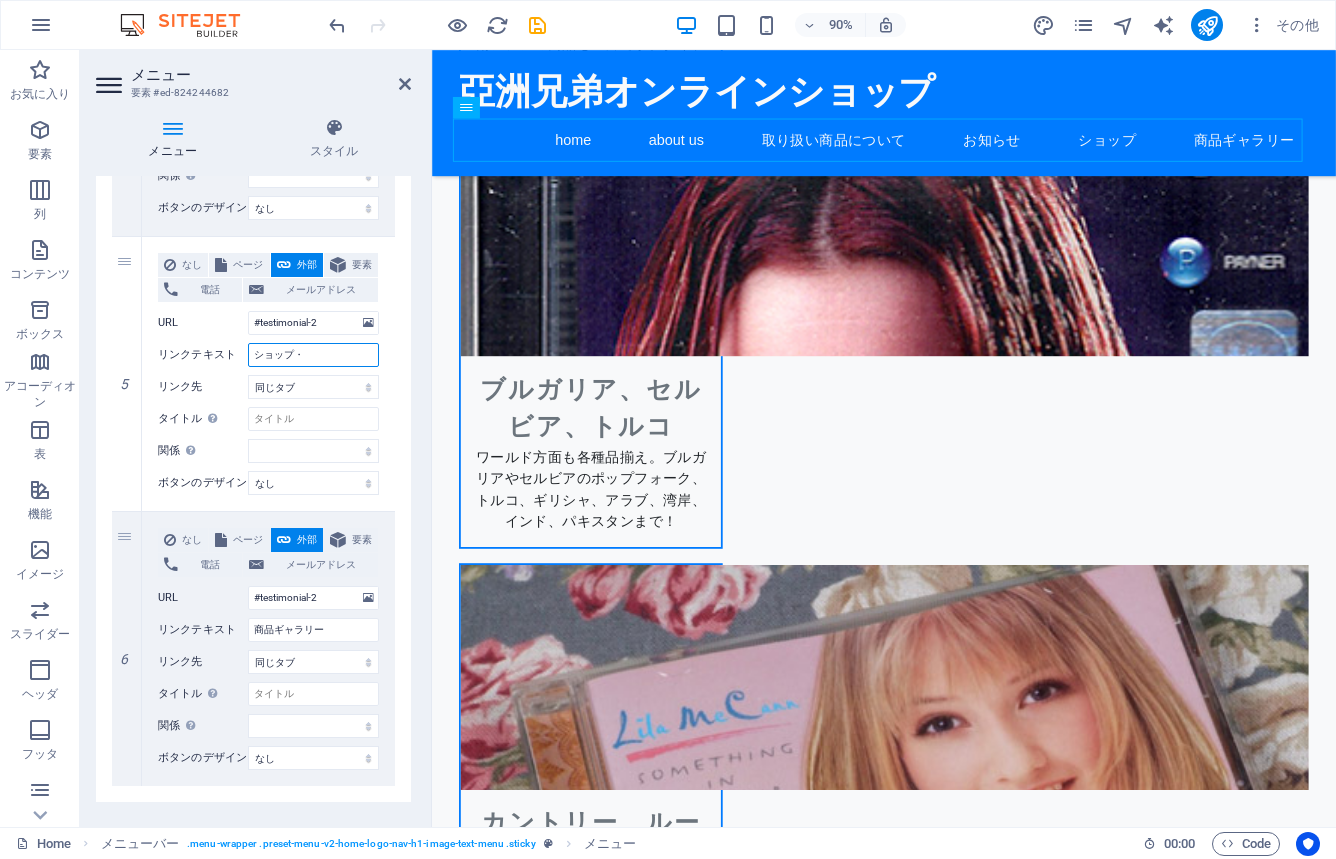 select 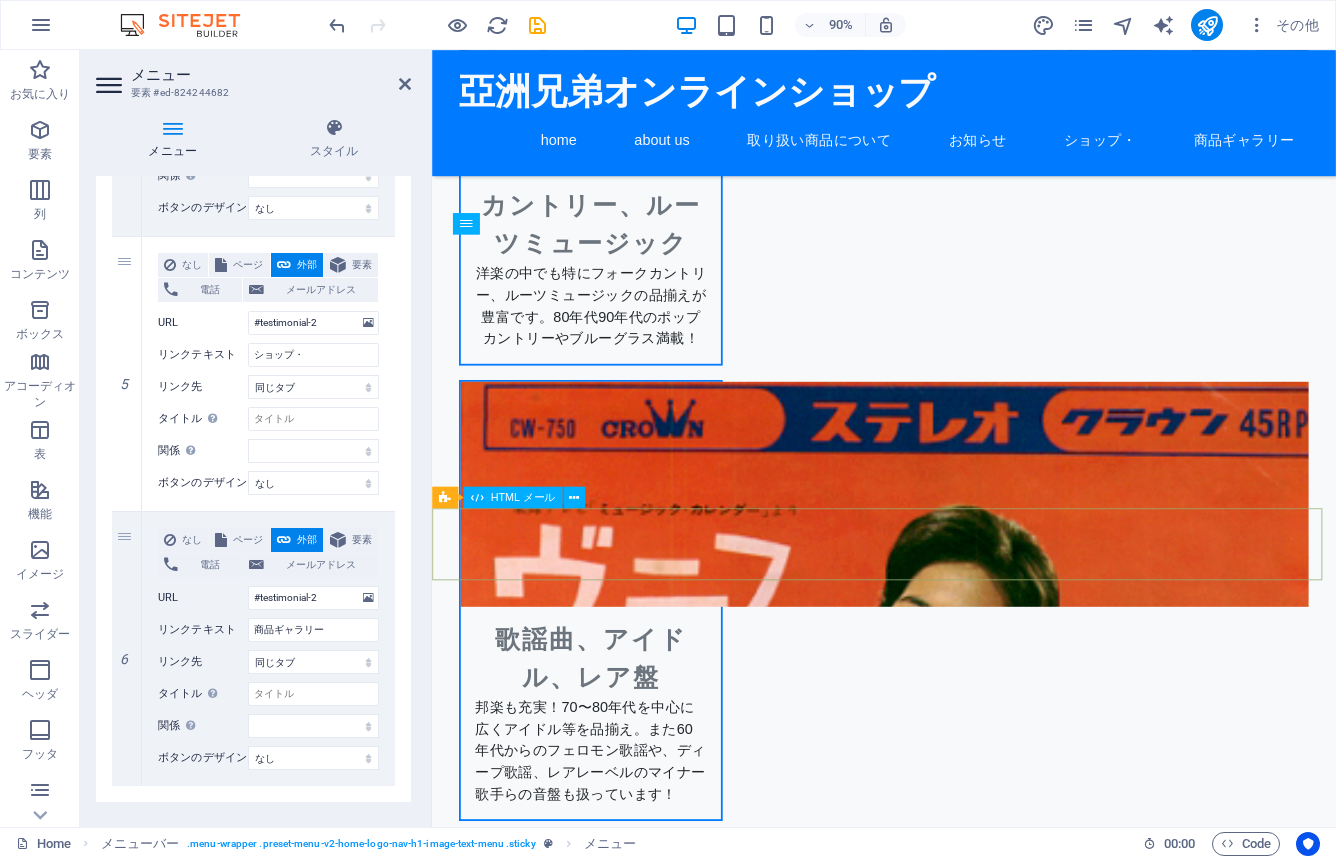 scroll, scrollTop: 2064, scrollLeft: 0, axis: vertical 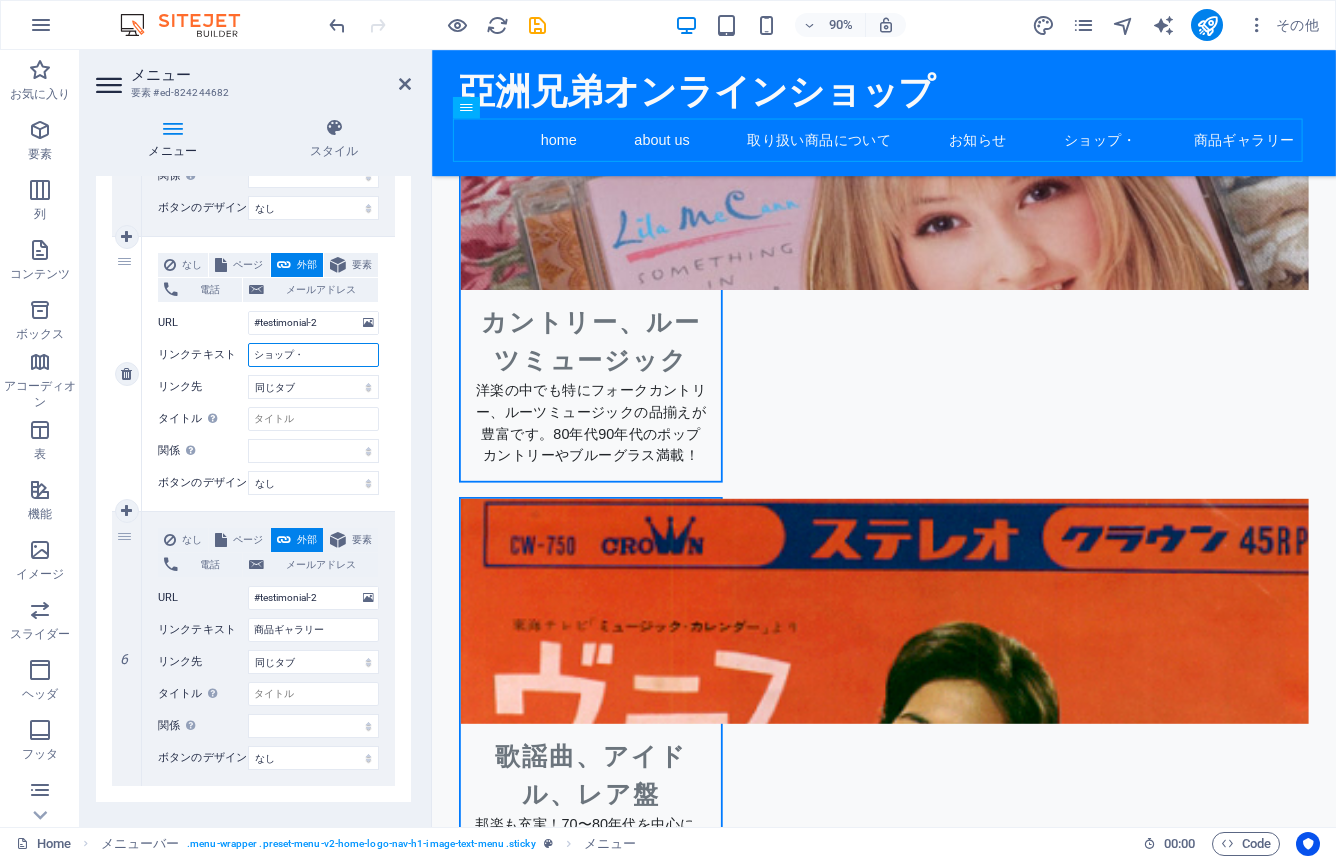click on "ショップ・" at bounding box center (313, 355) 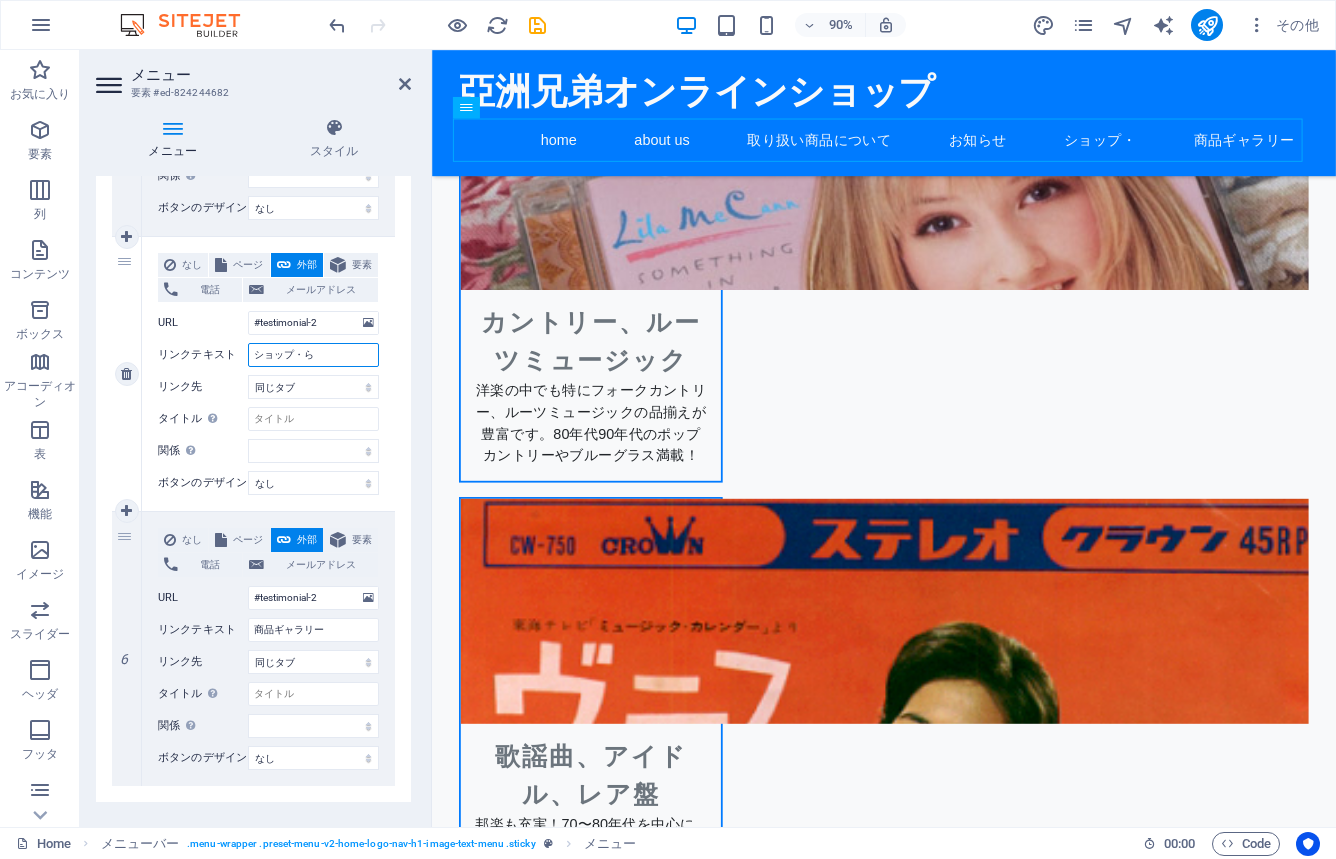 type on "ショップ・らい" 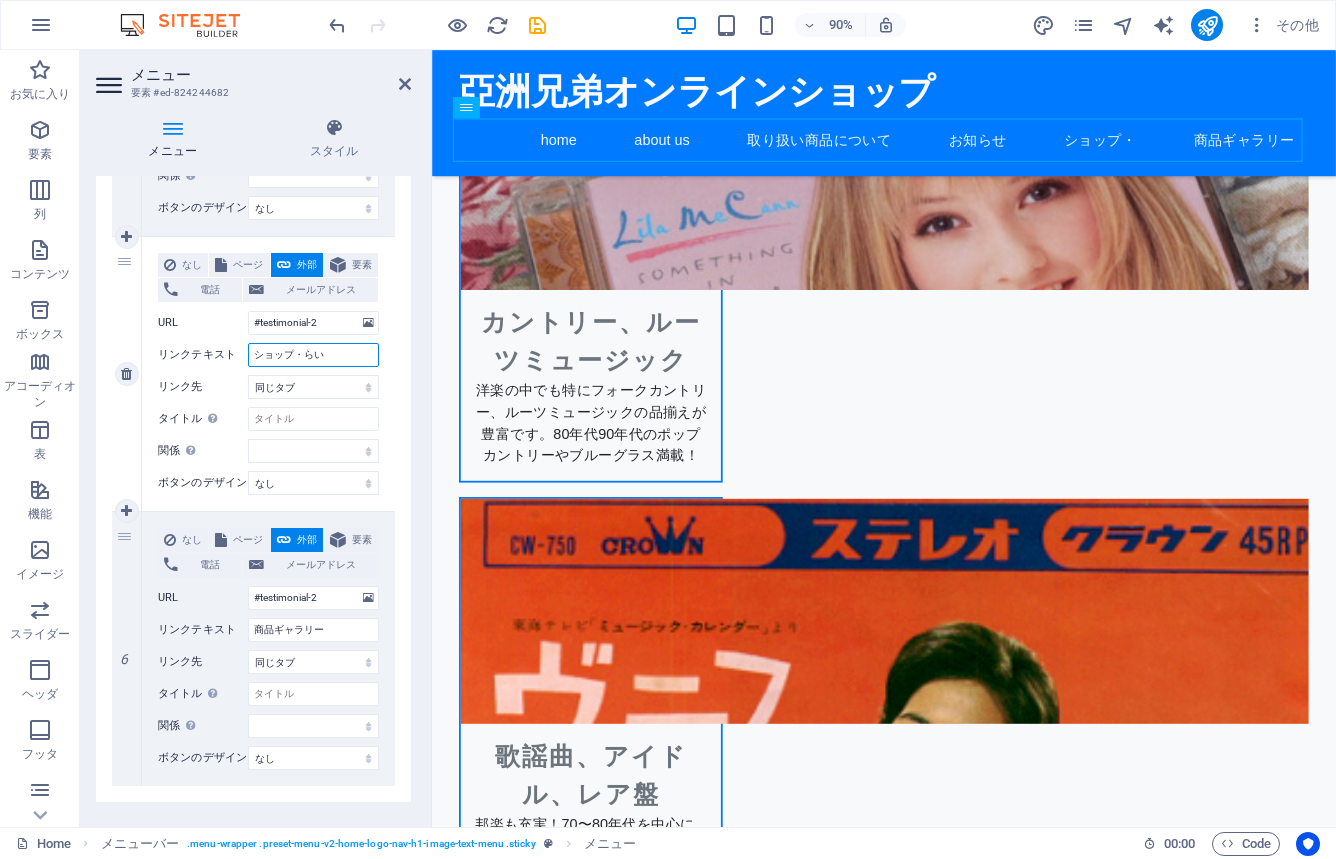 select 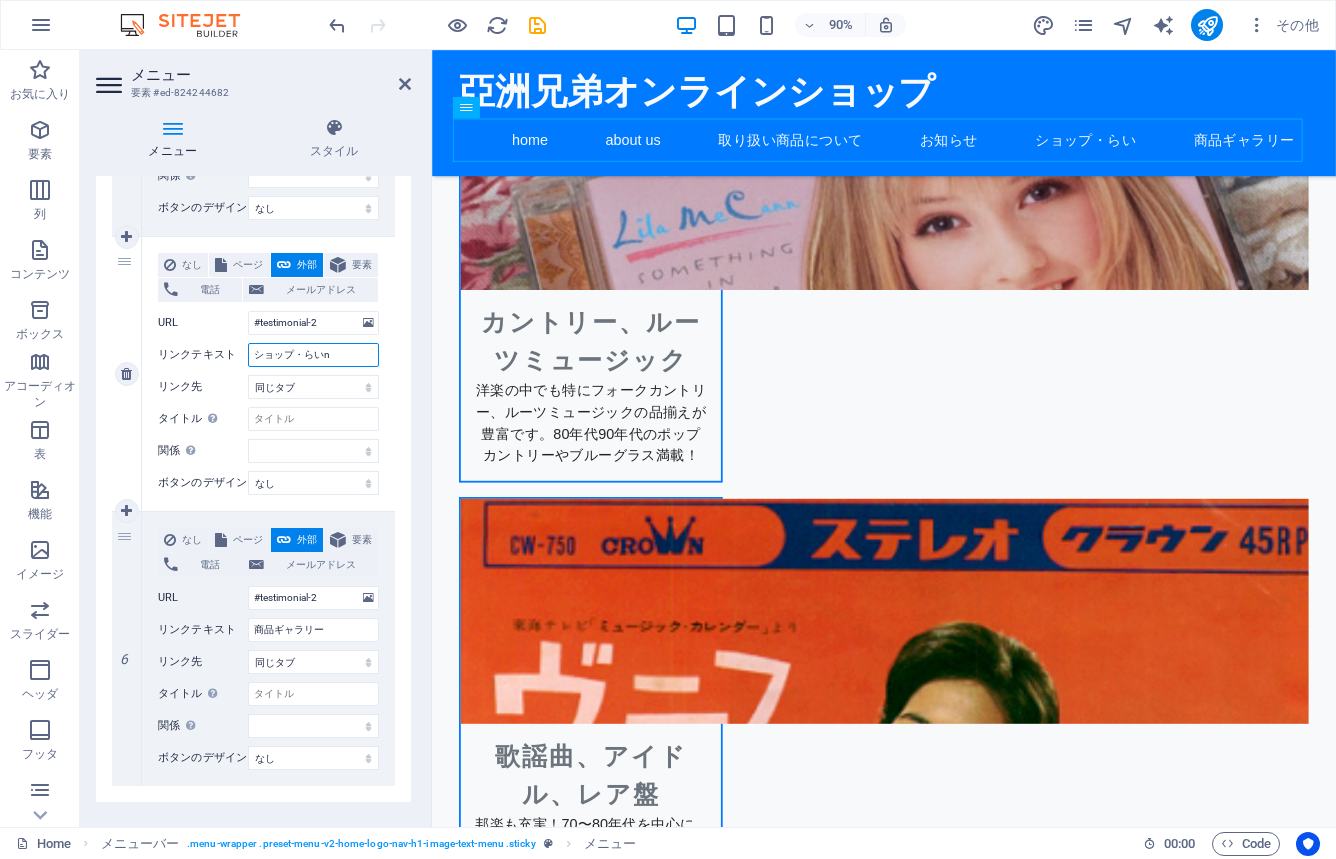 type on "ショップ・らいん" 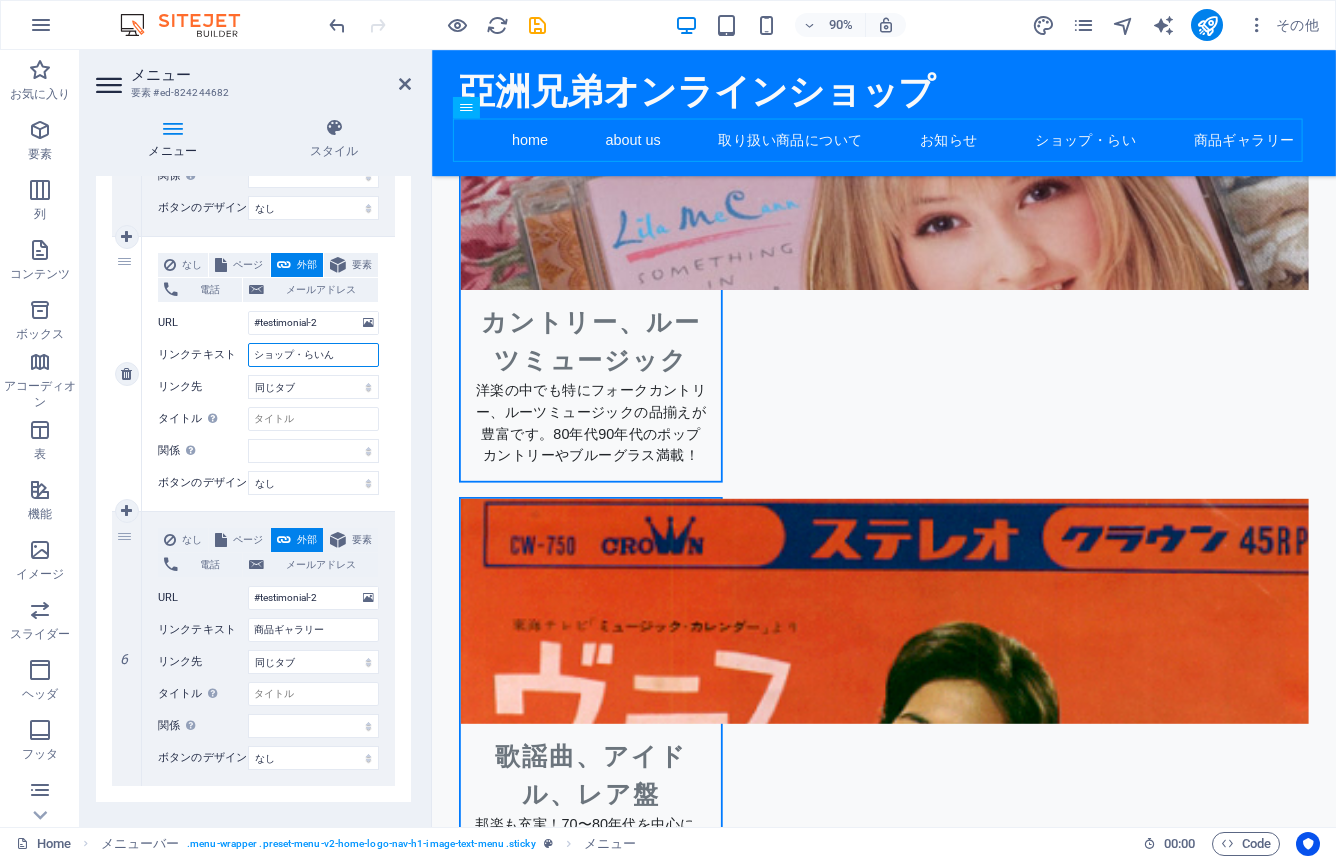 select 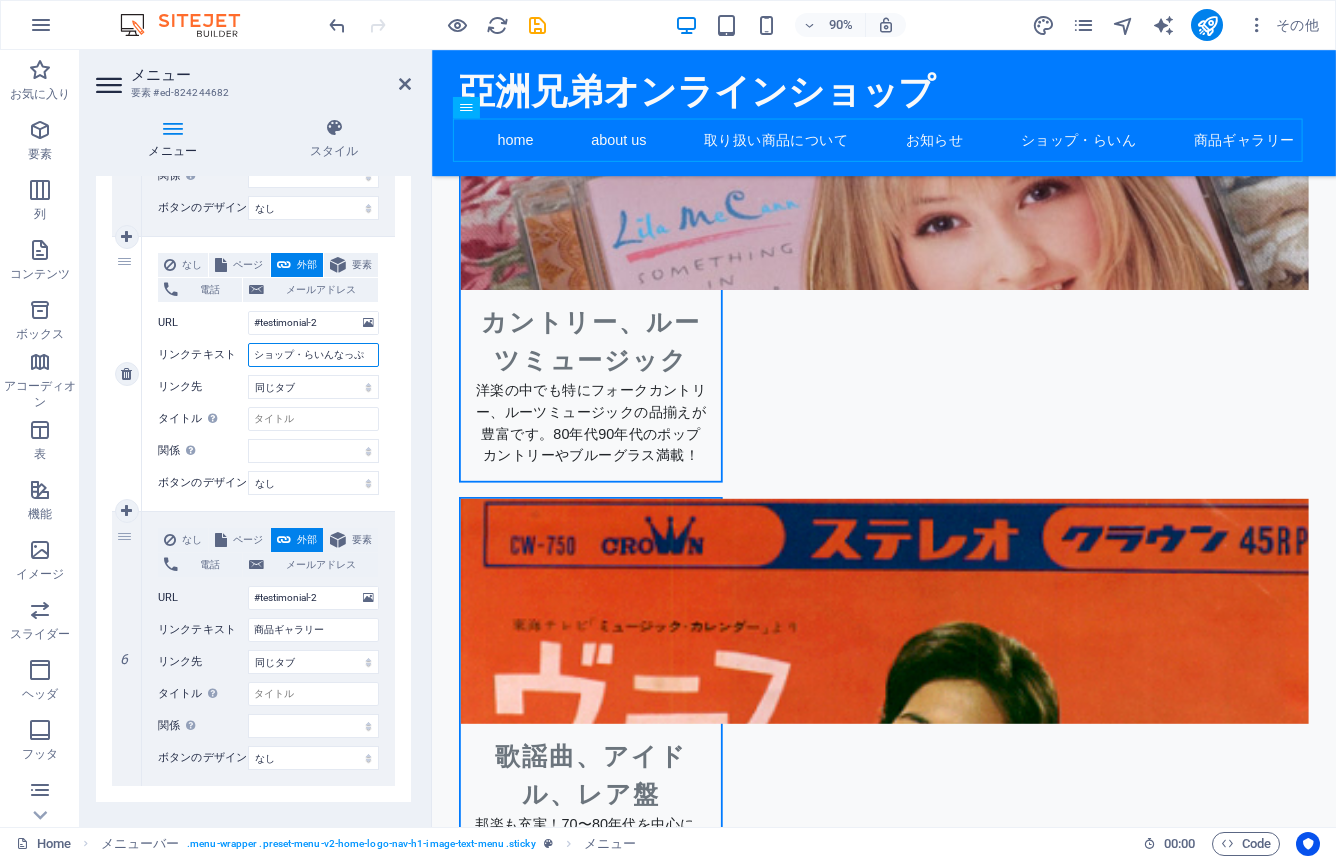 type on "ショップ・ラインナップ" 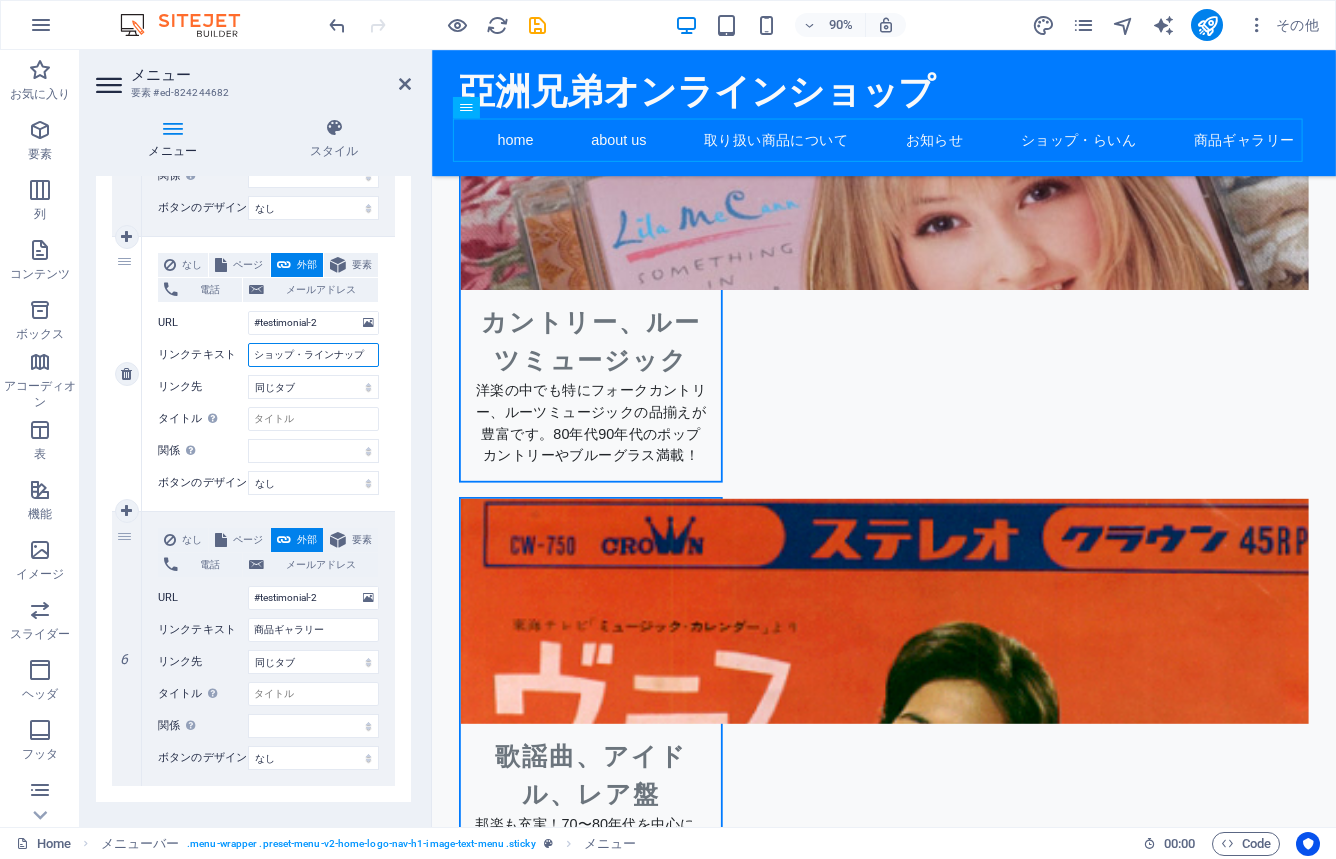 select 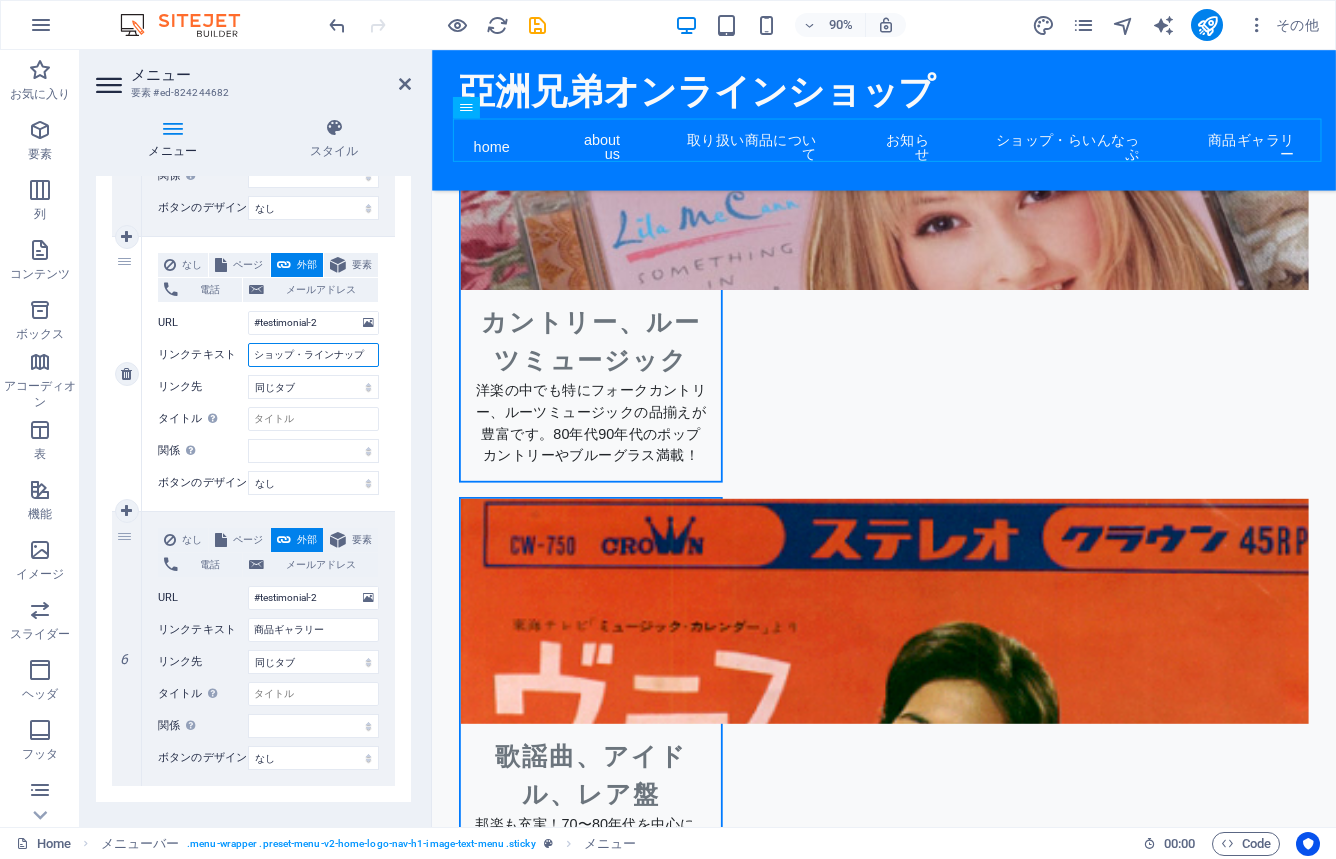 select 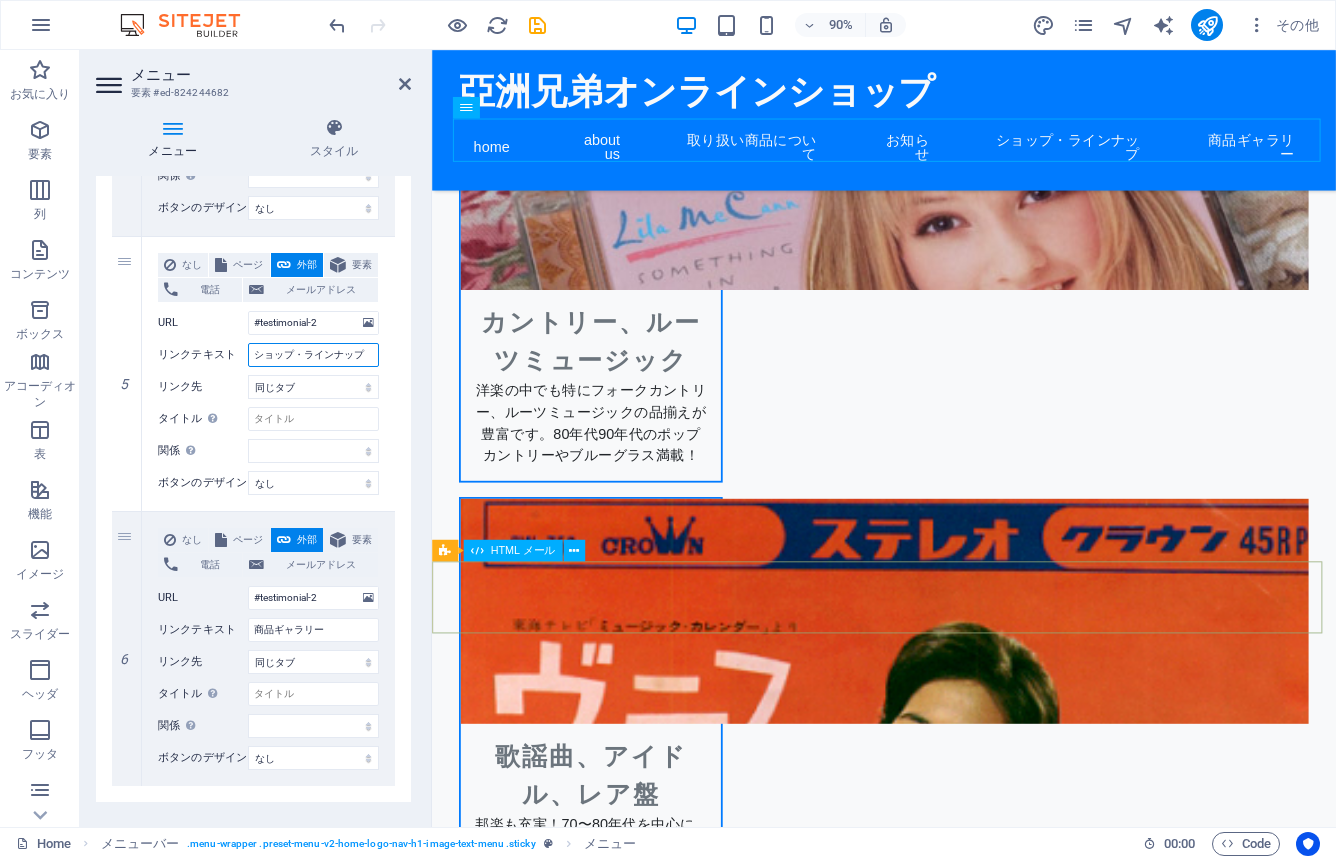 type on "ショップ・ラインナップ" 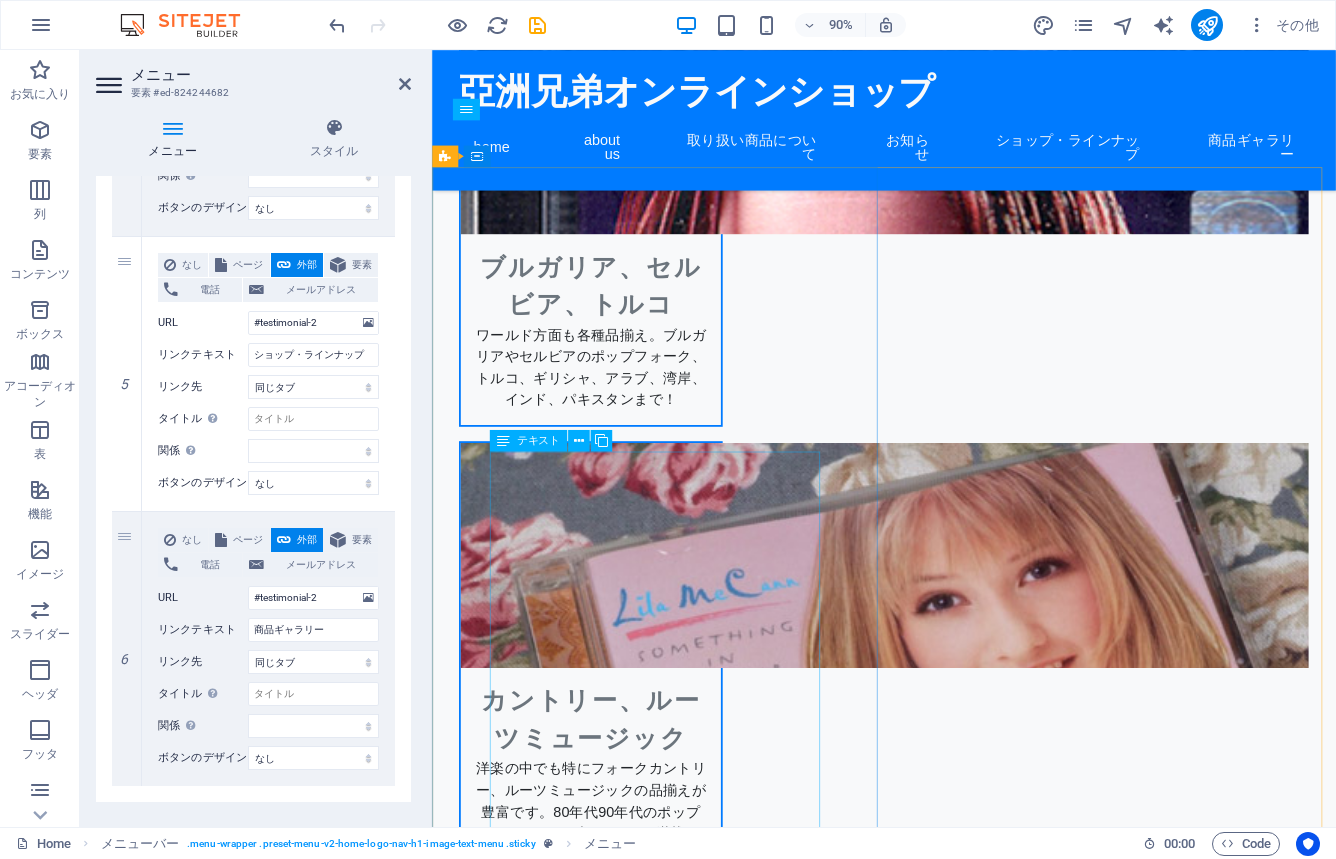 scroll, scrollTop: 1560, scrollLeft: 0, axis: vertical 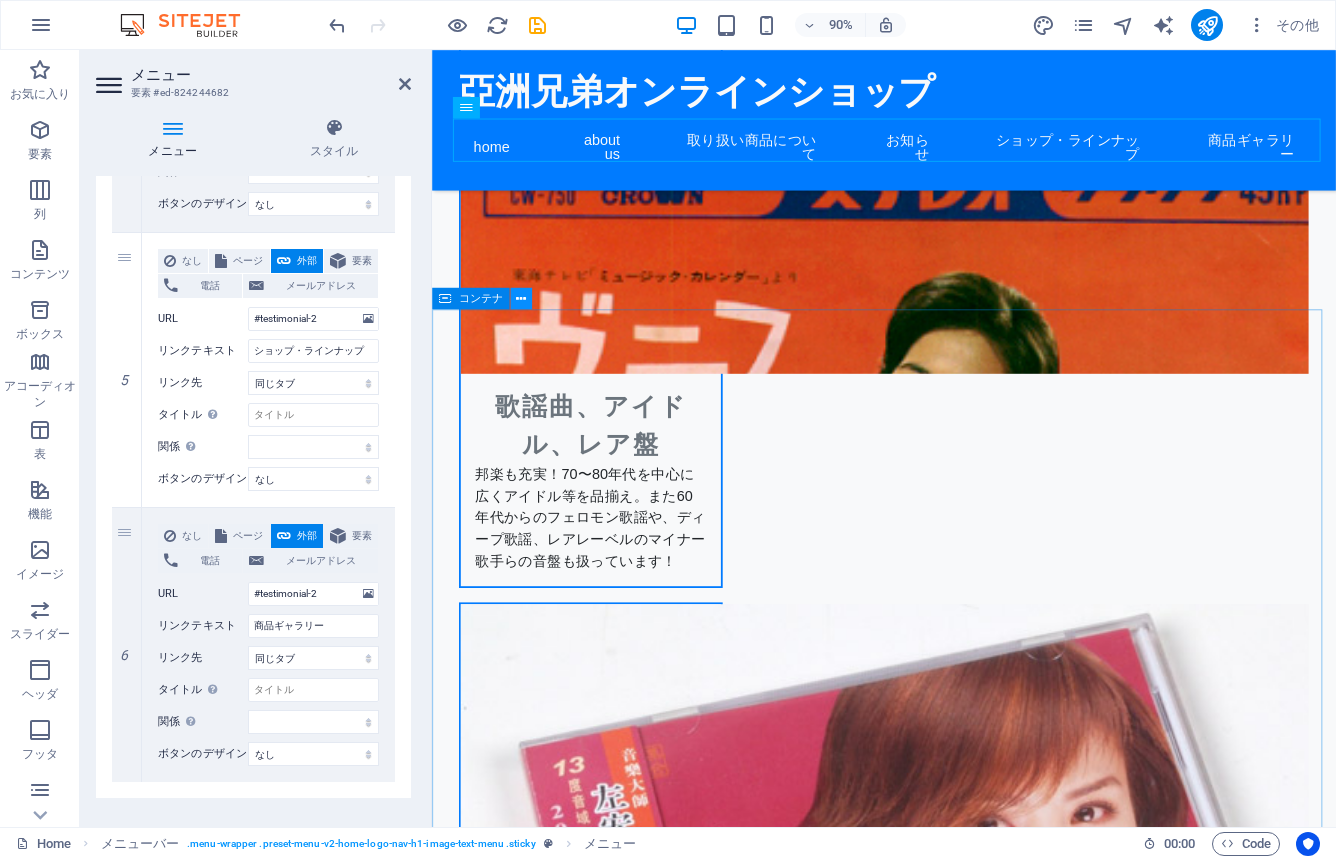 click at bounding box center [521, 298] 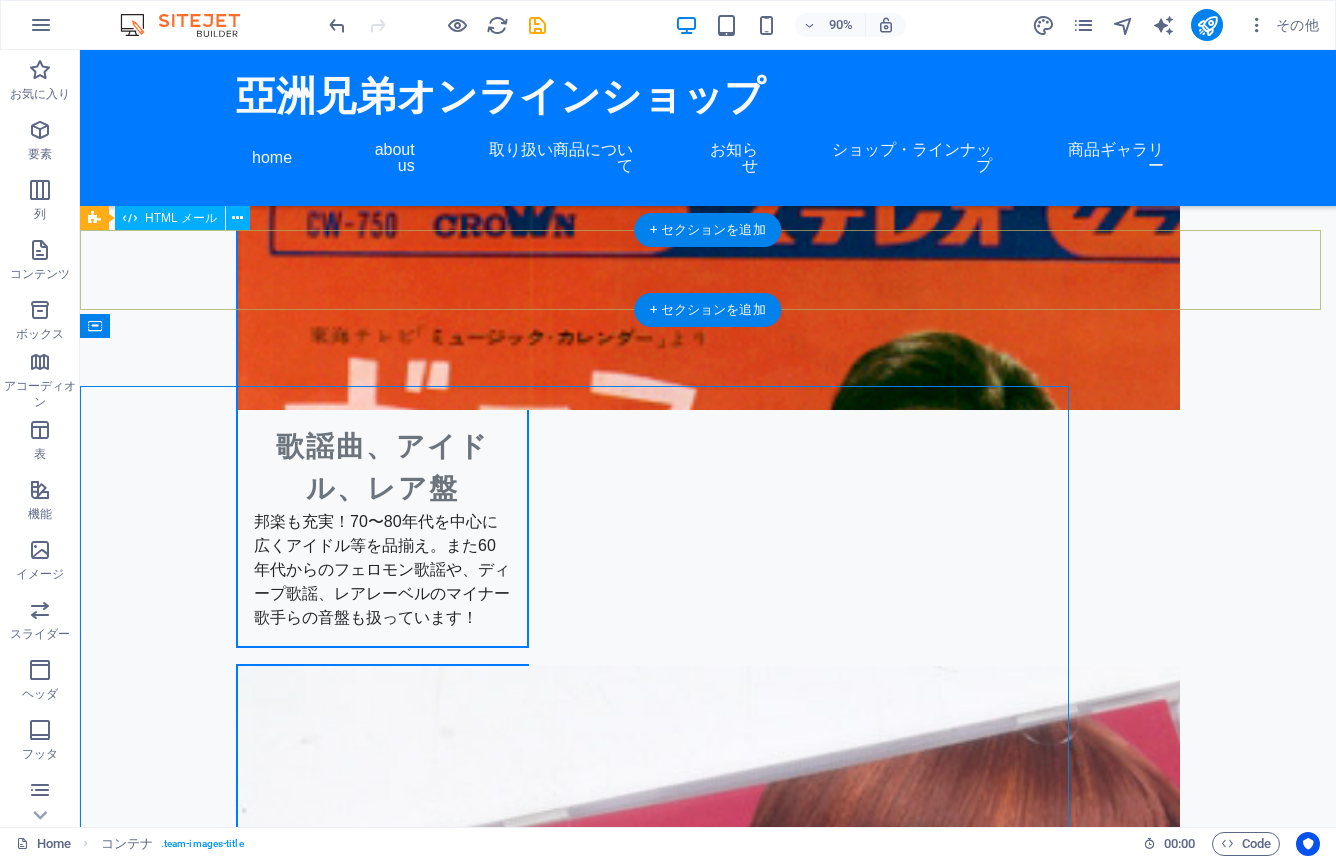 scroll, scrollTop: 2404, scrollLeft: 0, axis: vertical 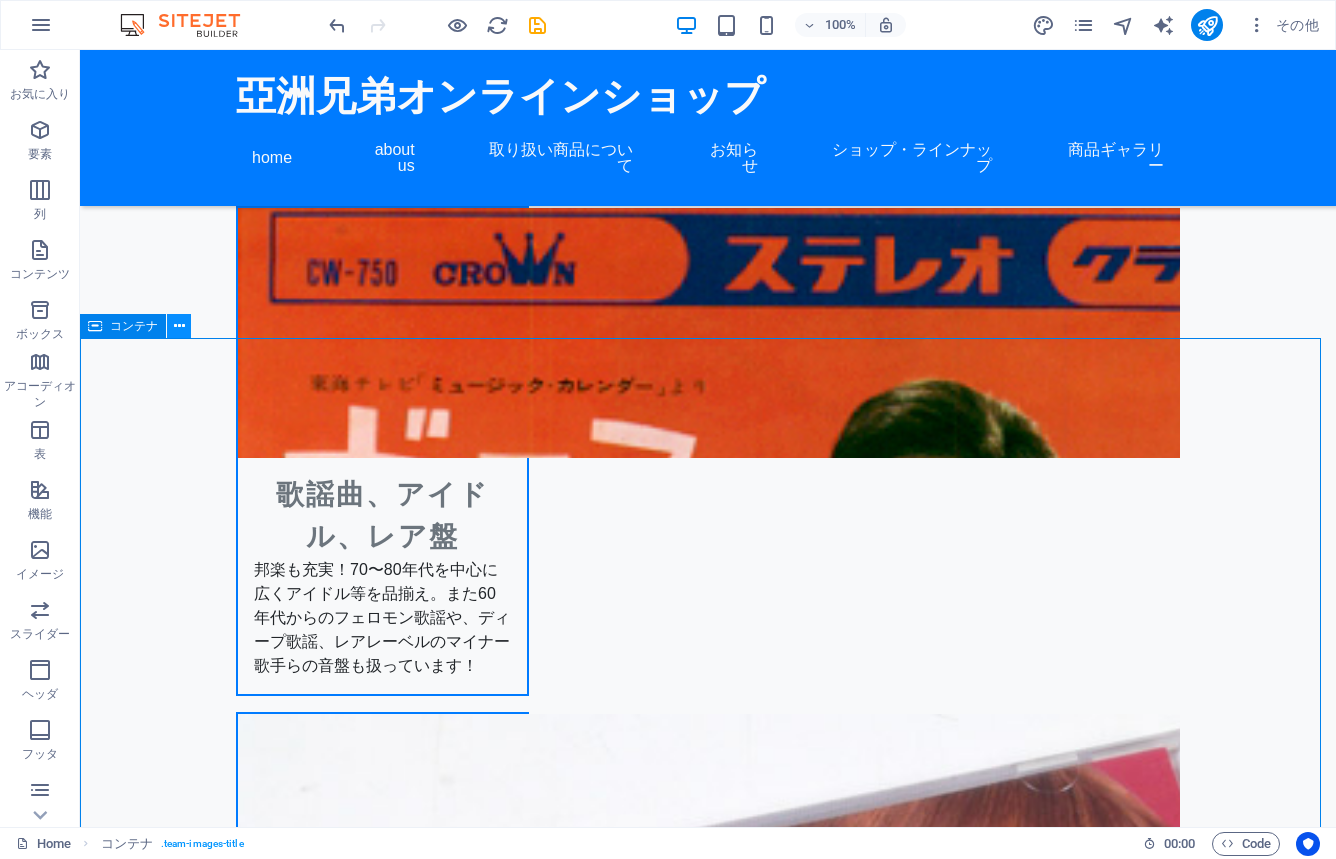 click at bounding box center [179, 326] 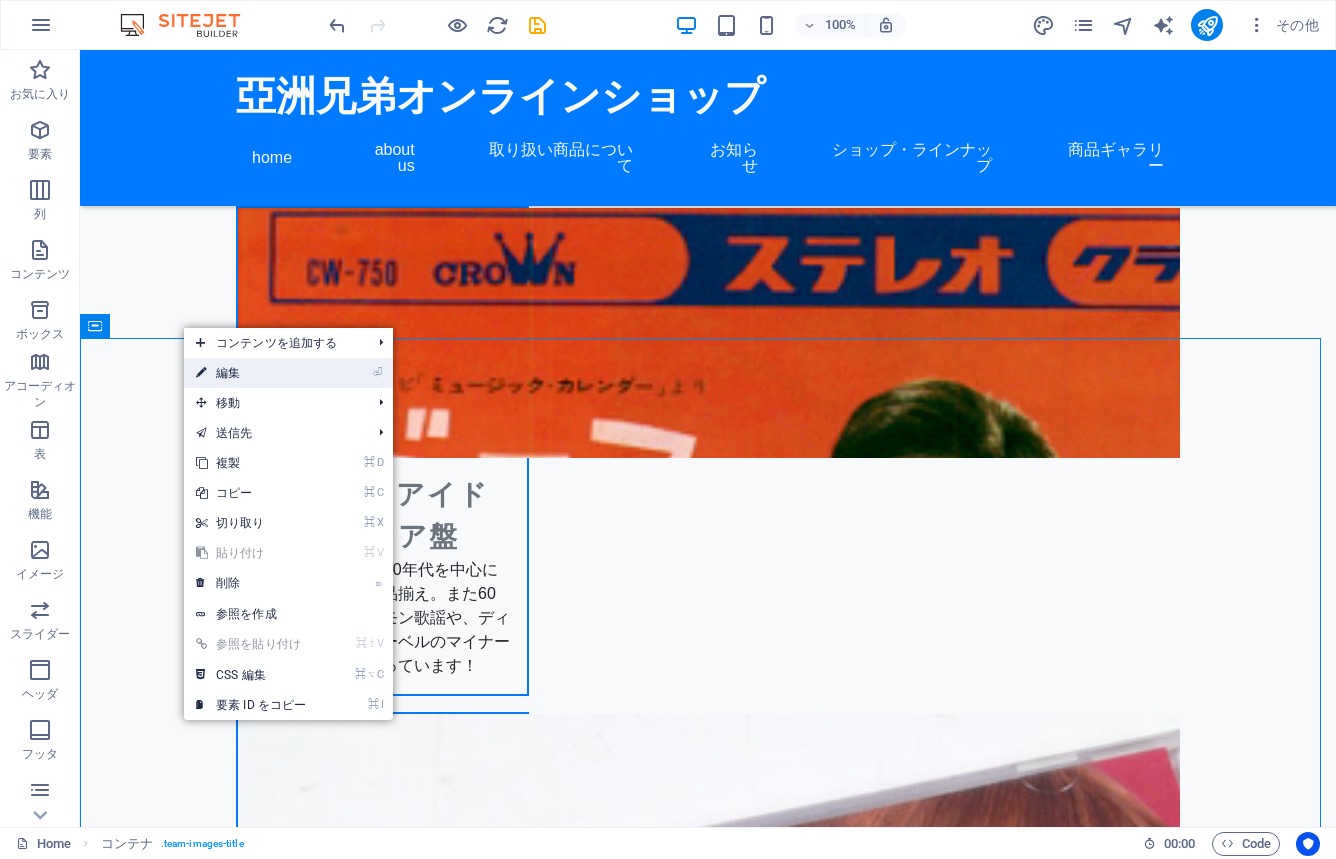 click on "⏎  編集" at bounding box center (251, 373) 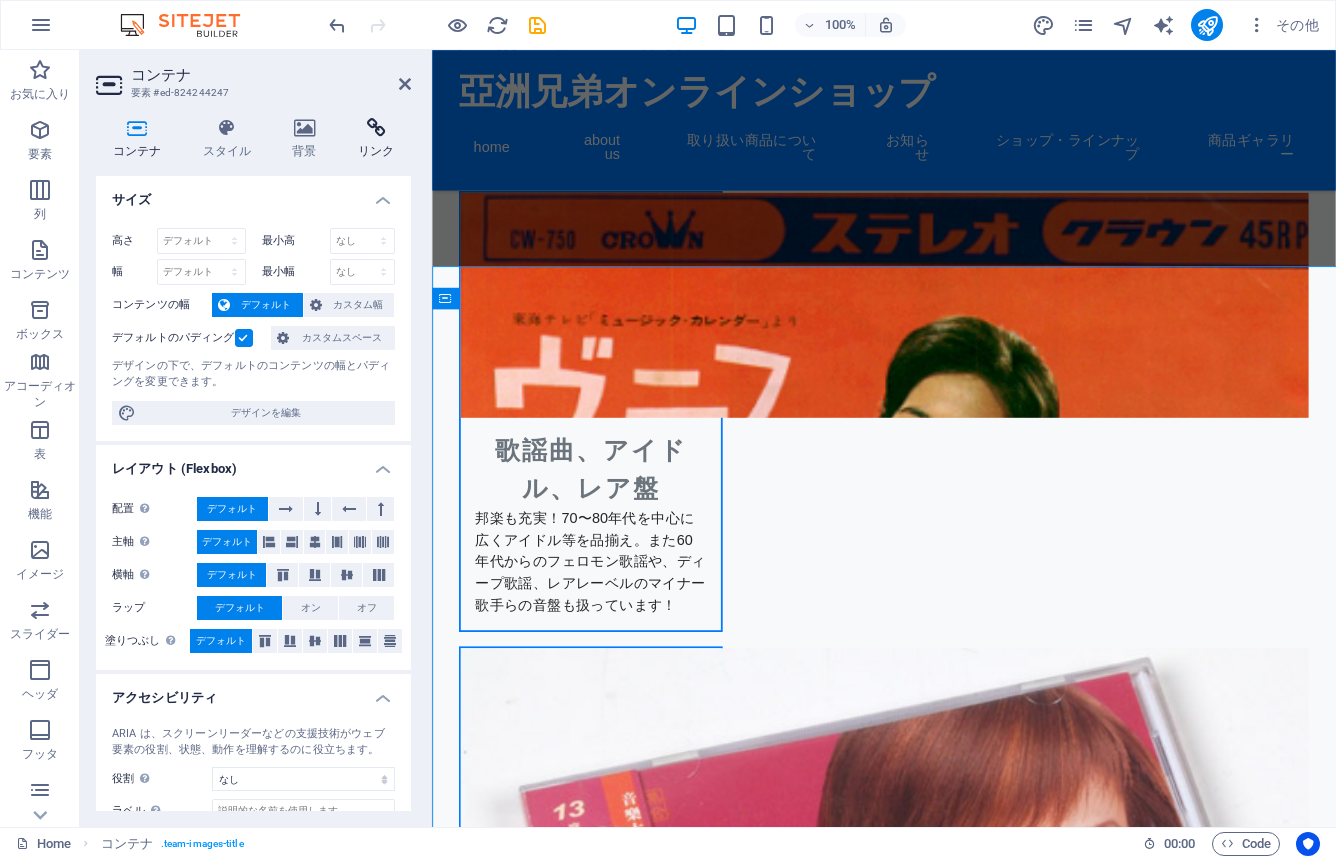 scroll, scrollTop: 2452, scrollLeft: 0, axis: vertical 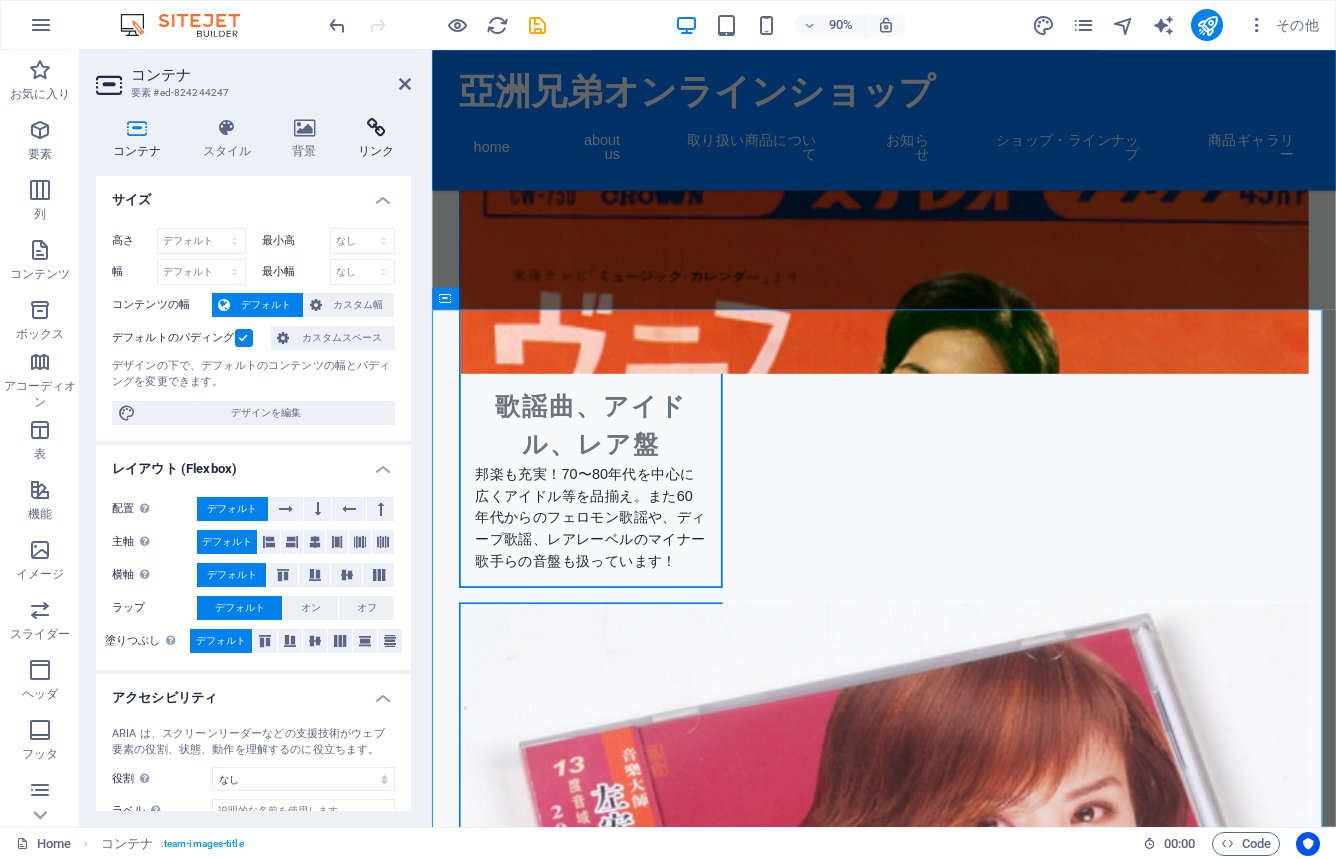 click at bounding box center [376, 128] 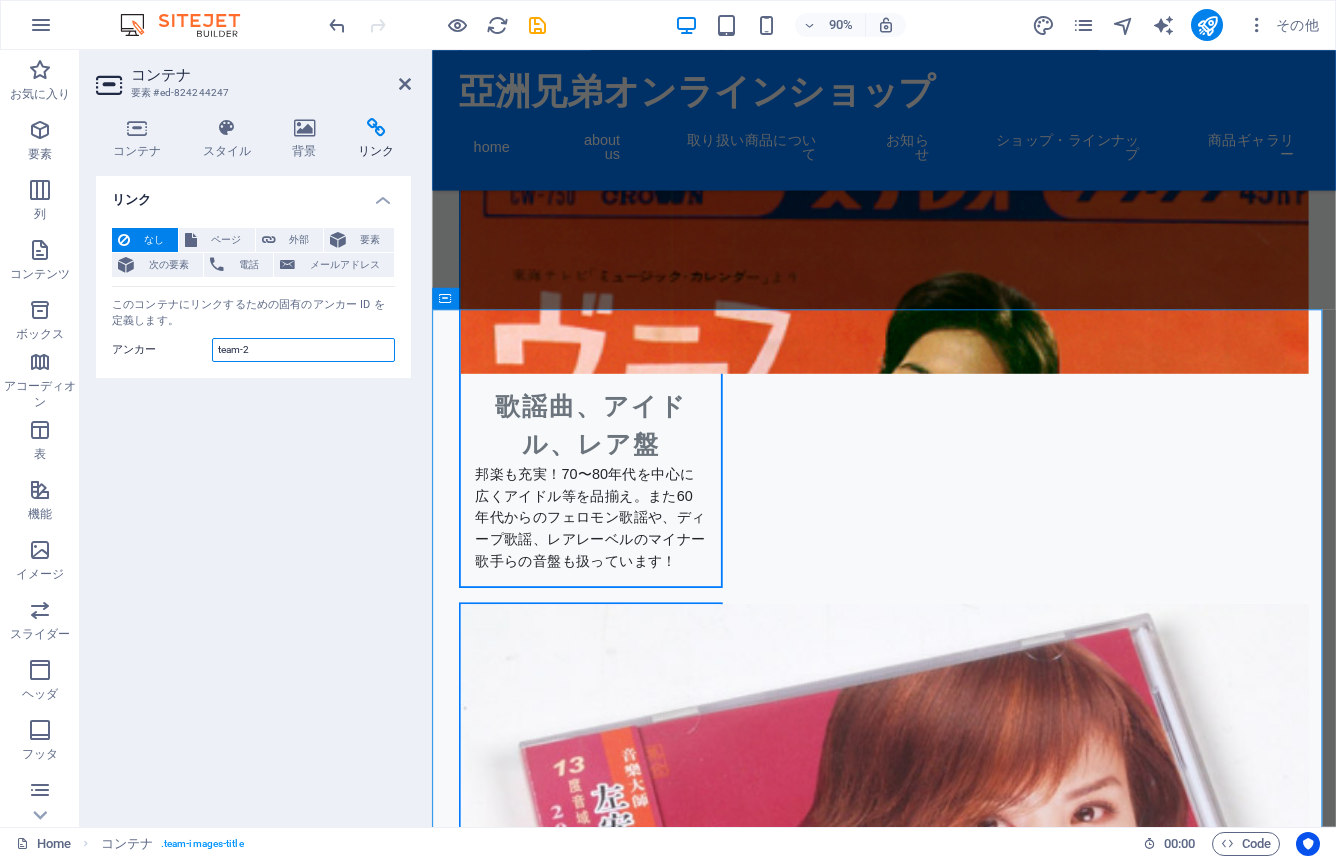 drag, startPoint x: 263, startPoint y: 350, endPoint x: 137, endPoint y: 331, distance: 127.424484 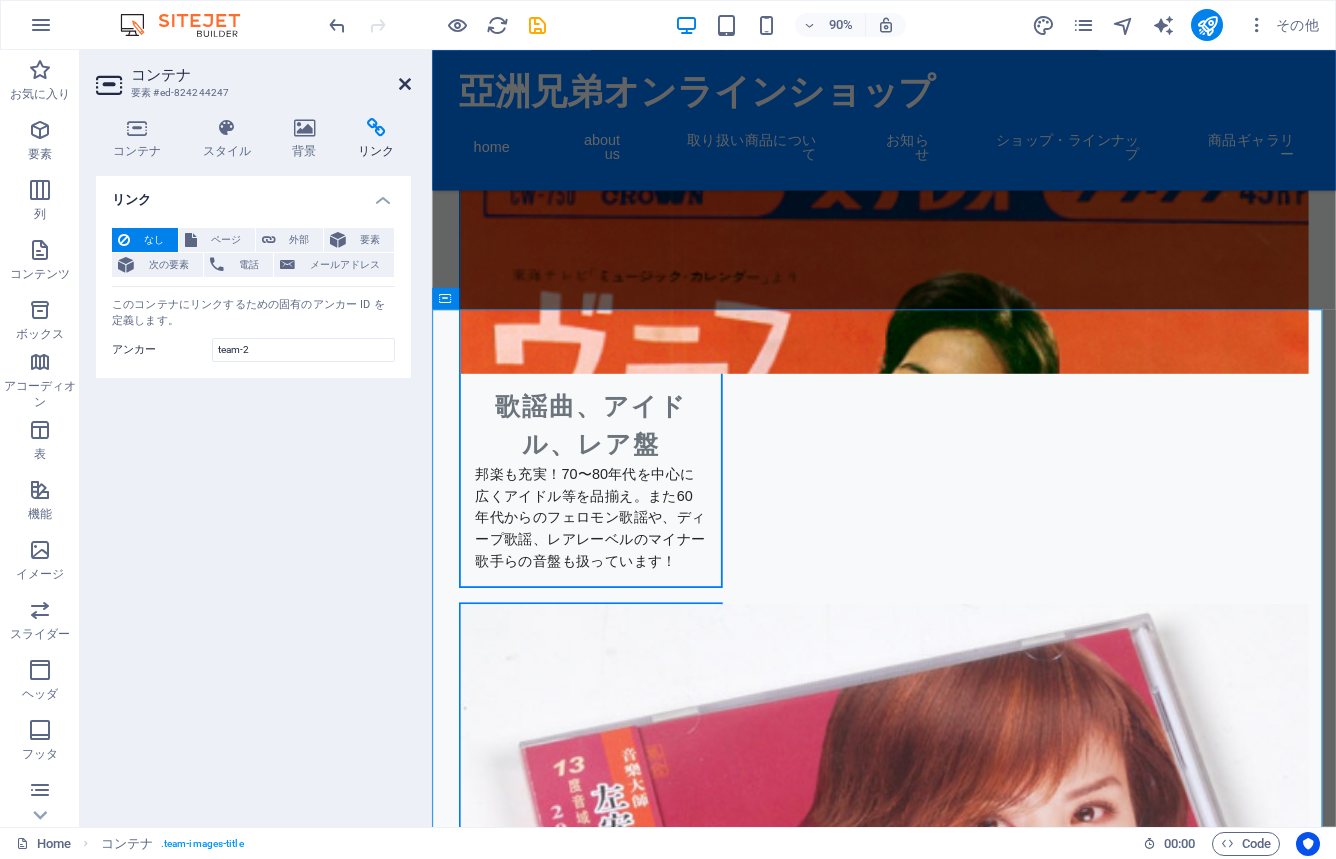 click at bounding box center [405, 84] 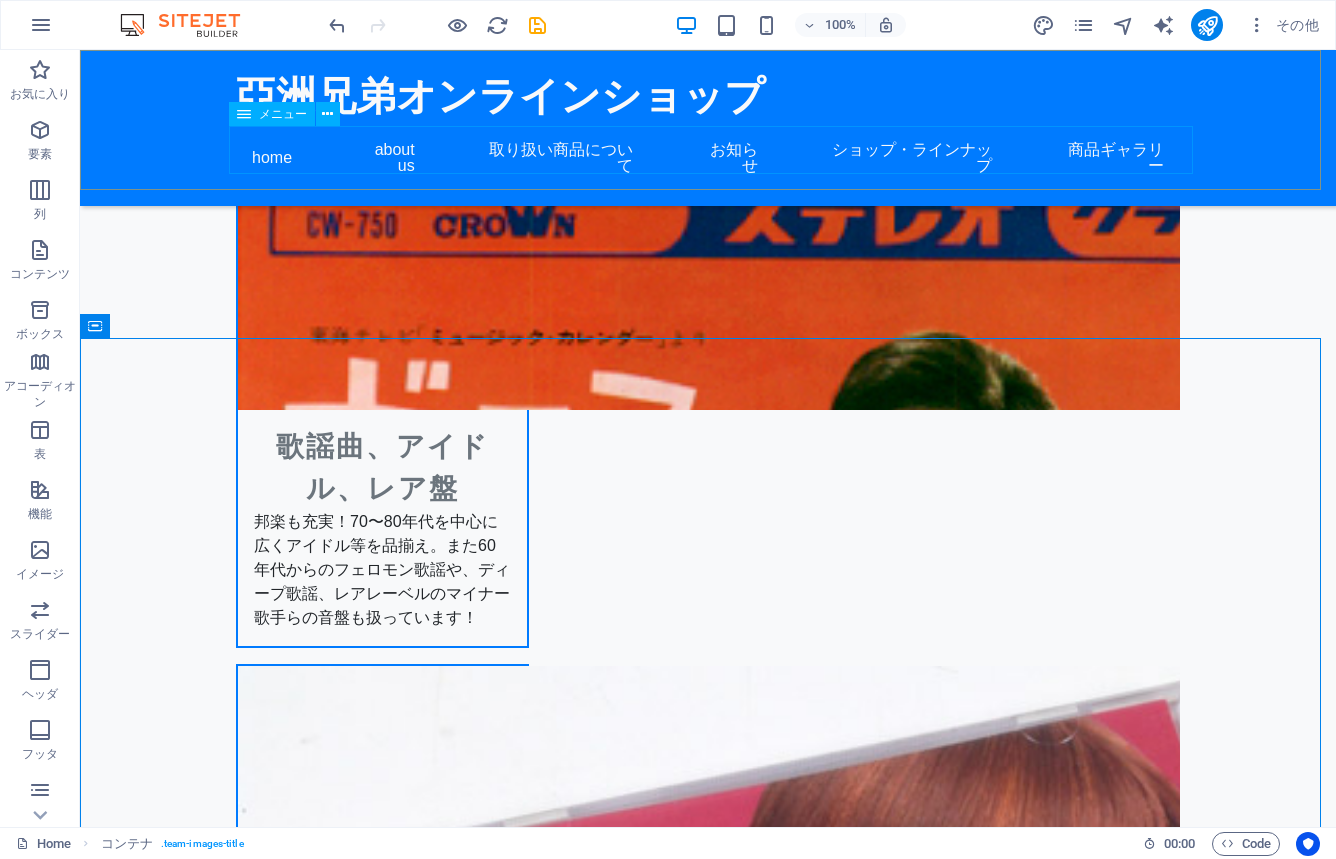 scroll, scrollTop: 2404, scrollLeft: 0, axis: vertical 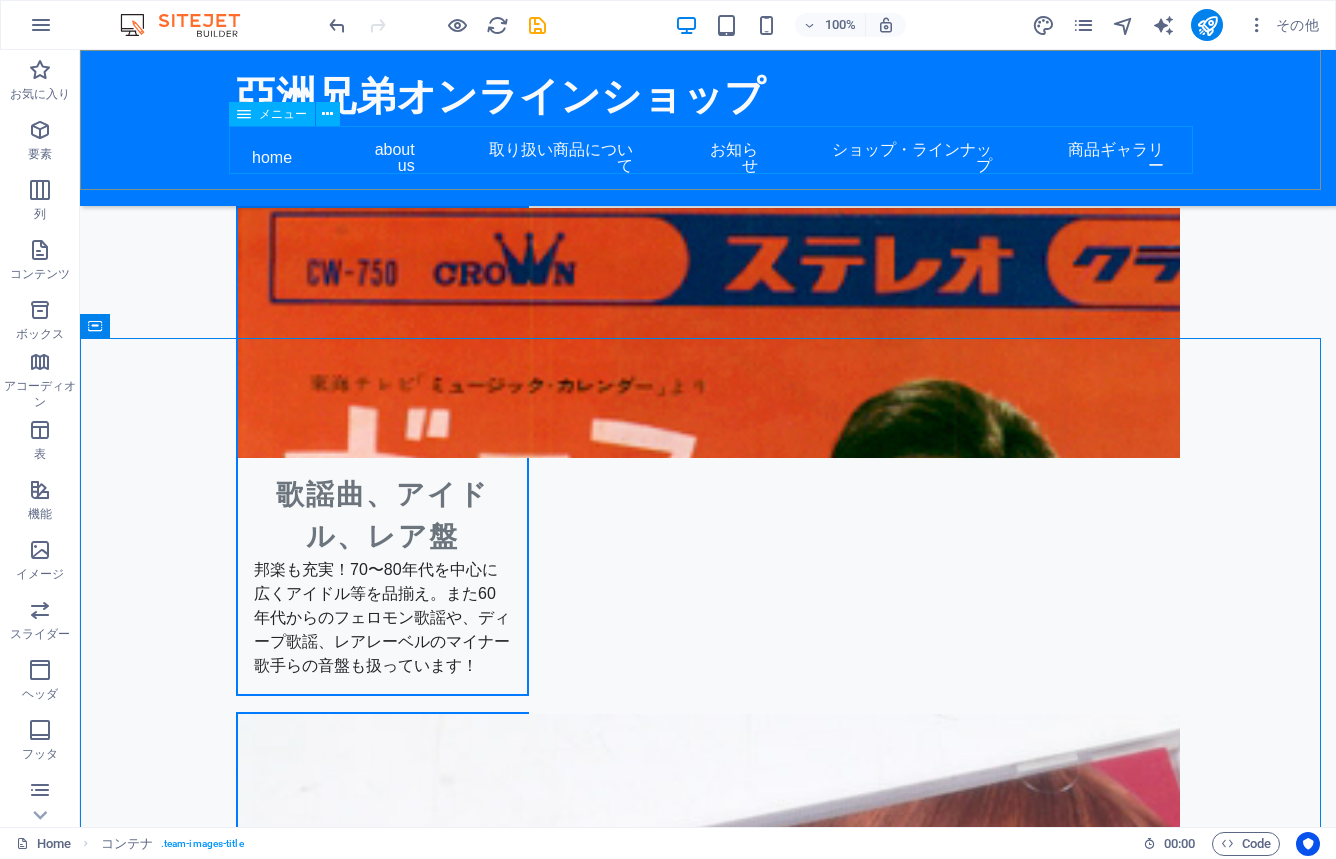 click on "home about us 取り扱い商品について お知らせ ショップ・ラインナップ 商品ギャラリー" at bounding box center (708, 158) 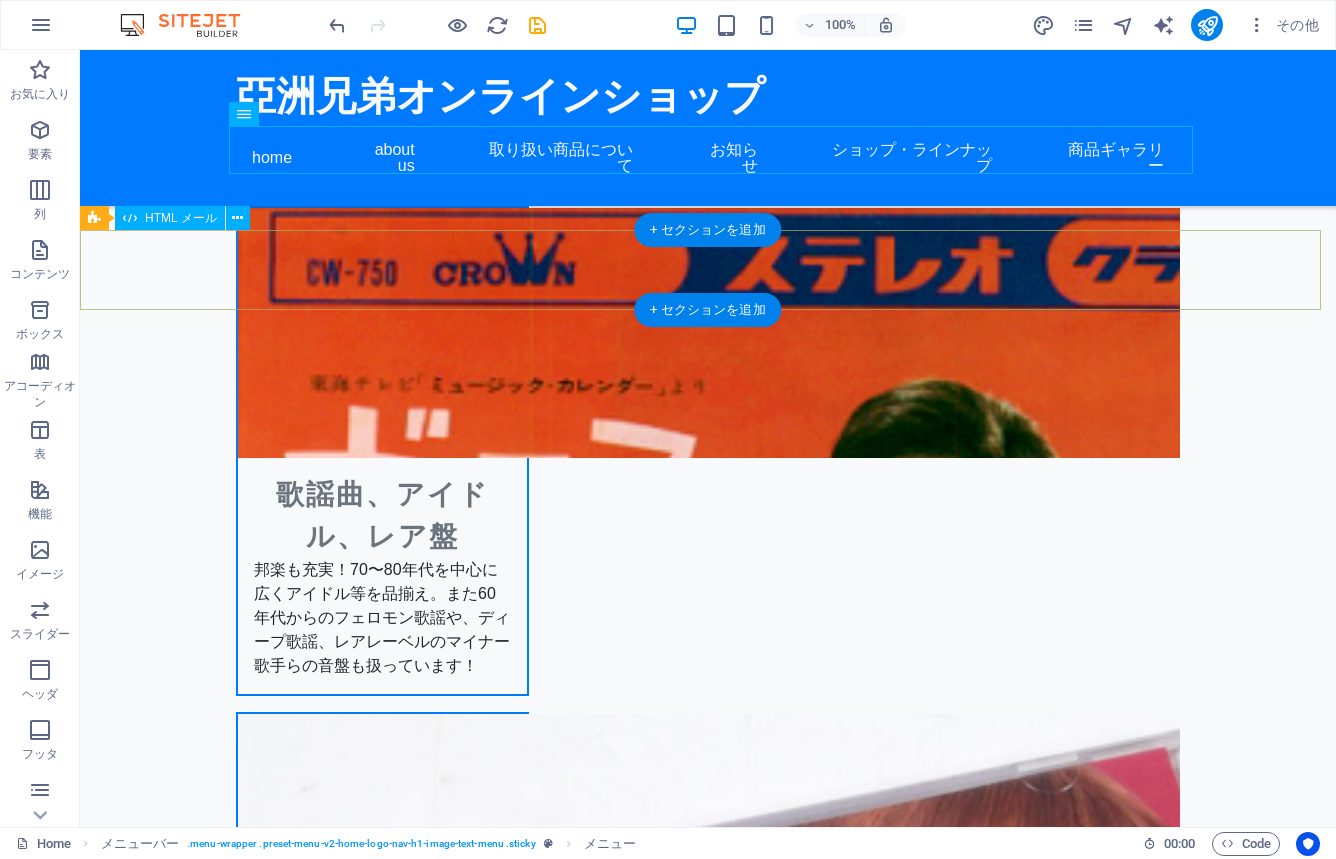 select 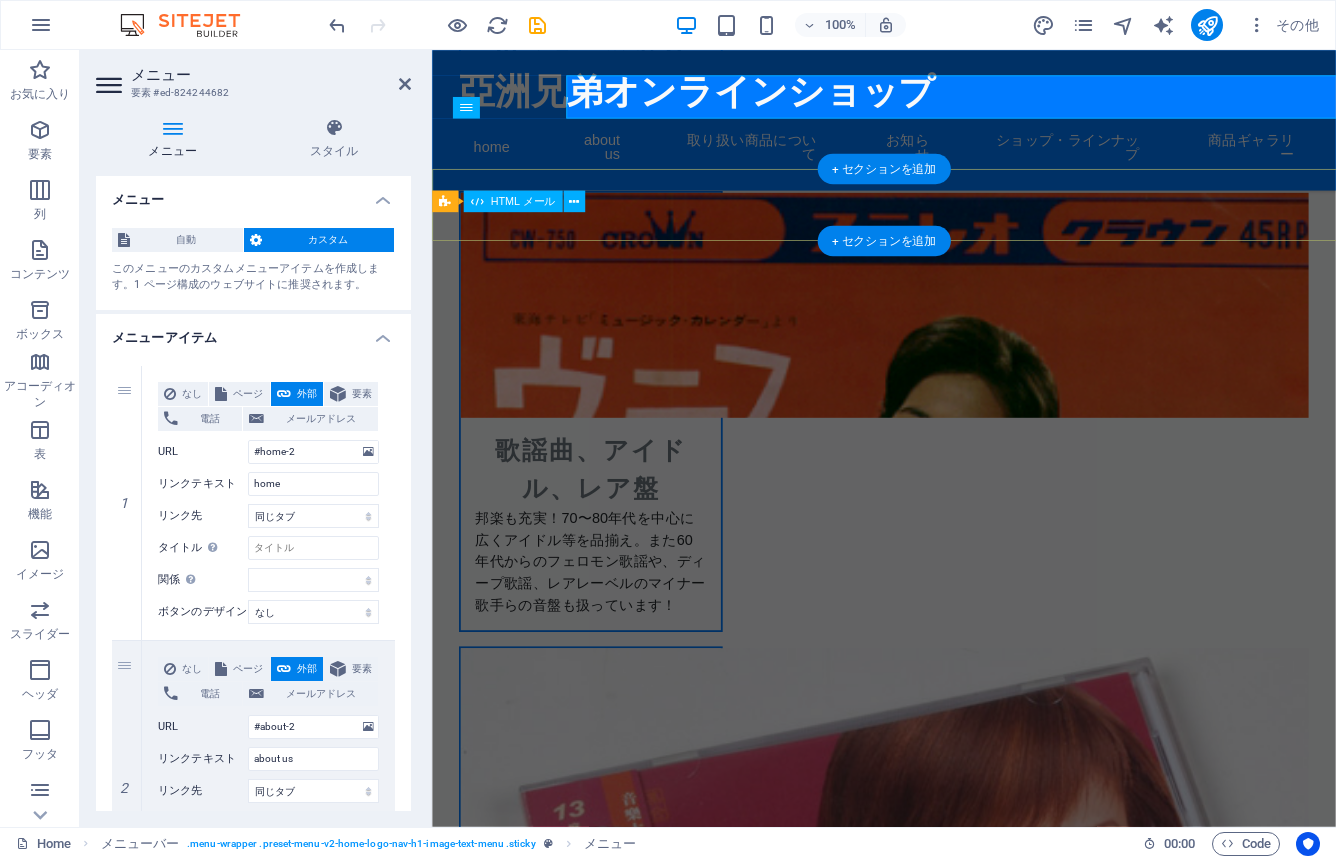 scroll, scrollTop: 2452, scrollLeft: 0, axis: vertical 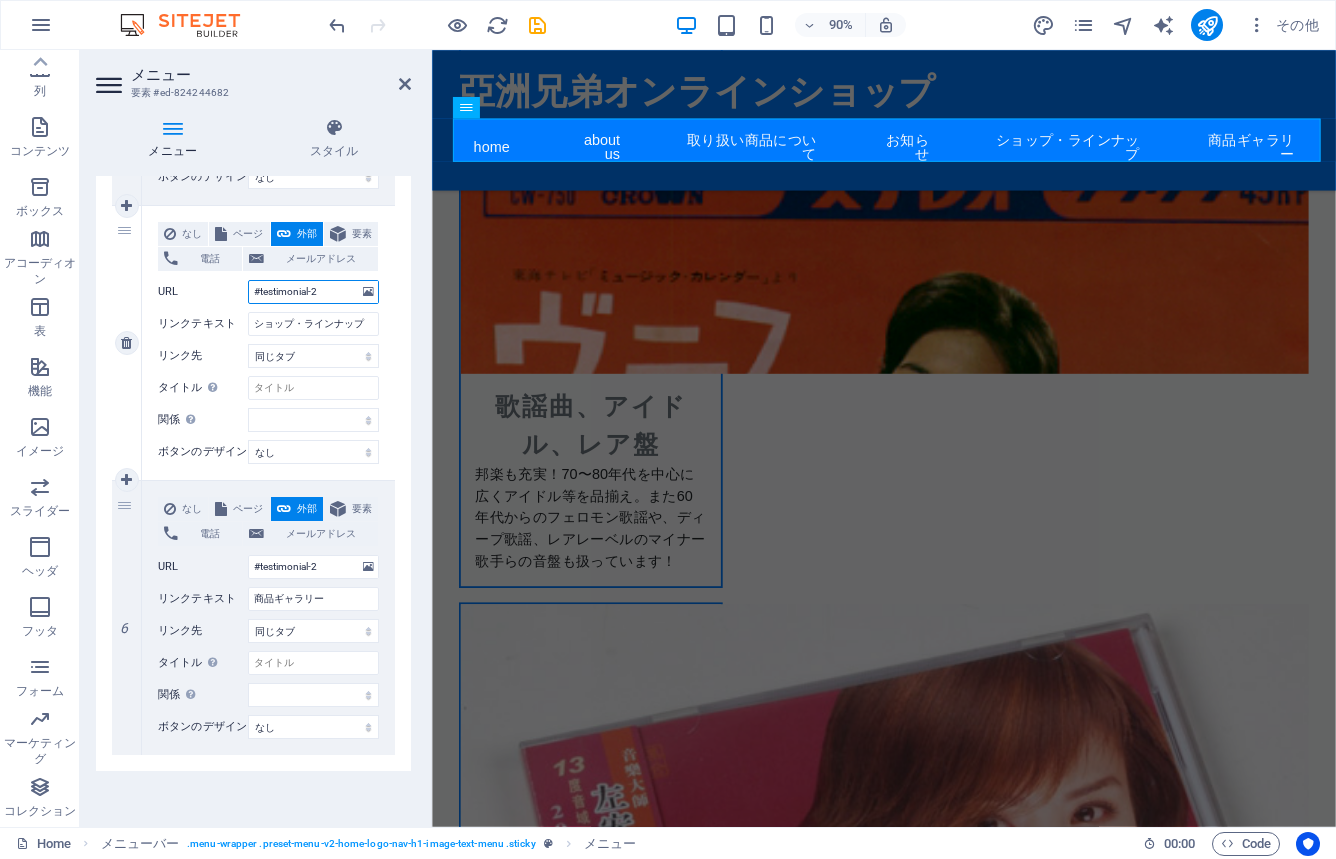 drag, startPoint x: 328, startPoint y: 293, endPoint x: 180, endPoint y: 272, distance: 149.48244 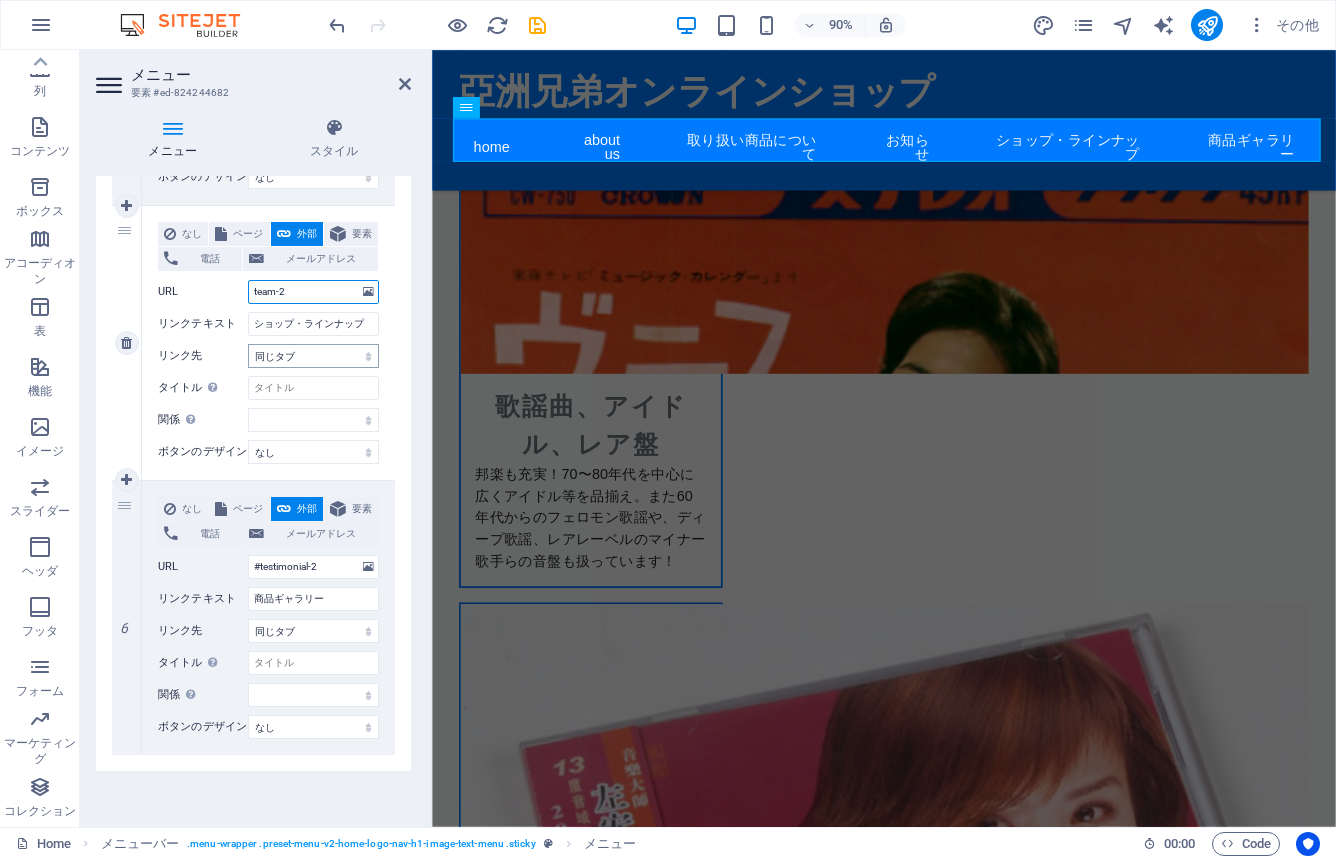 select 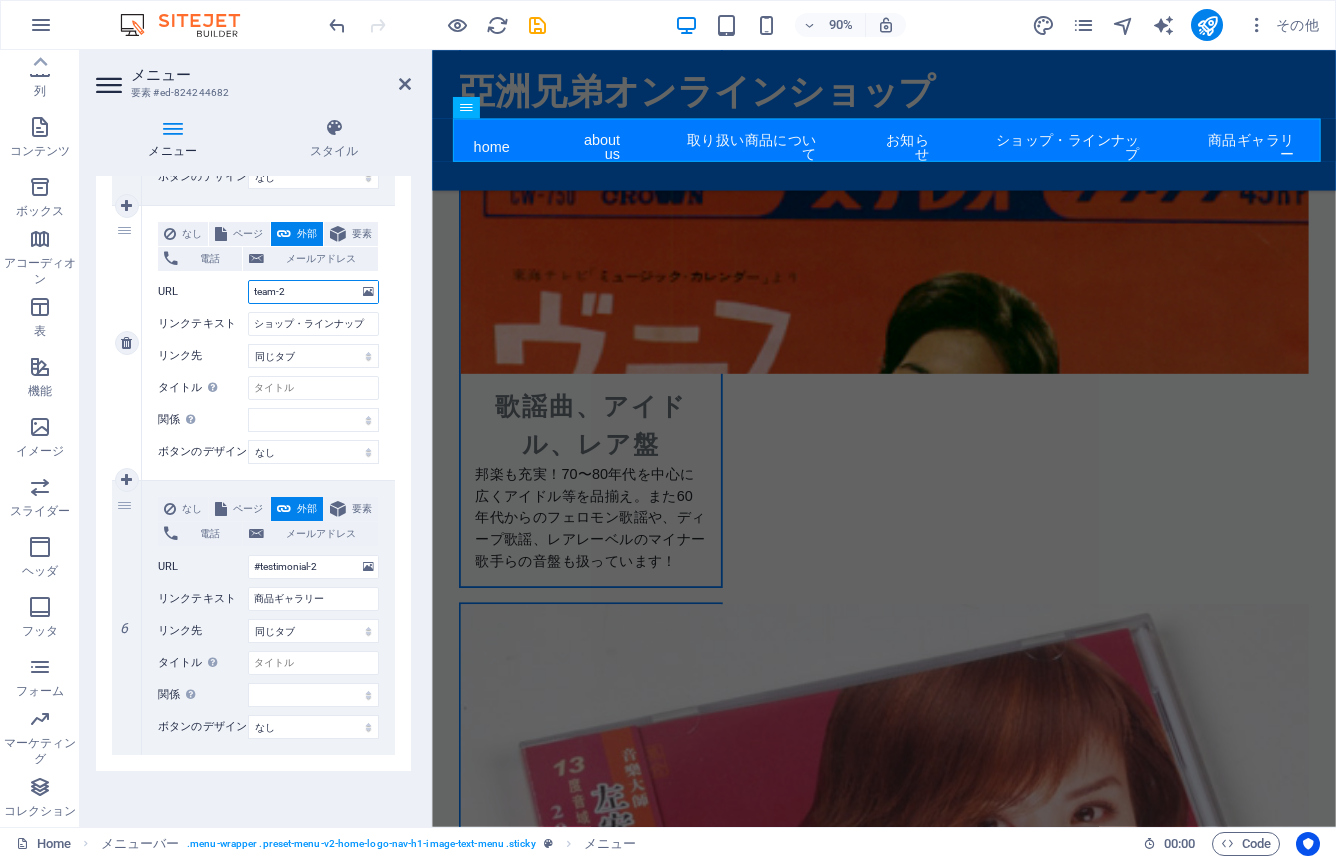 type on "#testimonial-2" 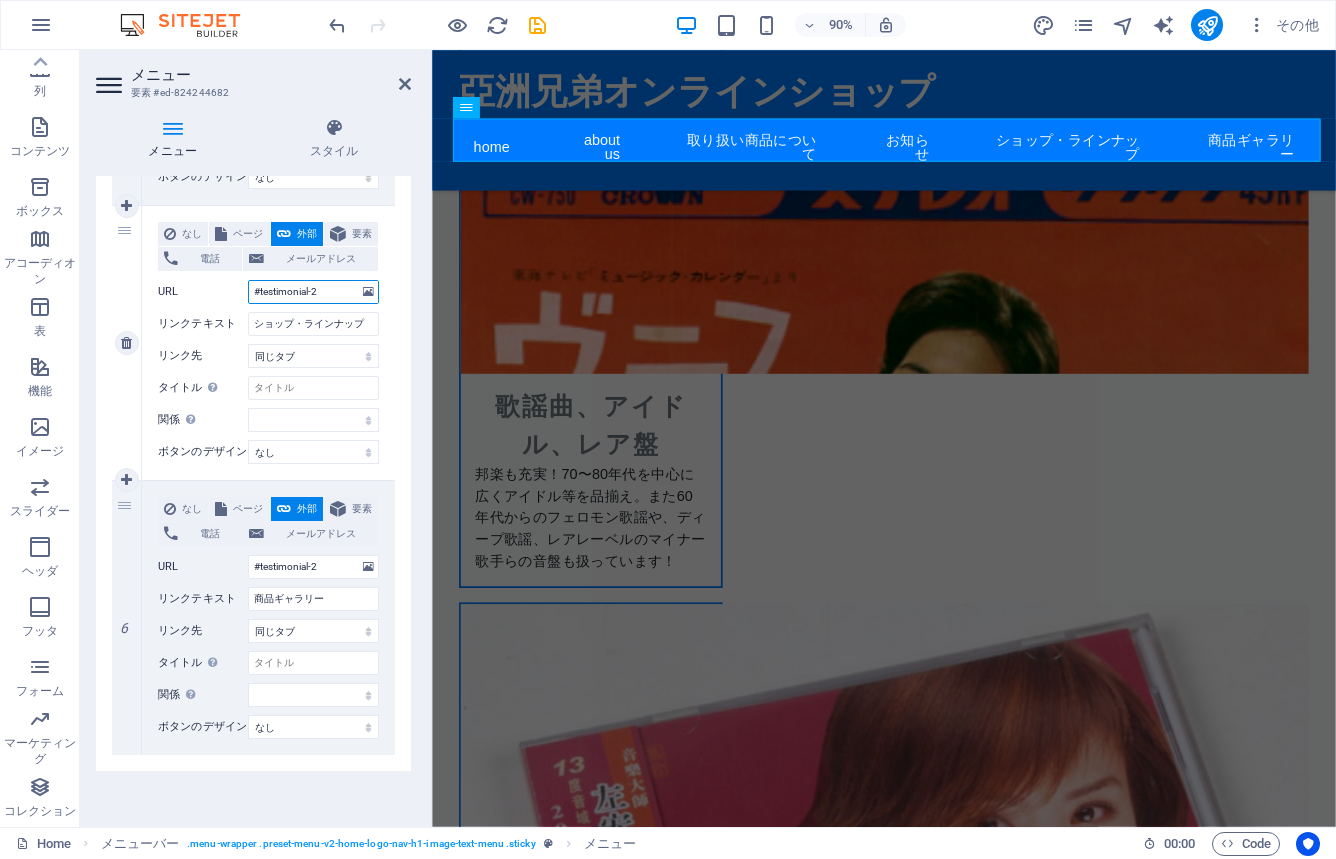 select 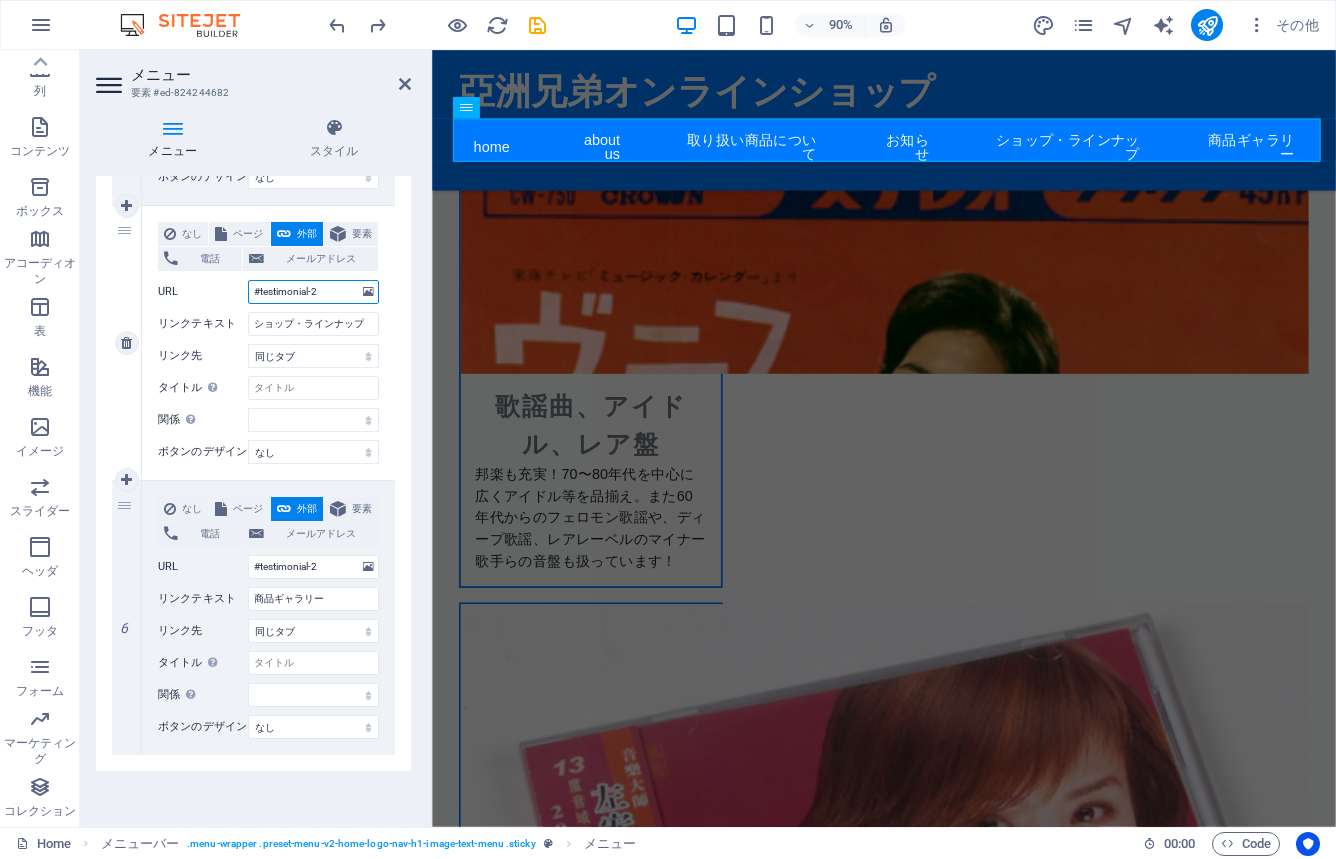 click on "#testimonial-2" at bounding box center [313, 292] 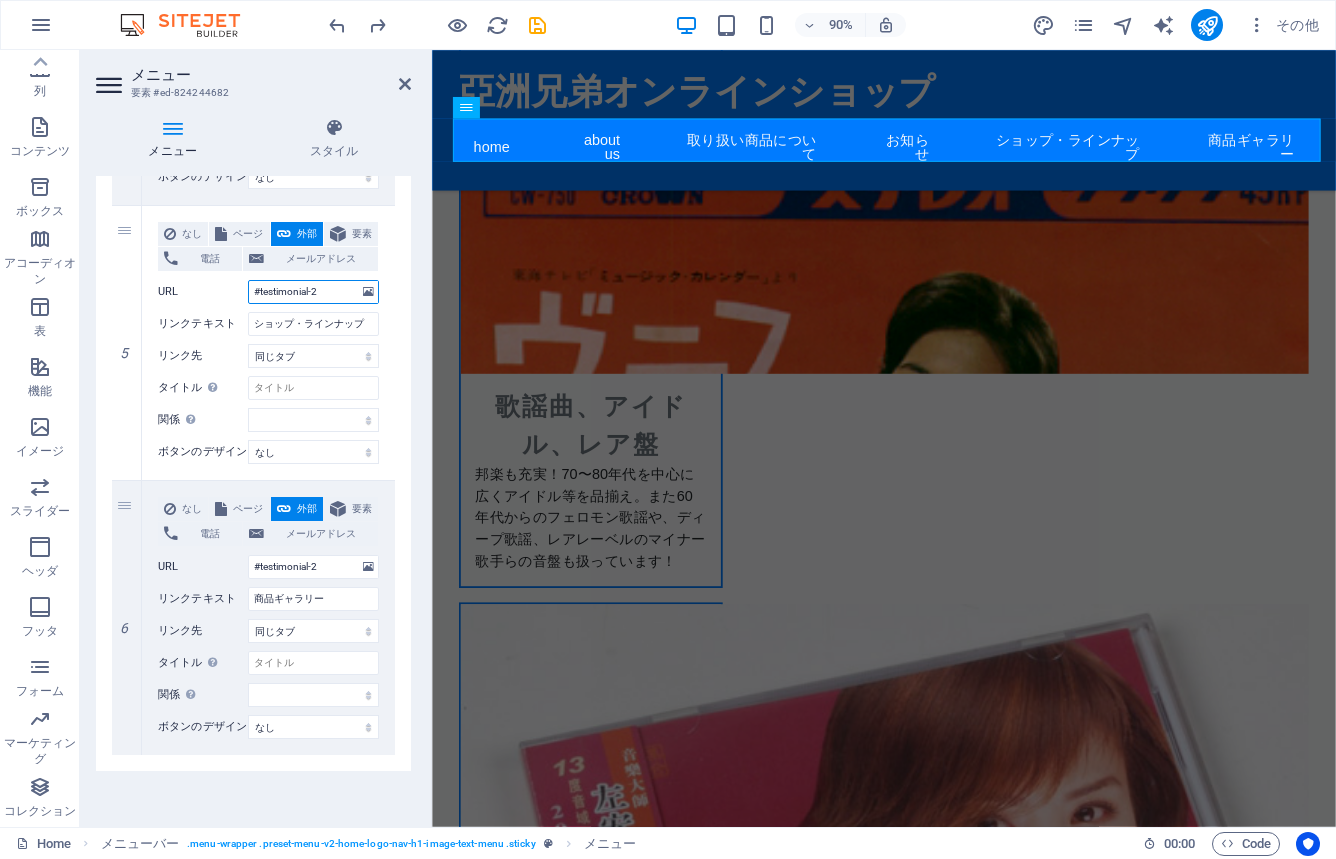drag, startPoint x: 261, startPoint y: 293, endPoint x: 395, endPoint y: 305, distance: 134.53624 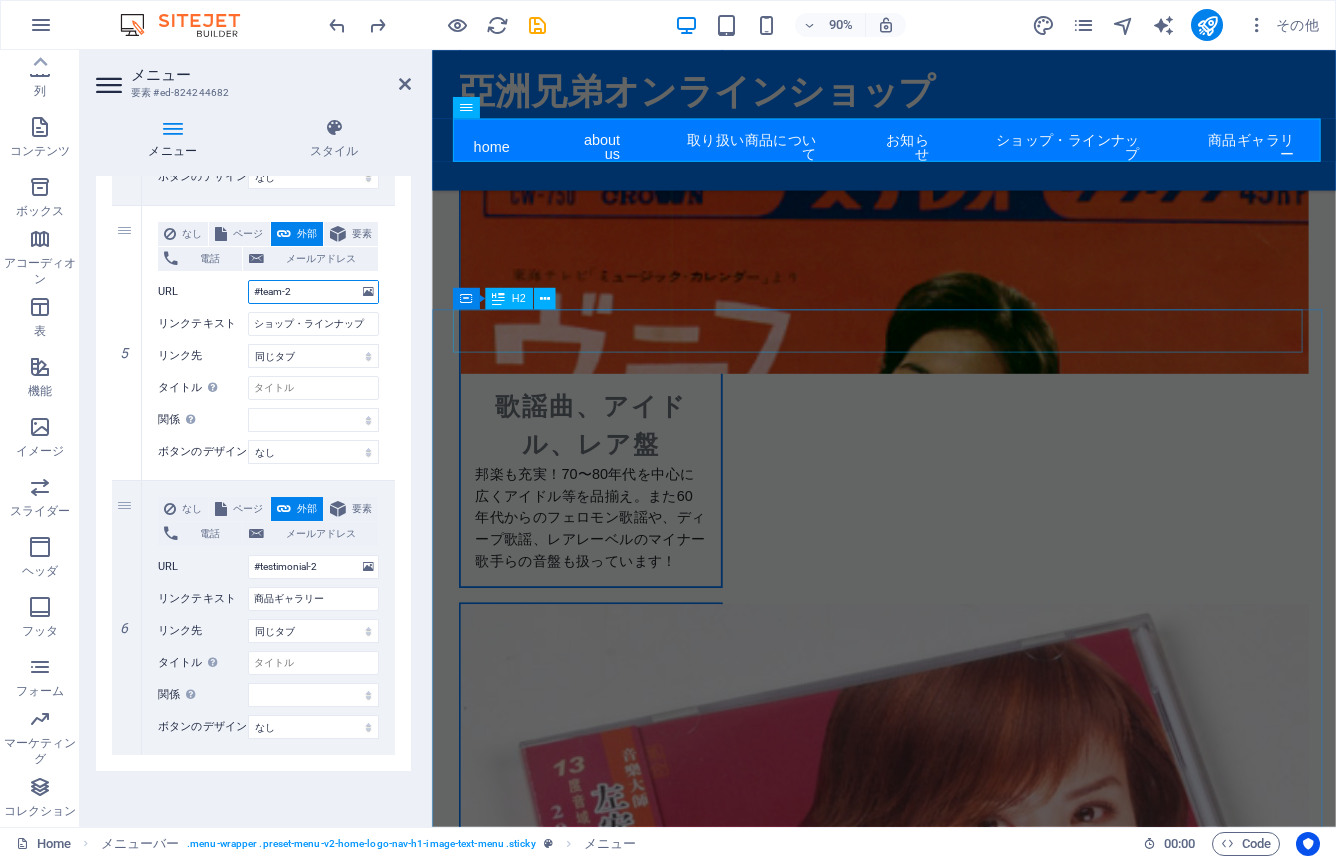 select 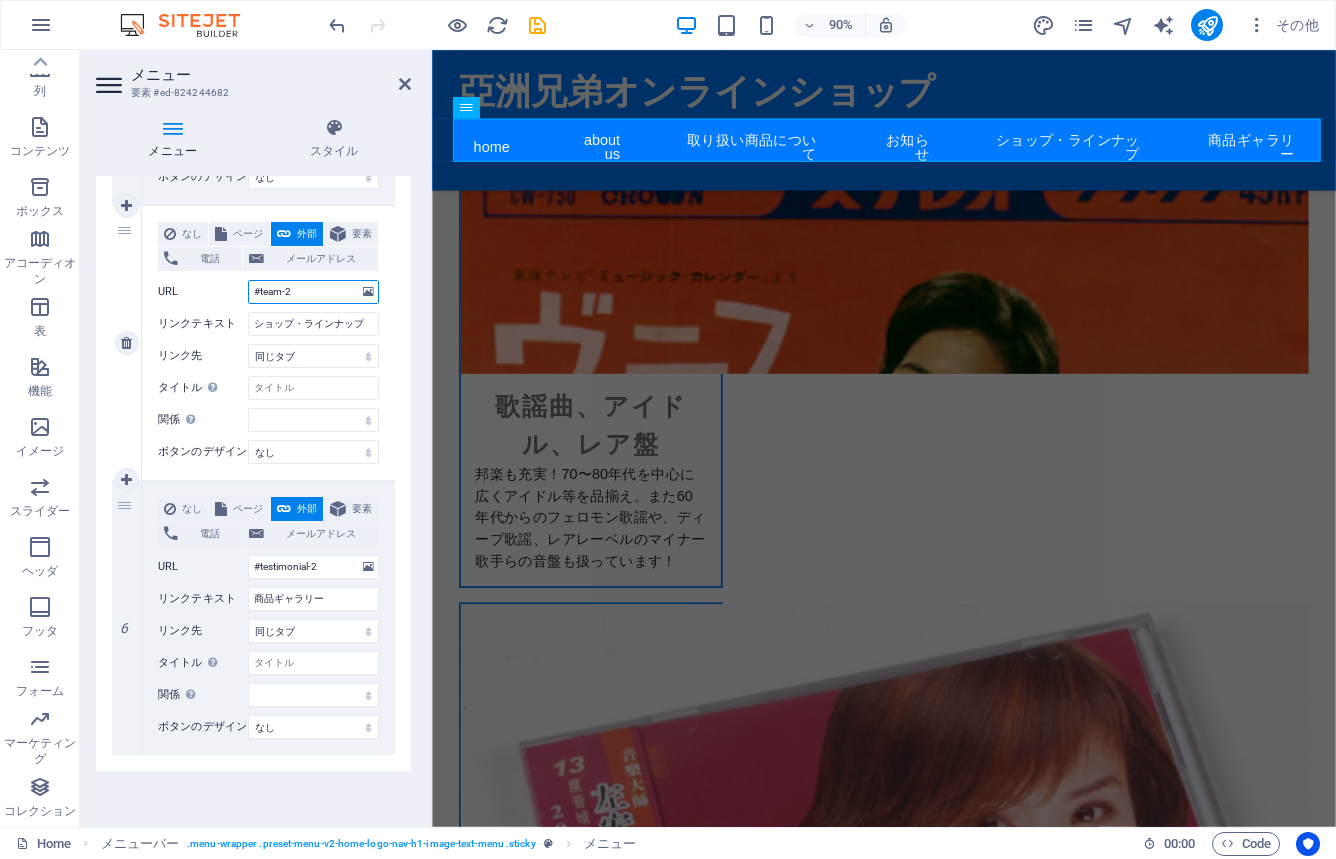 type on "#team-2" 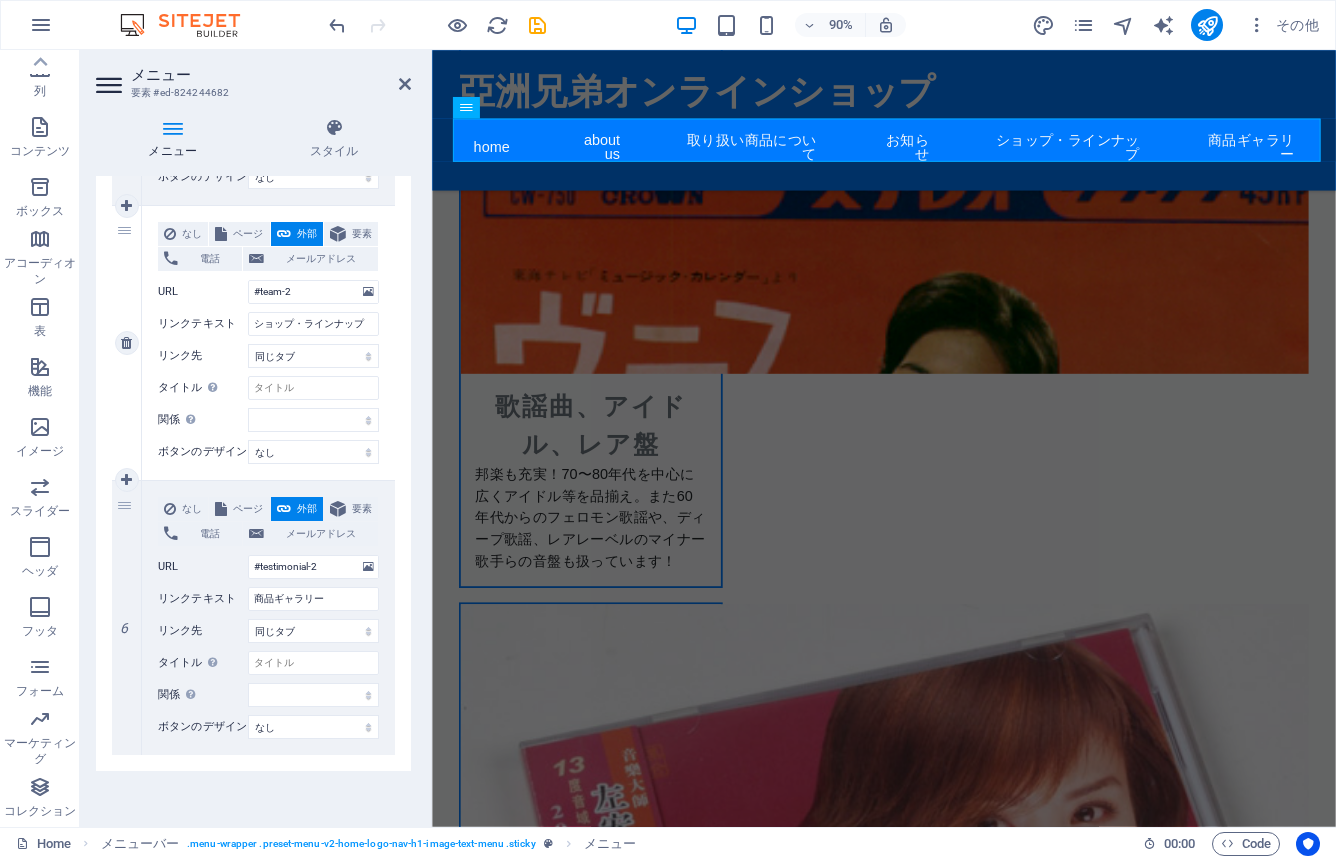 click on "なし ページ 外部 要素 電話 メールアドレス ページ Home Subpage Legal Notice Privacy 要素
URL #team-2 電話 メールアドレス リンクテキスト ショップ・ラインナップ リンク先 新規タブ 同じタブ オーバーレイ タイトル 追加リンクの説明。リンクテキストと同じにしないでください。タイトルは、要素の上にカーソルを動かしたときにヒントのテキストとしてよく表示されます。よくわからない場合は空のままにしてください。 関係 このリンクからリンク先への関係 を設定します。たとえば、値 "nofollow" は検索エンジンに対し、リンクを辿らないように指示します。空のまま残すことができます。 alternate 作成者 bookmark 外部 ヘルプ ライセンス 次へ nofollow noreferrer noopener 前へ 検索 タグ ボタンのデザイン なし デフォルト プライマリ セカンダリ" at bounding box center [268, 343] 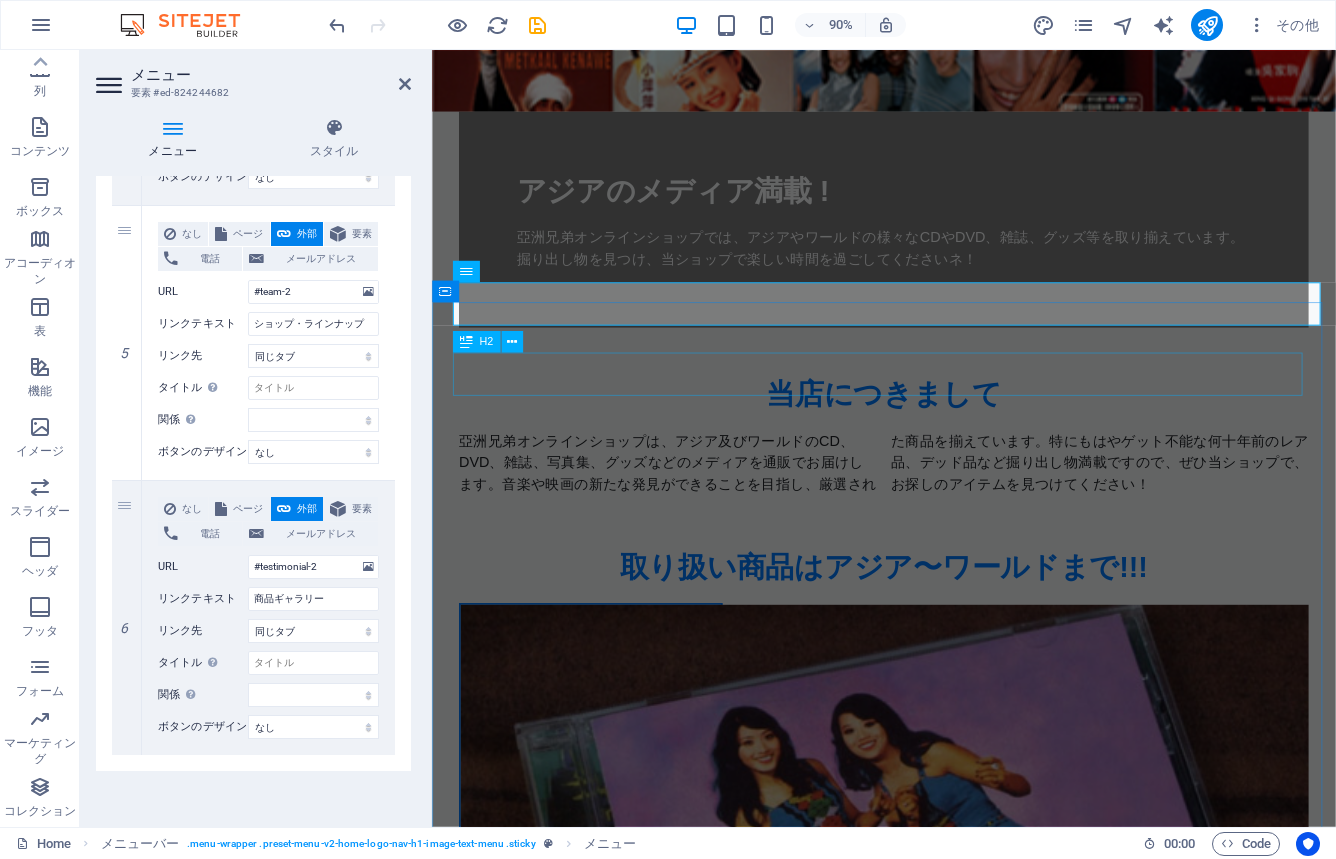scroll, scrollTop: 0, scrollLeft: 0, axis: both 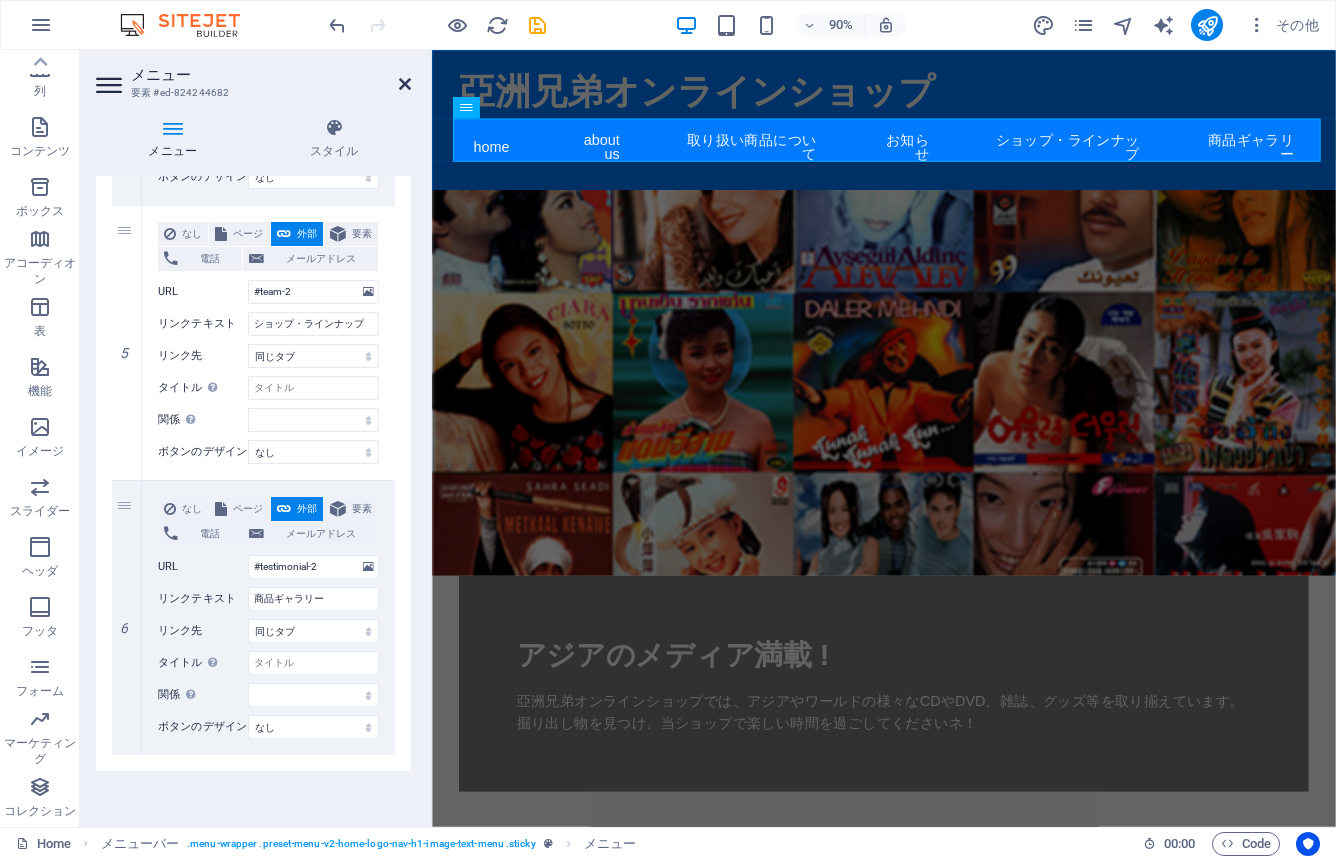 drag, startPoint x: 404, startPoint y: 84, endPoint x: 325, endPoint y: 34, distance: 93.49332 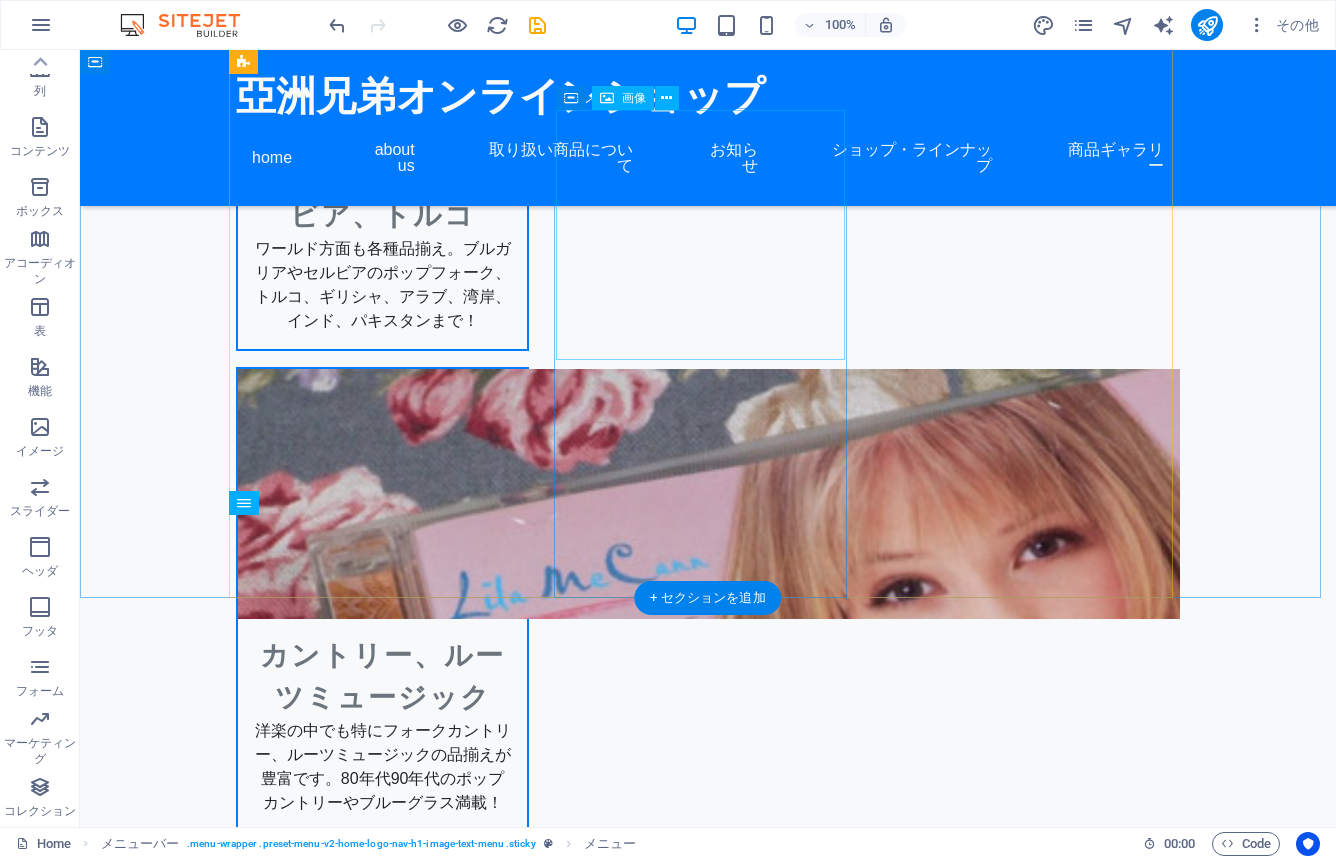 scroll, scrollTop: 981, scrollLeft: 0, axis: vertical 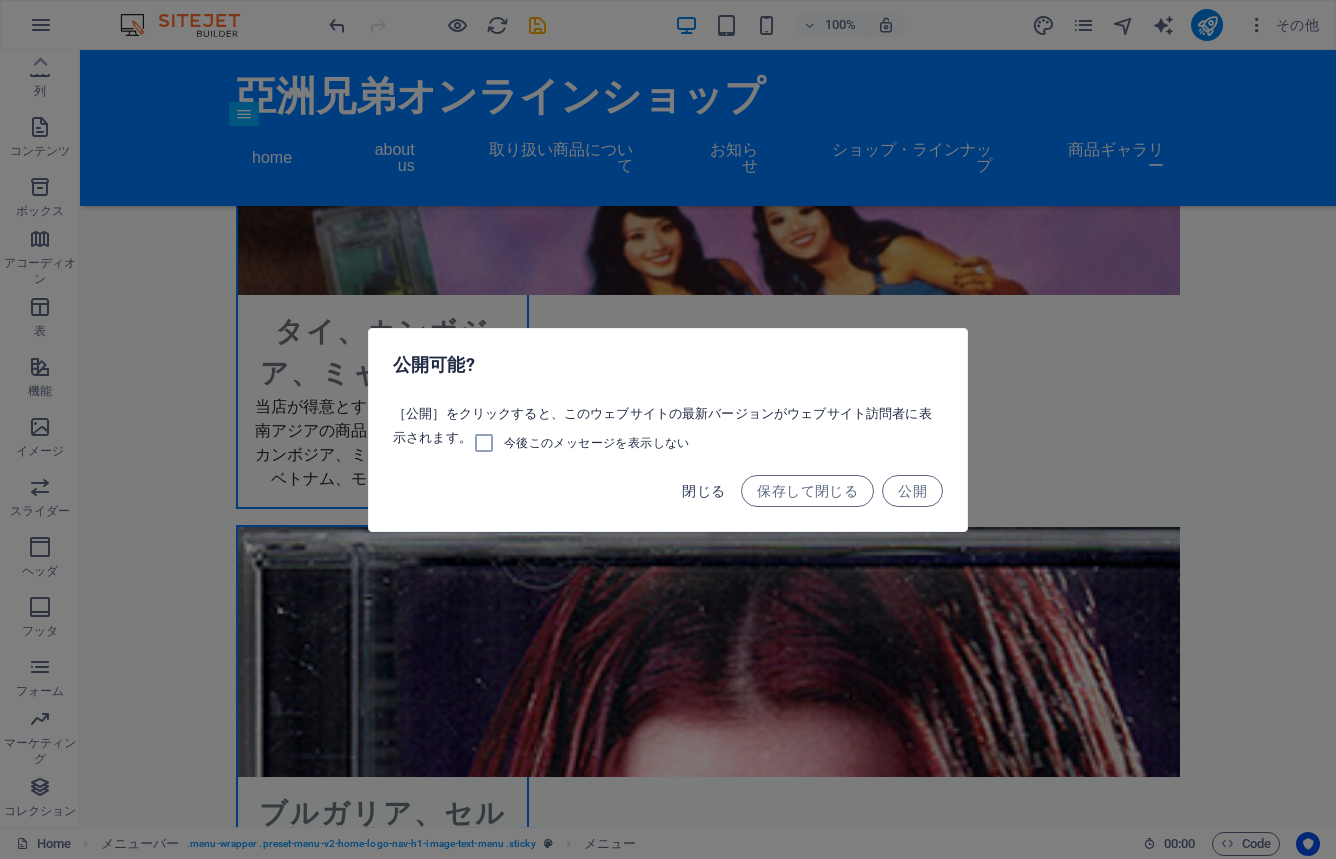 click on "閉じる" at bounding box center [703, 491] 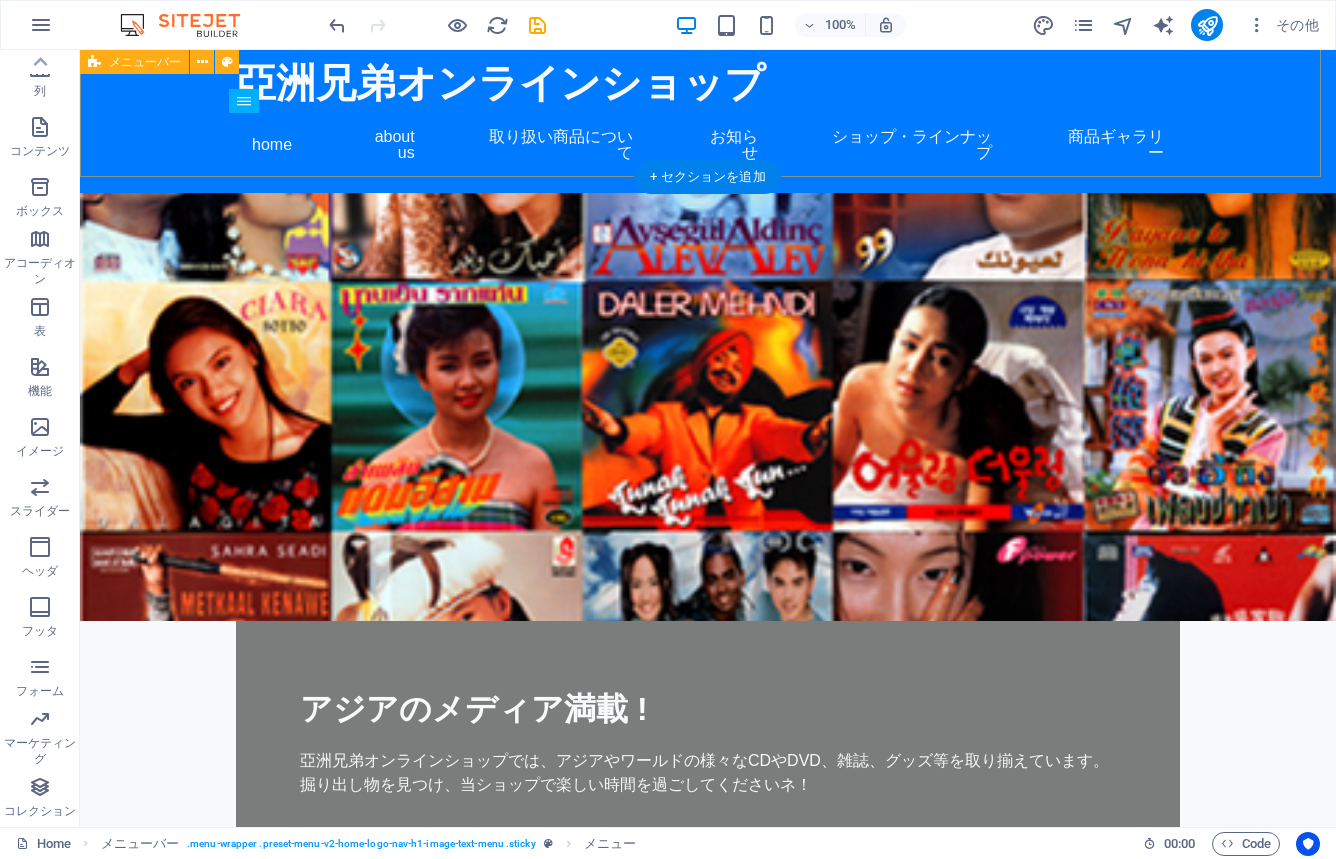 scroll, scrollTop: 9, scrollLeft: 0, axis: vertical 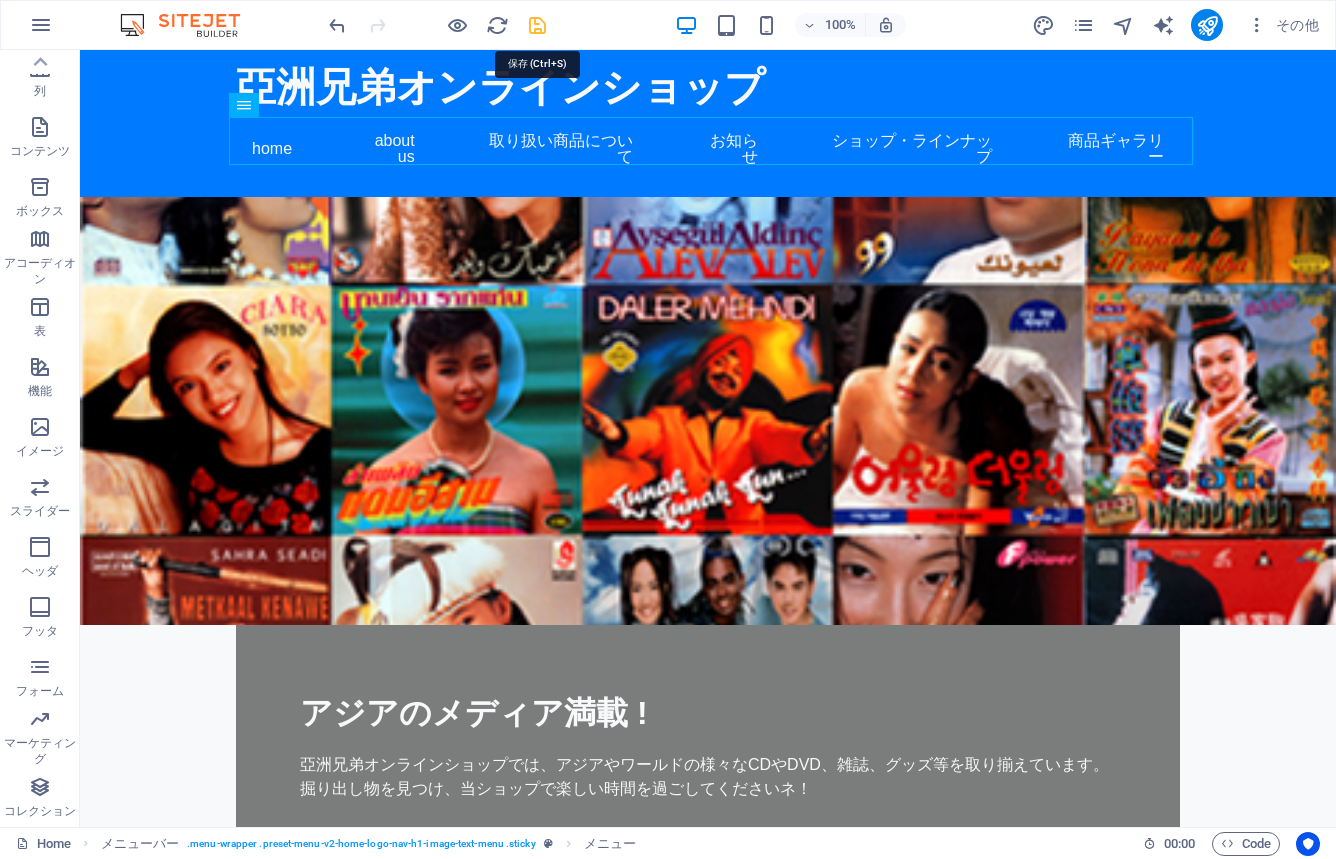 click at bounding box center (537, 25) 